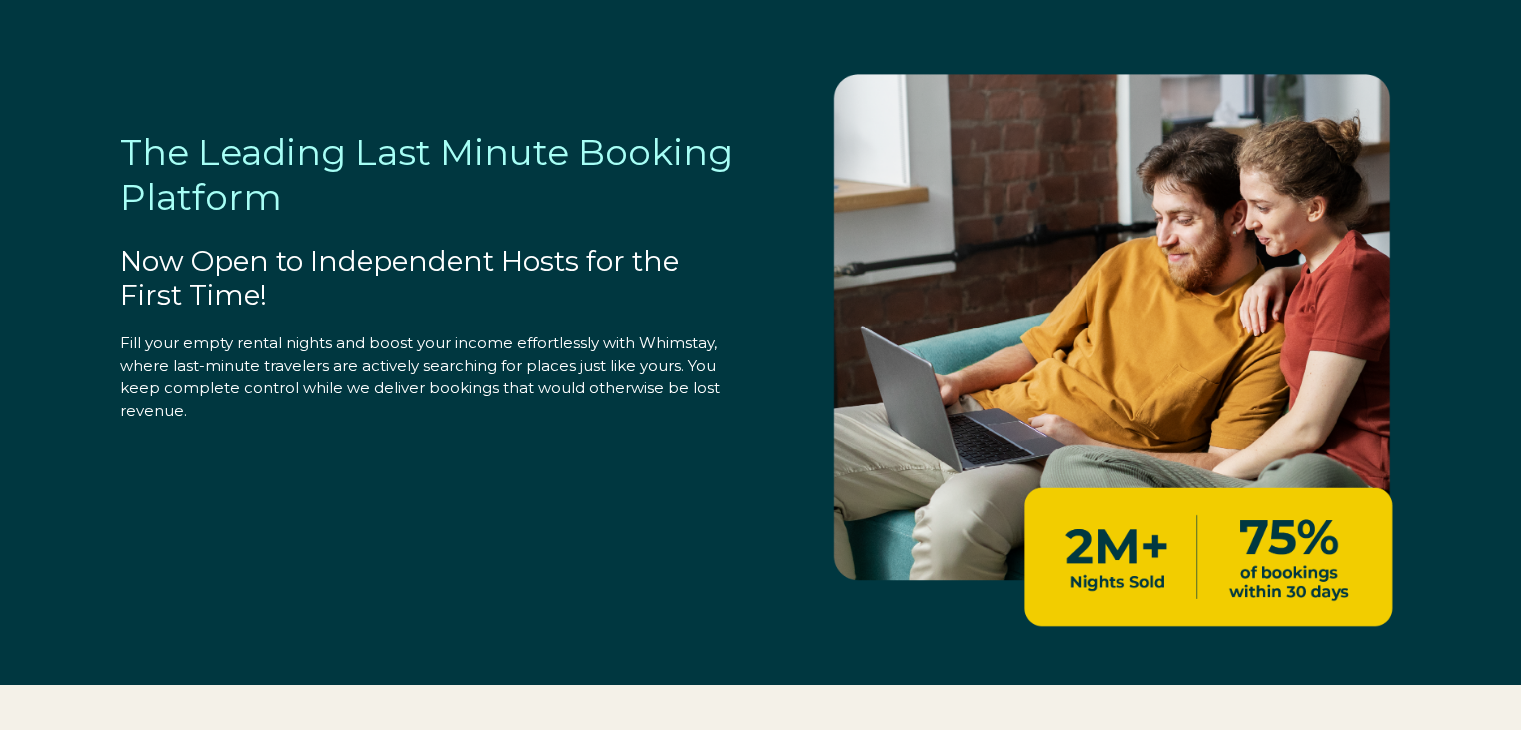 select on "US" 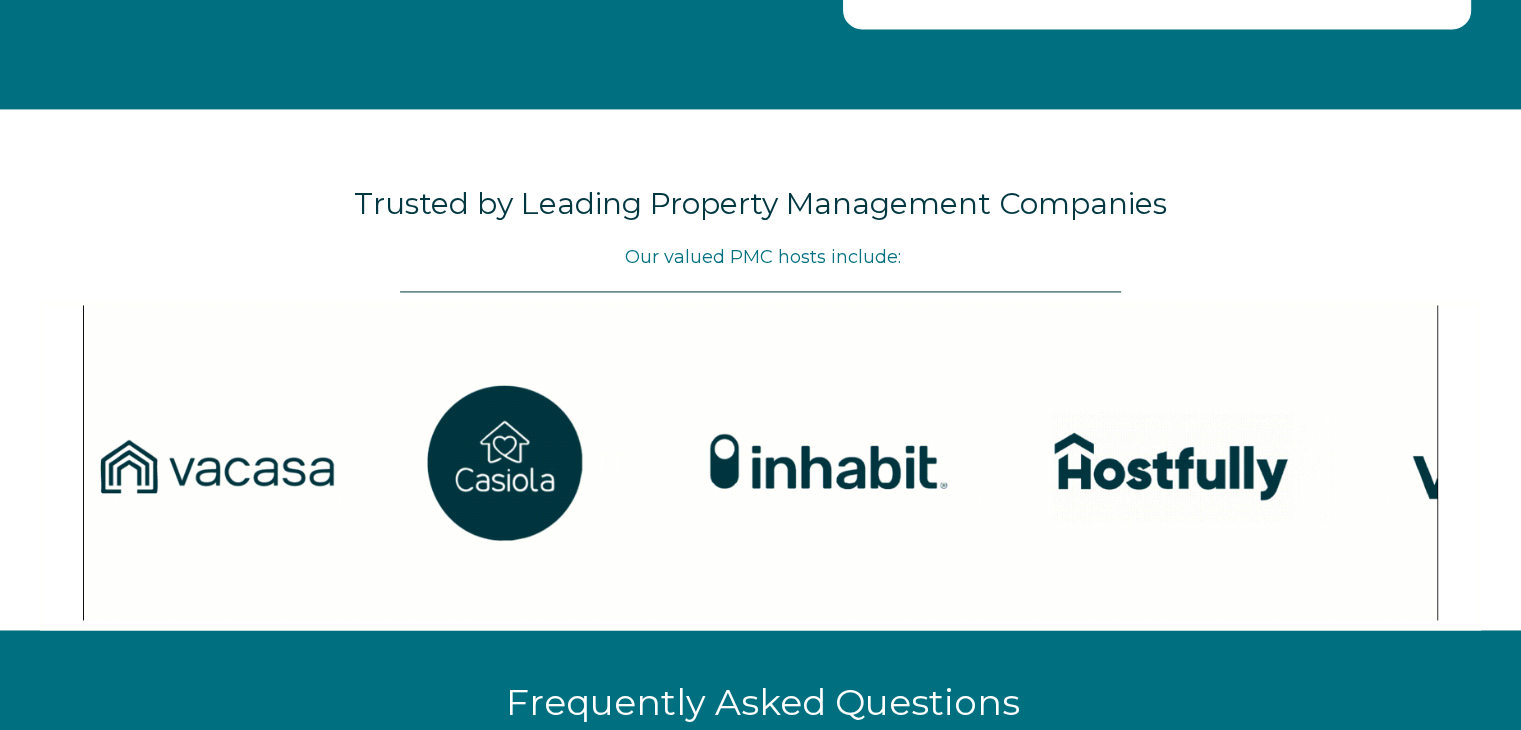 scroll, scrollTop: 3059, scrollLeft: 0, axis: vertical 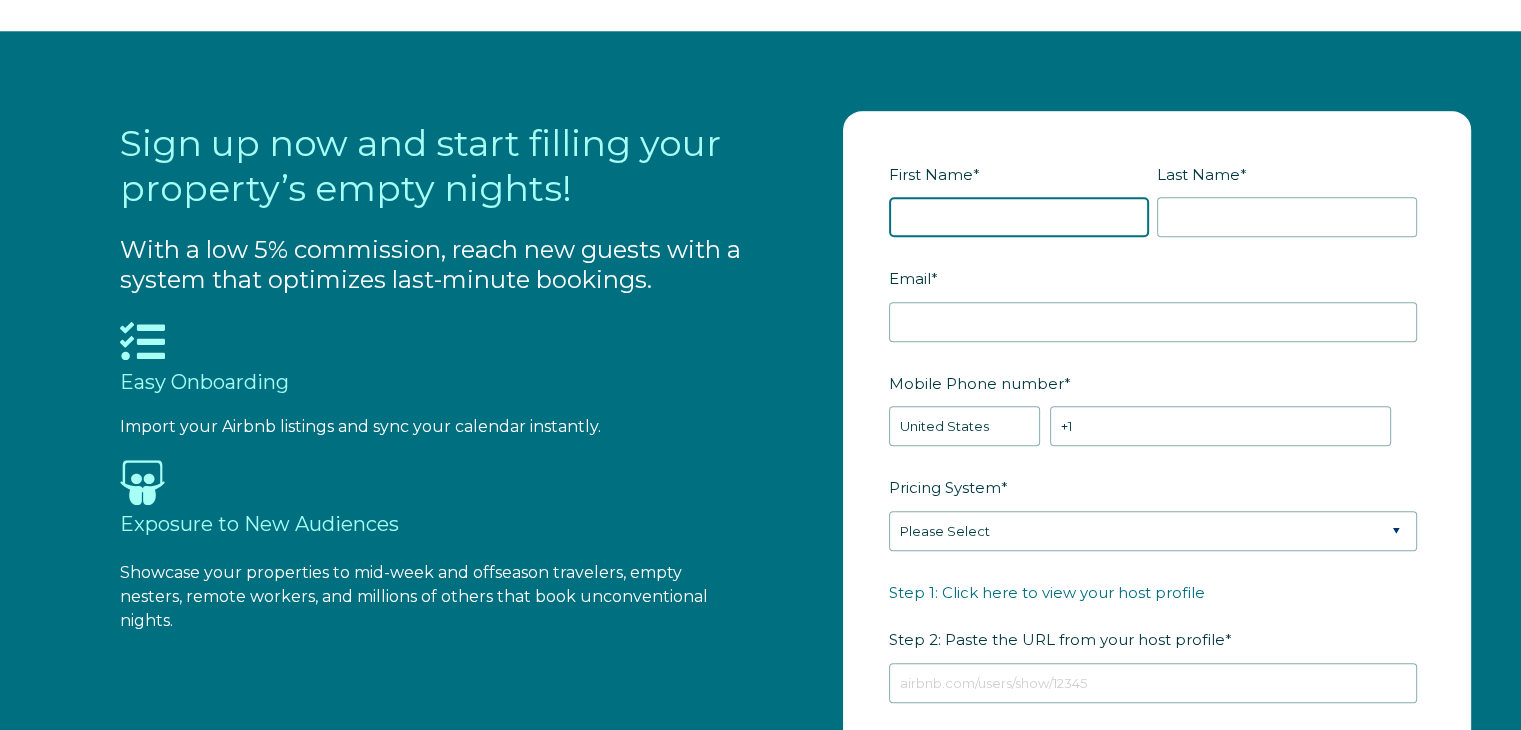 click on "[FIRST] Name *" at bounding box center [1019, 217] 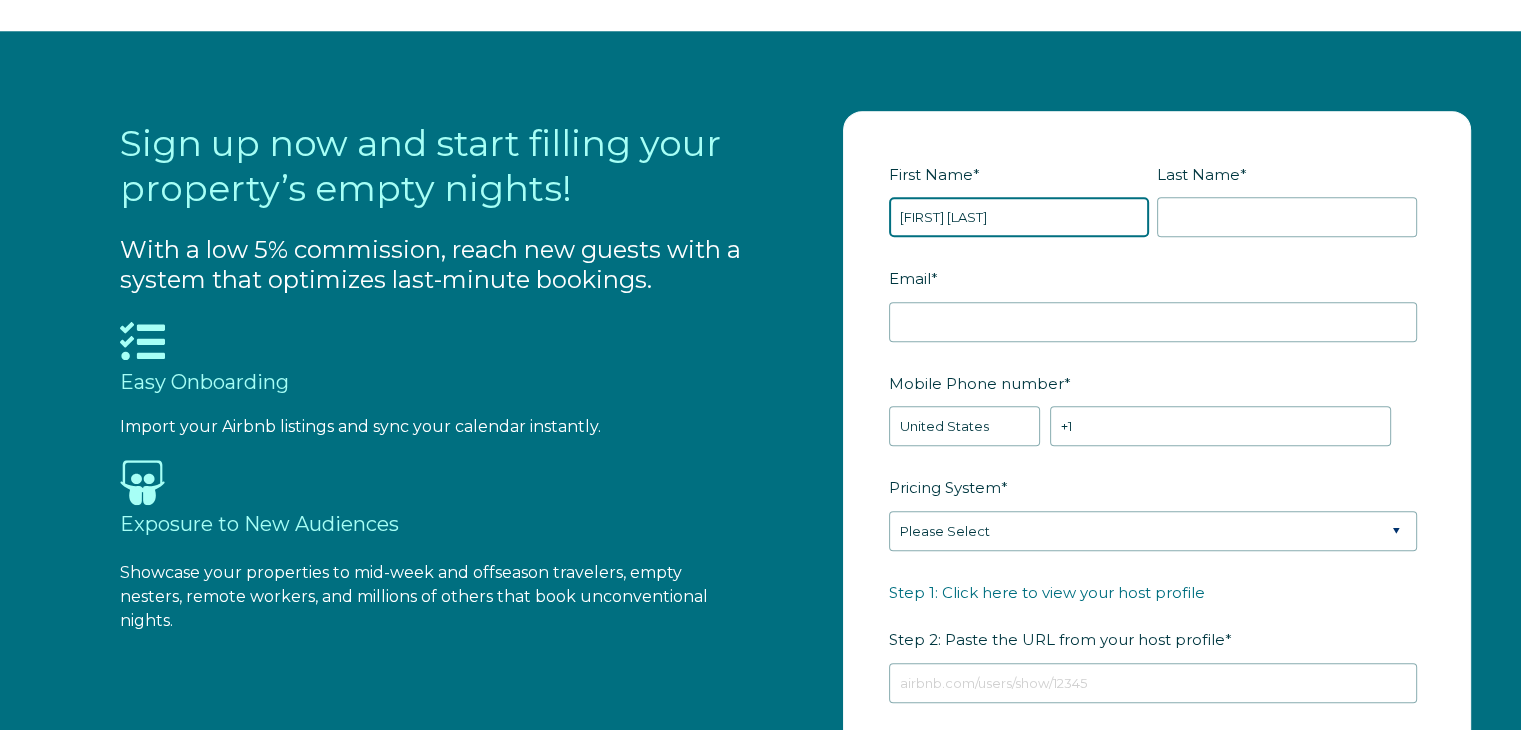type on "[FIRST] [LAST]" 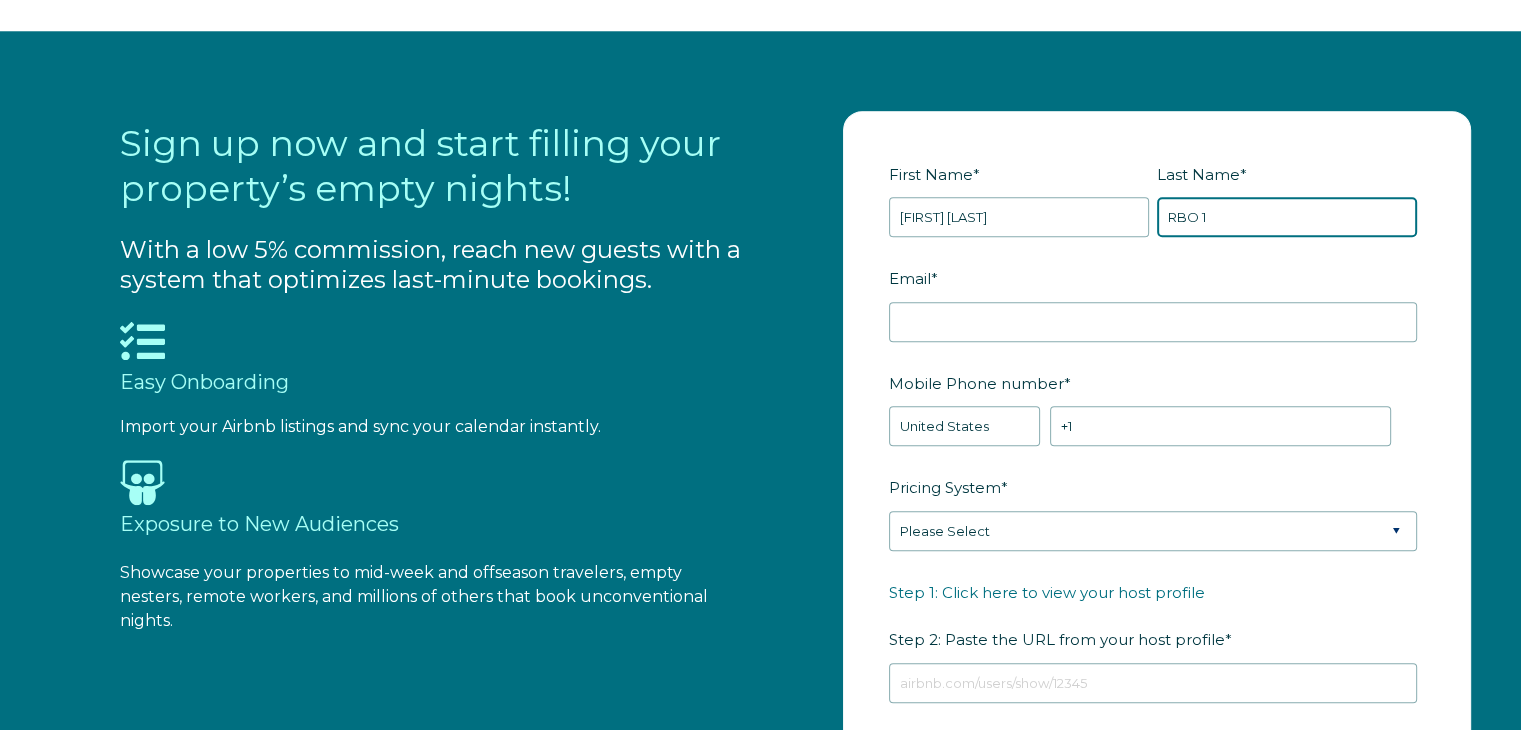 type on "RBO 1" 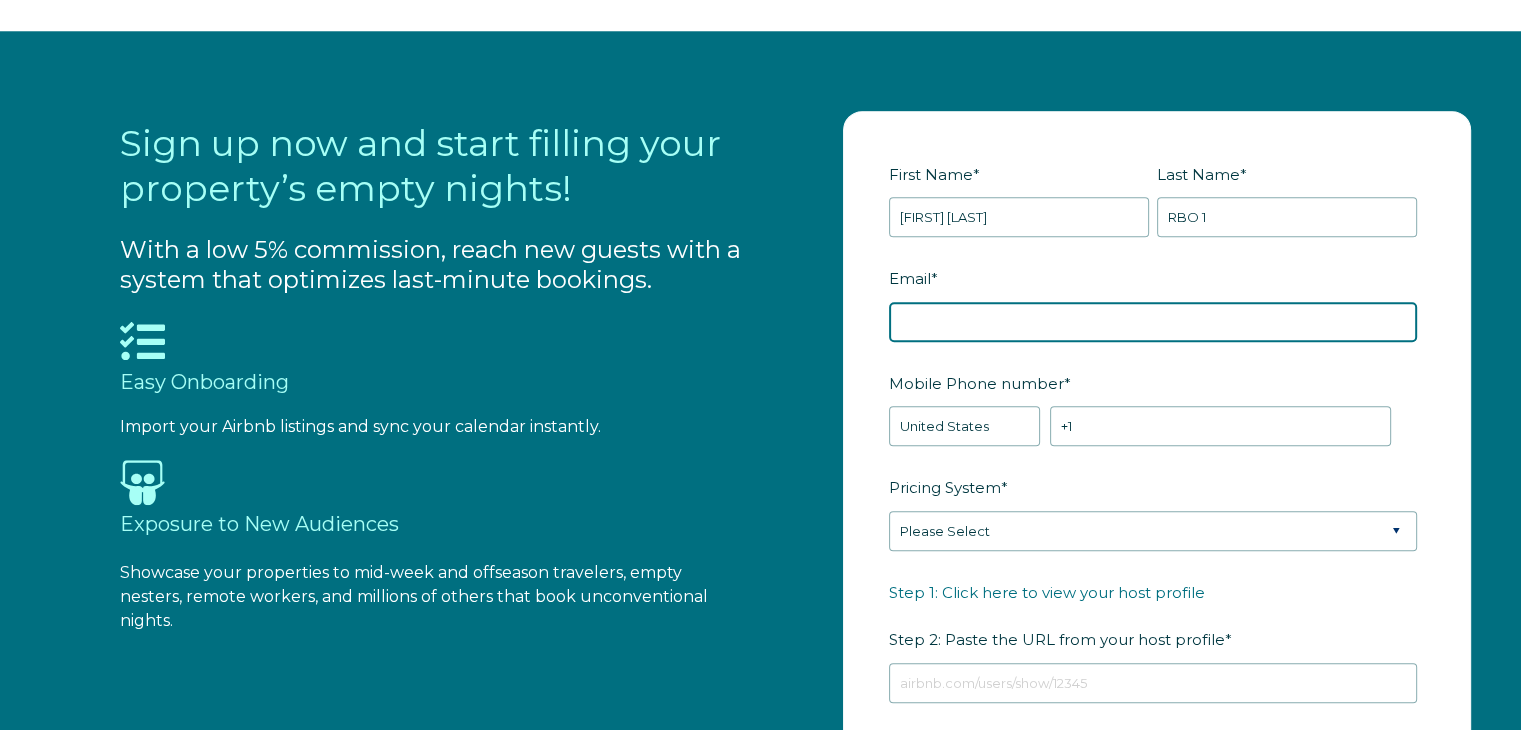 click on "Email *" at bounding box center [1153, 322] 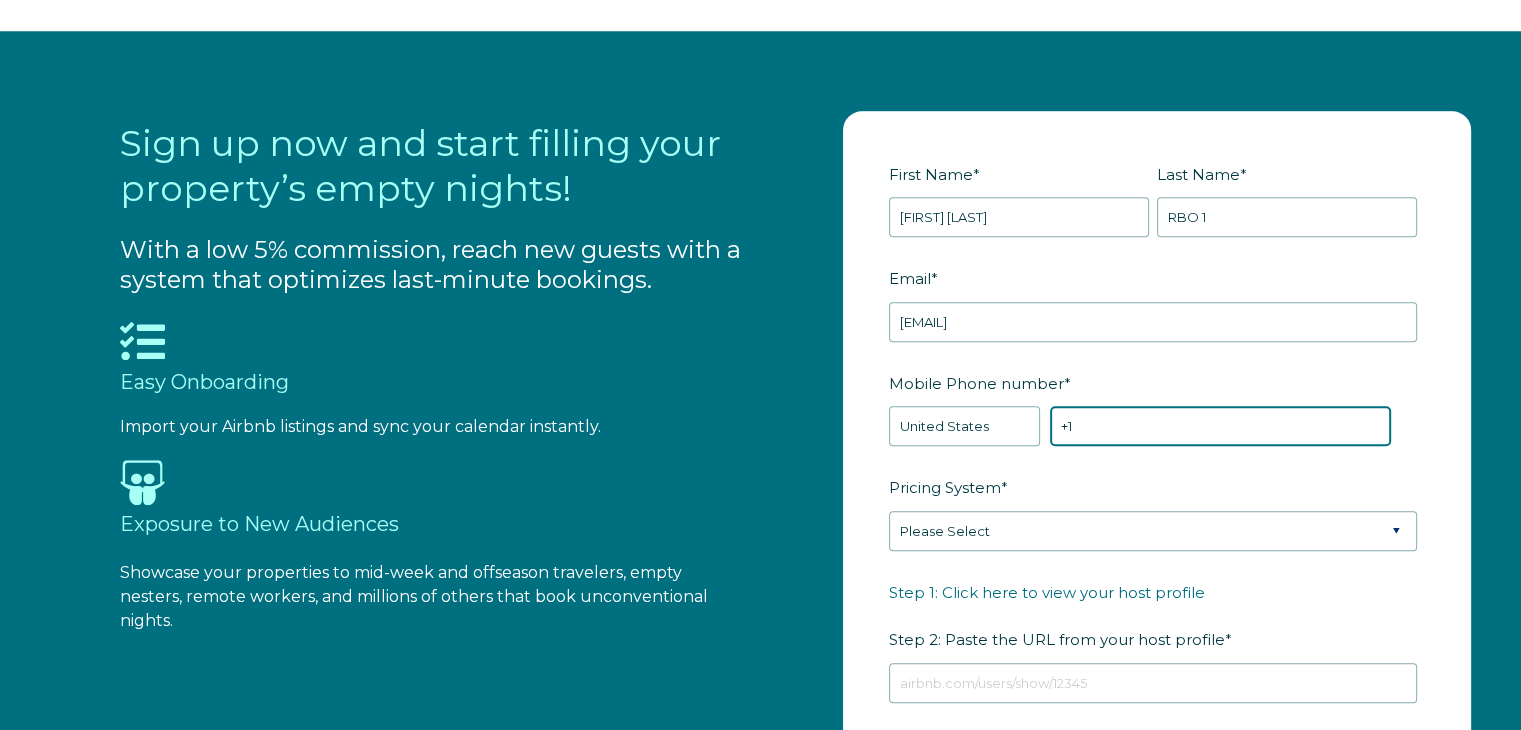 click on "+1" at bounding box center (1220, 426) 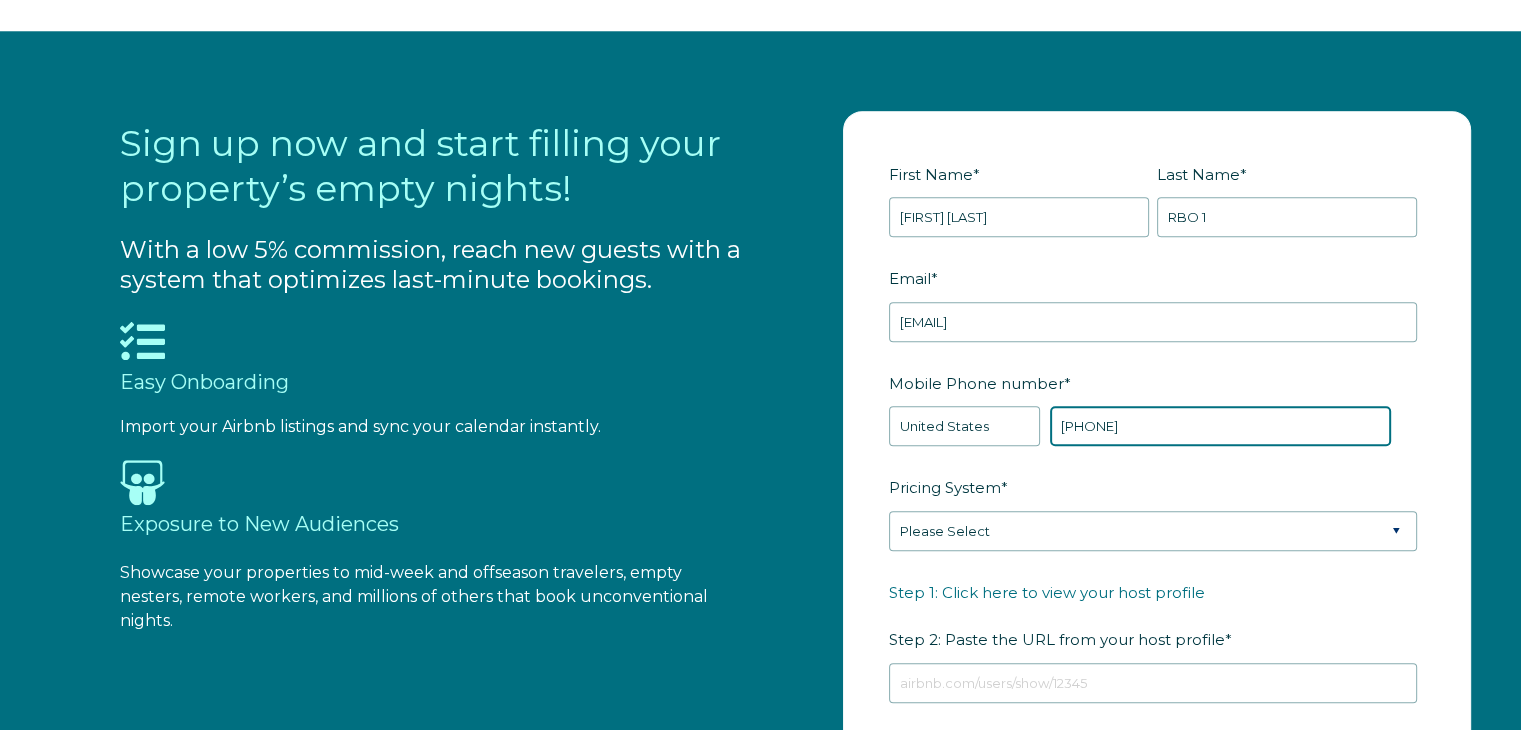 type on "+1 2087040101" 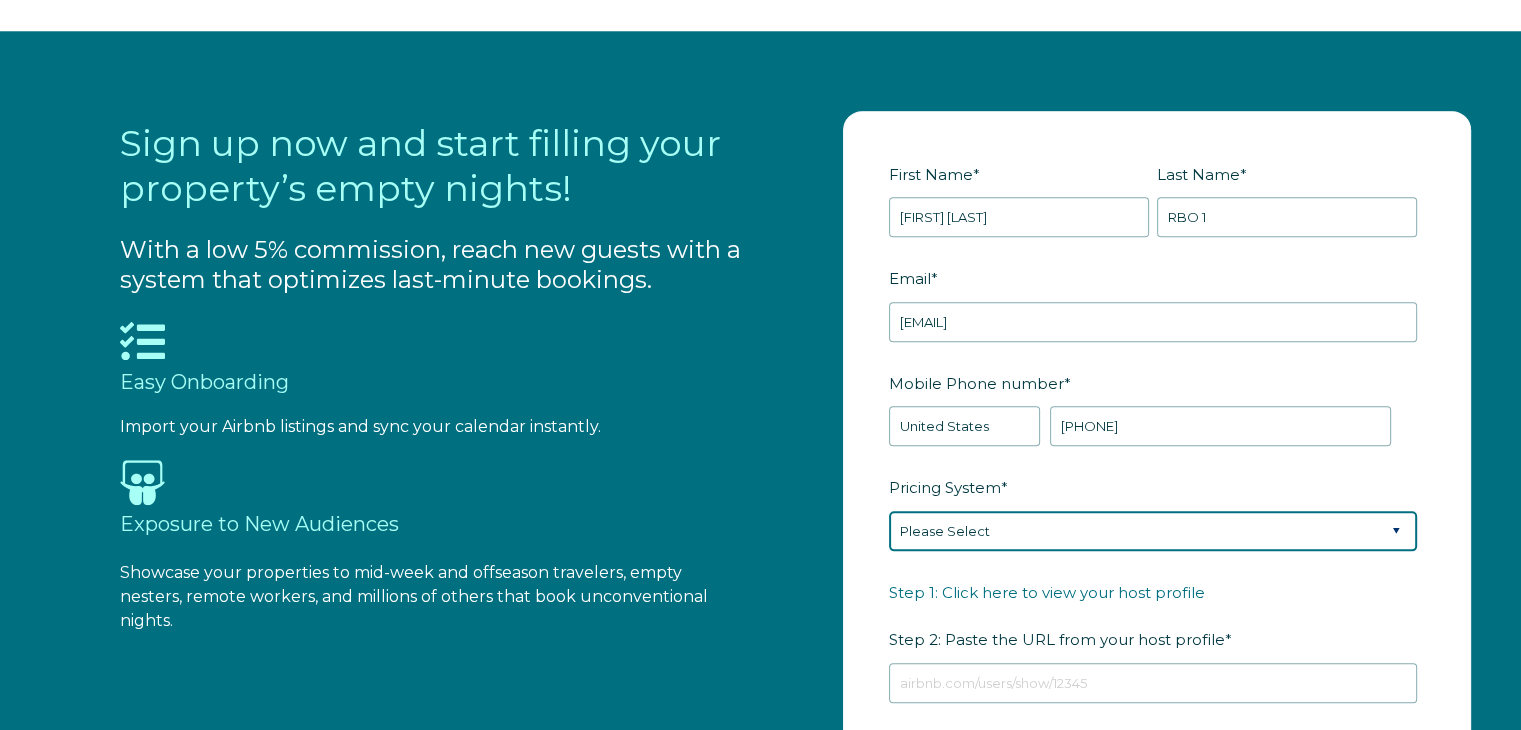 click on "Please Select Manual Airbnb Smart Pricing PriceLabs Wheelhouse Beyond Pricing 3rd Party - Dynamic" at bounding box center (1153, 531) 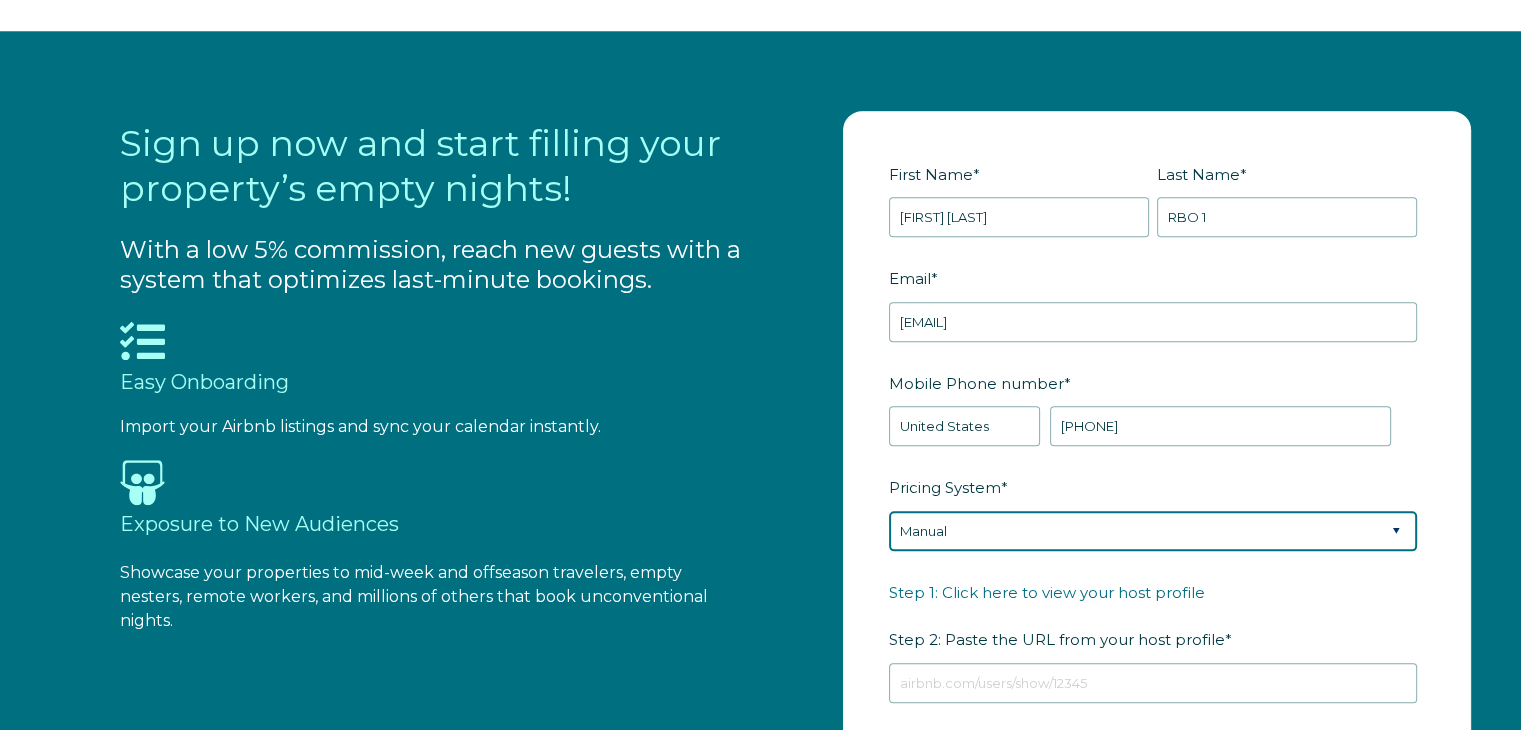 click on "Please Select Manual Airbnb Smart Pricing PriceLabs Wheelhouse Beyond Pricing 3rd Party - Dynamic" at bounding box center [1153, 531] 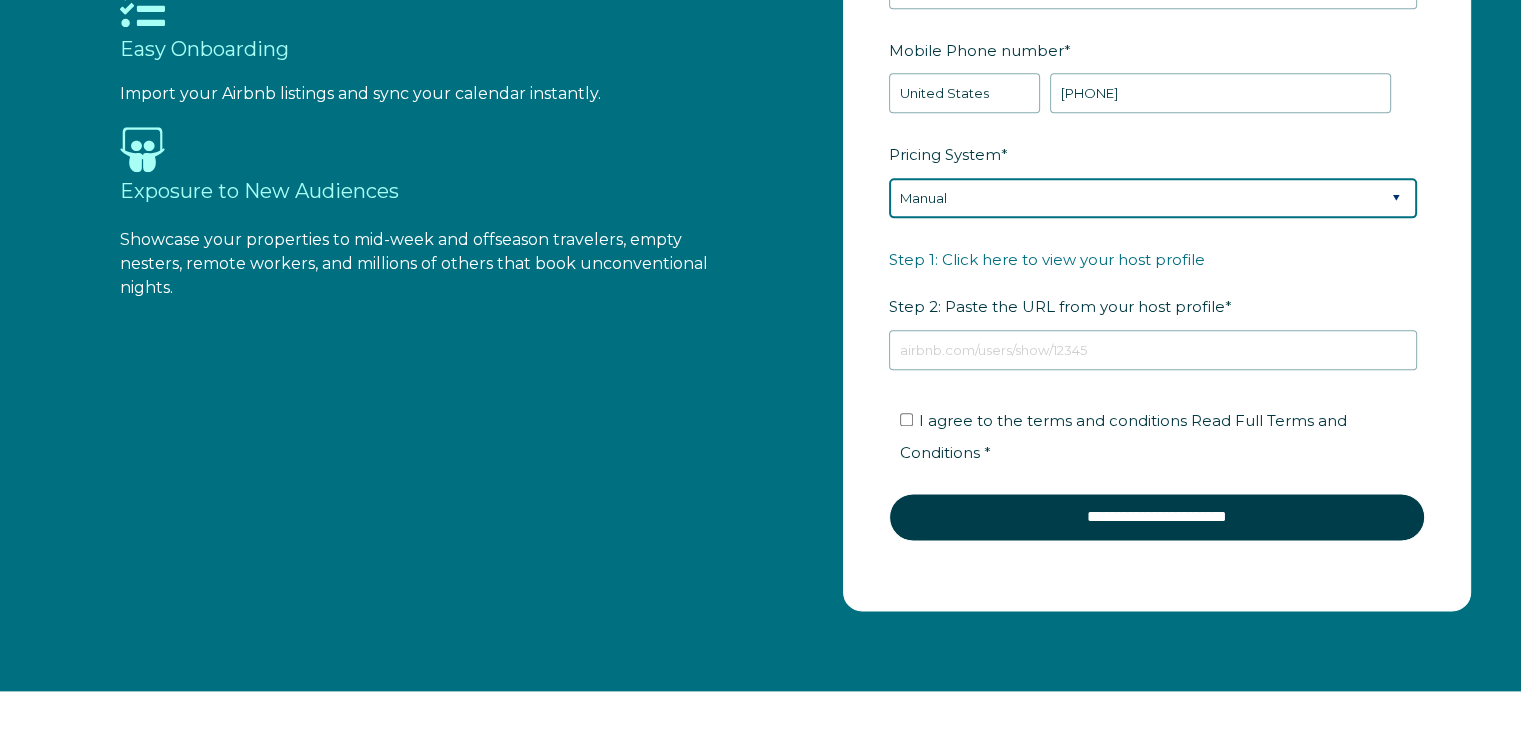 scroll, scrollTop: 2384, scrollLeft: 0, axis: vertical 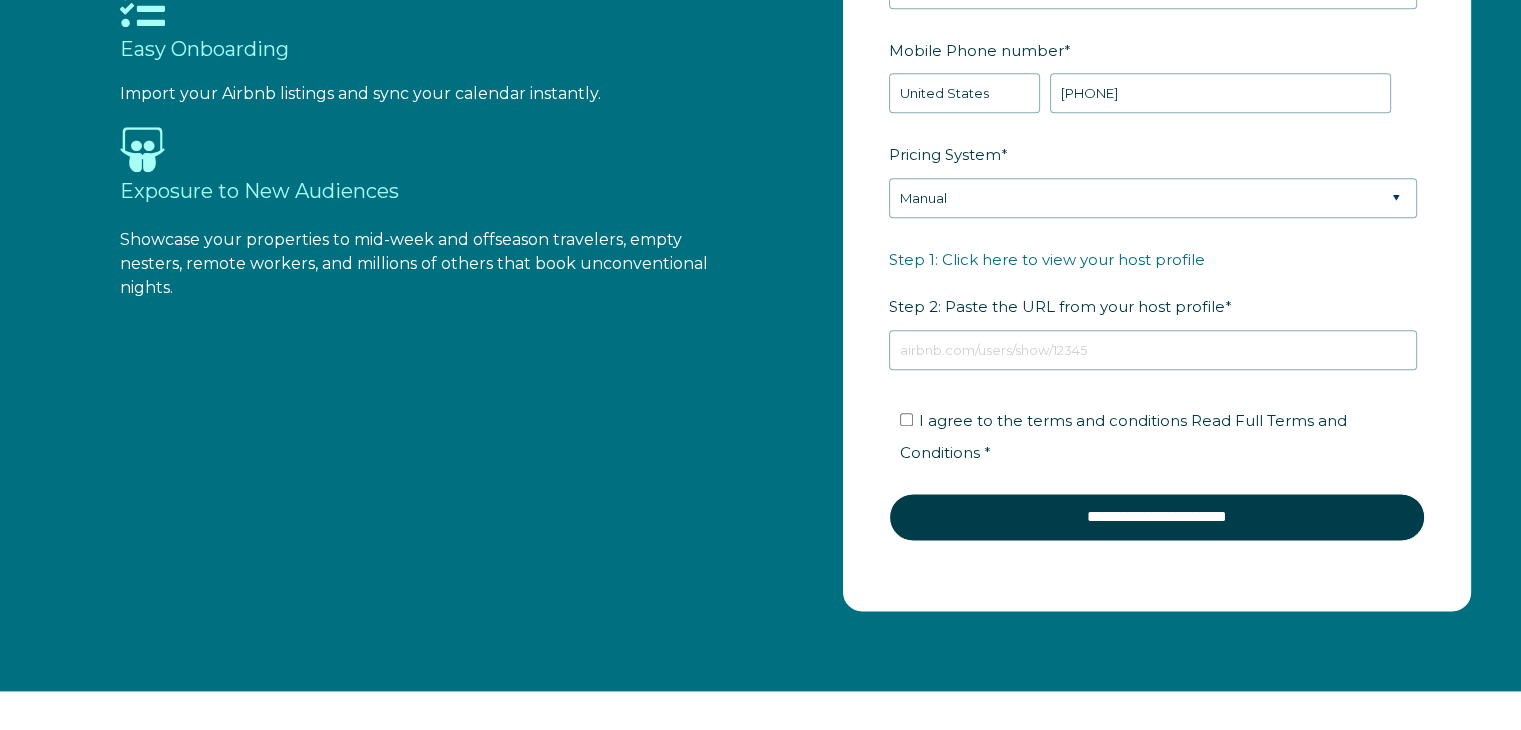 click on "I agree to the terms and conditions        Read Full Terms and Conditions     *" at bounding box center [1123, 436] 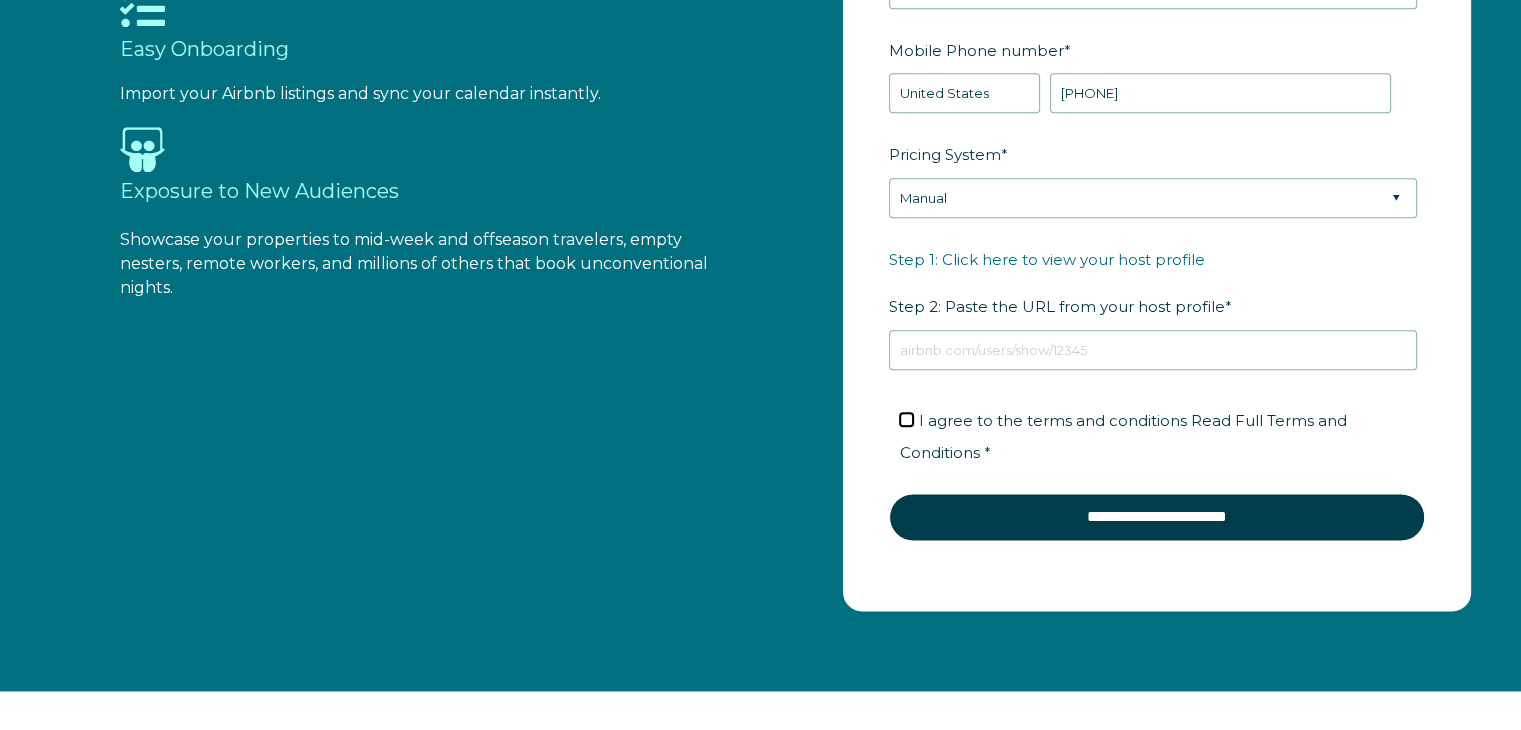 click on "I agree to the terms and conditions        Read Full Terms and Conditions     *" at bounding box center (906, 419) 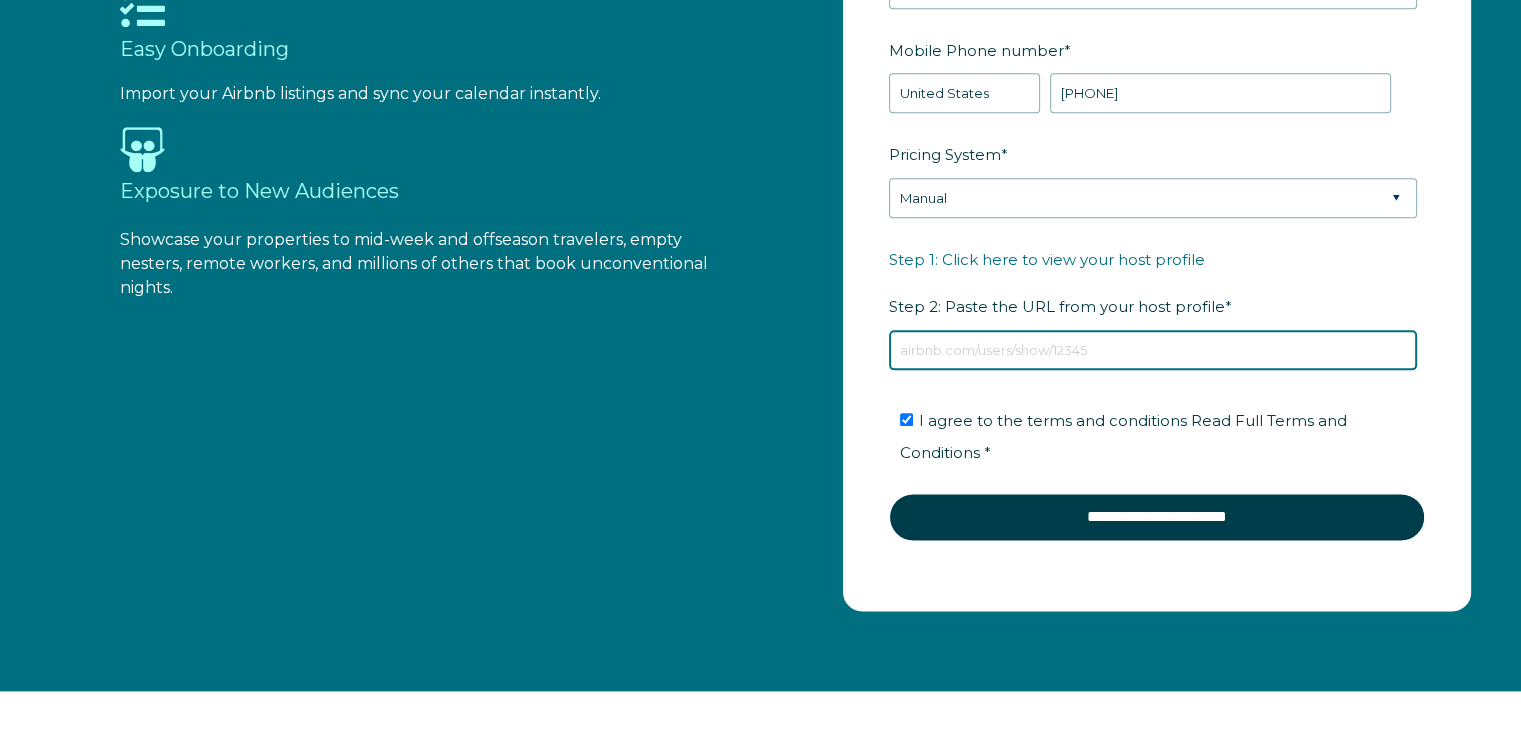 click on "Step 1: Click here to view your host profile   Step 2: Paste the URL from your host profile *" at bounding box center [1153, 350] 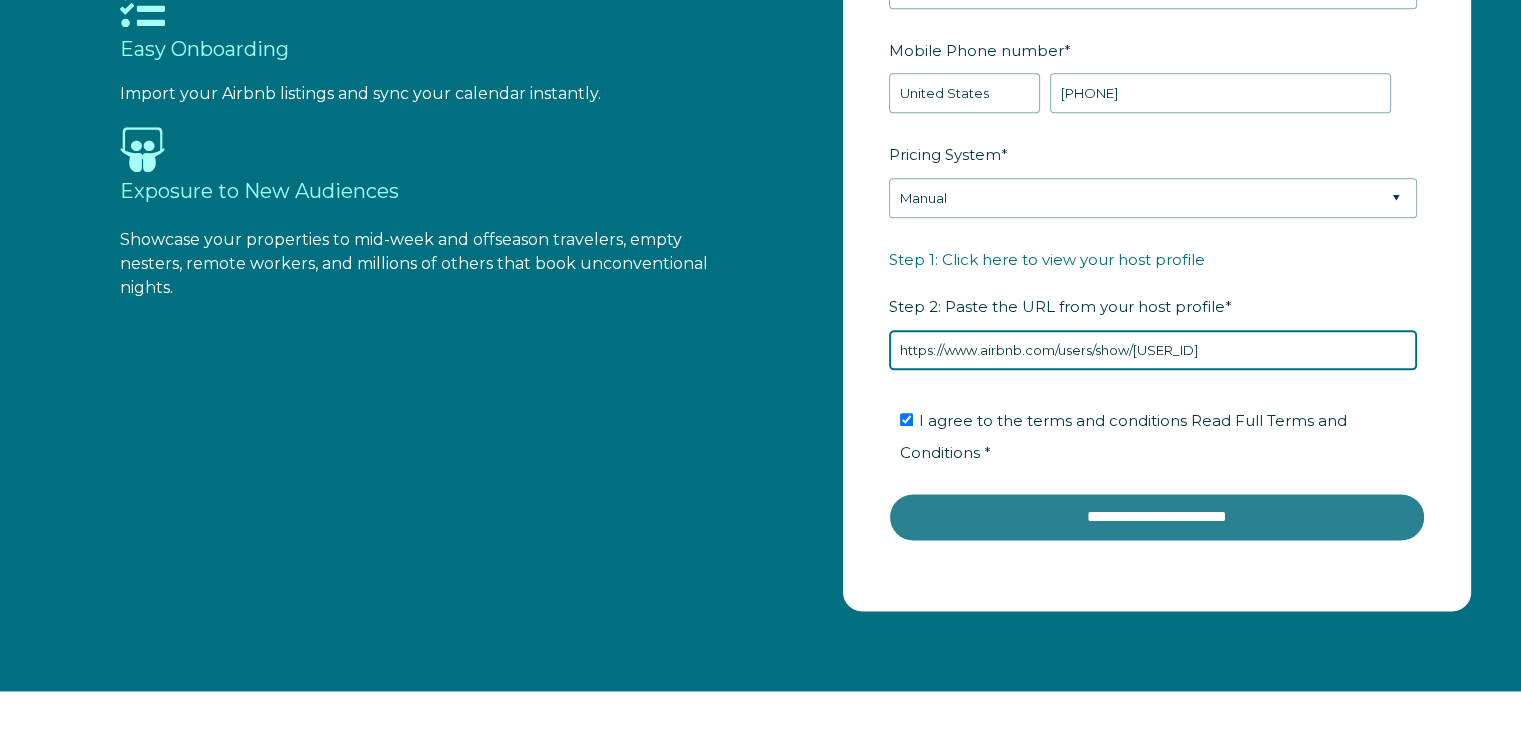 type on "https://www.airbnb.com/users/show/303296375" 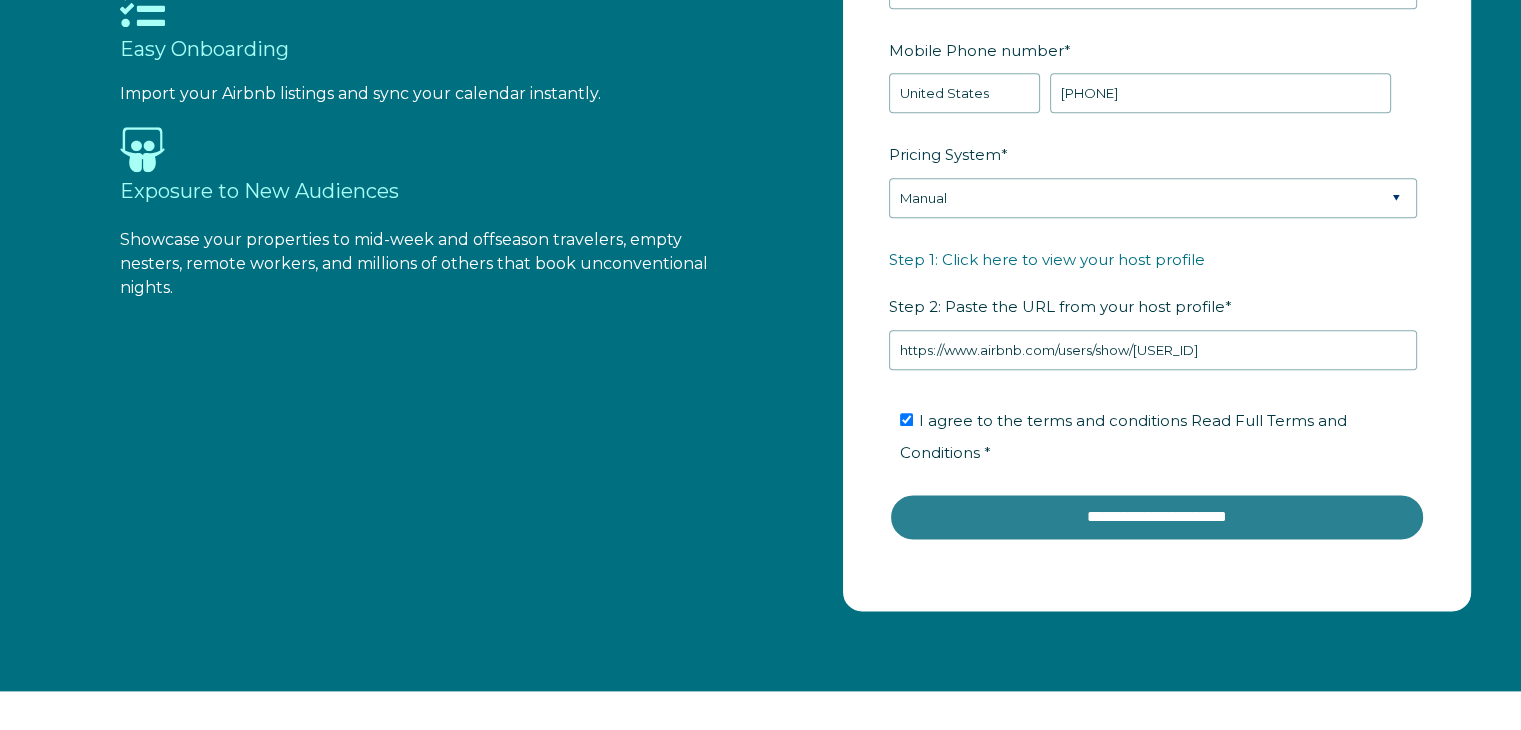 click on "**********" at bounding box center (1157, 517) 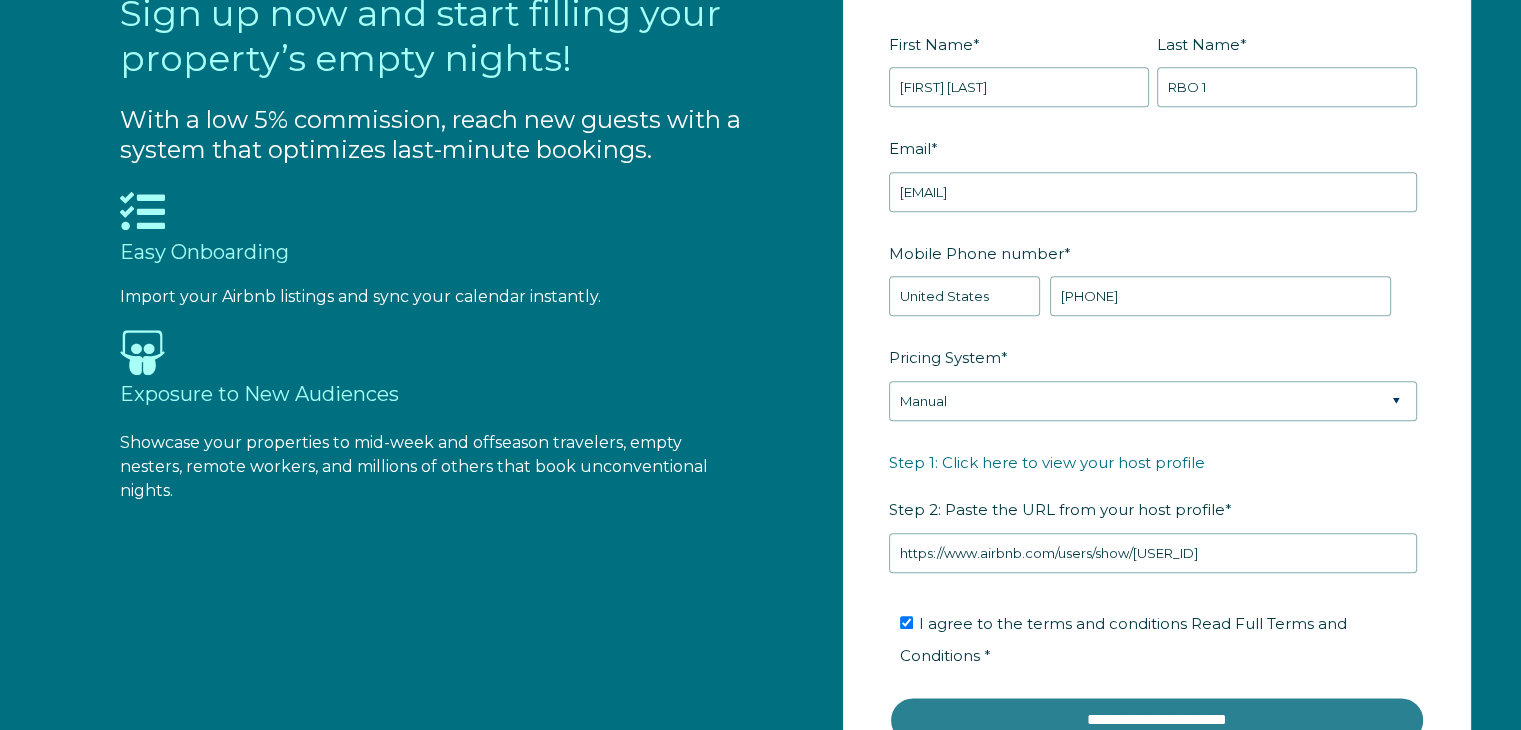 scroll, scrollTop: 2169, scrollLeft: 0, axis: vertical 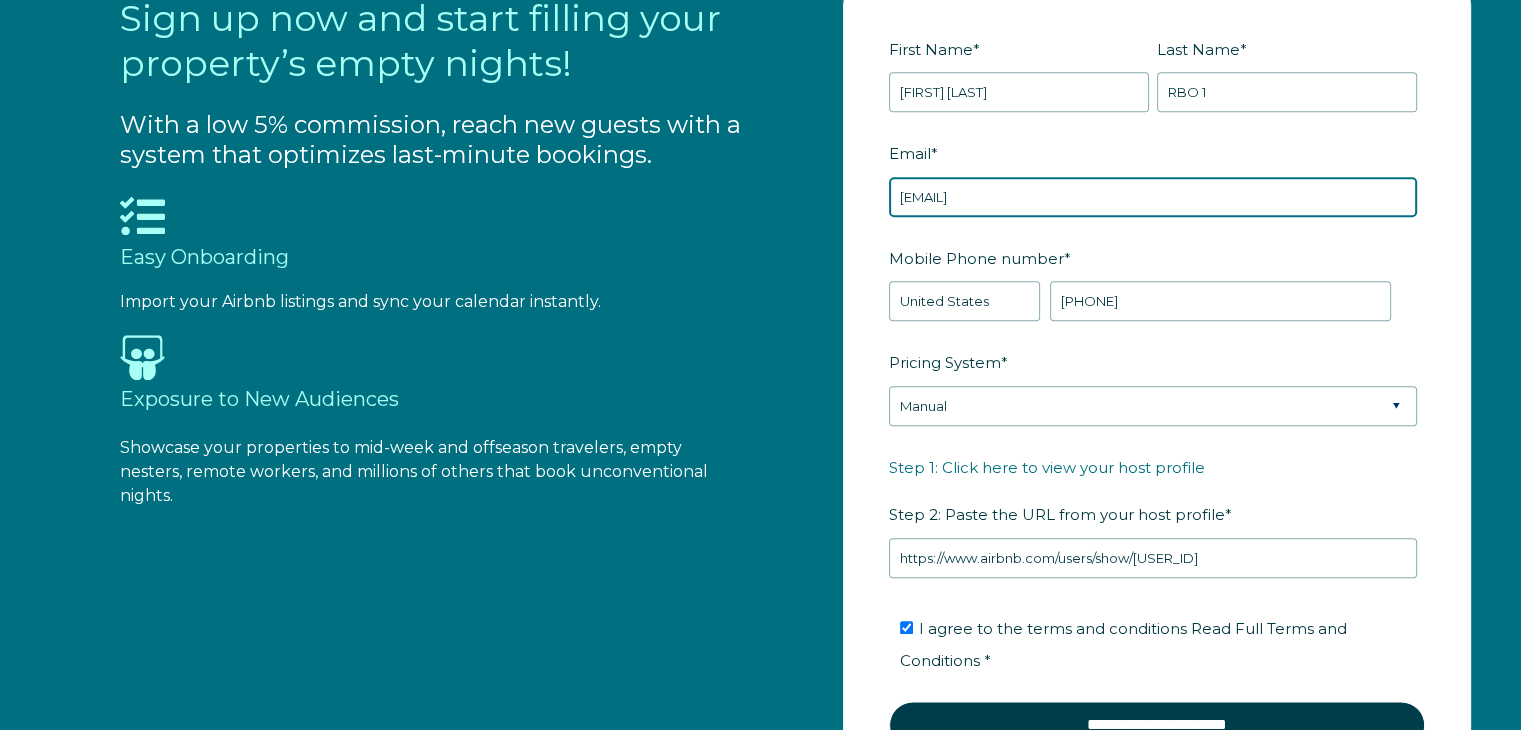 click on "imakmwj@gmail.com" at bounding box center [1153, 197] 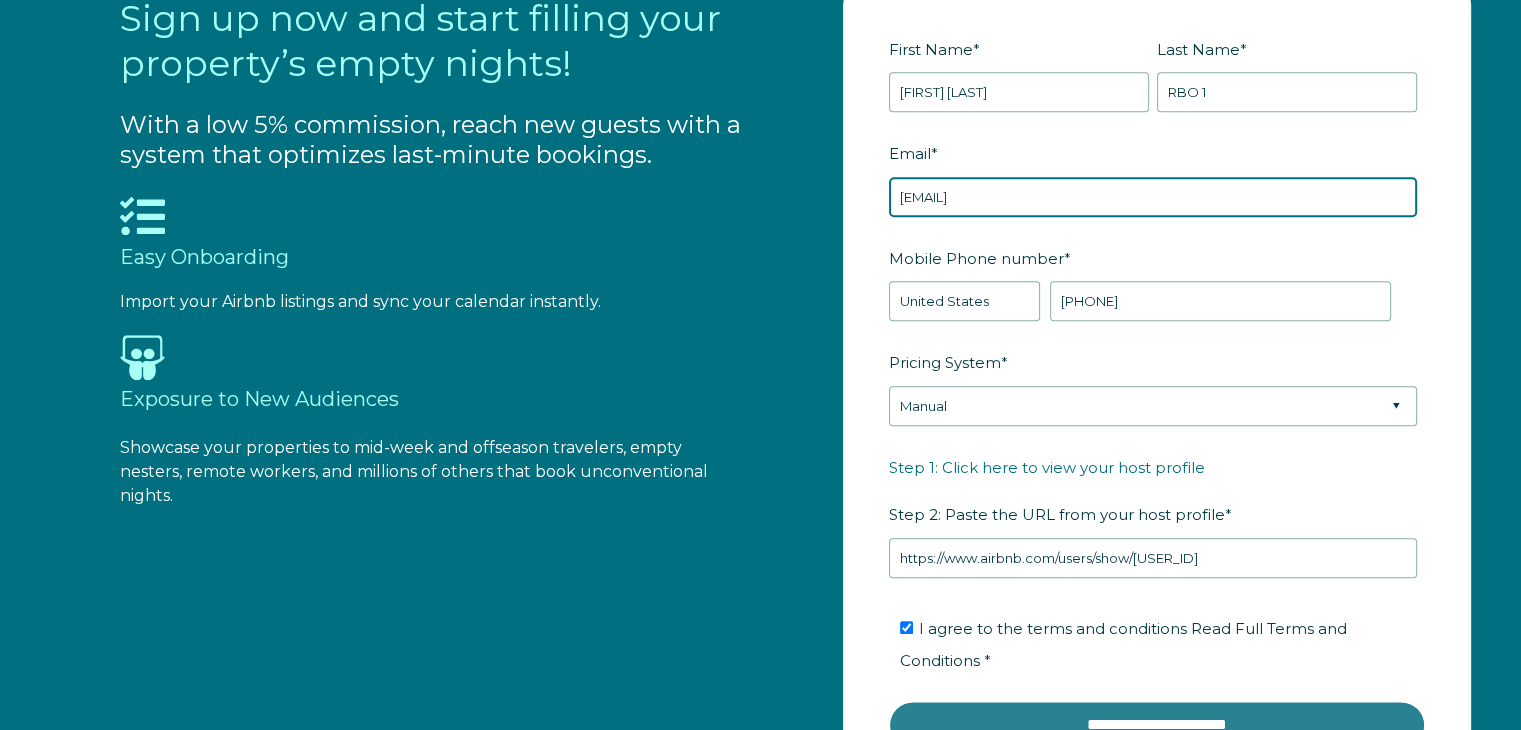 type on "imakmwj+525-1@gmail.com" 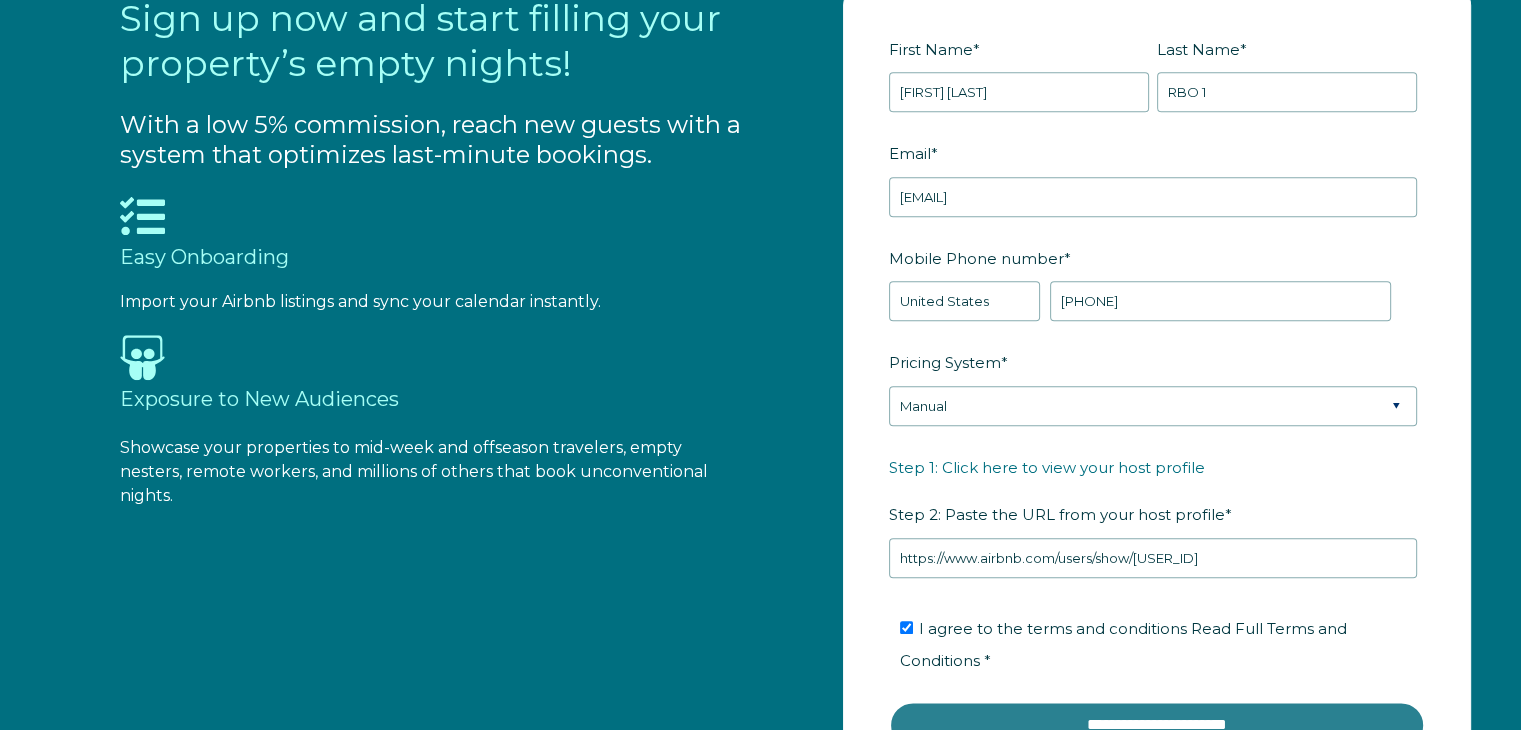 click on "**********" at bounding box center (1157, 725) 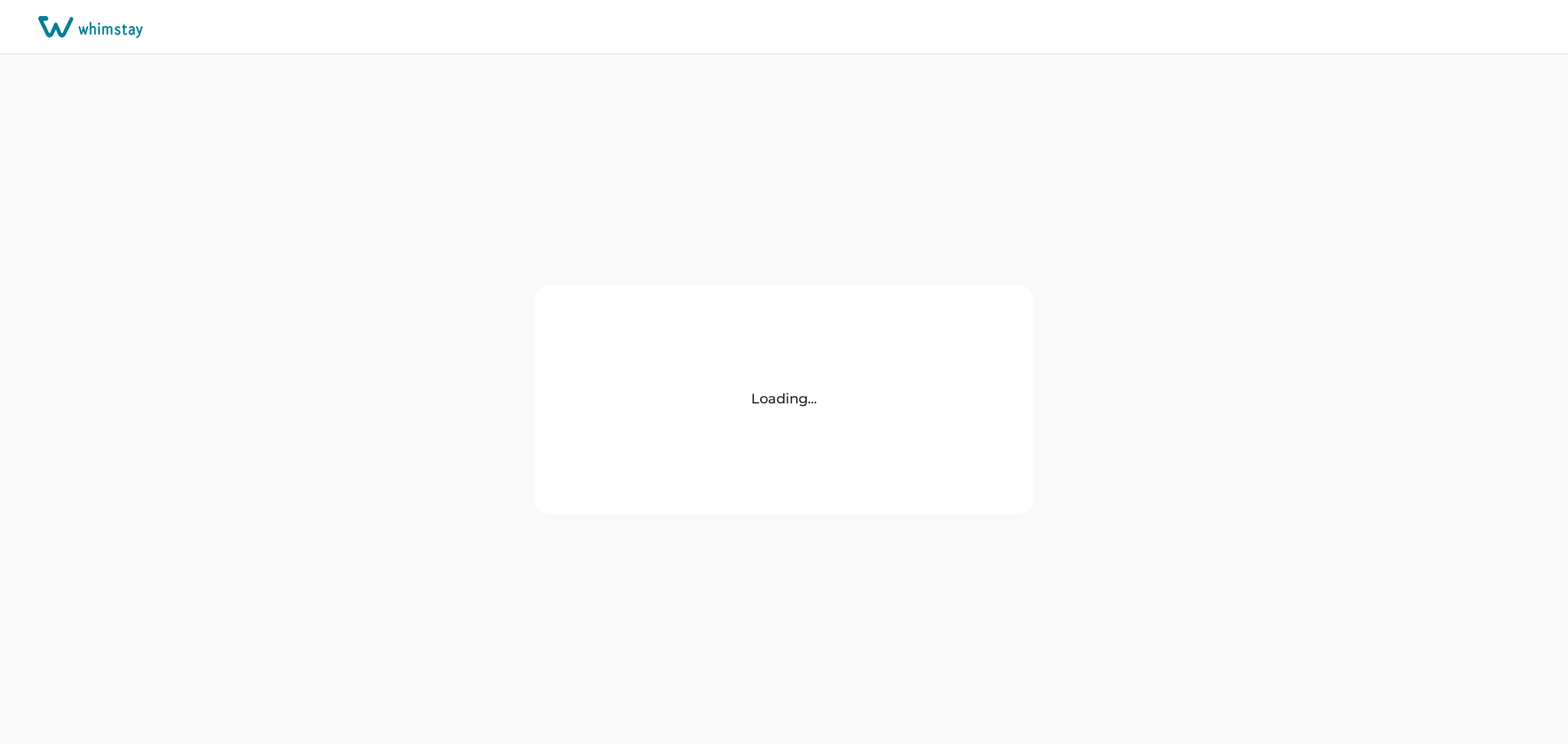 scroll, scrollTop: 0, scrollLeft: 0, axis: both 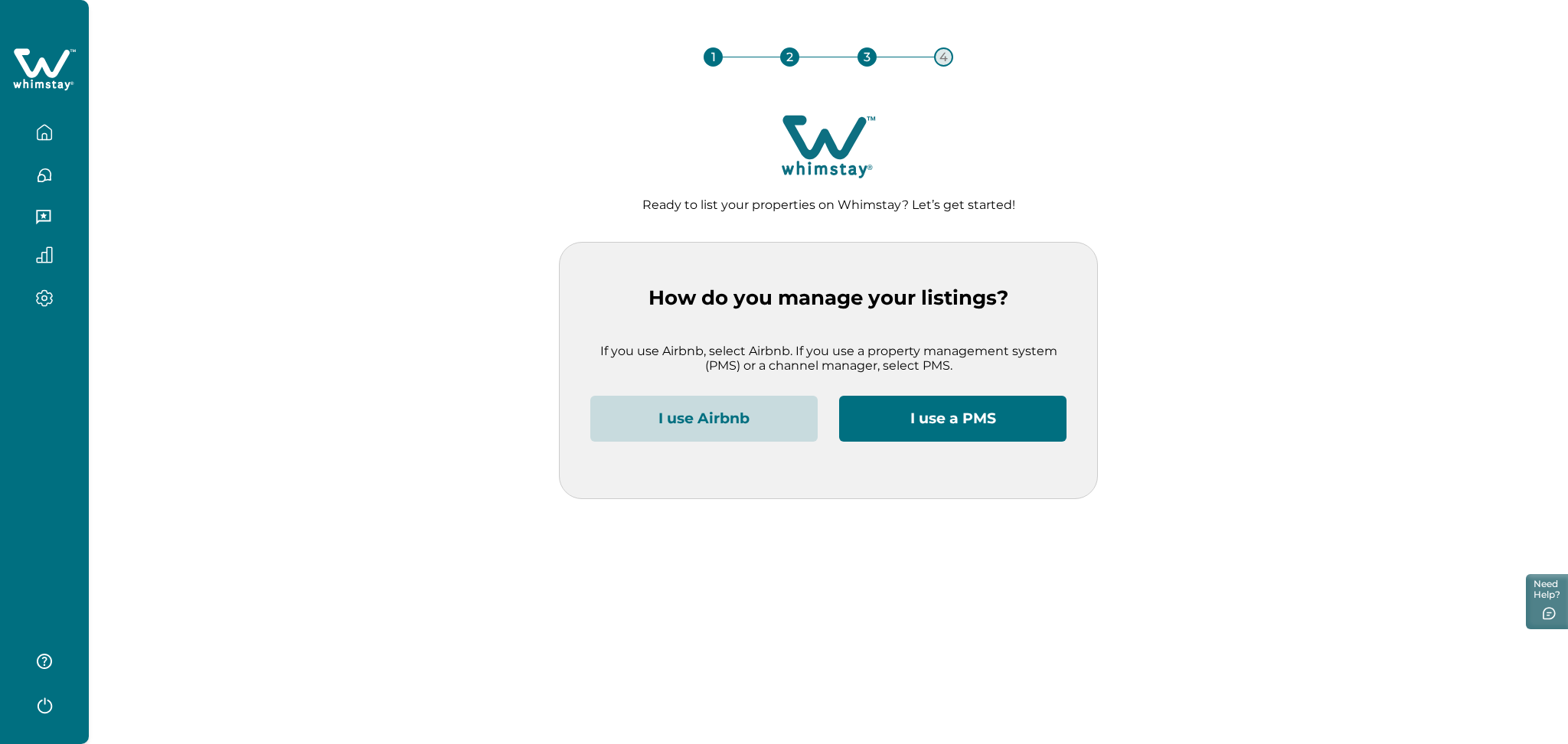 click on "I use Airbnb" at bounding box center (704, 419) 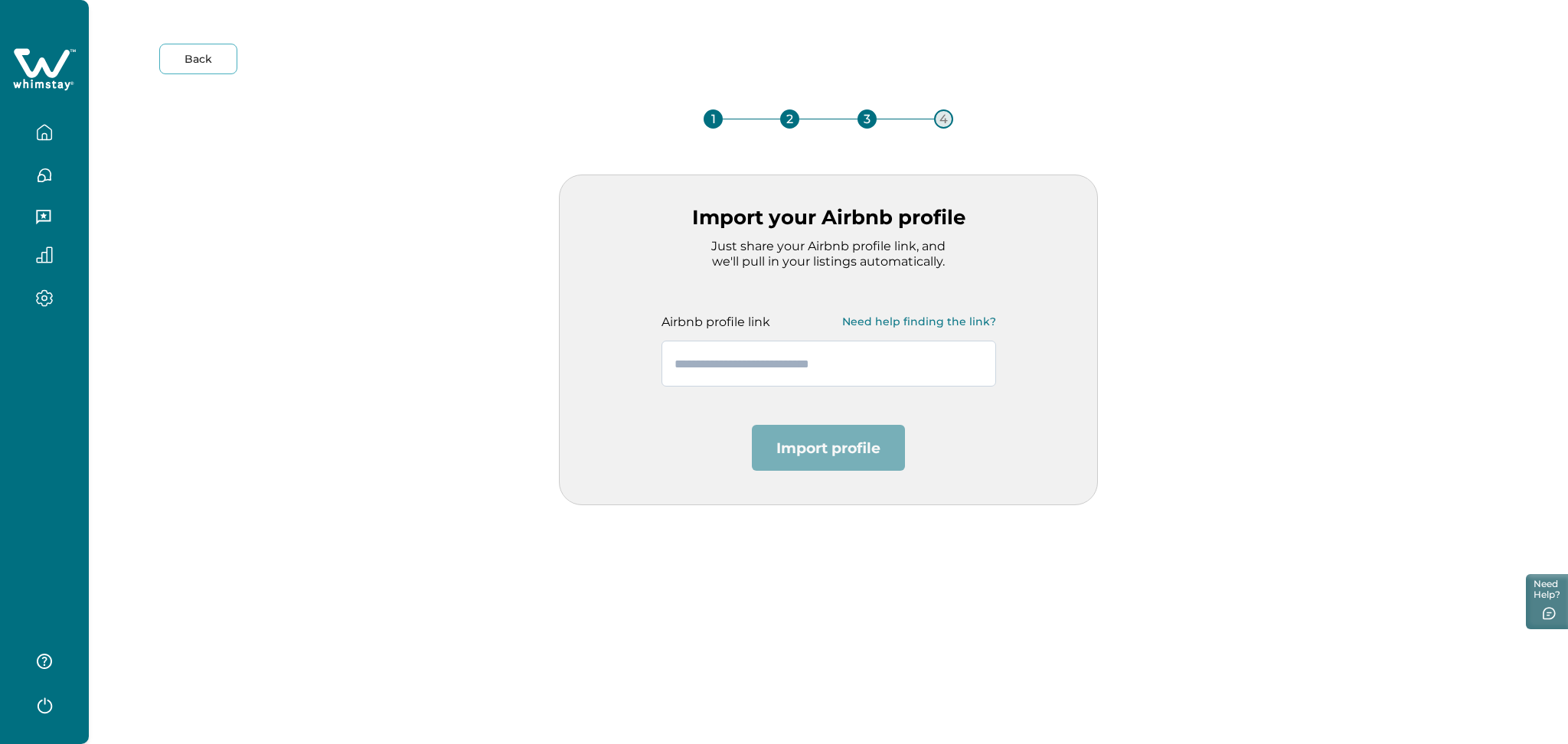 click at bounding box center (828, 364) 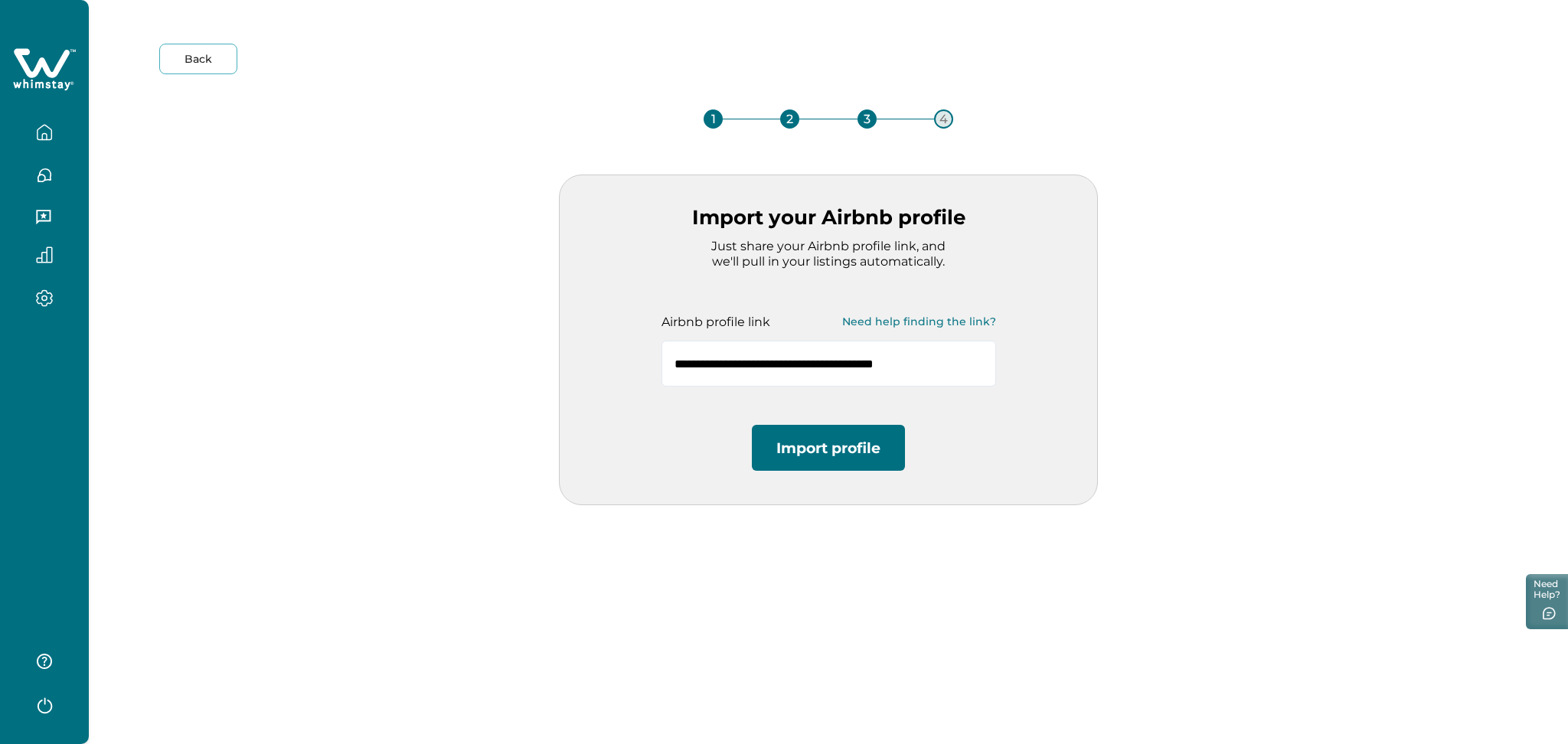 type on "**********" 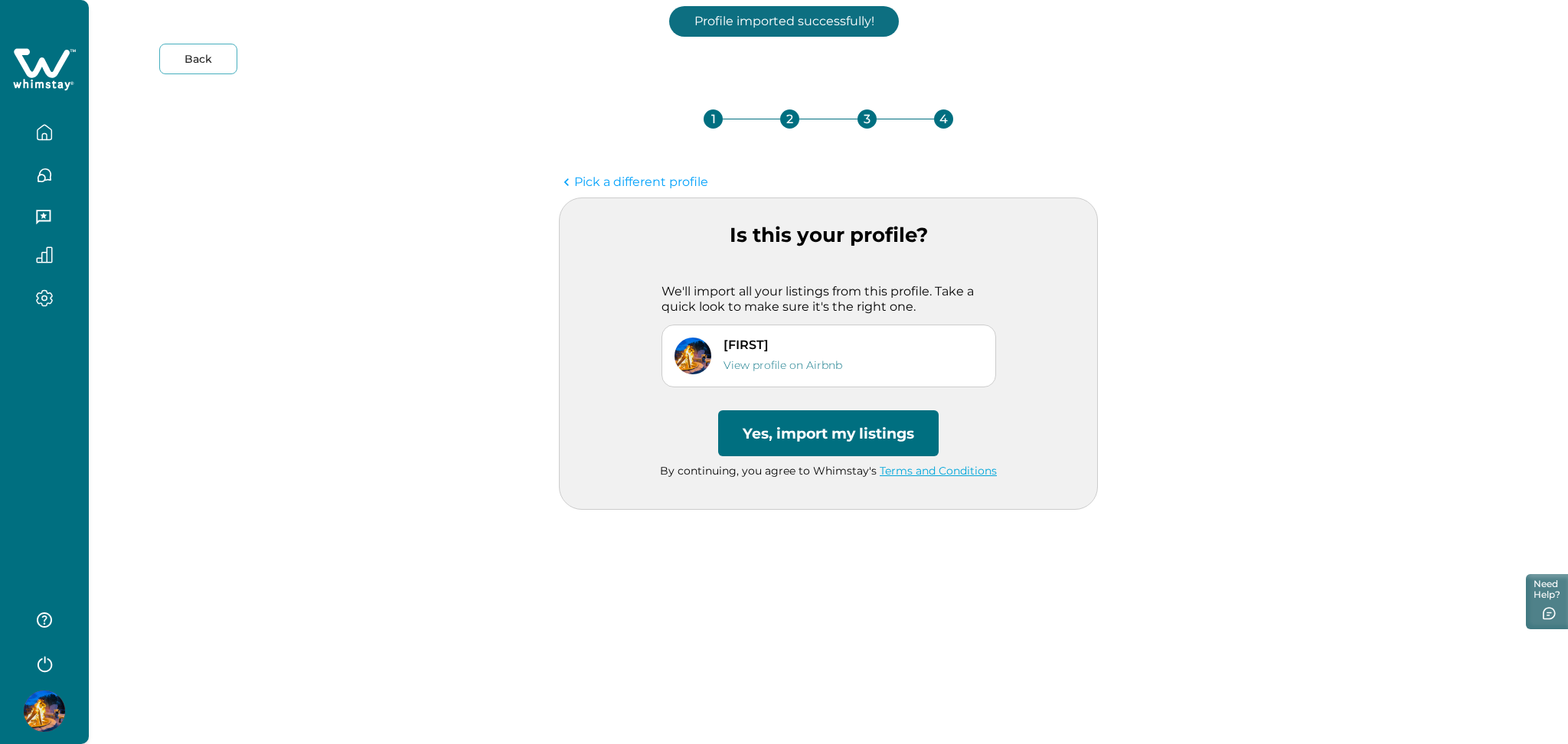 click on "Yes, import my listings" at bounding box center [828, 433] 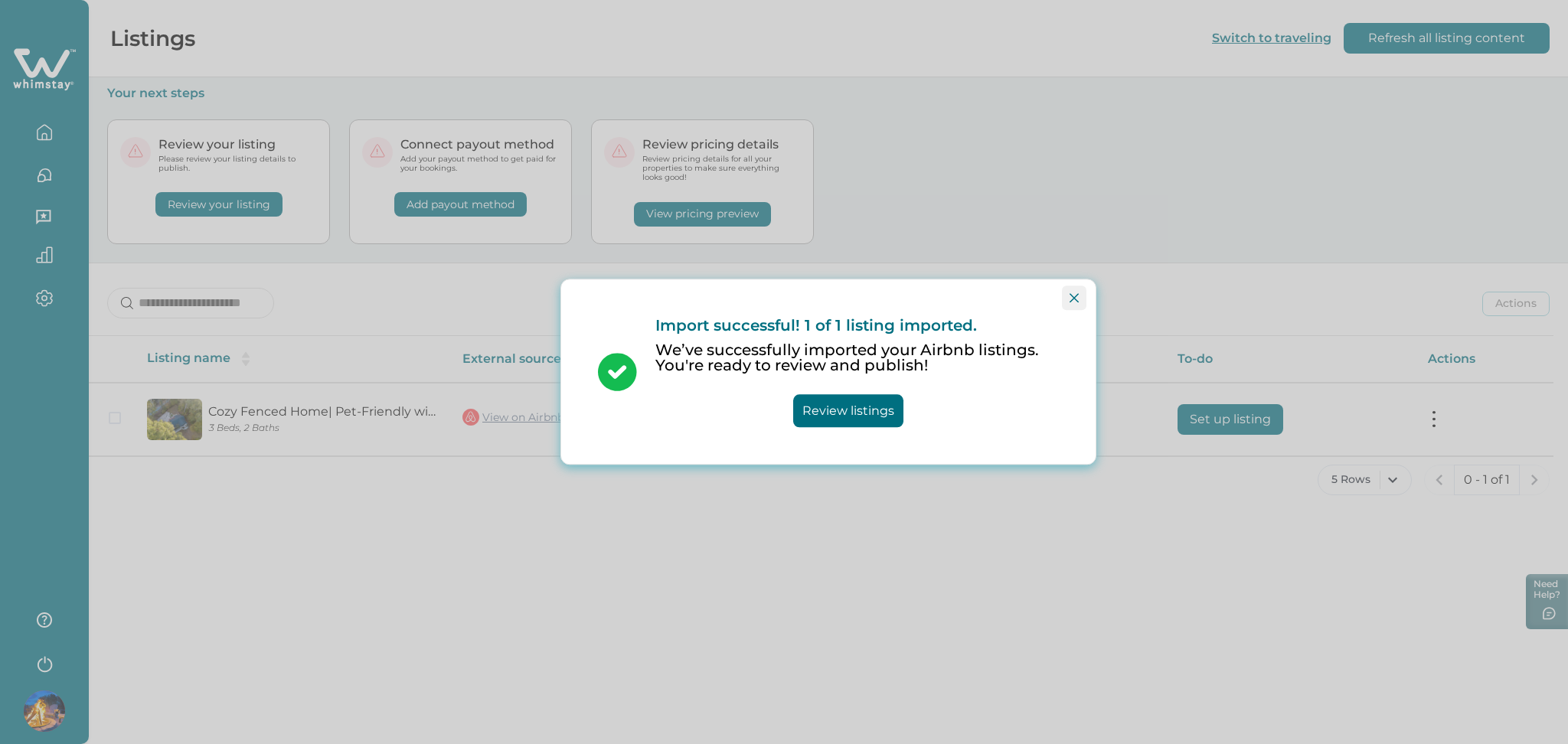 click 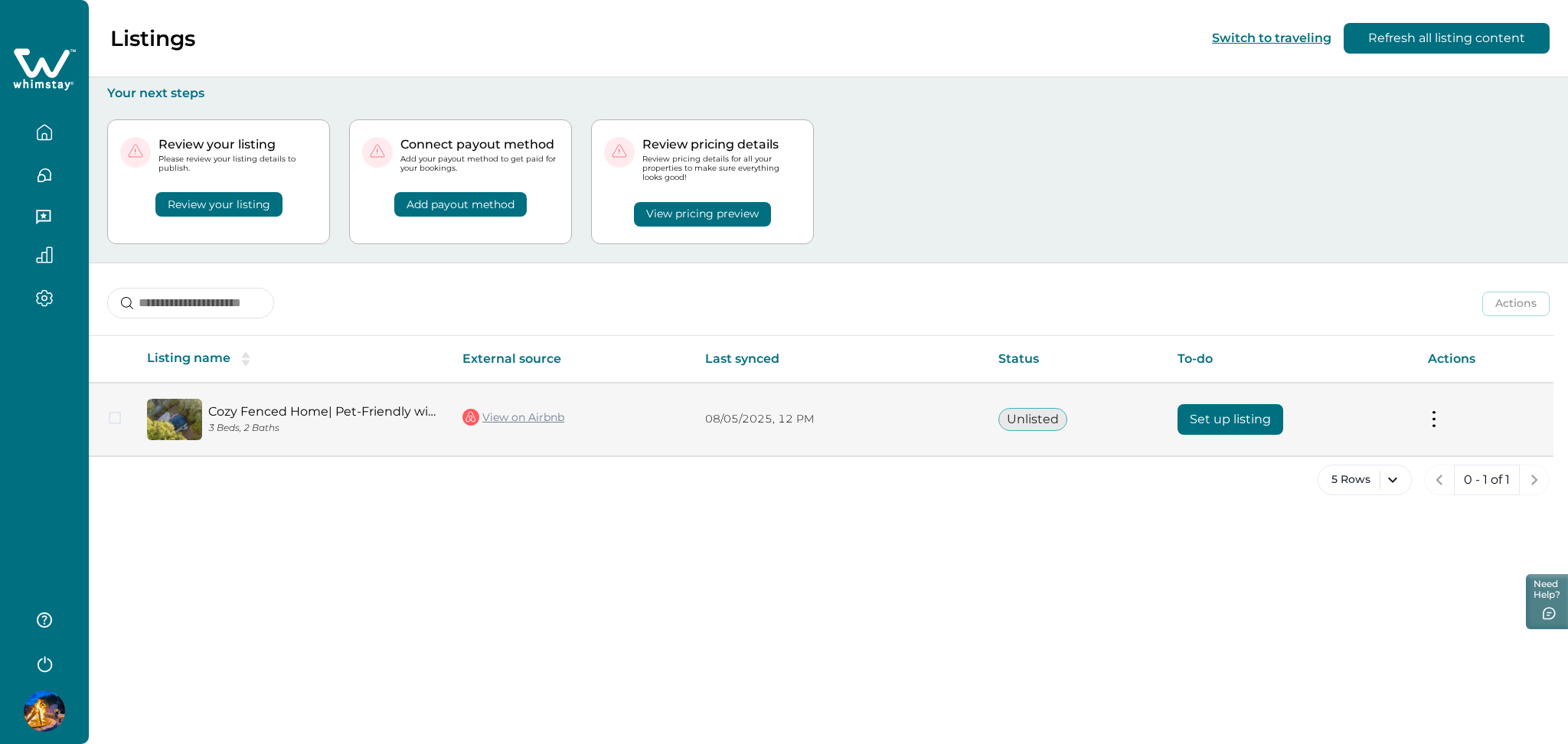 click on "View on Airbnb" at bounding box center (513, 417) 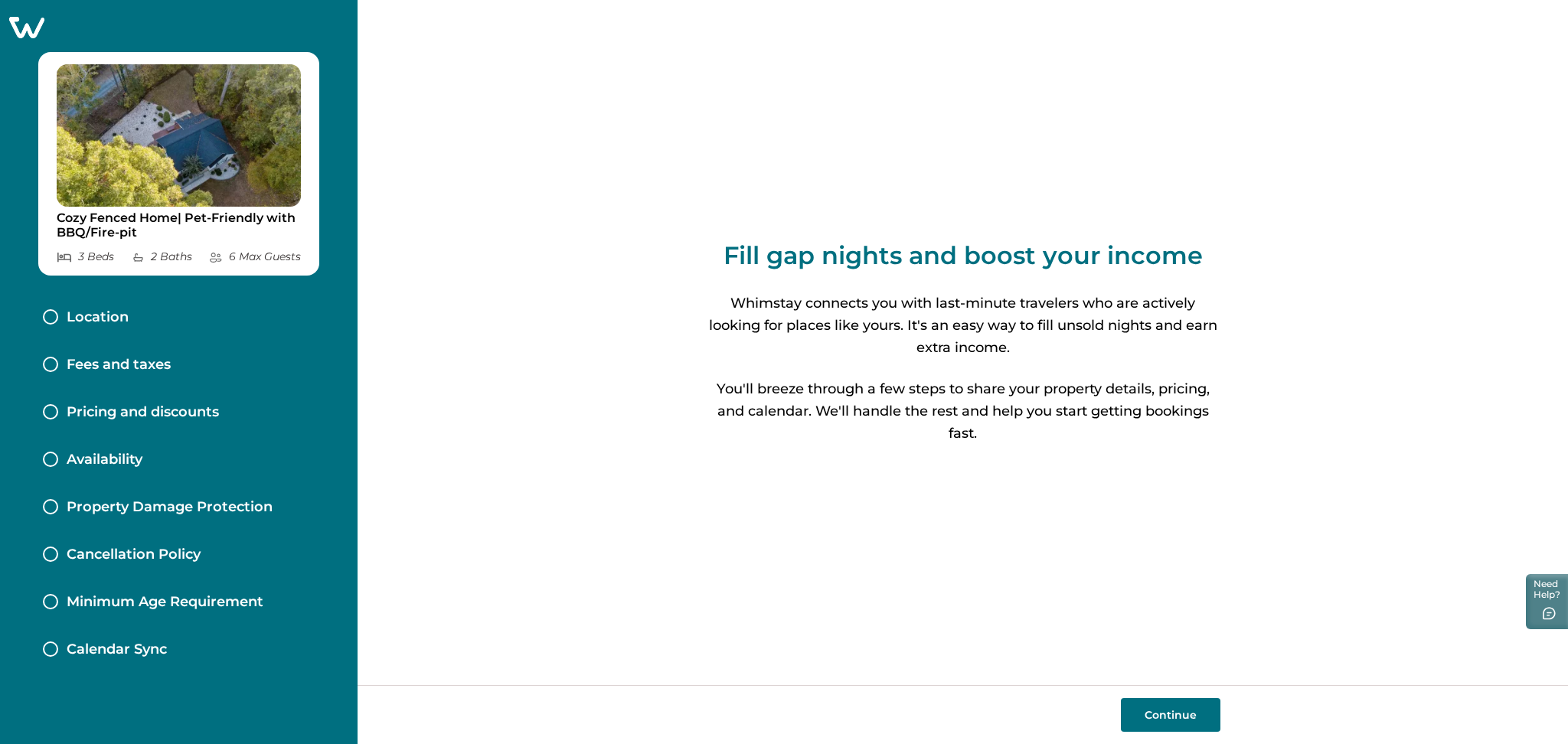 click on "Fill gap nights and boost your income" at bounding box center [963, 256] 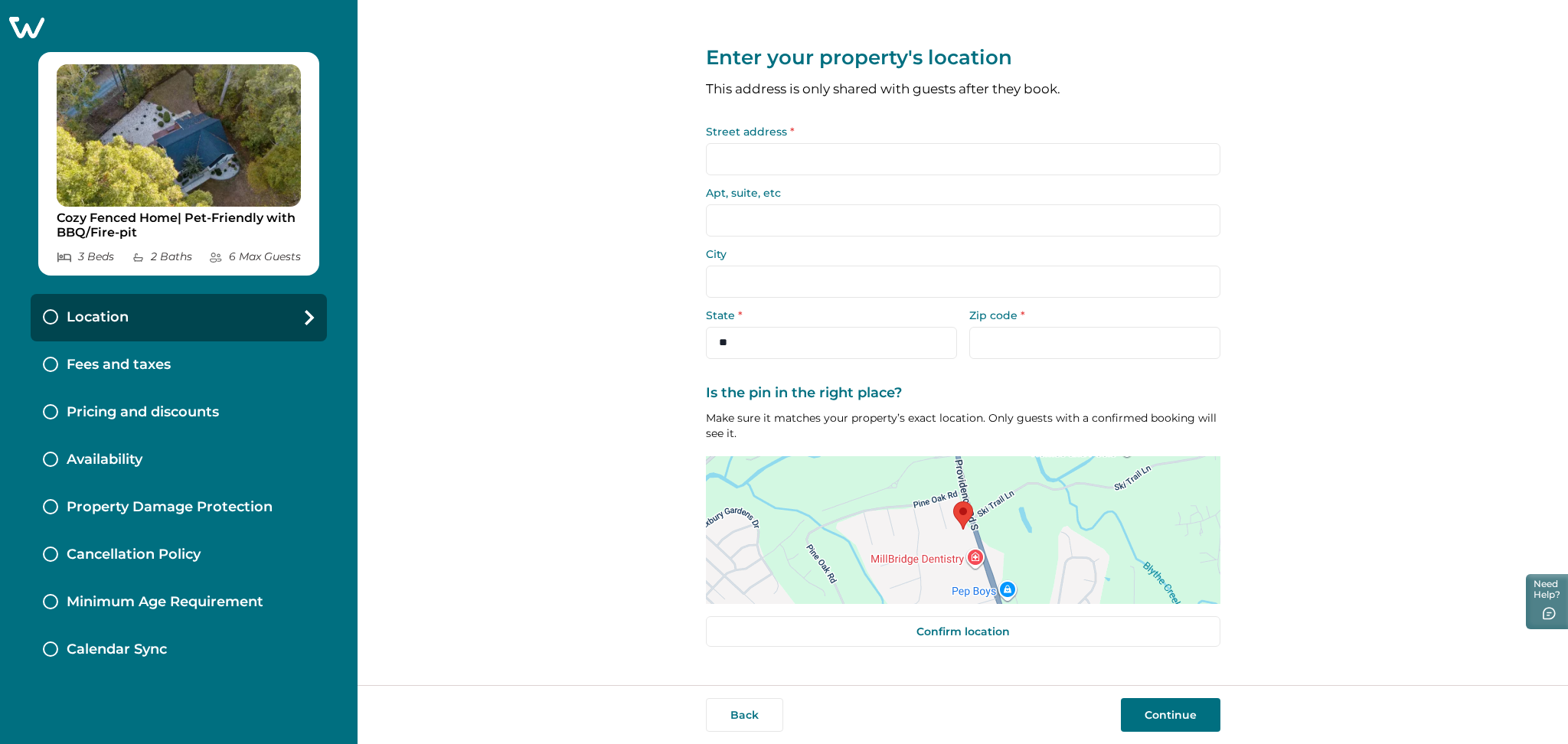 click on "Street address *" at bounding box center [963, 159] 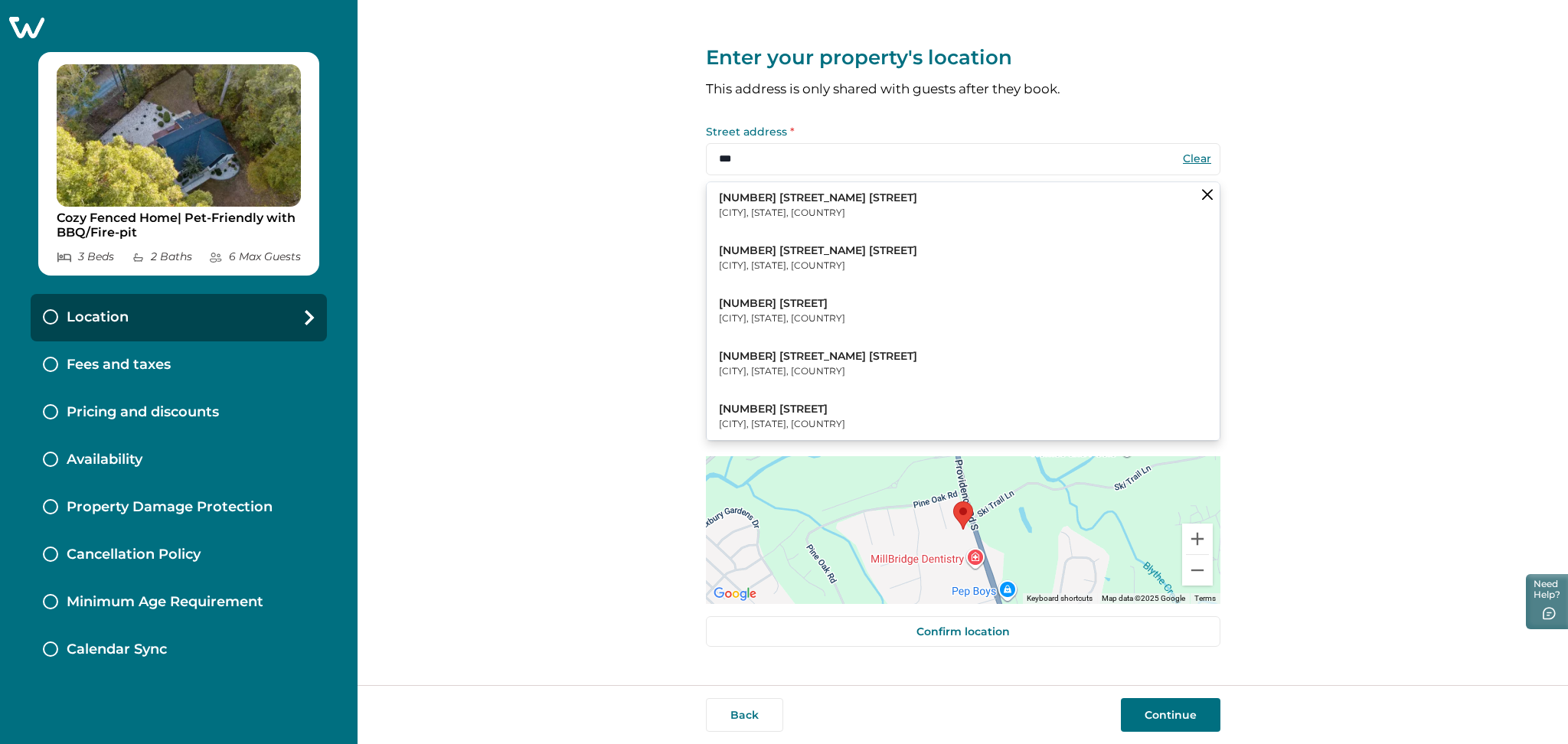 click on "123 Alamo Springs Dr Alamo, CA, USA" at bounding box center [963, 205] 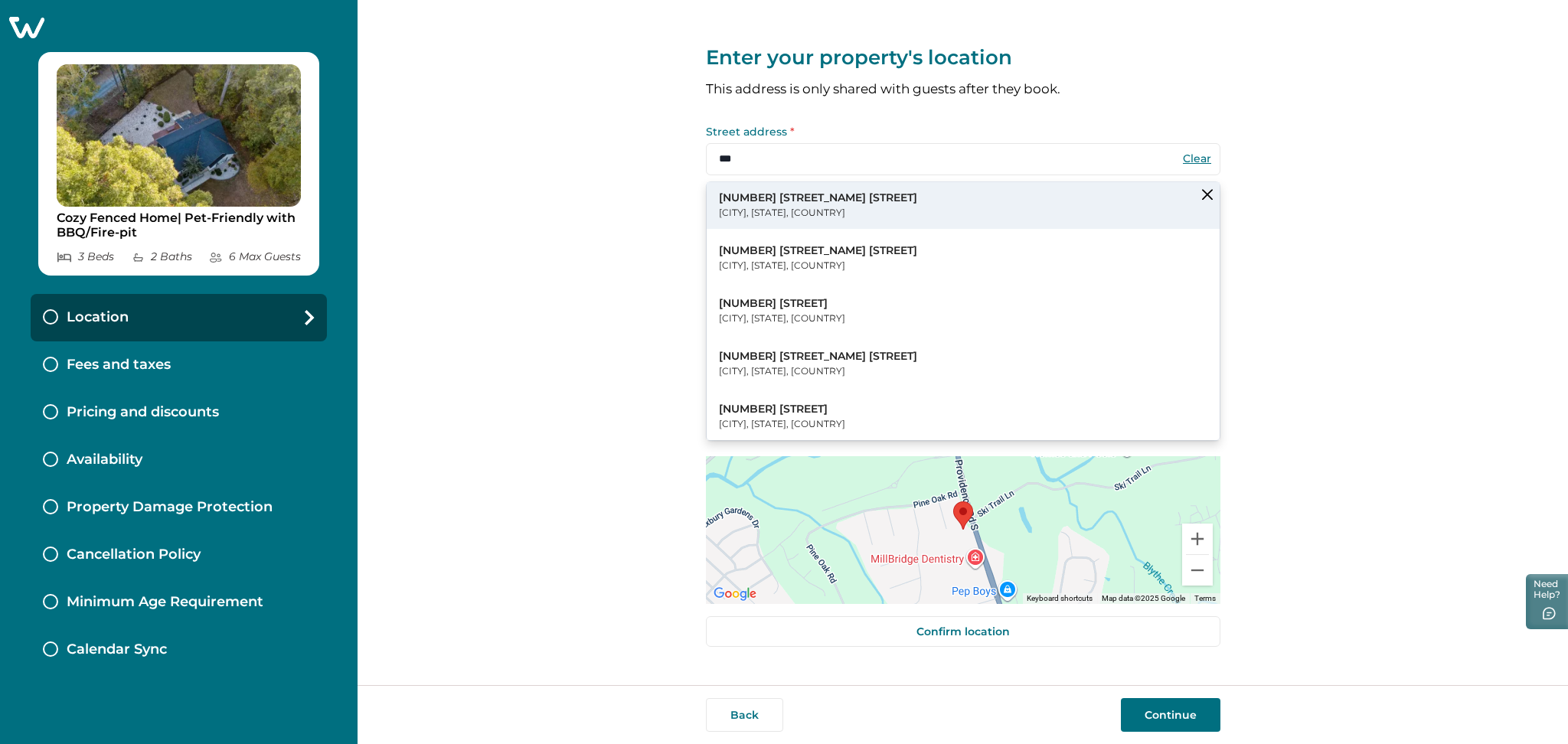 type on "**********" 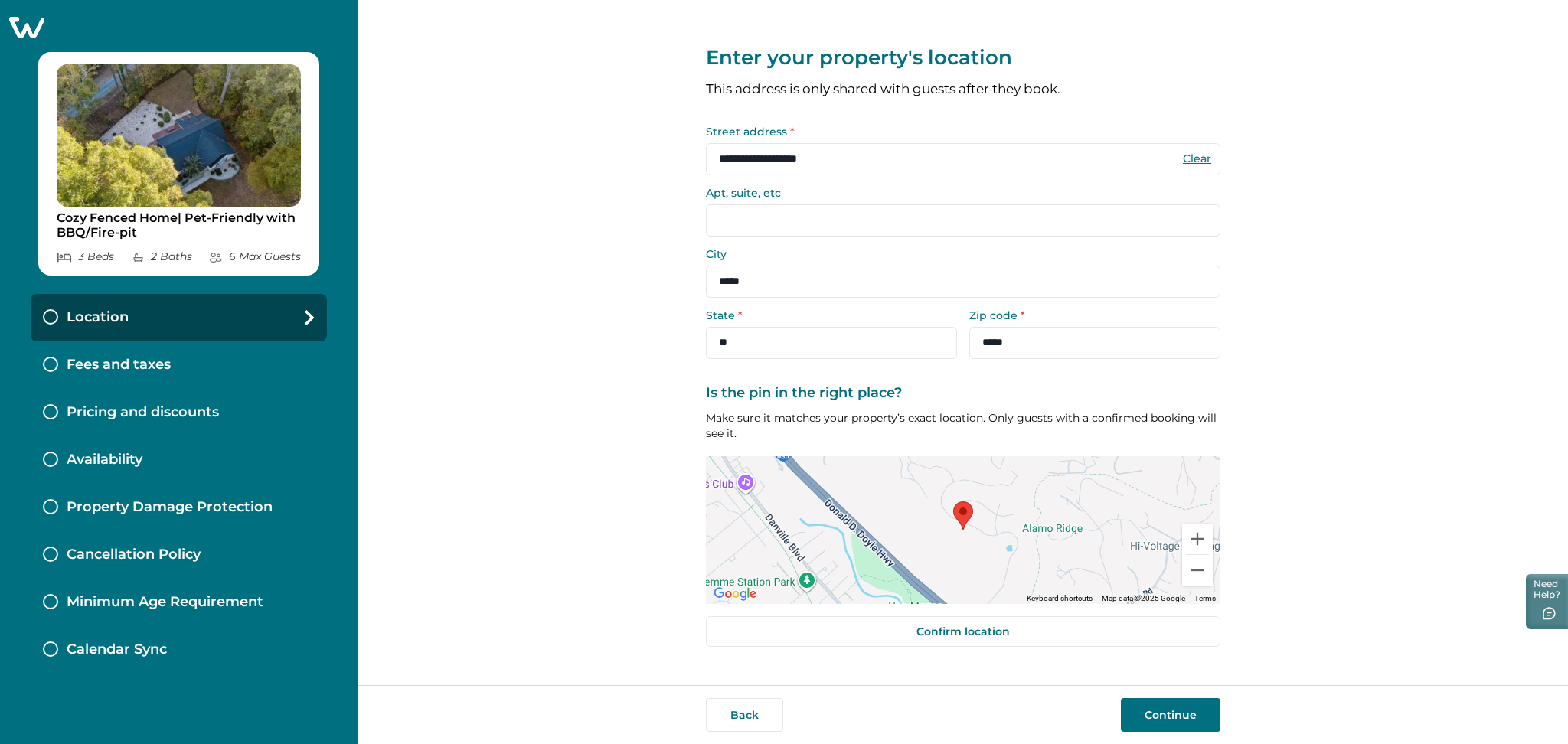 click on "Continue" at bounding box center (1171, 715) 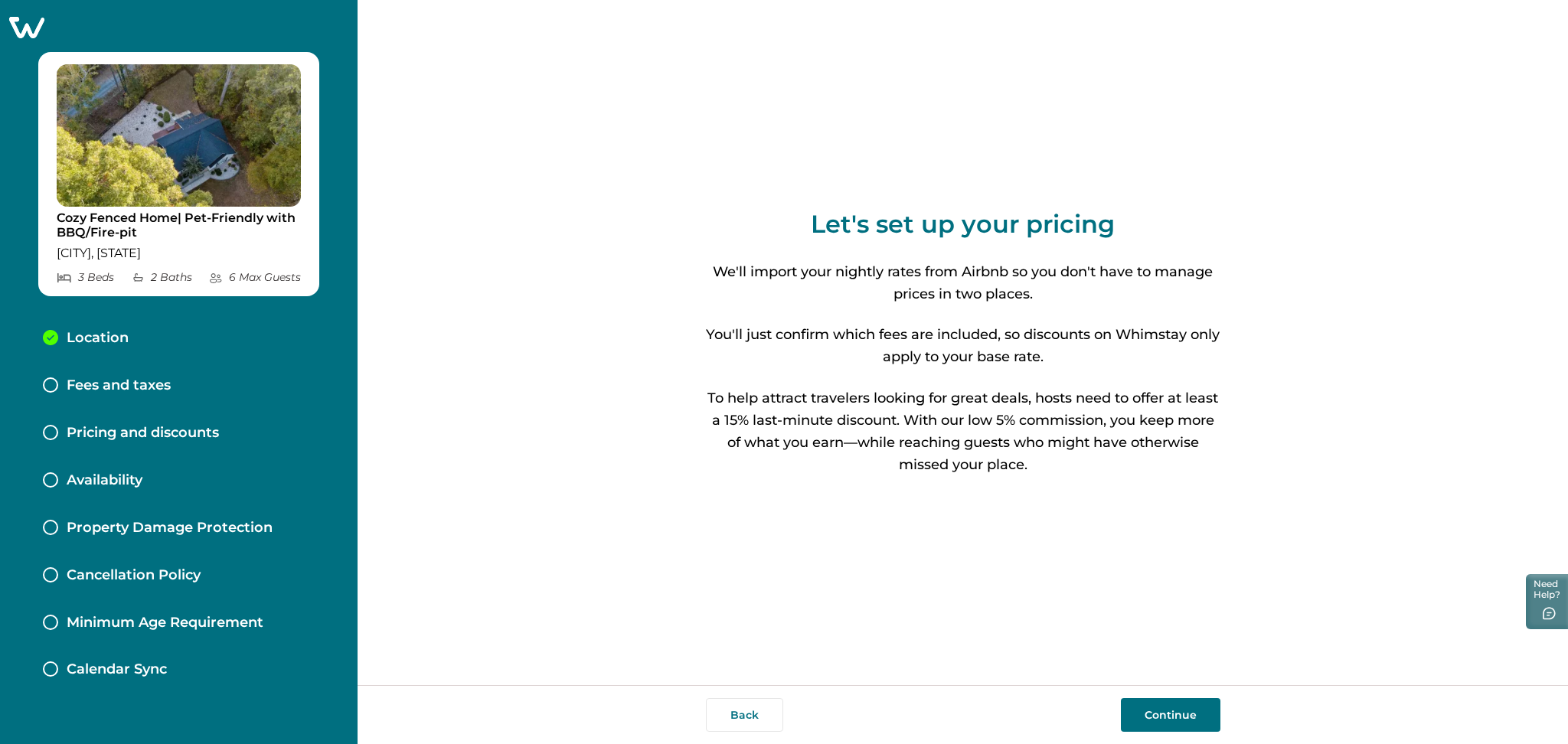click on "Pricing and discounts" at bounding box center (142, 433) 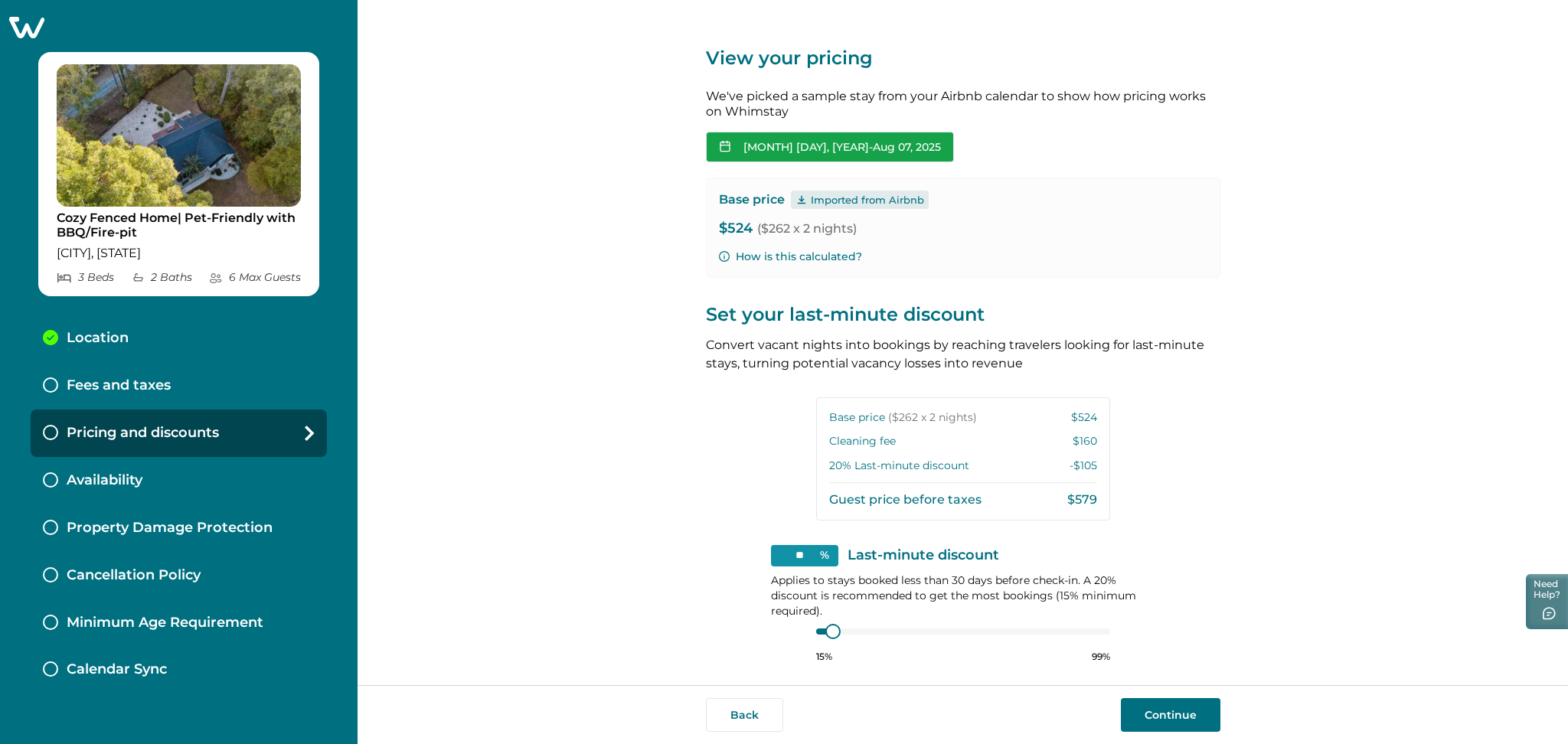 click on "Aug 05, 2025  -  Aug 07, 2025" at bounding box center (830, 147) 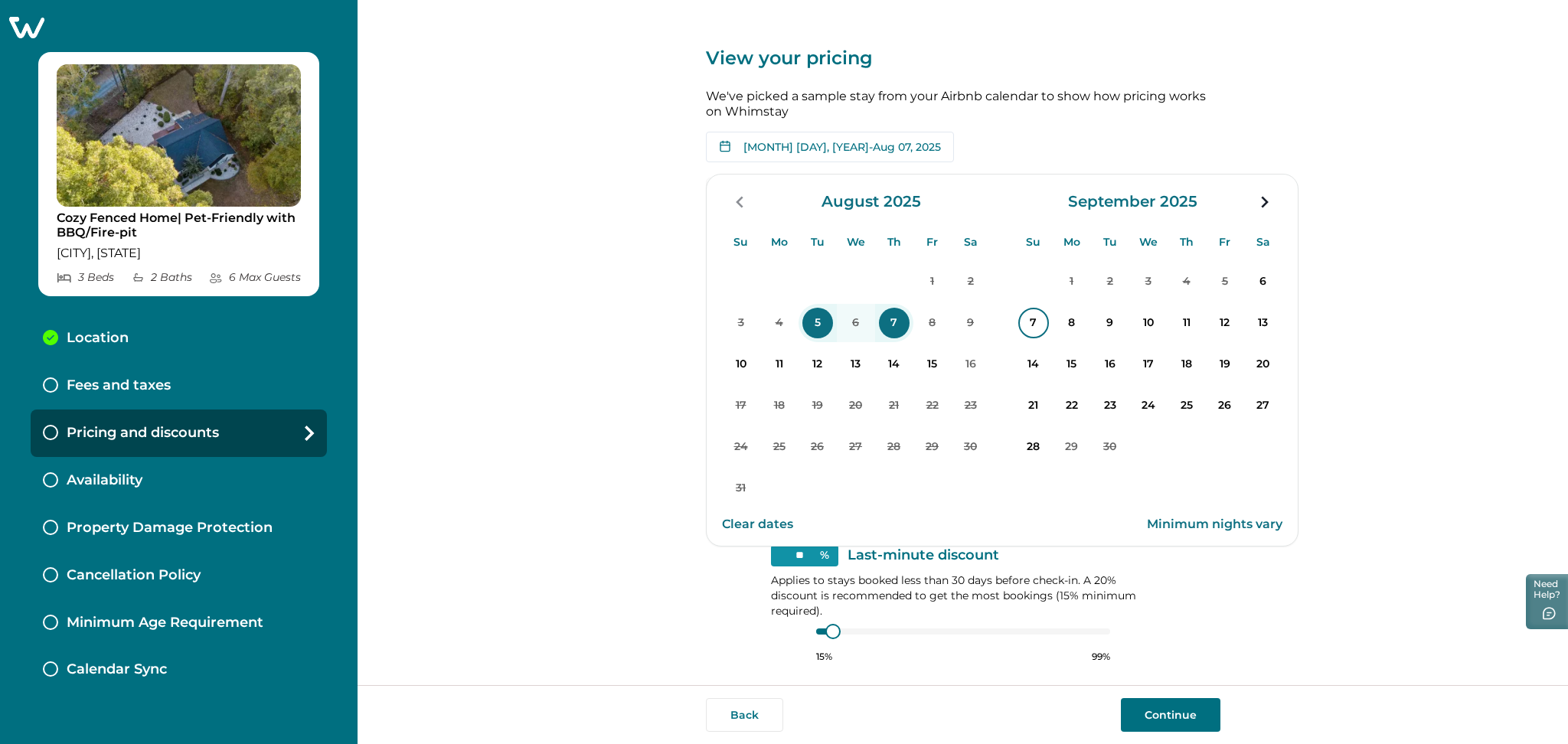 click on "7" at bounding box center (1034, 323) 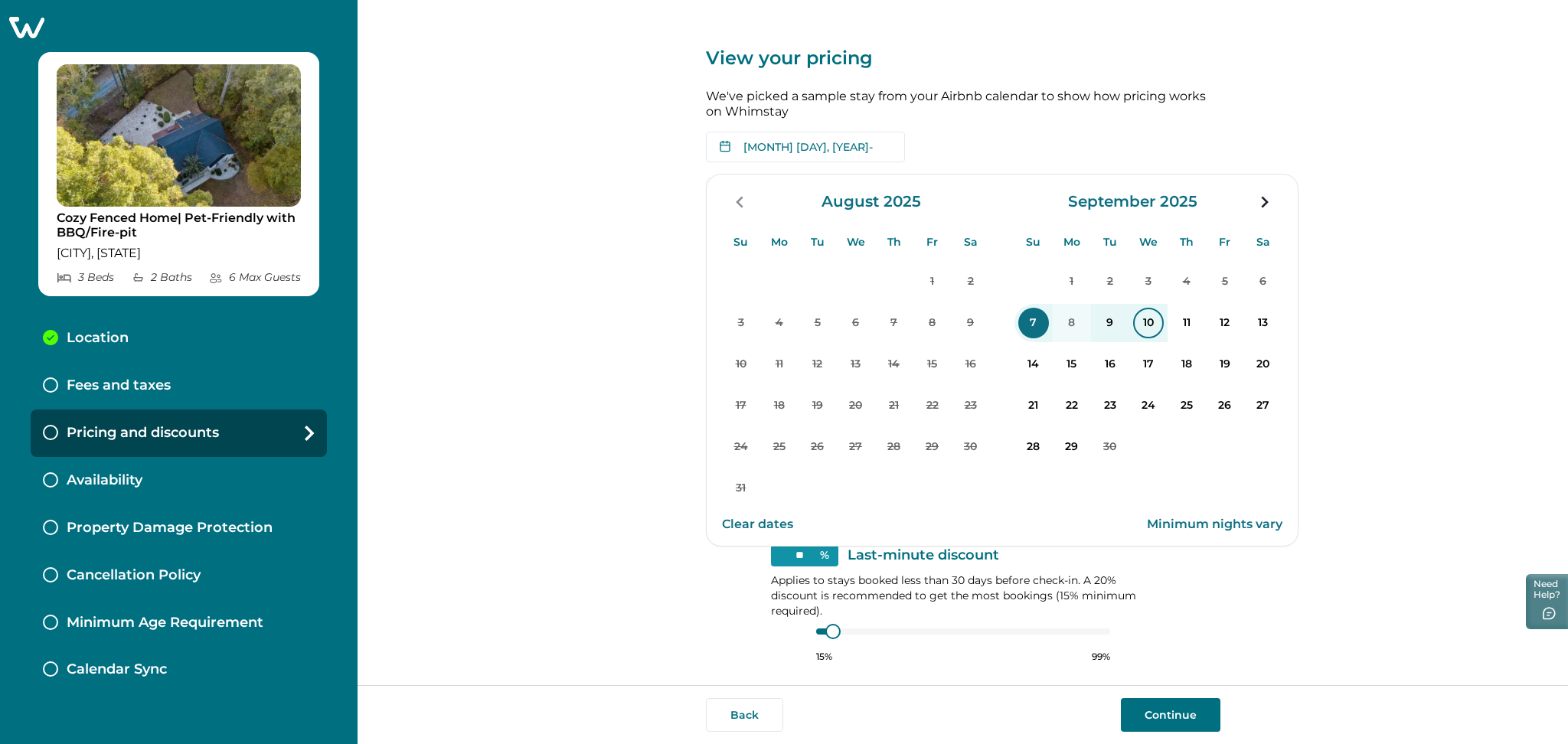 drag, startPoint x: 1139, startPoint y: 328, endPoint x: 1130, endPoint y: 328, distance: 9 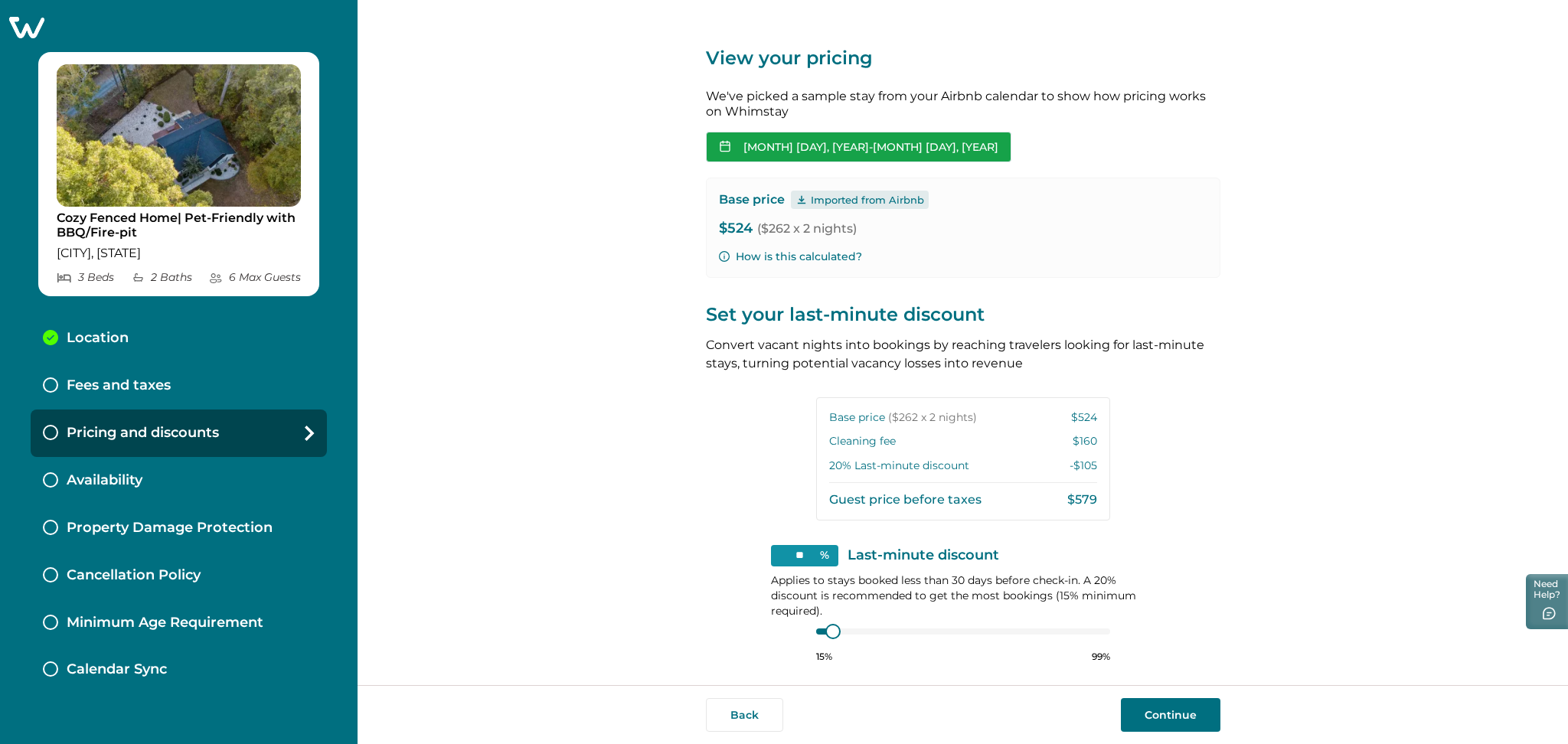click on "Sep 07, 2025  -  Sep 10, 2025" at bounding box center (858, 147) 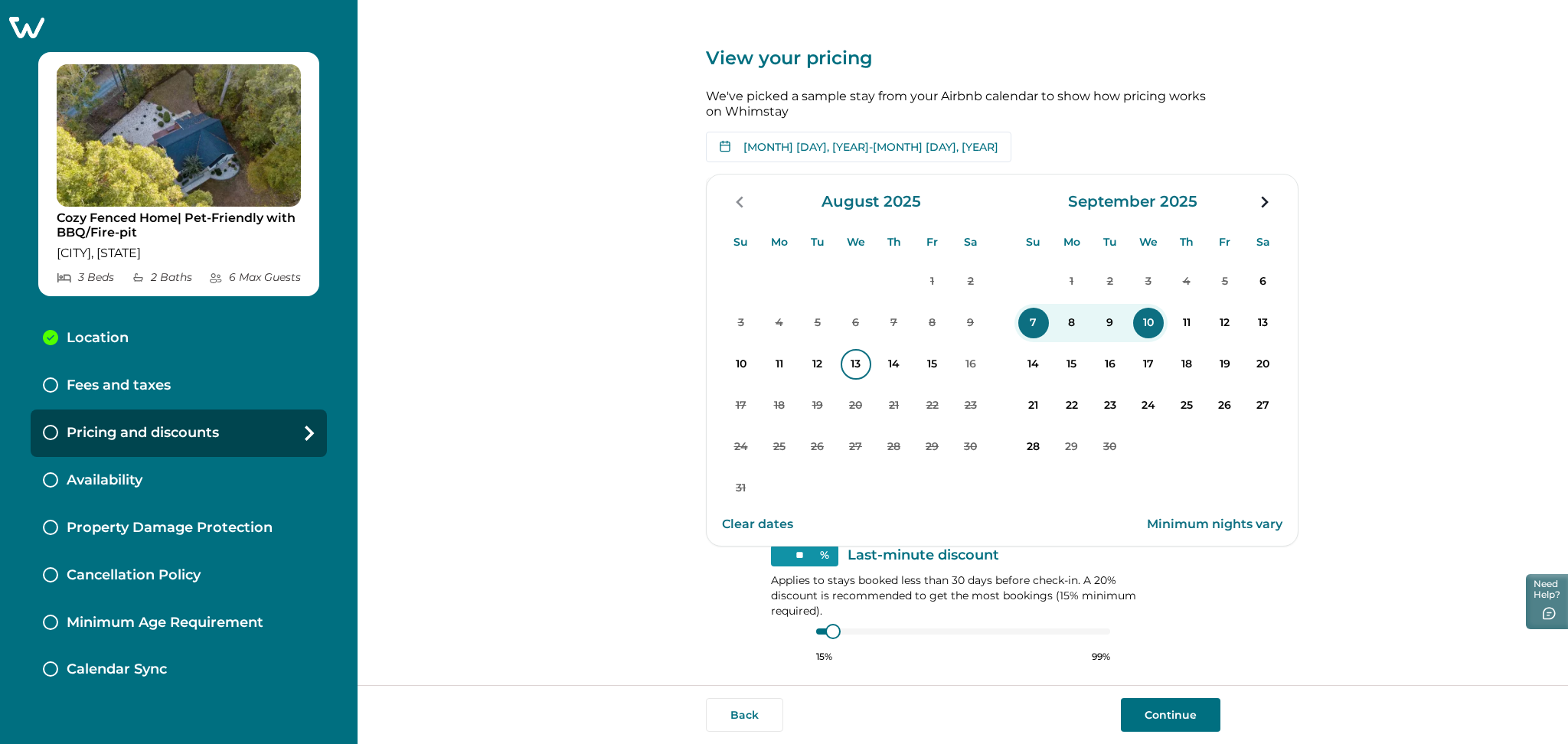 click on "13" at bounding box center [856, 364] 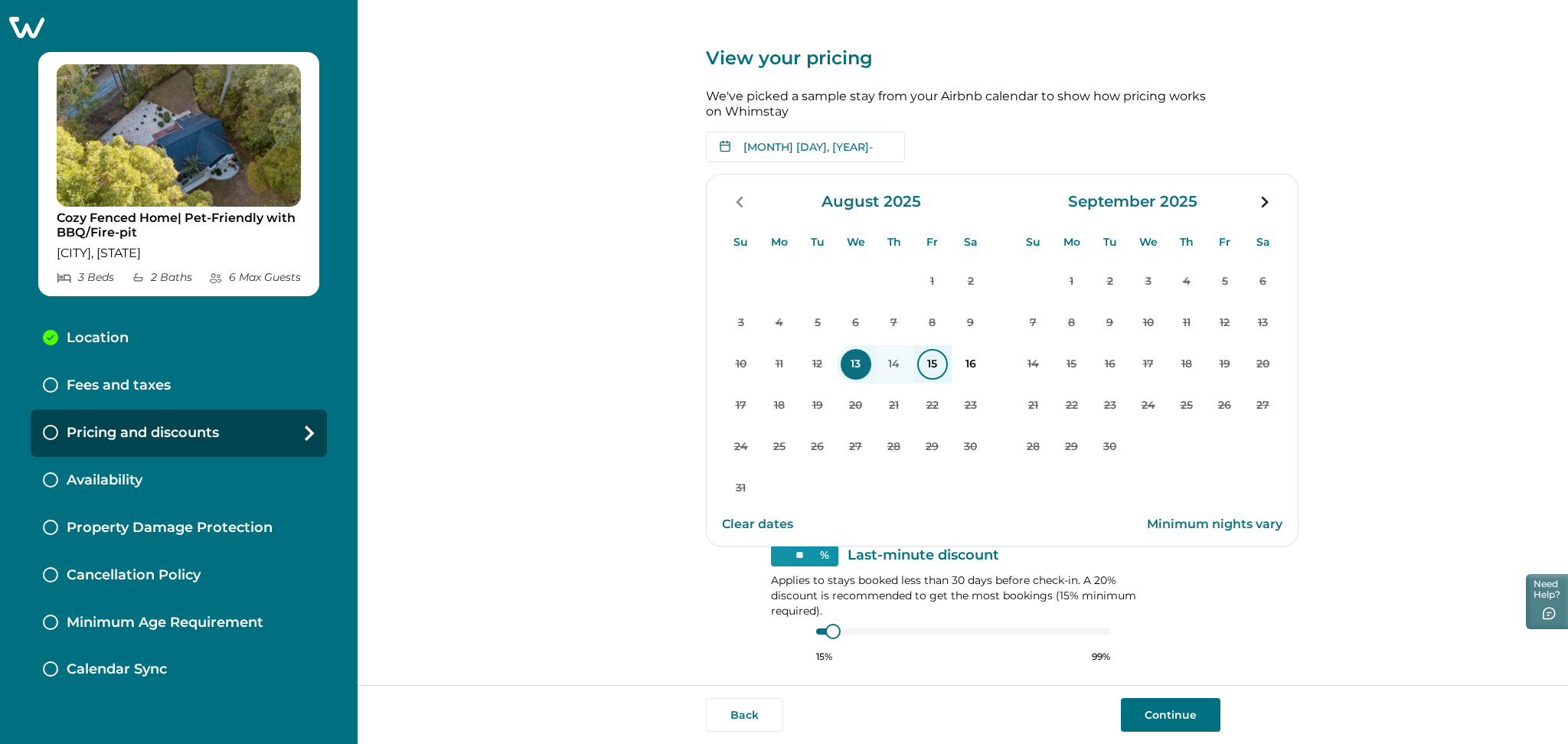 click on "15" at bounding box center (933, 364) 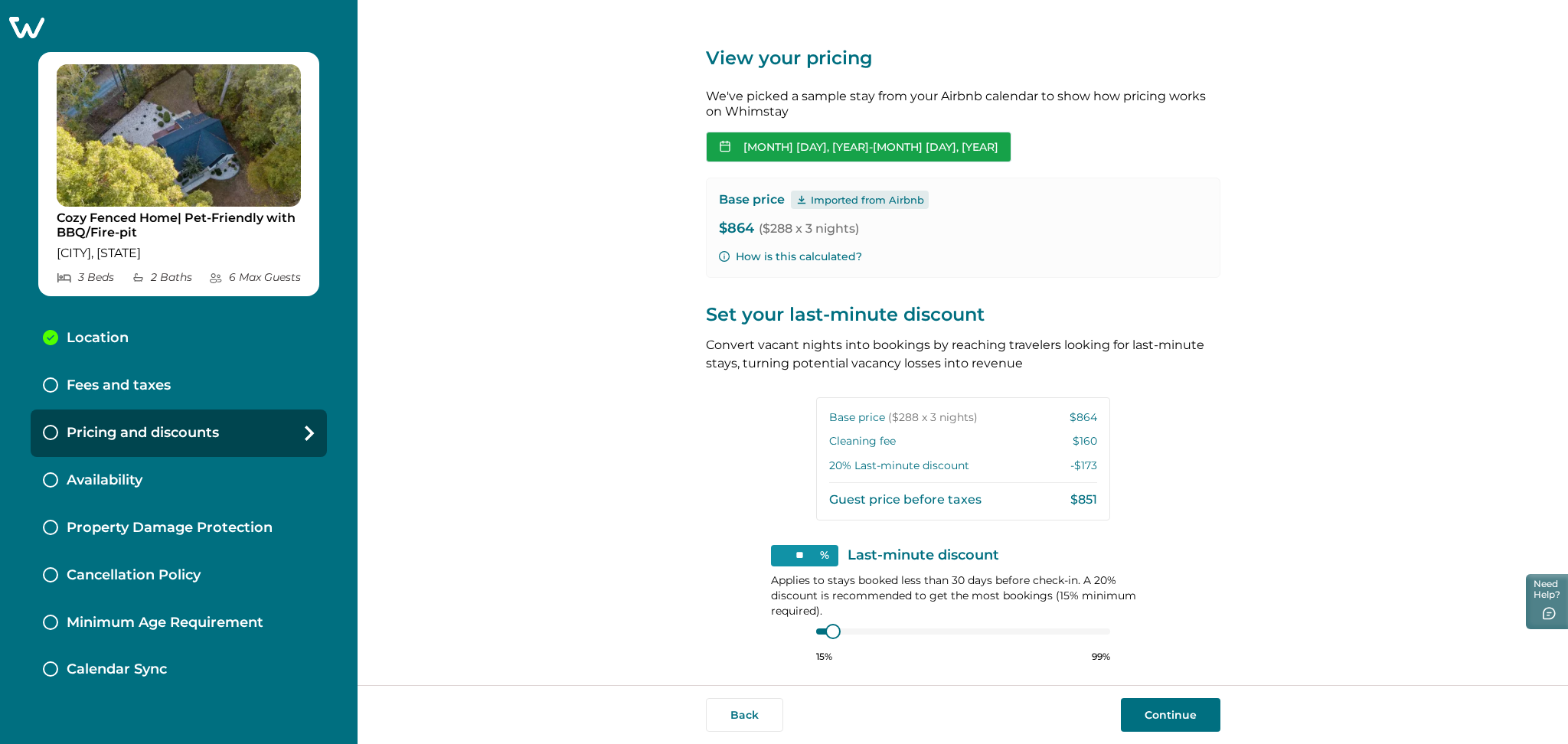 click on "Sep 07, 2025  -  Sep 10, 2025" at bounding box center (858, 147) 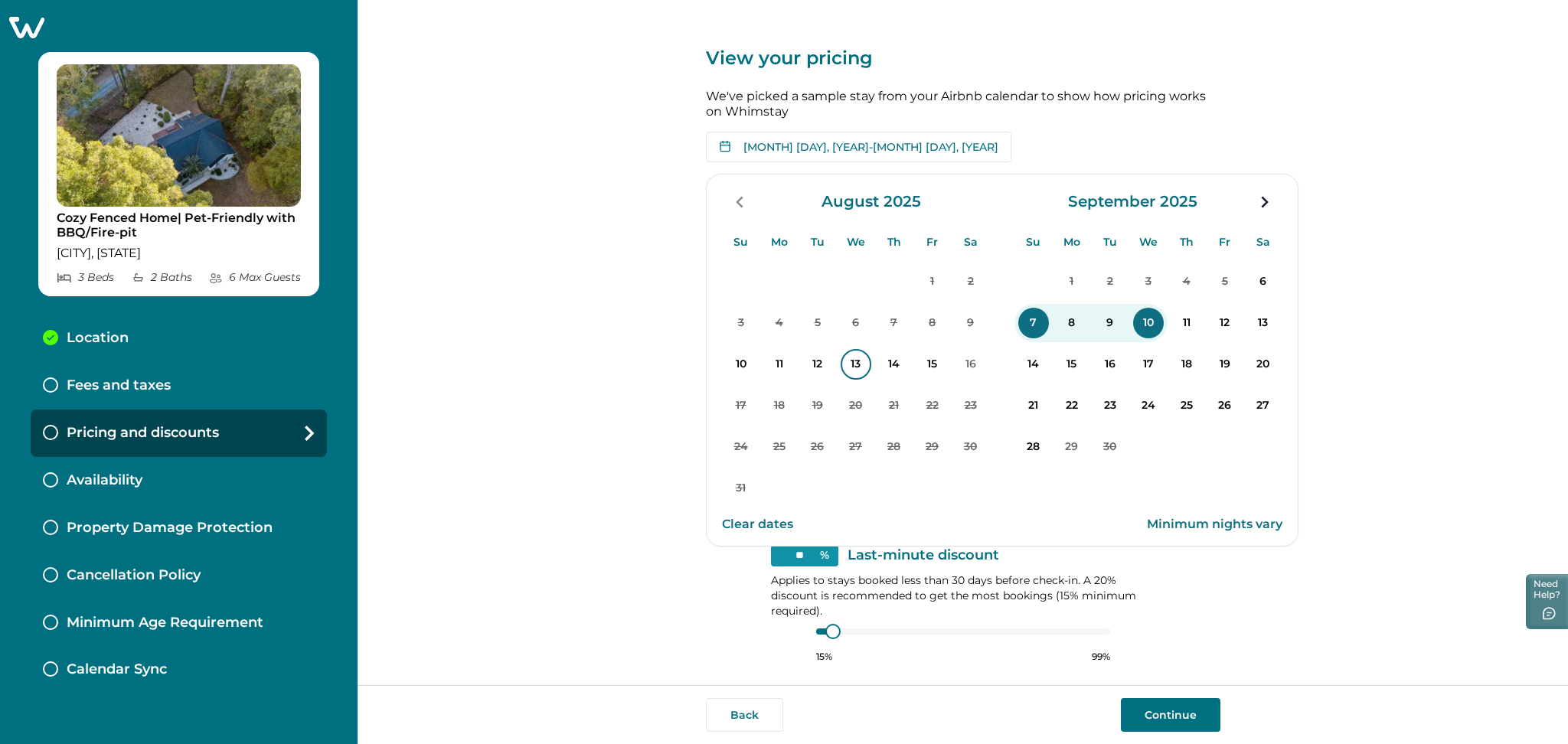 click on "13" at bounding box center (856, 364) 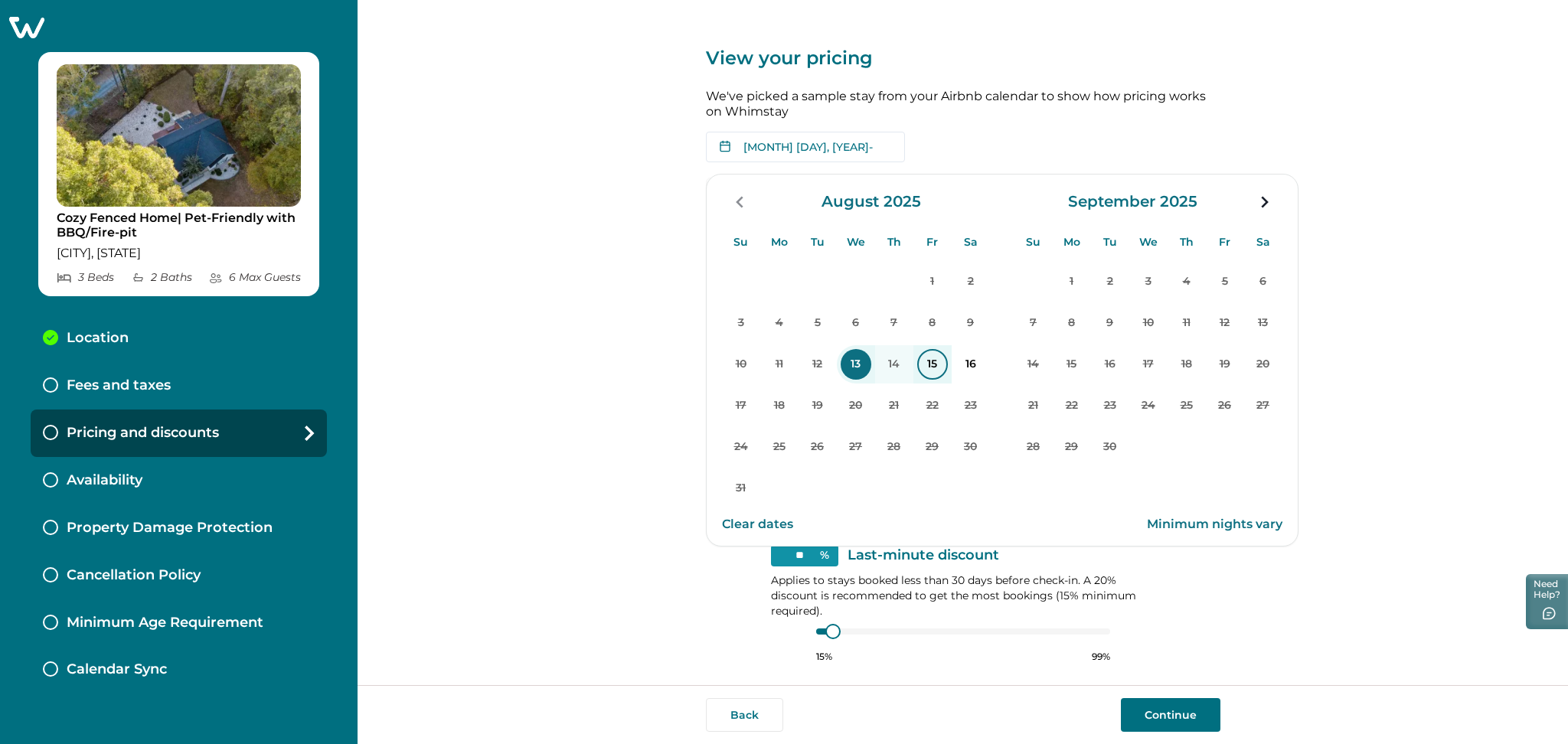 click on "15" at bounding box center [933, 364] 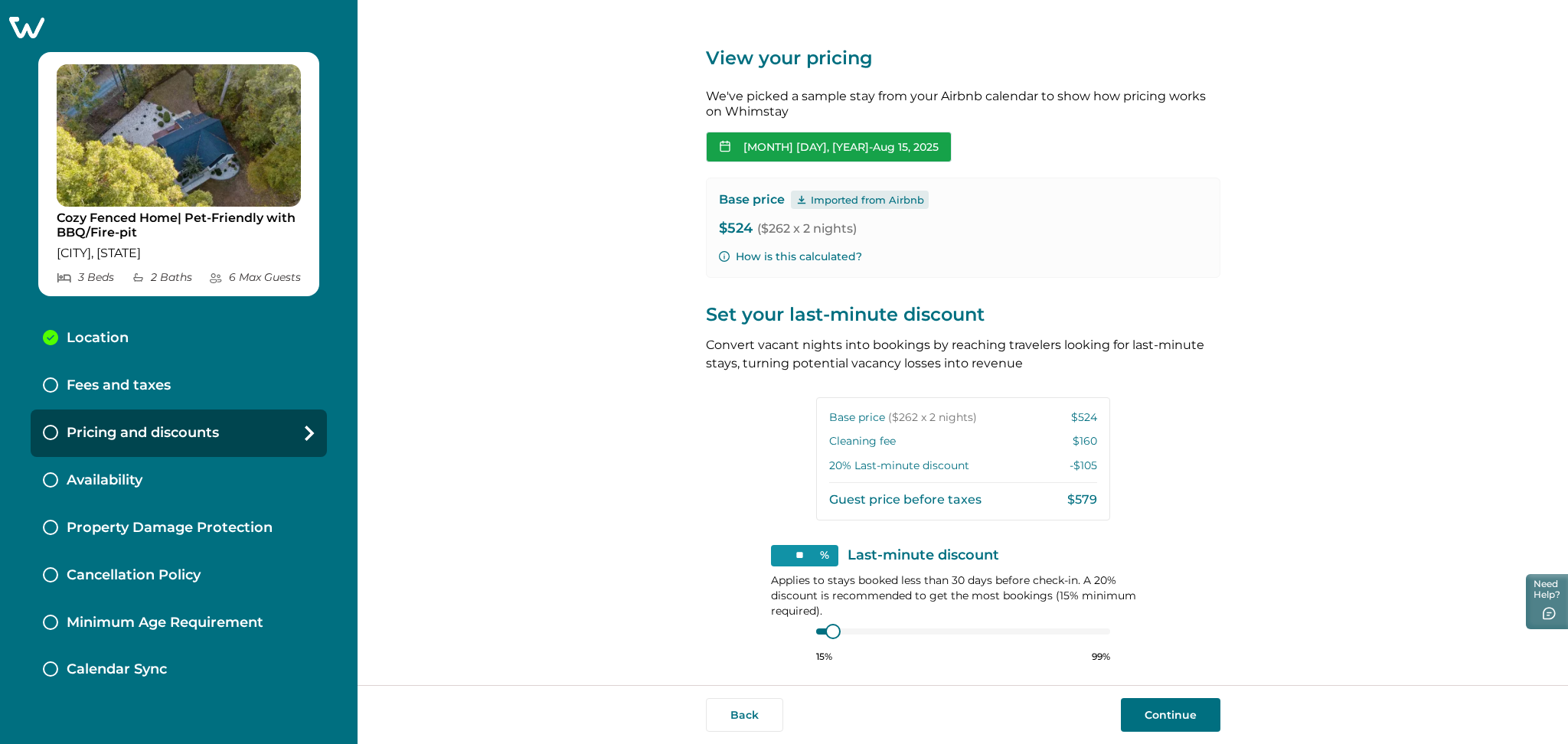 click on "Aug 13, 2025  -  Aug 15, 2025" at bounding box center (828, 147) 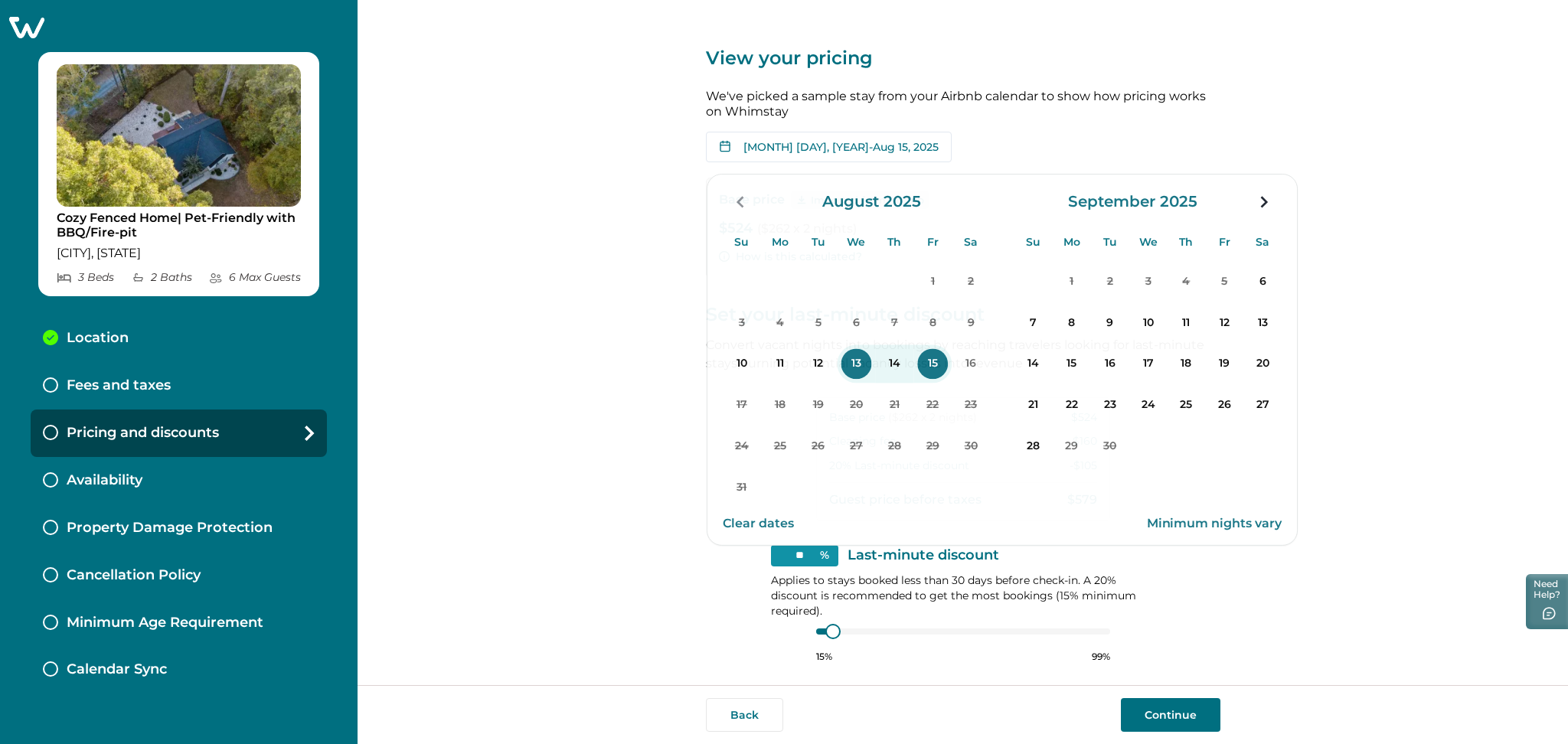 click on "View your pricing We've picked a sample stay from your Airbnb calendar to show how pricing works on Whimstay Aug 13, 2025  -  Aug 15, 2025 Su Mo Tu We Th Fr Sa Su Mo Tu We Th Fr Sa August 2025 Su Mo Tu We Th Fr Sa 1 2 3 4 5 6 7 8 9 10 11 12 13 14 15 16 17 18 19 20 21 22 23 24 25 26 27 28 29 30 31 September 2025 Su Mo Tu We Th Fr Sa 1 2 3 4 5 6 7 8 9 10 11 12 13 14 15 16 17 18 19 20 21 22 23 24 25 26 27 28 29 30 Clear dates Minimum nights vary Base price Imported from Airbnb $524 ($262 x 2 nights) How is this calculated? Set your last-minute discount Convert vacant nights into bookings by reaching travelers looking for last-minute stays, turning potential vacancy losses into revenue Base price ($262 x 2 nights) $524 Cleaning fee $160 20 % Last-minute discount -$105 Guest price before taxes $579 ** % Last-minute discount Applies to stays booked less than 30 days before check-in. A 20% discount is recommended to get the most bookings (15% minimum required). 15% 99% Discounts only apply to your base rate $160" at bounding box center (962, 342) 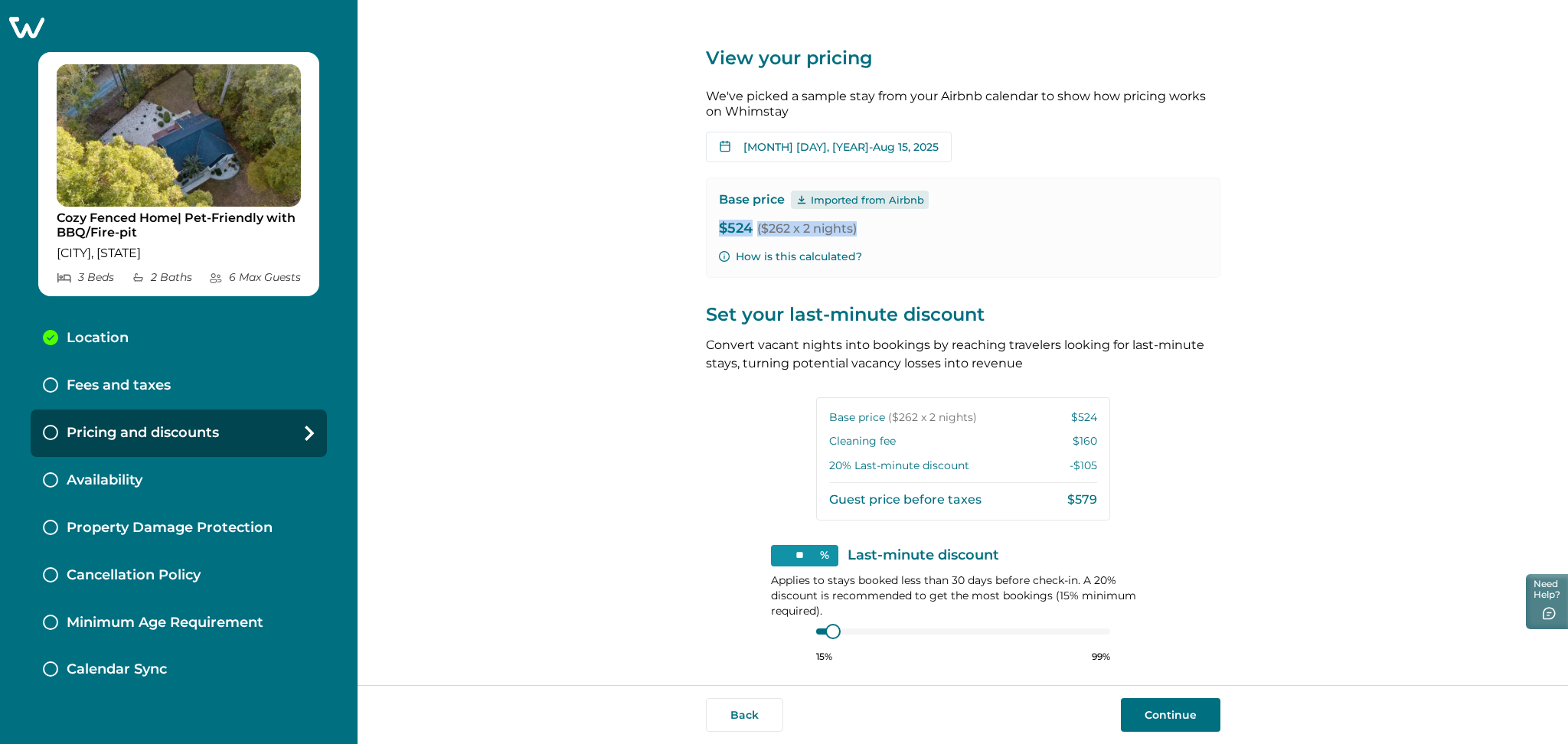 drag, startPoint x: 717, startPoint y: 227, endPoint x: 866, endPoint y: 228, distance: 149.00336 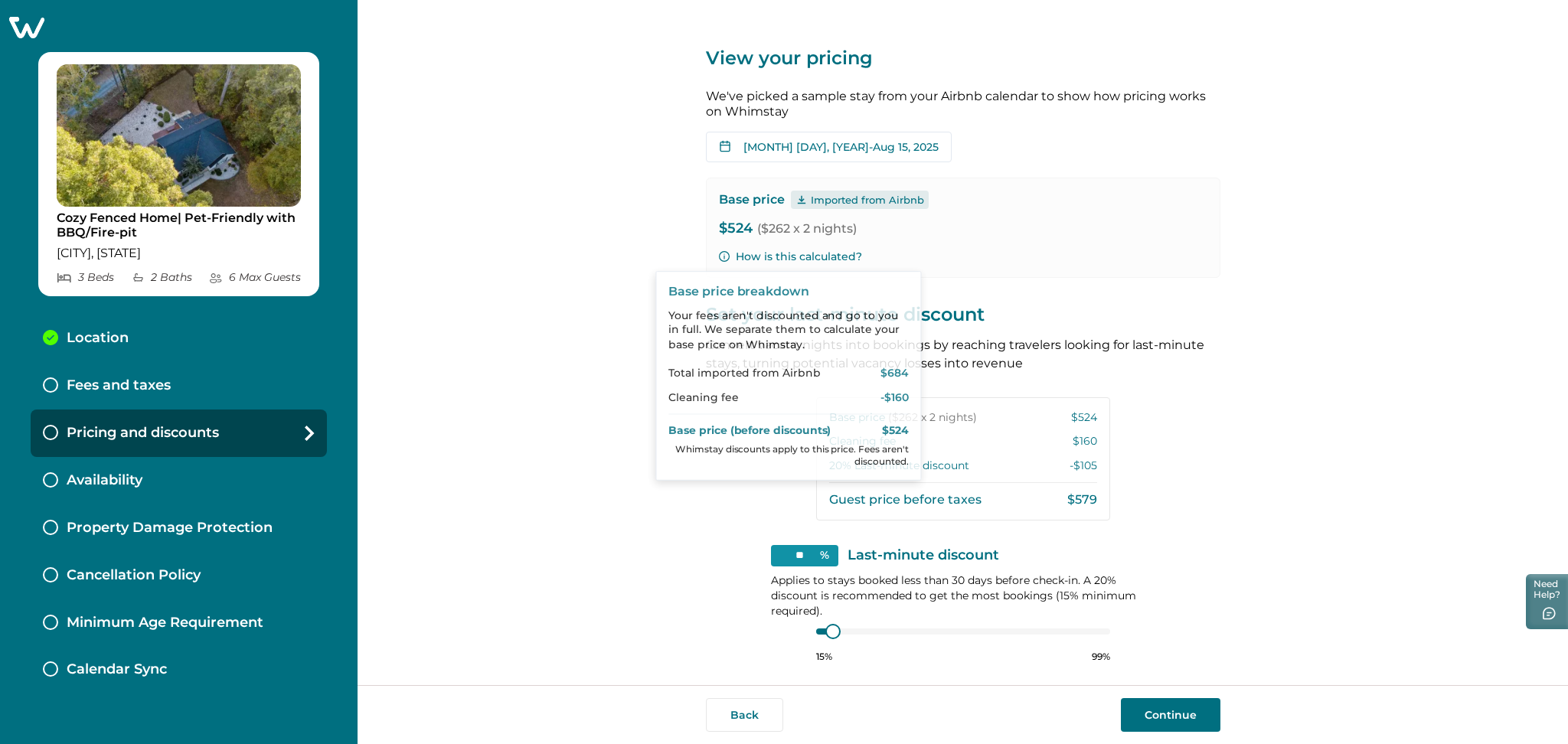 click on "Base price Imported from Airbnb $524 ($262 x 2 nights) How is this calculated?" at bounding box center (963, 227) 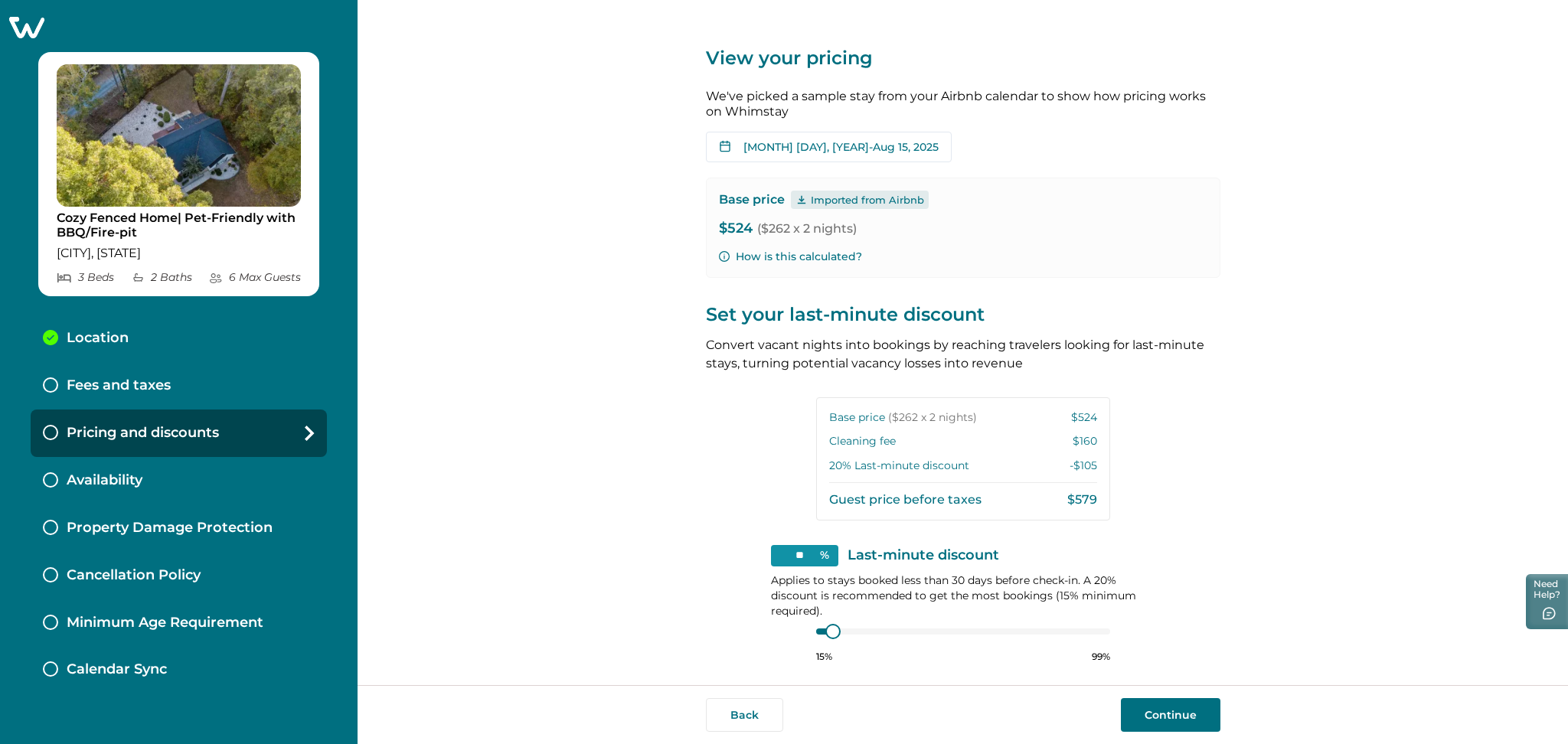 click on "Fees and taxes" at bounding box center (178, 386) 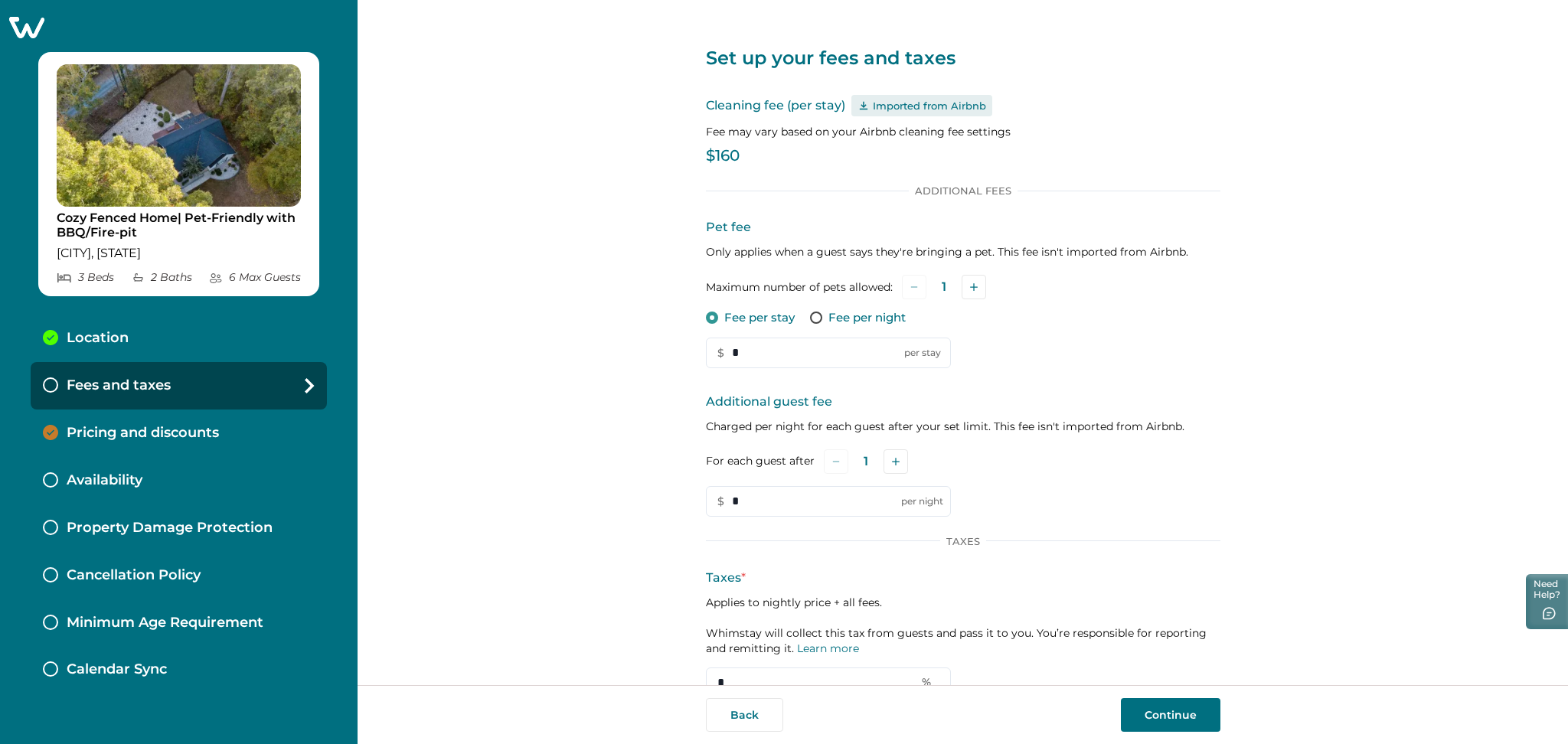 click on "$160" at bounding box center [963, 156] 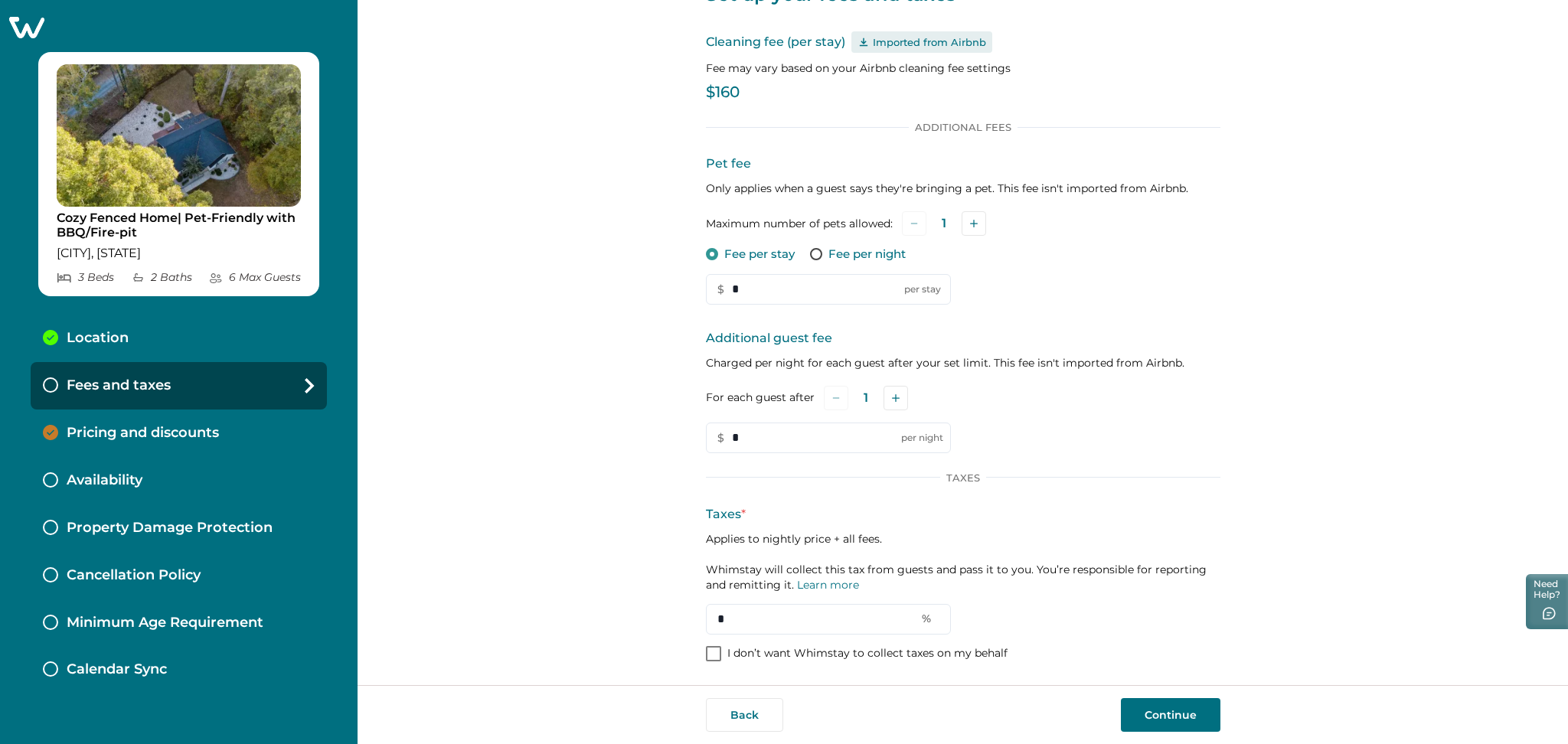 click on "I don’t want Whimstay to collect taxes on my behalf" at bounding box center [867, 654] 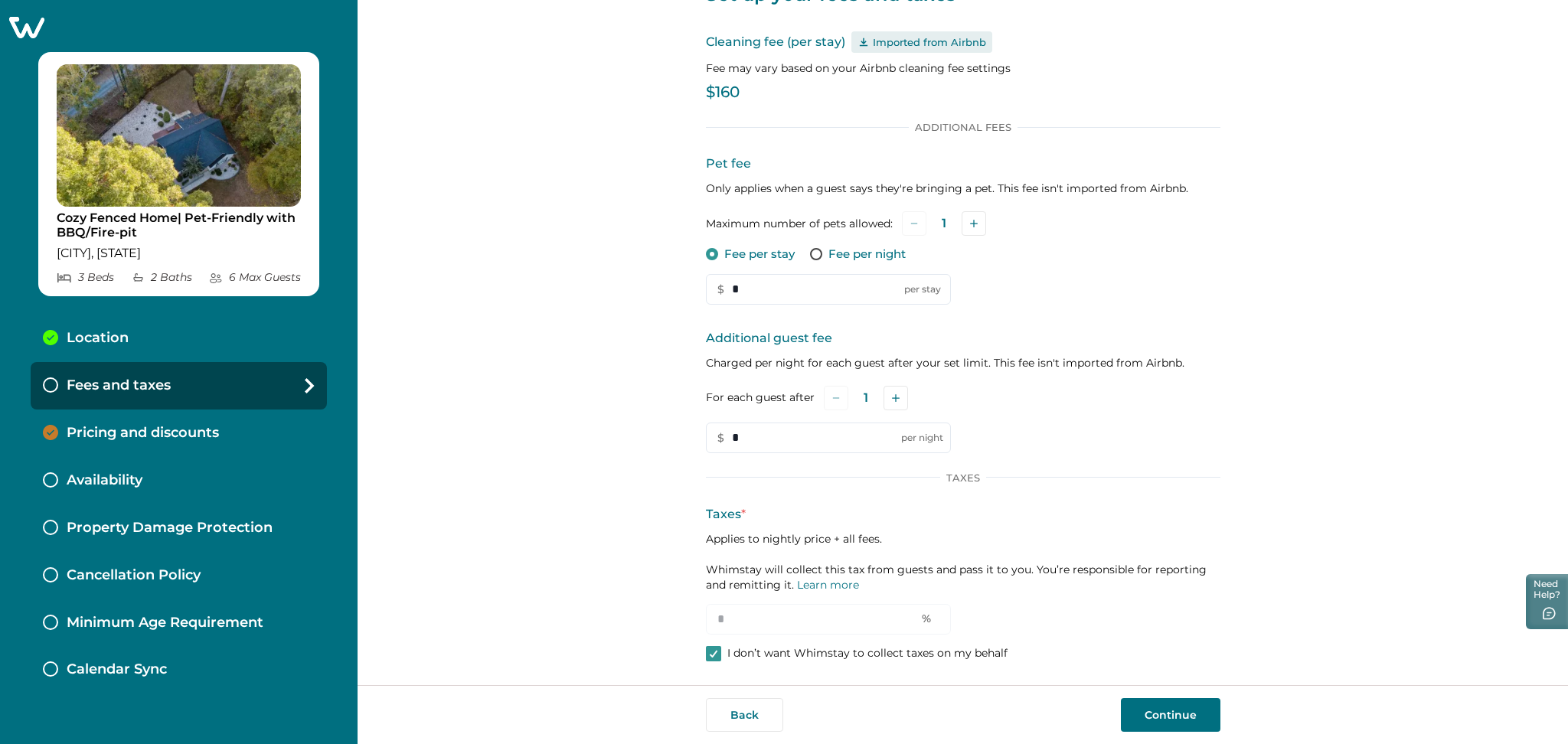 click on "Continue" at bounding box center [1171, 715] 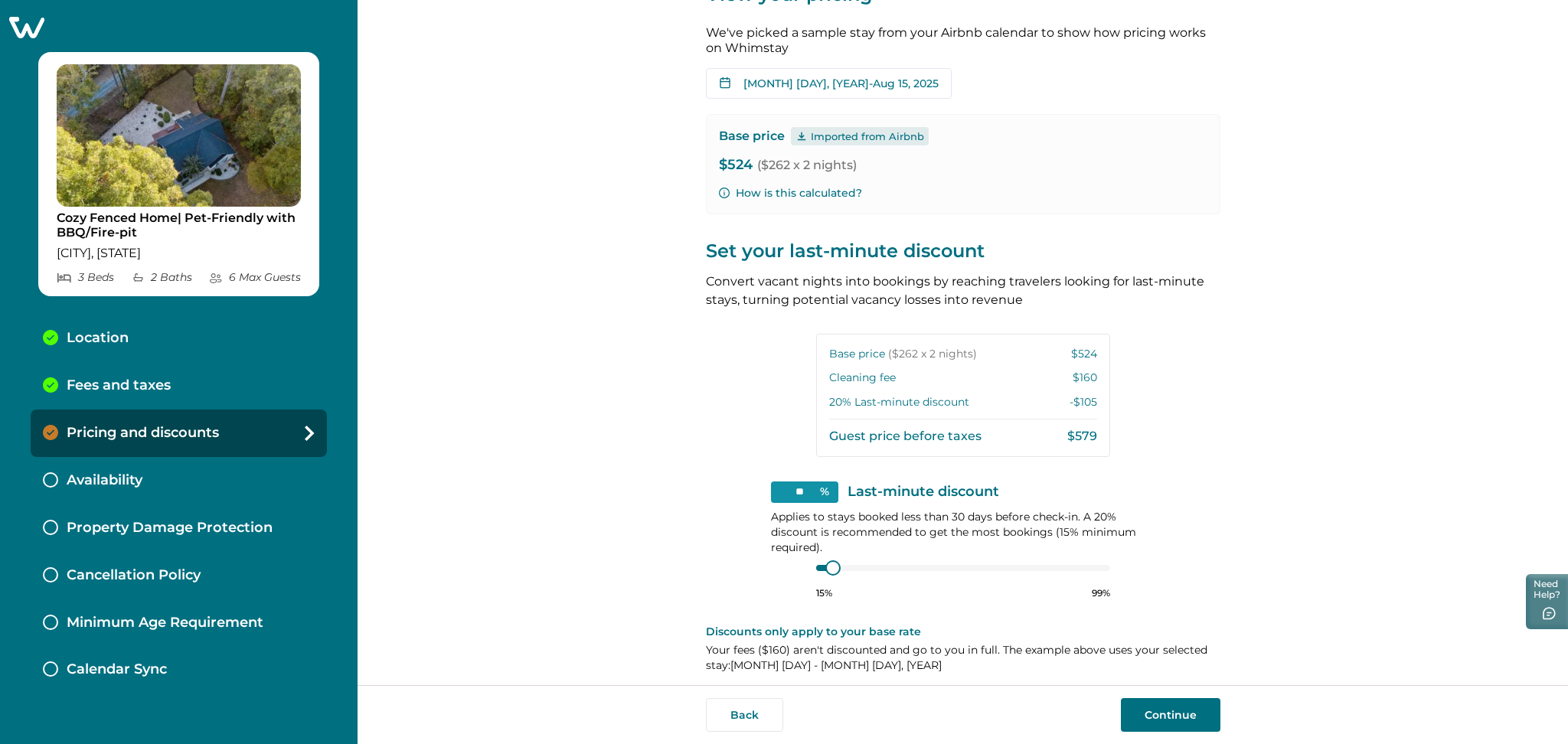 scroll, scrollTop: 0, scrollLeft: 0, axis: both 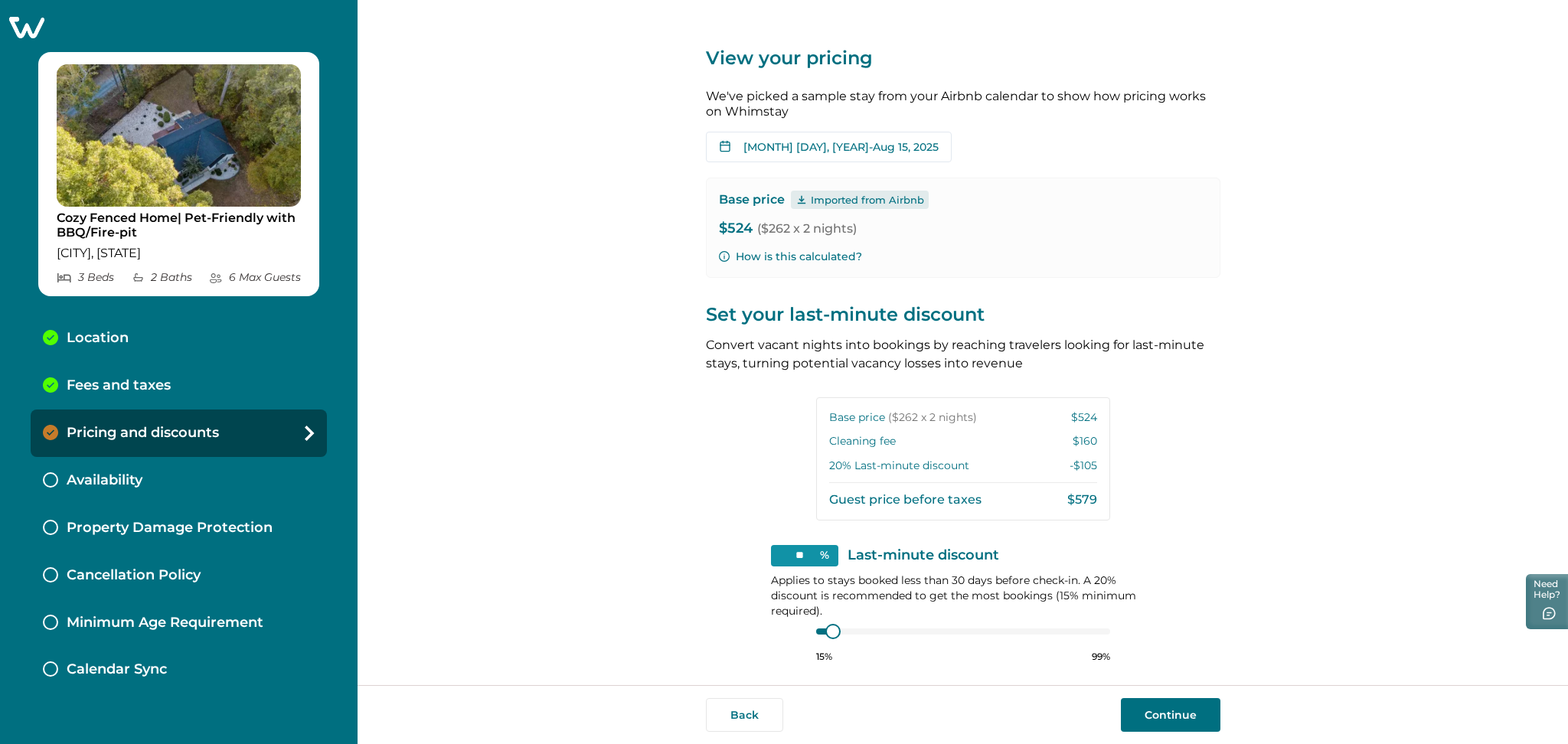 click on "View your pricing We've picked a sample stay from your Airbnb calendar to show how pricing works on Whimstay Aug 13, 2025  -  Aug 15, 2025 Su Mo Tu We Th Fr Sa Su Mo Tu We Th Fr Sa August 2025 Su Mo Tu We Th Fr Sa 1 2 3 4 5 6 7 8 9 10 11 12 13 14 15 16 17 18 19 20 21 22 23 24 25 26 27 28 29 30 31 September 2025 Su Mo Tu We Th Fr Sa 1 2 3 4 5 6 7 8 9 10 11 12 13 14 15 16 17 18 19 20 21 22 23 24 25 26 27 28 29 30 Clear dates Minimum nights vary Base price Imported from Airbnb $524 ($262 x 2 nights) How is this calculated? Set your last-minute discount Convert vacant nights into bookings by reaching travelers looking for last-minute stays, turning potential vacancy losses into revenue Base price ($262 x 2 nights) $524 Cleaning fee $160 20 % Last-minute discount -$105 Guest price before taxes $579 ** % Last-minute discount Applies to stays booked less than 30 days before check-in. A 20% discount is recommended to get the most bookings (15% minimum required). 15% 99% Discounts only apply to your base rate $160" at bounding box center [962, 342] 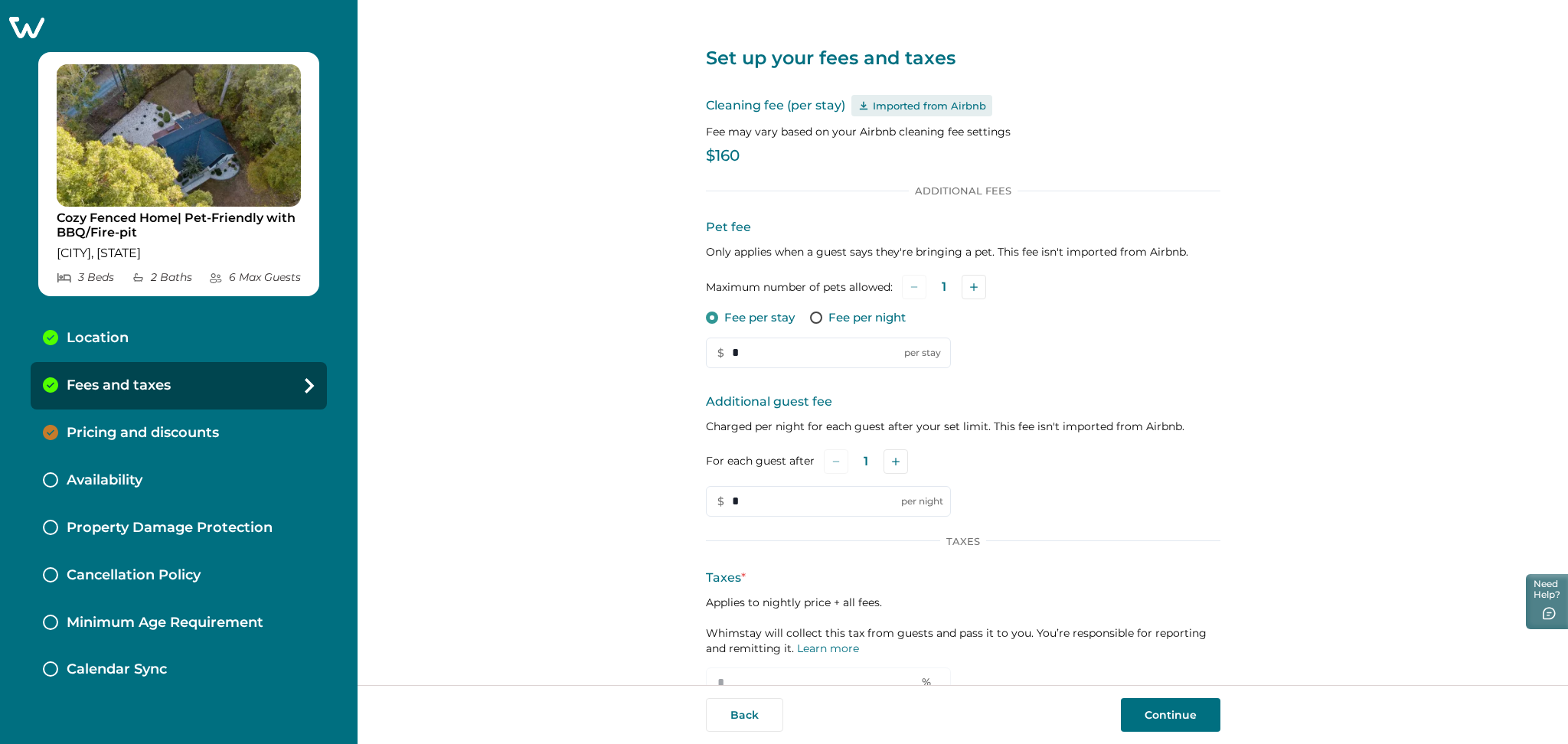 scroll, scrollTop: 64, scrollLeft: 0, axis: vertical 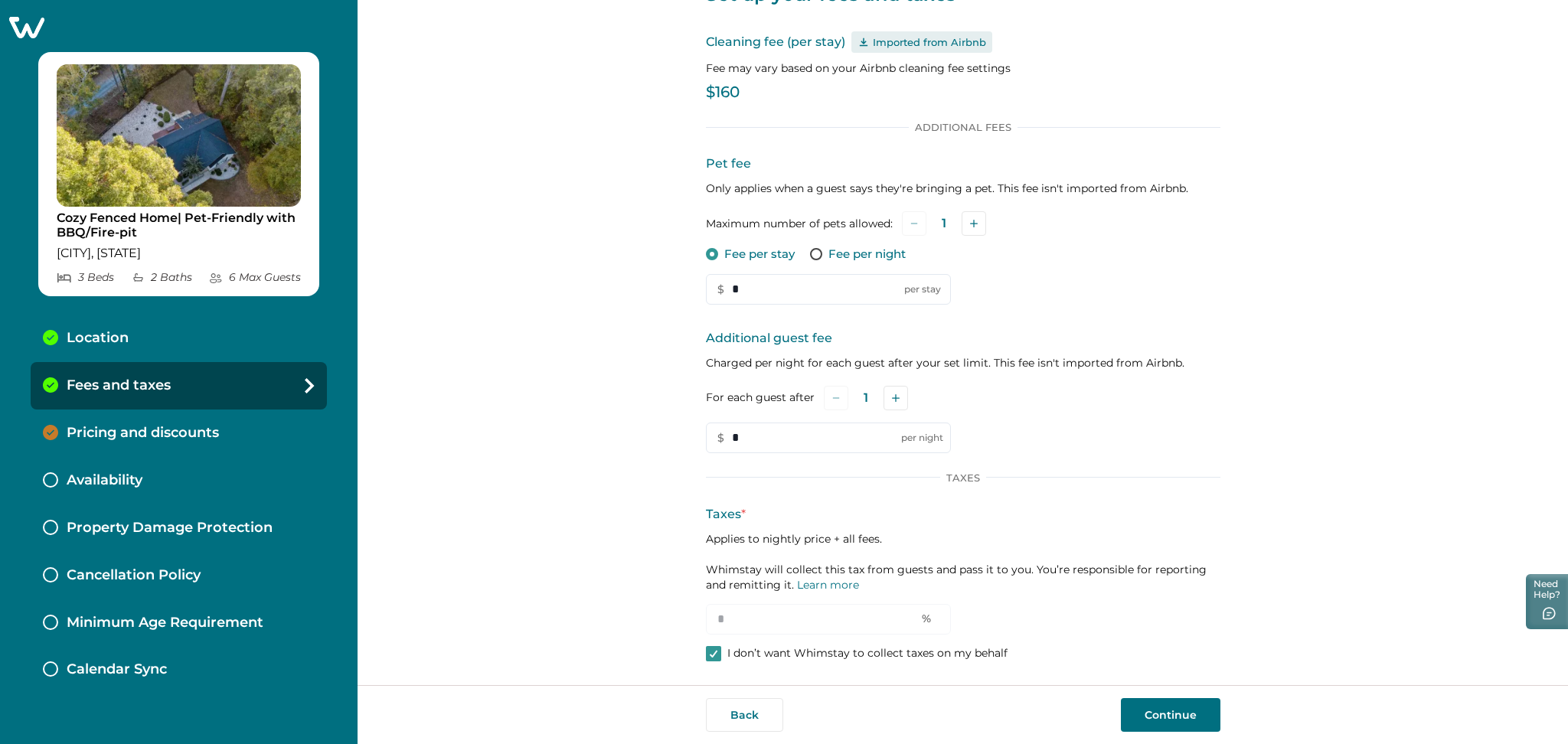 click on "Continue" at bounding box center (1171, 715) 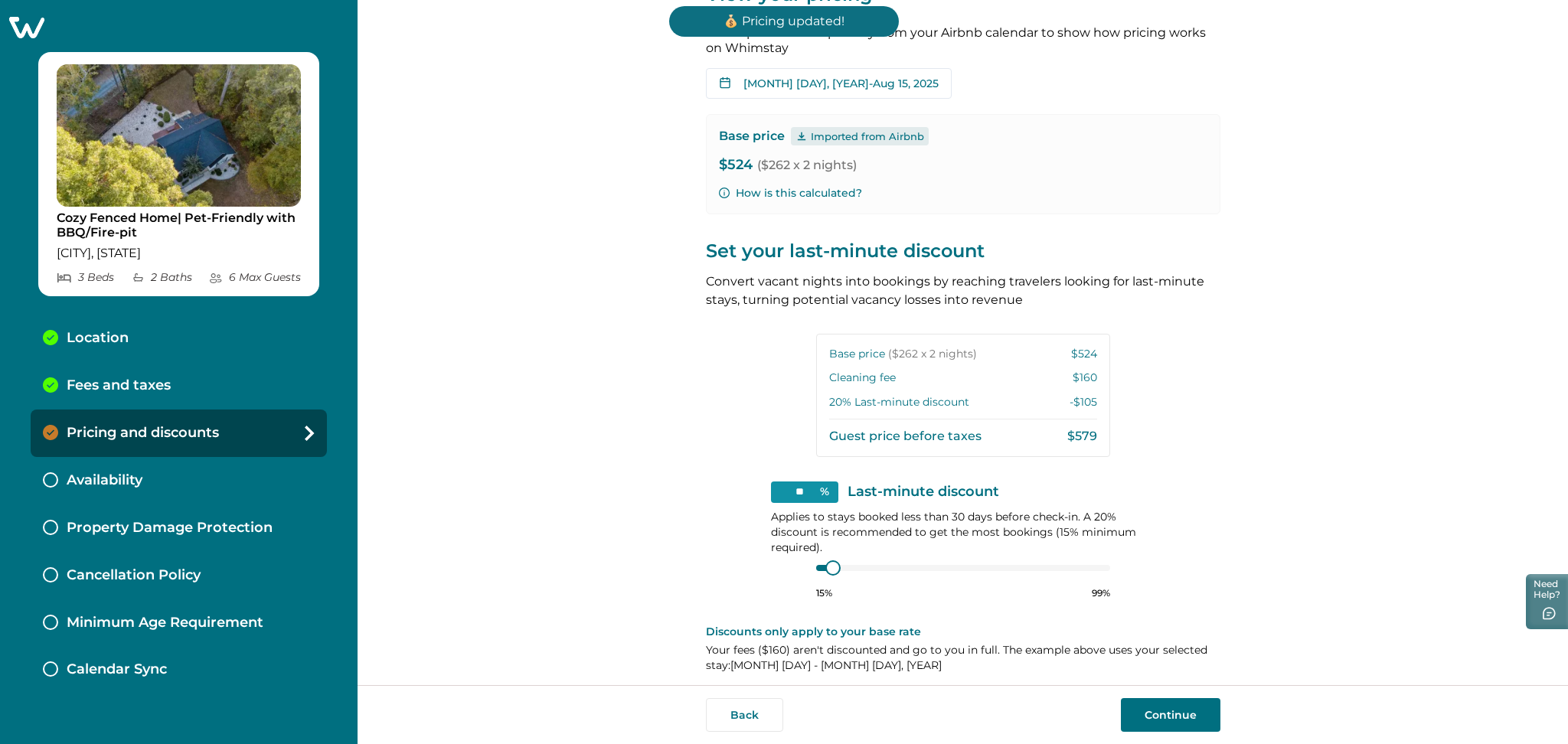 click on "Continue" at bounding box center (1171, 715) 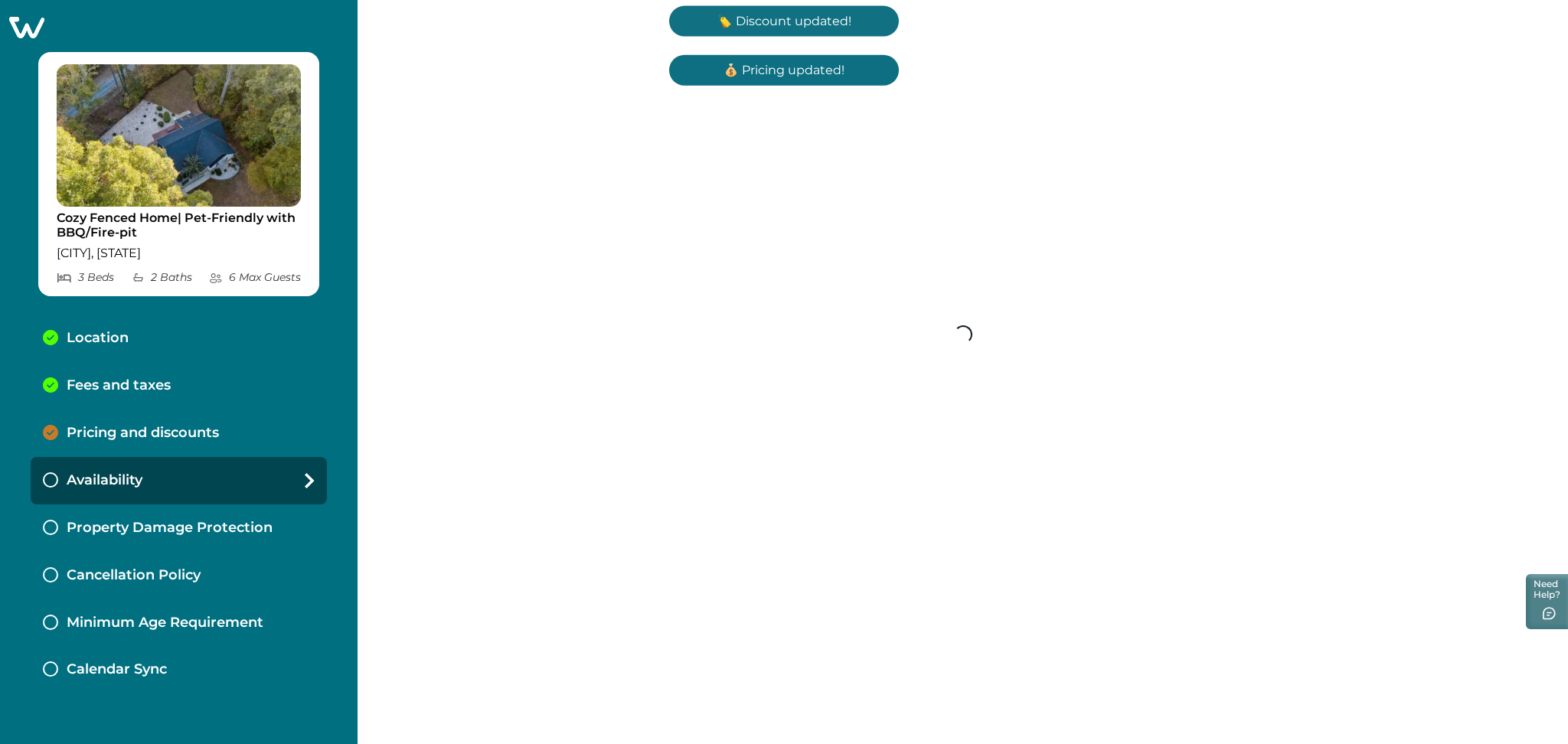 scroll, scrollTop: 0, scrollLeft: 0, axis: both 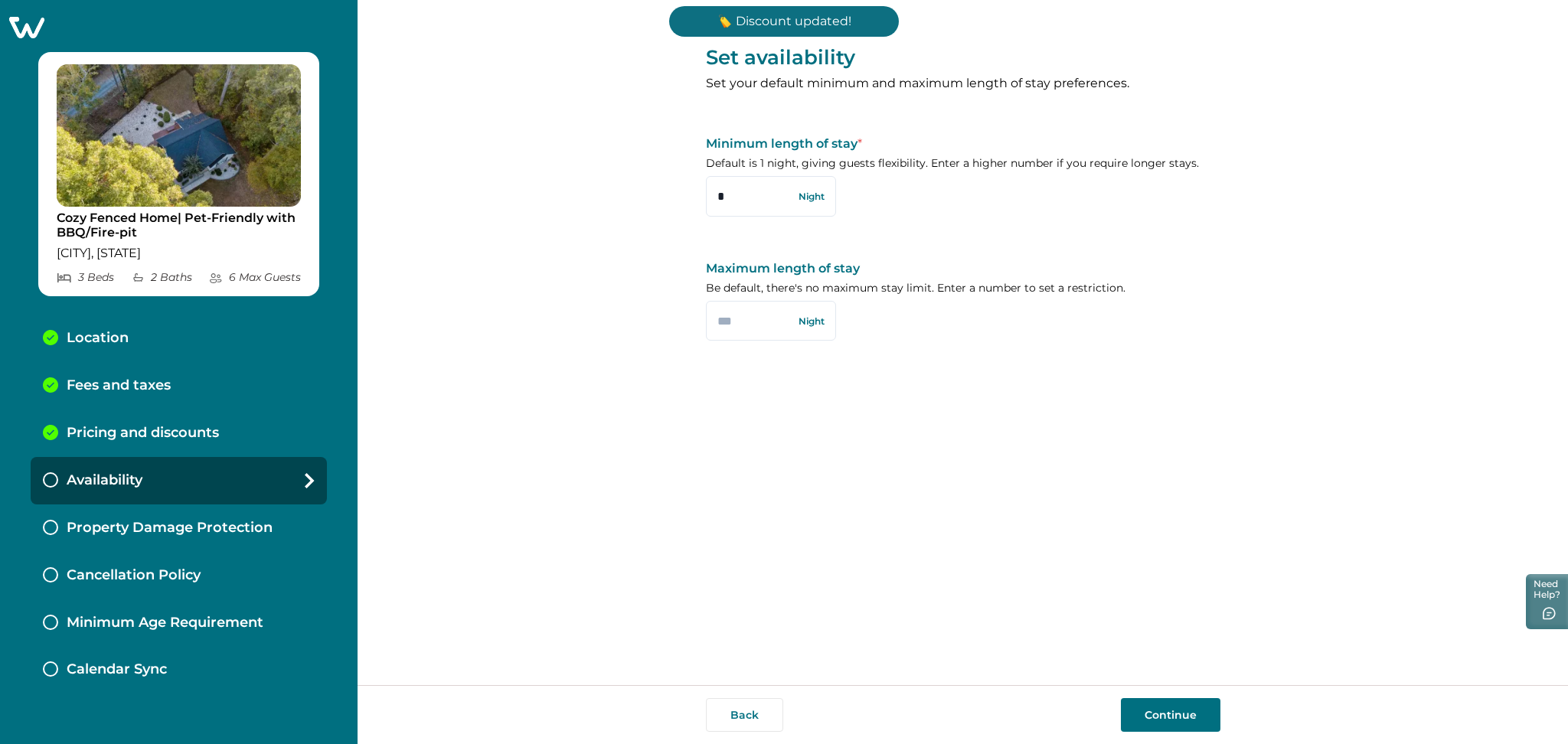 click on "Continue" at bounding box center (1171, 715) 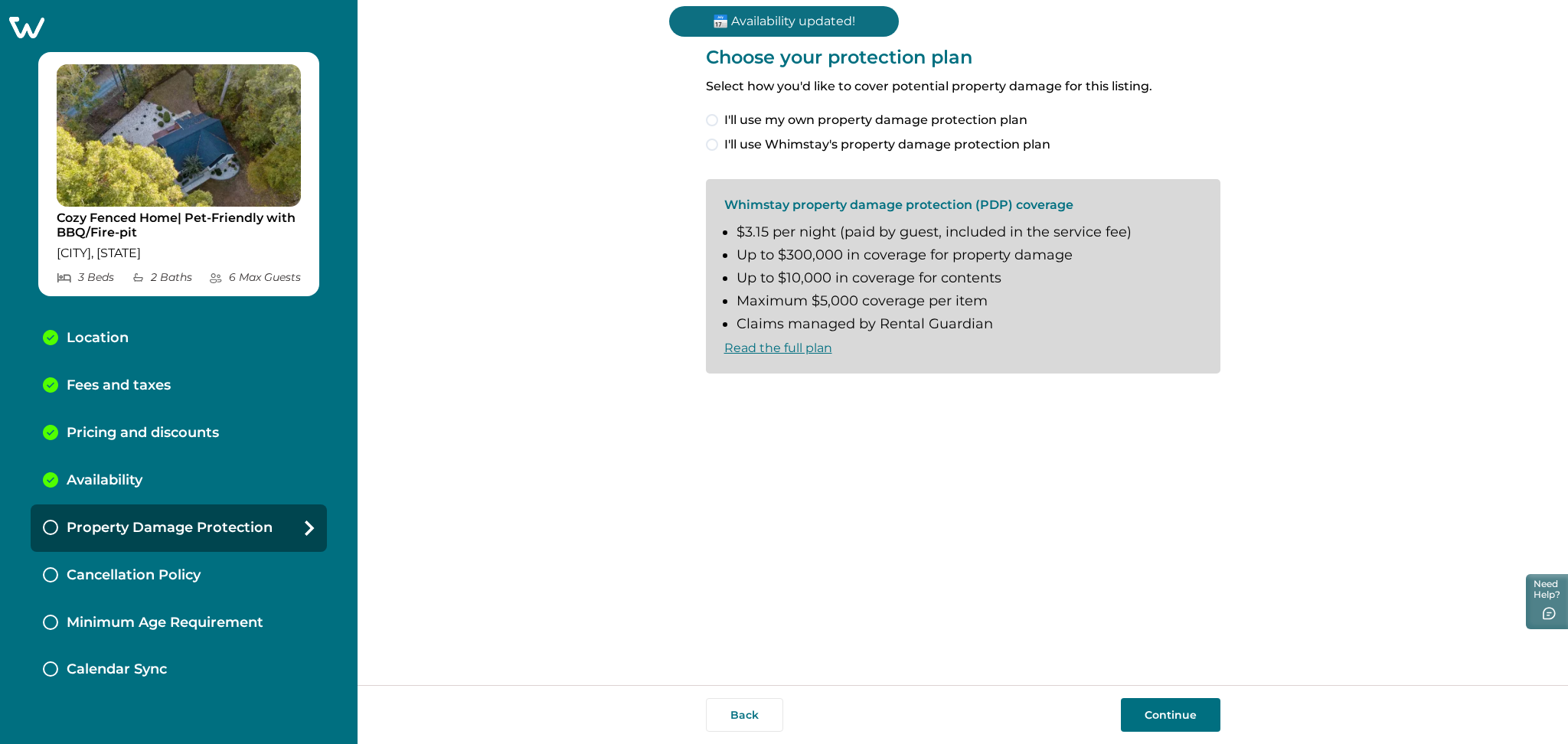 click on "I'll use my own property damage protection plan" at bounding box center [963, 120] 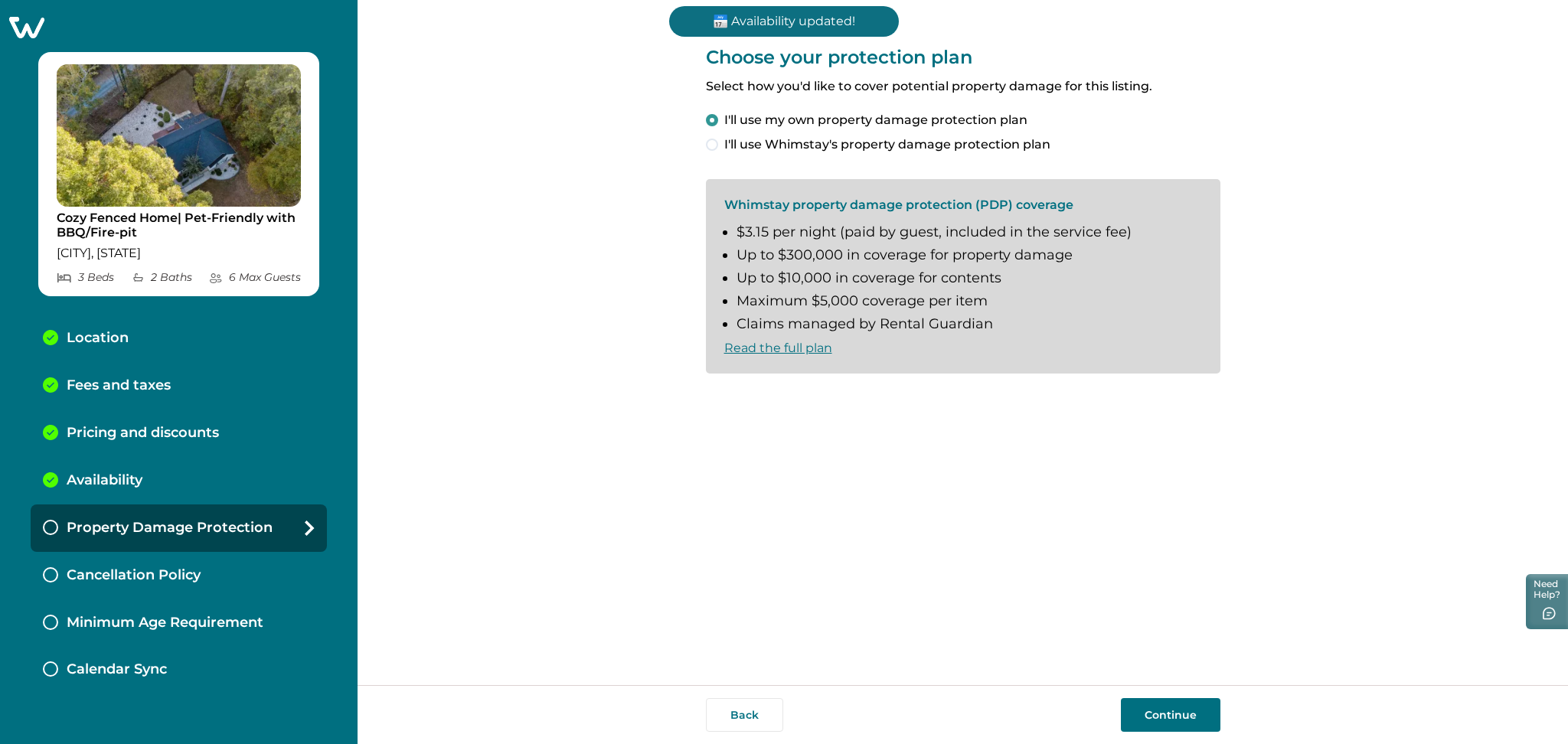 click on "Continue" at bounding box center (1171, 715) 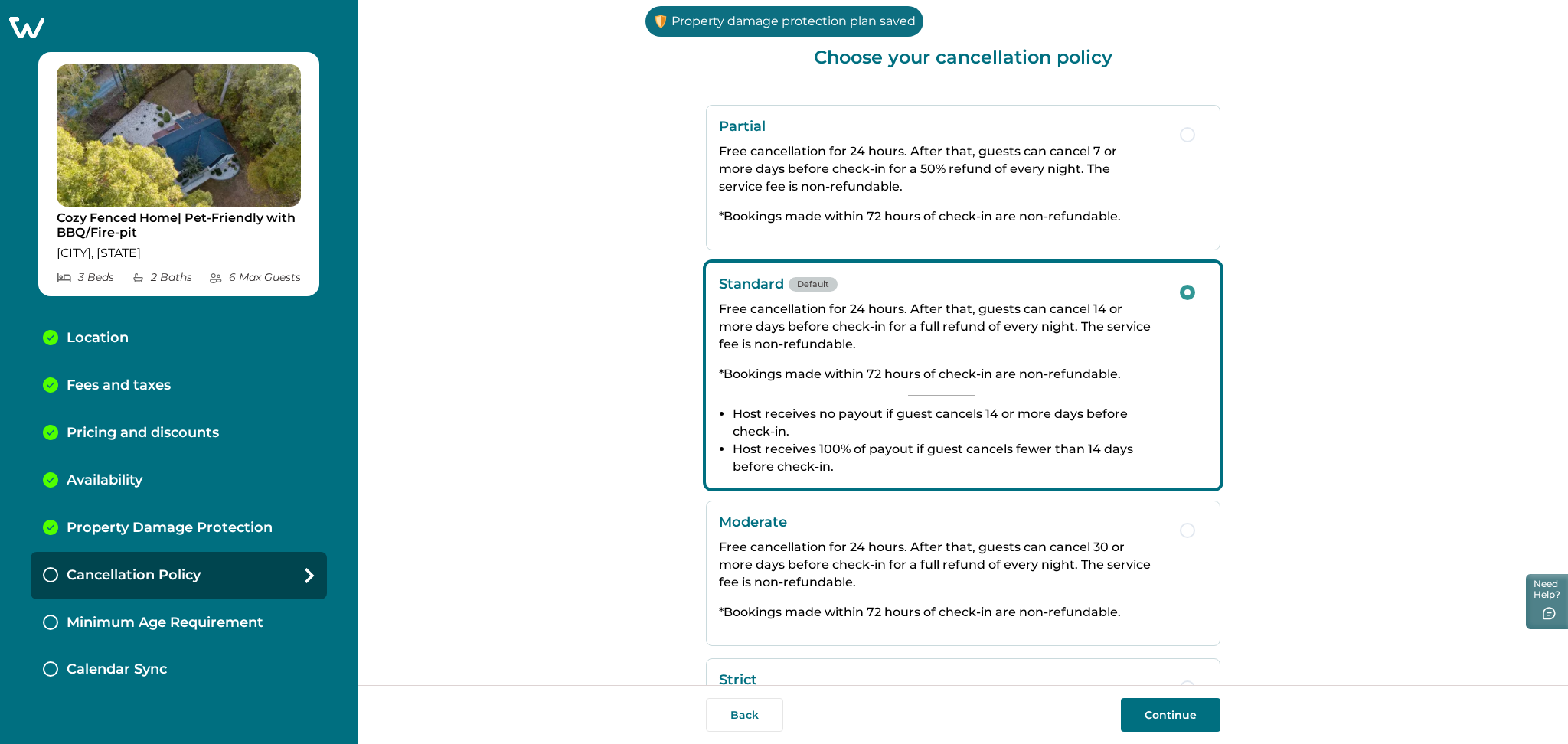 click on "Continue" at bounding box center (1171, 715) 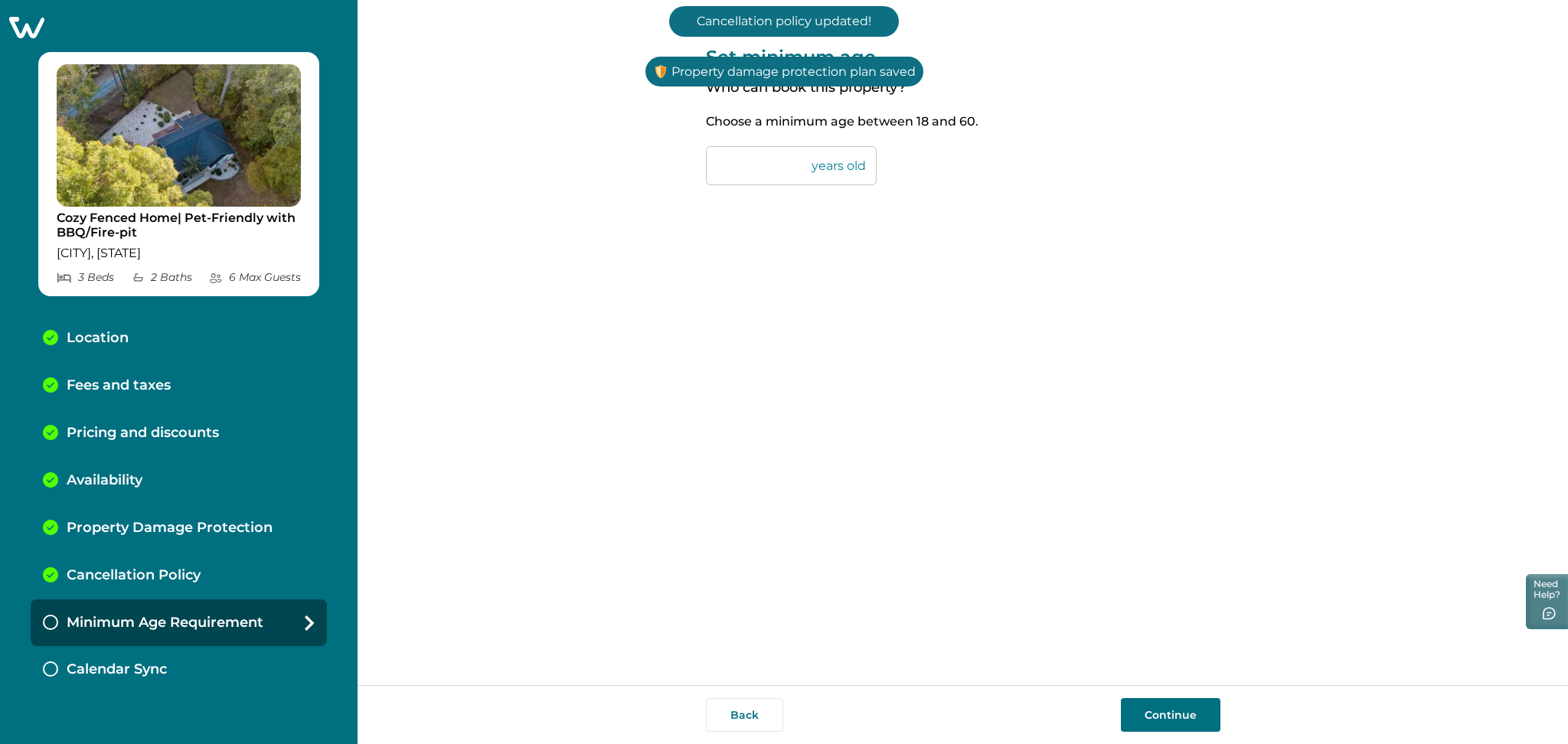 click on "Continue" at bounding box center (1171, 715) 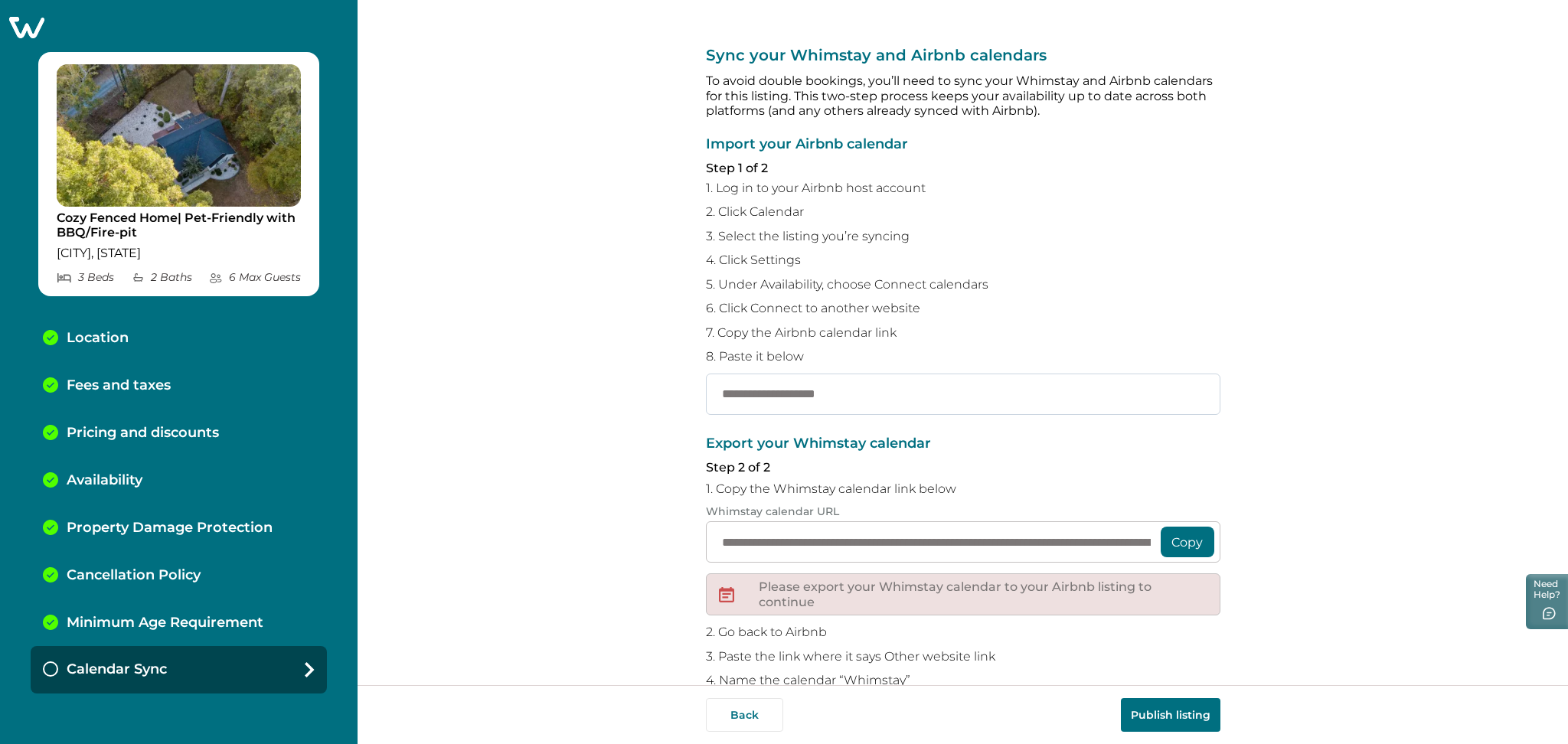 click at bounding box center [963, 394] 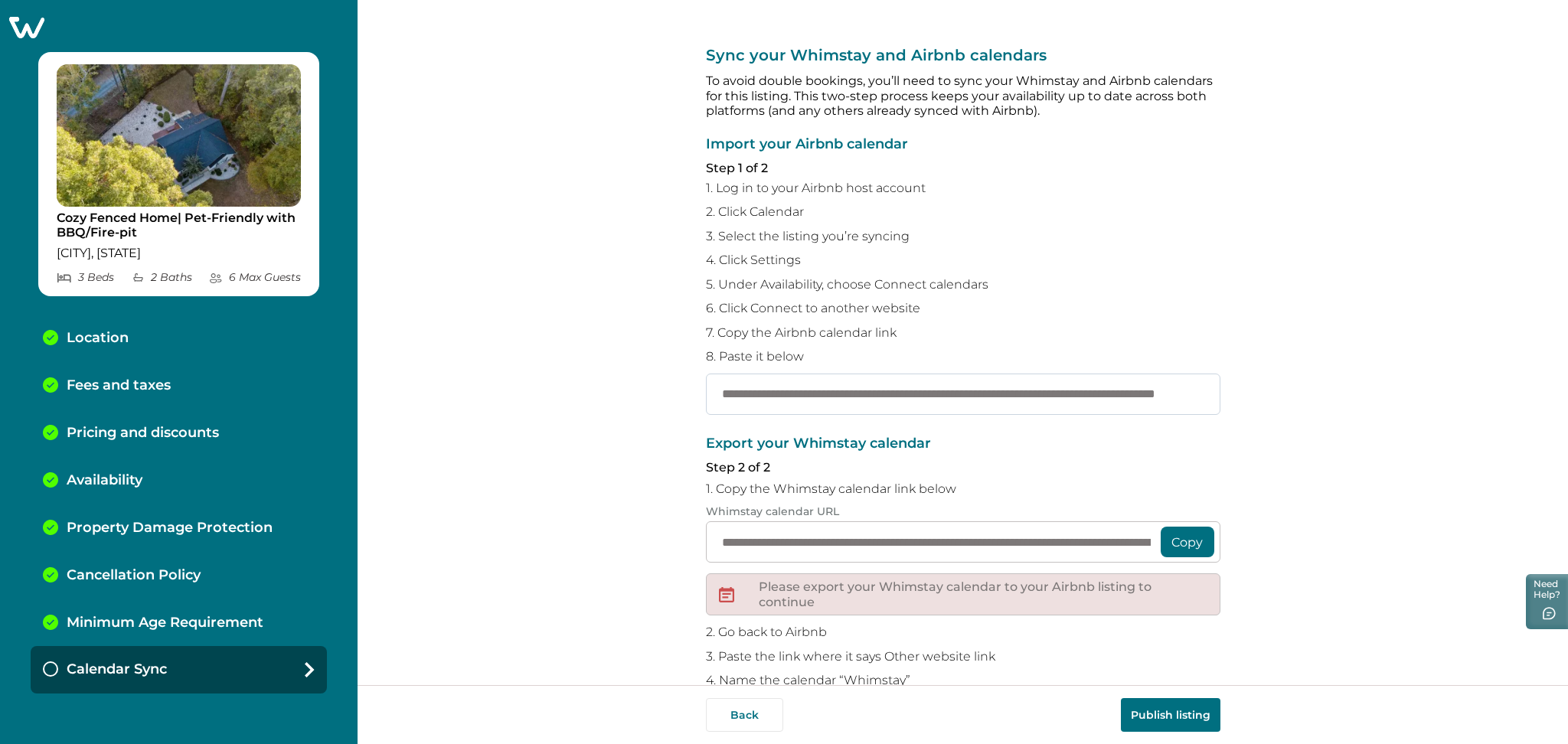 scroll, scrollTop: 0, scrollLeft: 155, axis: horizontal 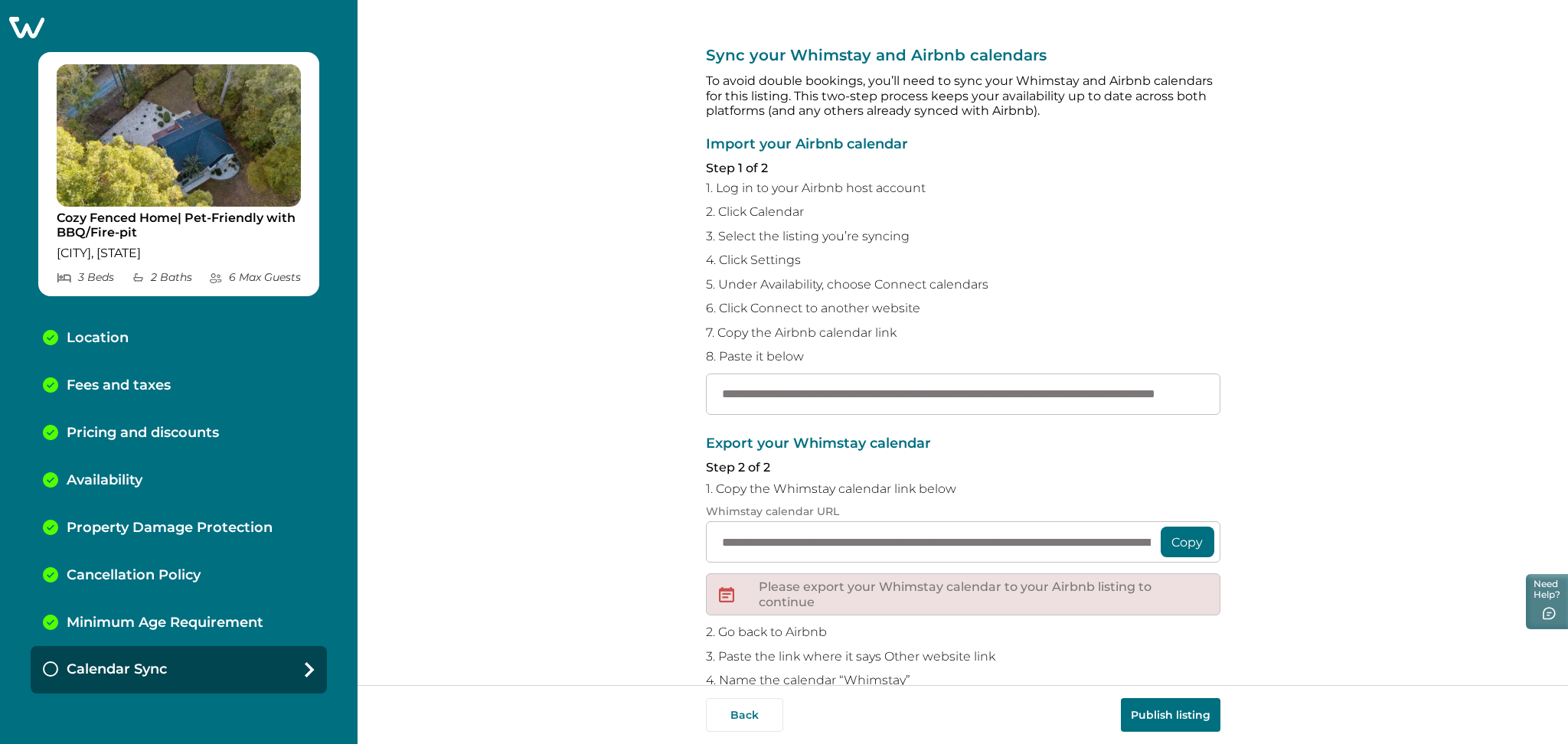 type on "**********" 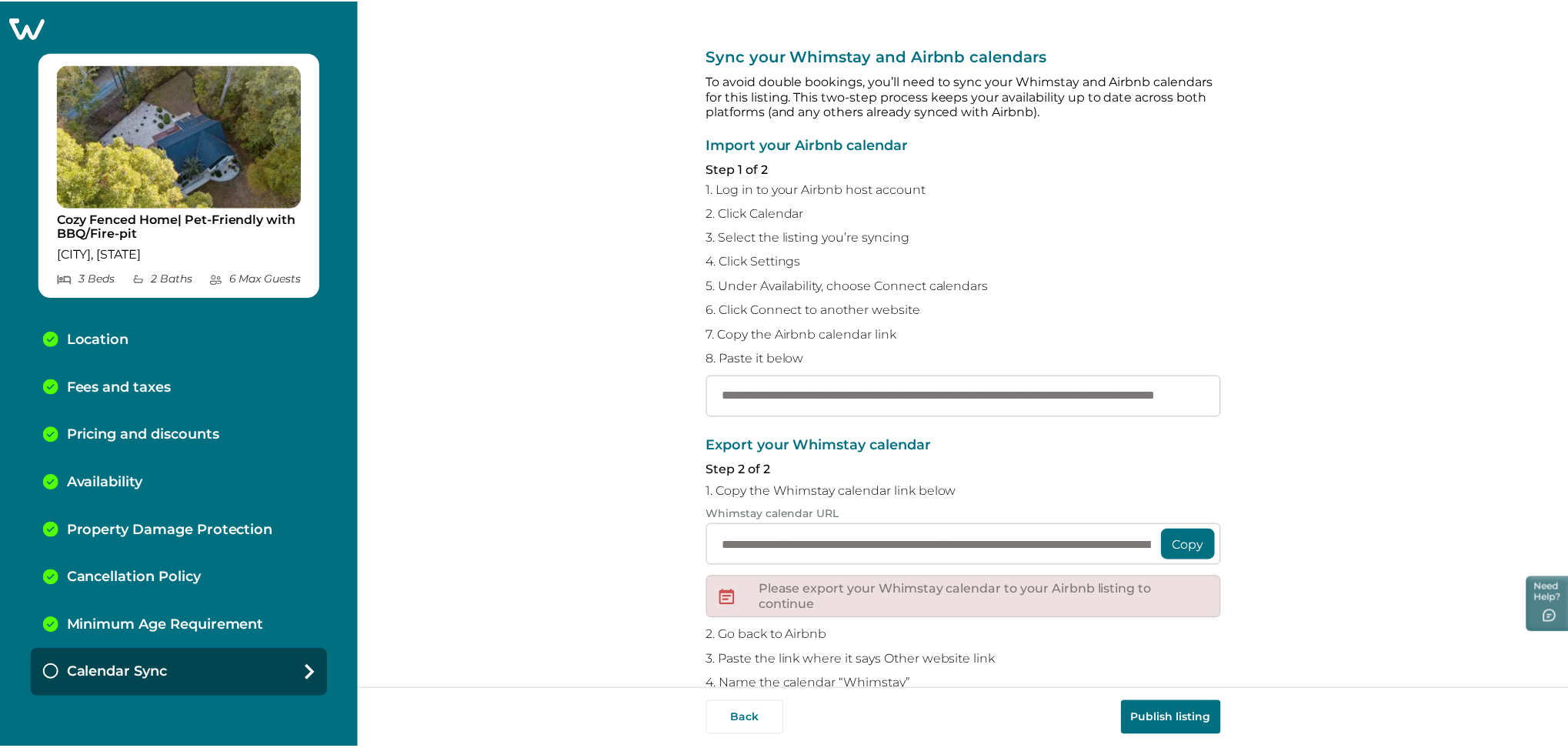 scroll, scrollTop: 0, scrollLeft: 0, axis: both 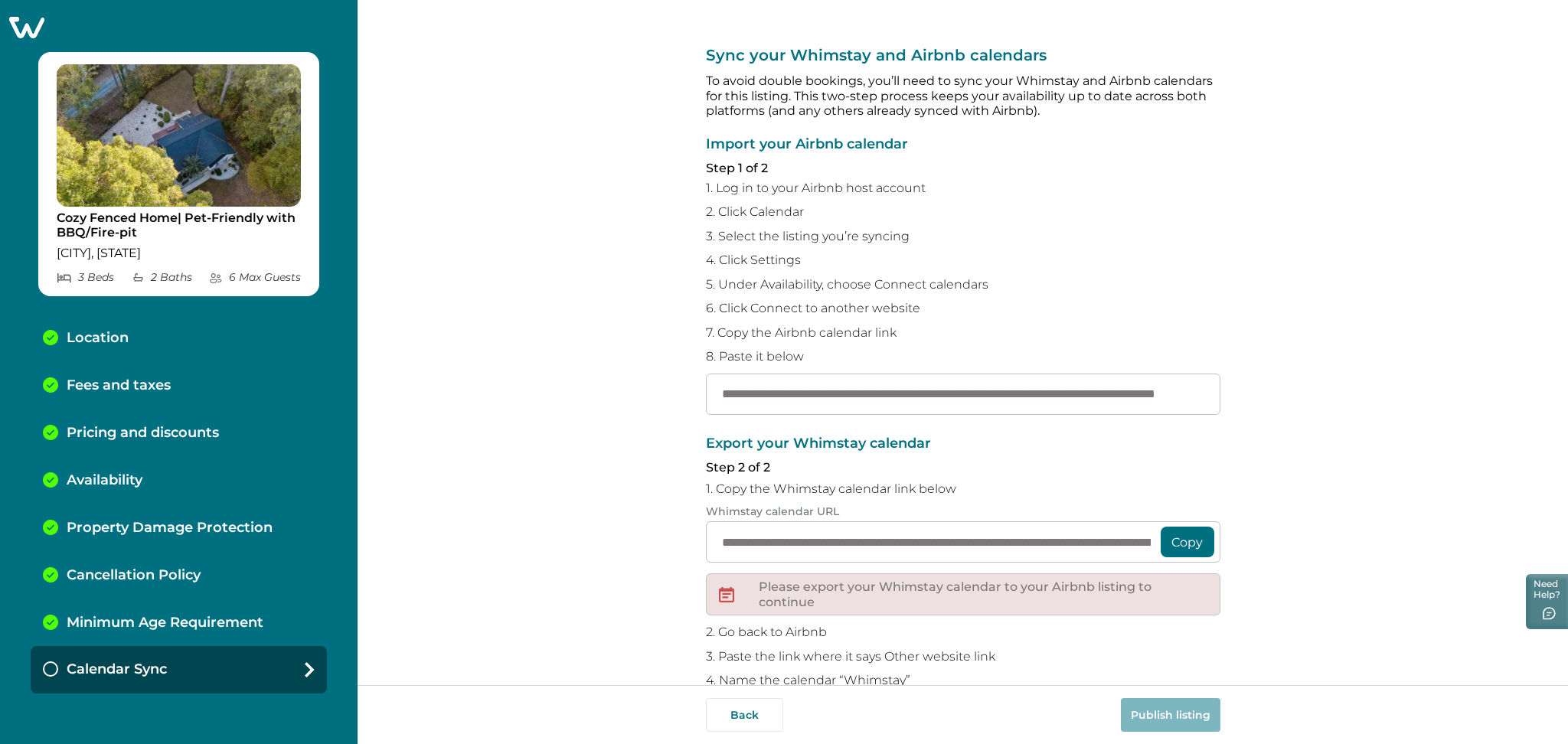 click on "**********" at bounding box center (962, 342) 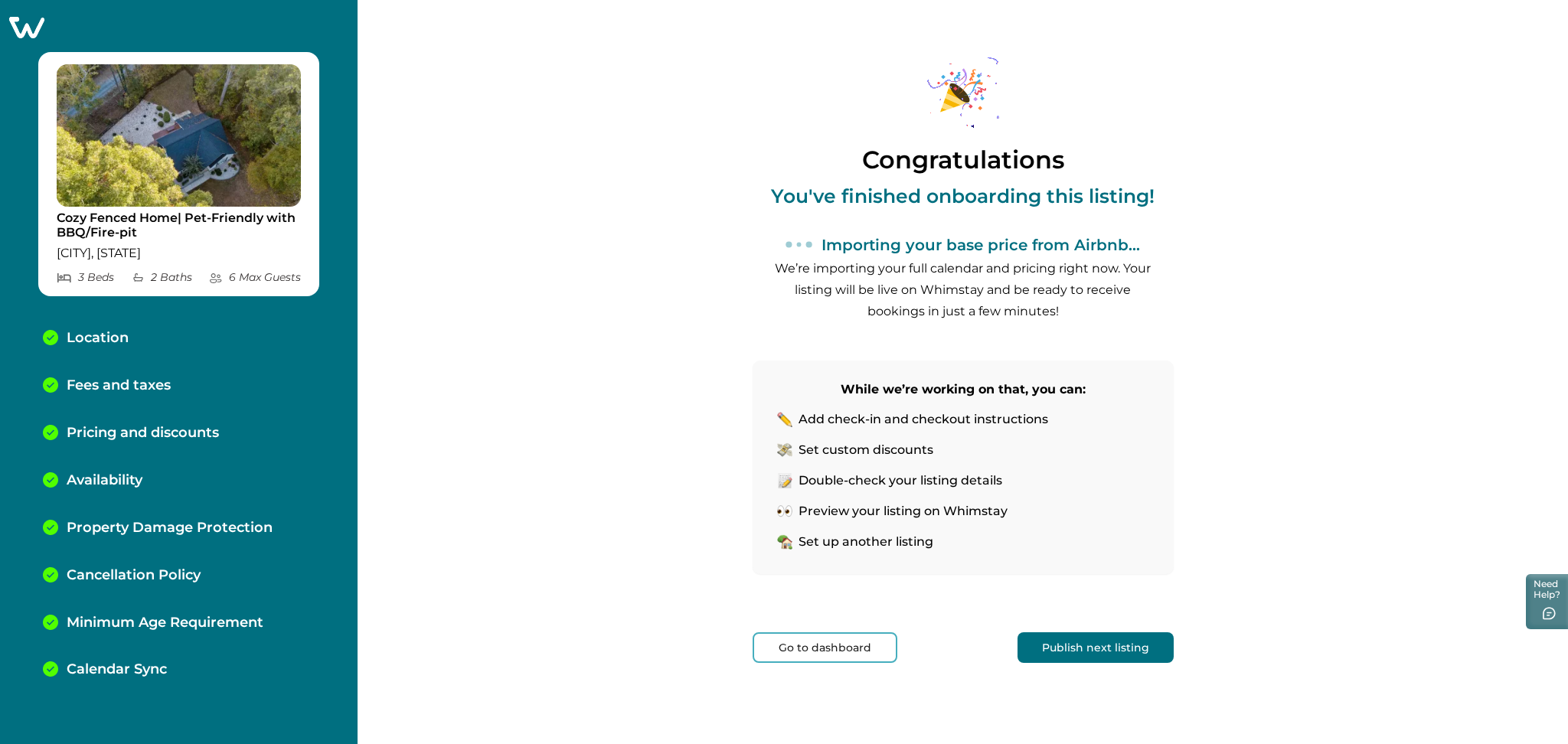 click on "Go to dashboard" at bounding box center (825, 648) 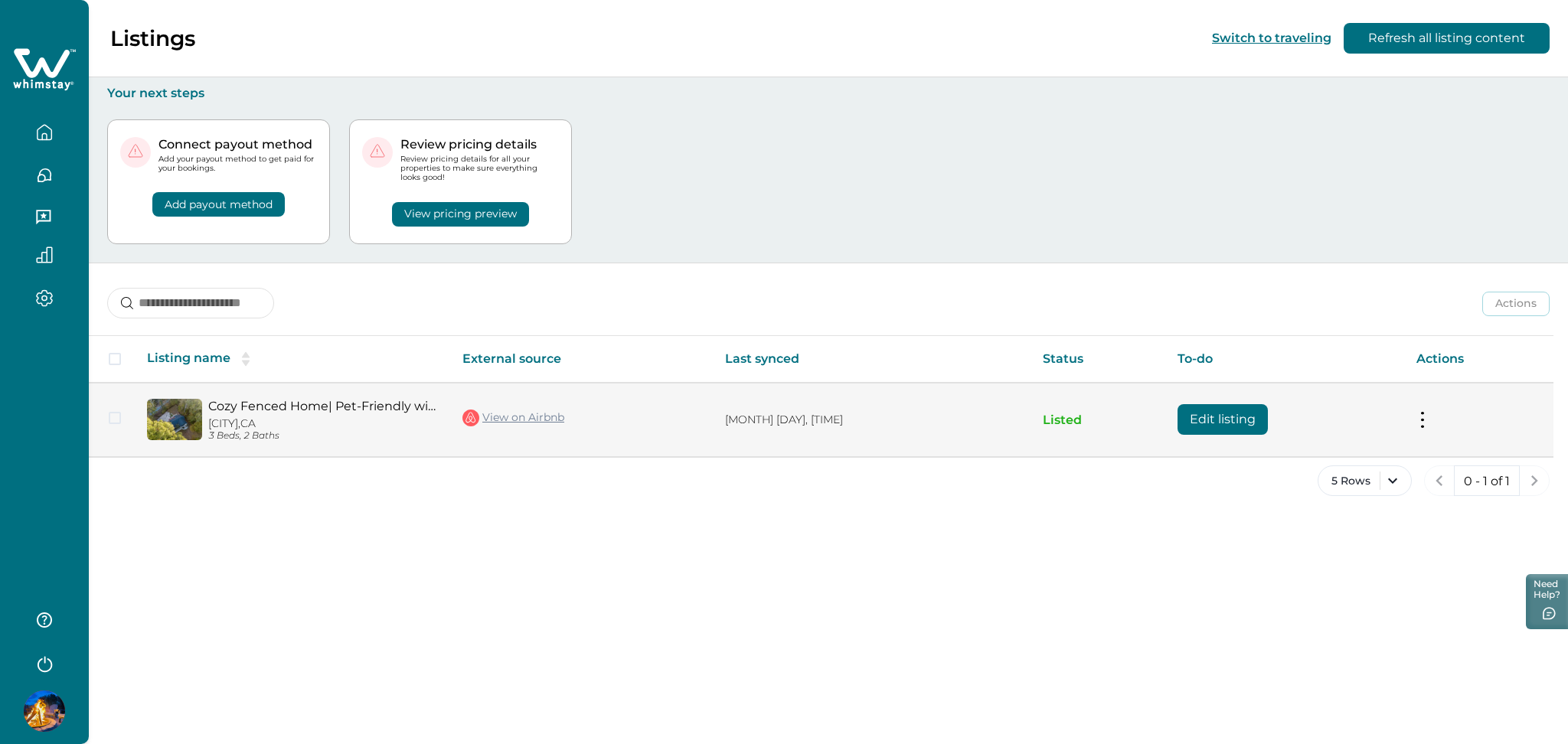 click on "Edit listing" at bounding box center (1223, 419) 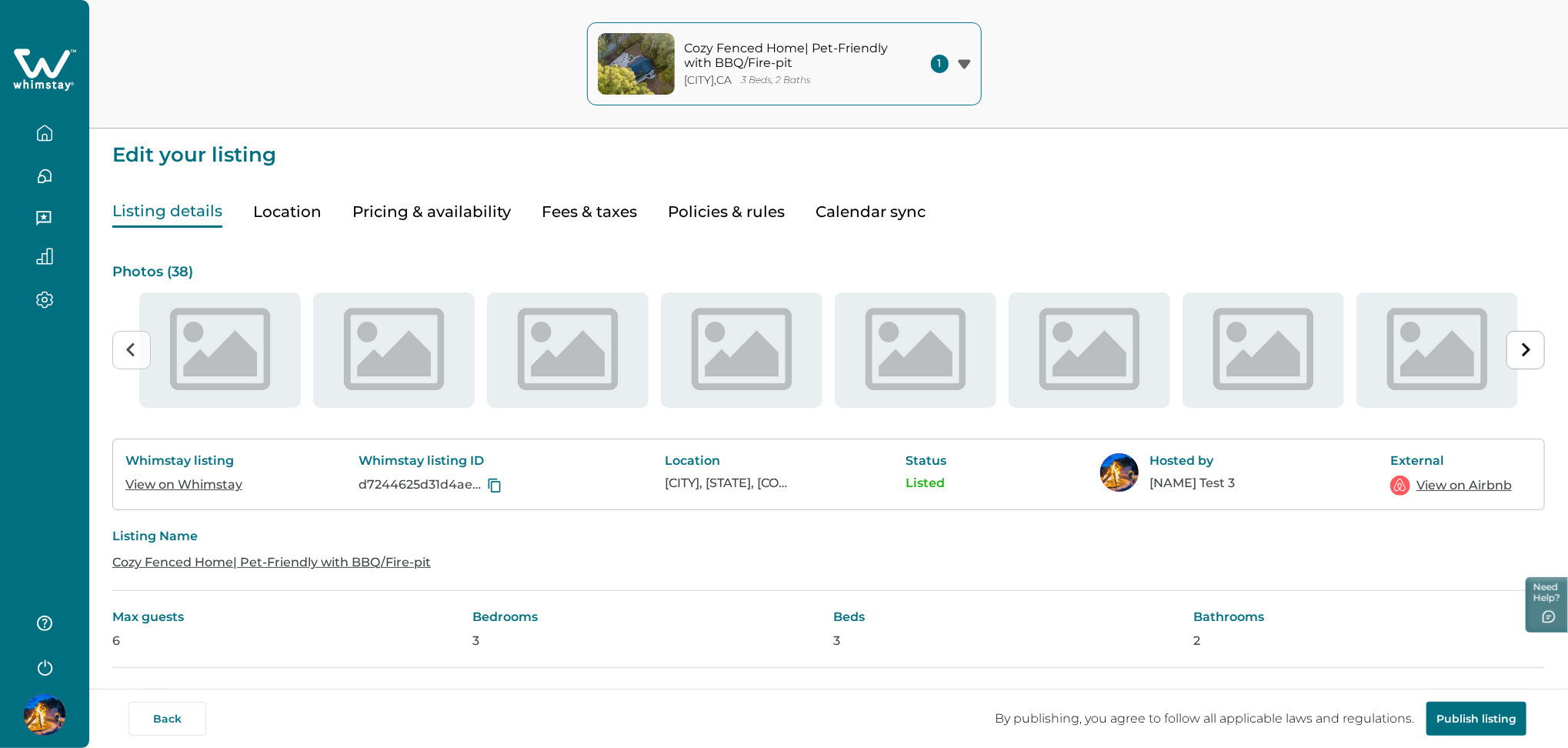 type on "**" 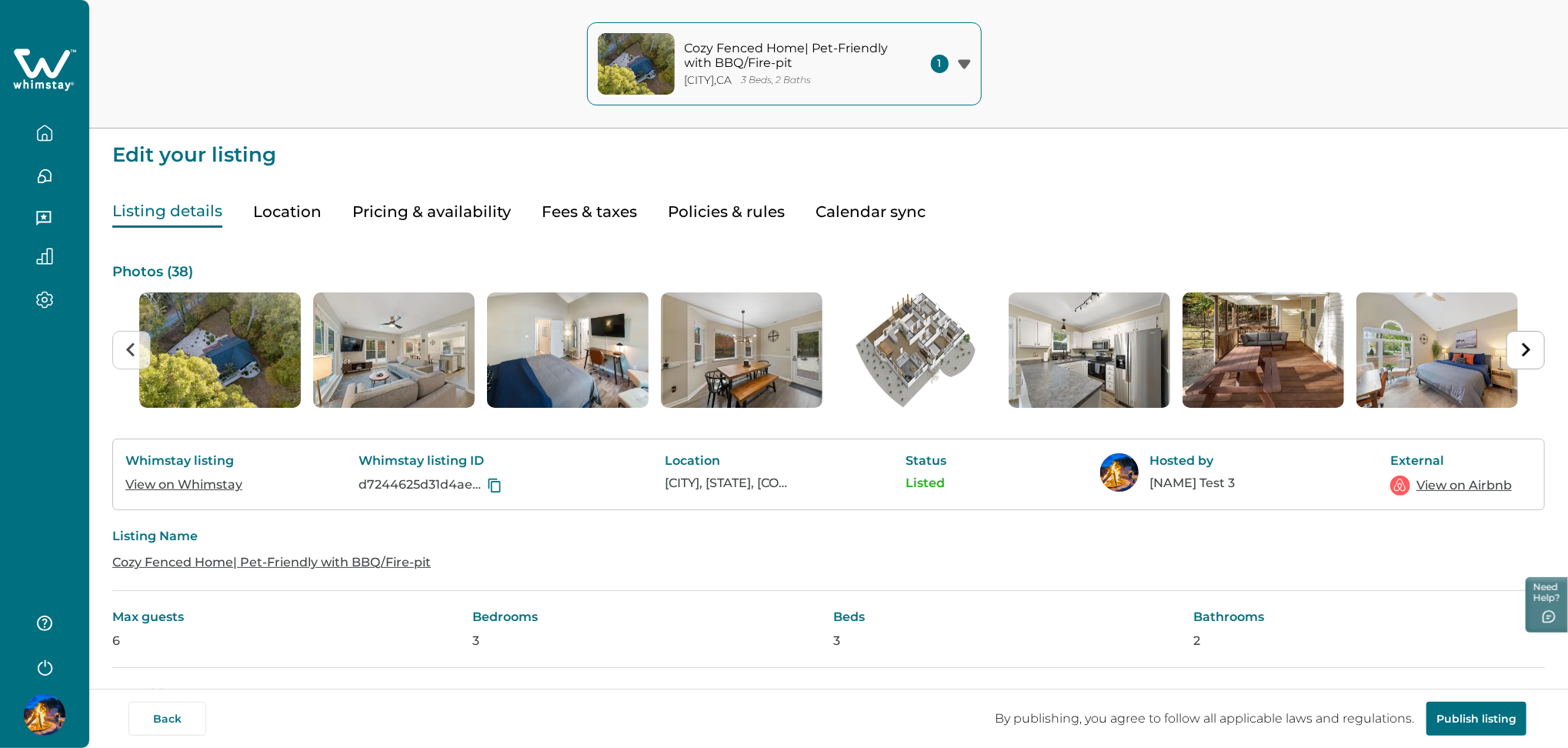click on "Fees & taxes" at bounding box center [589, 212] 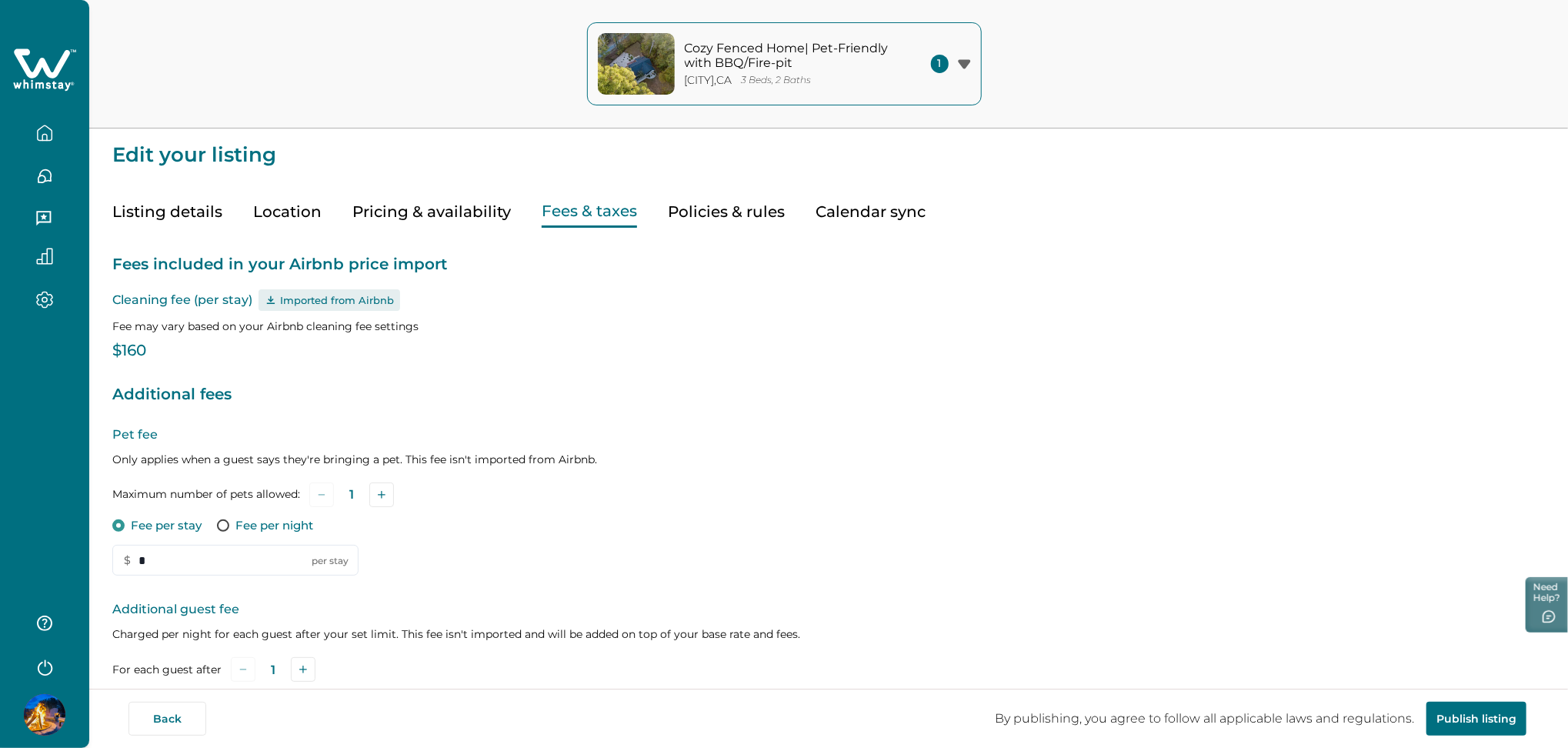 click on "Pricing & availability" at bounding box center (432, 212) 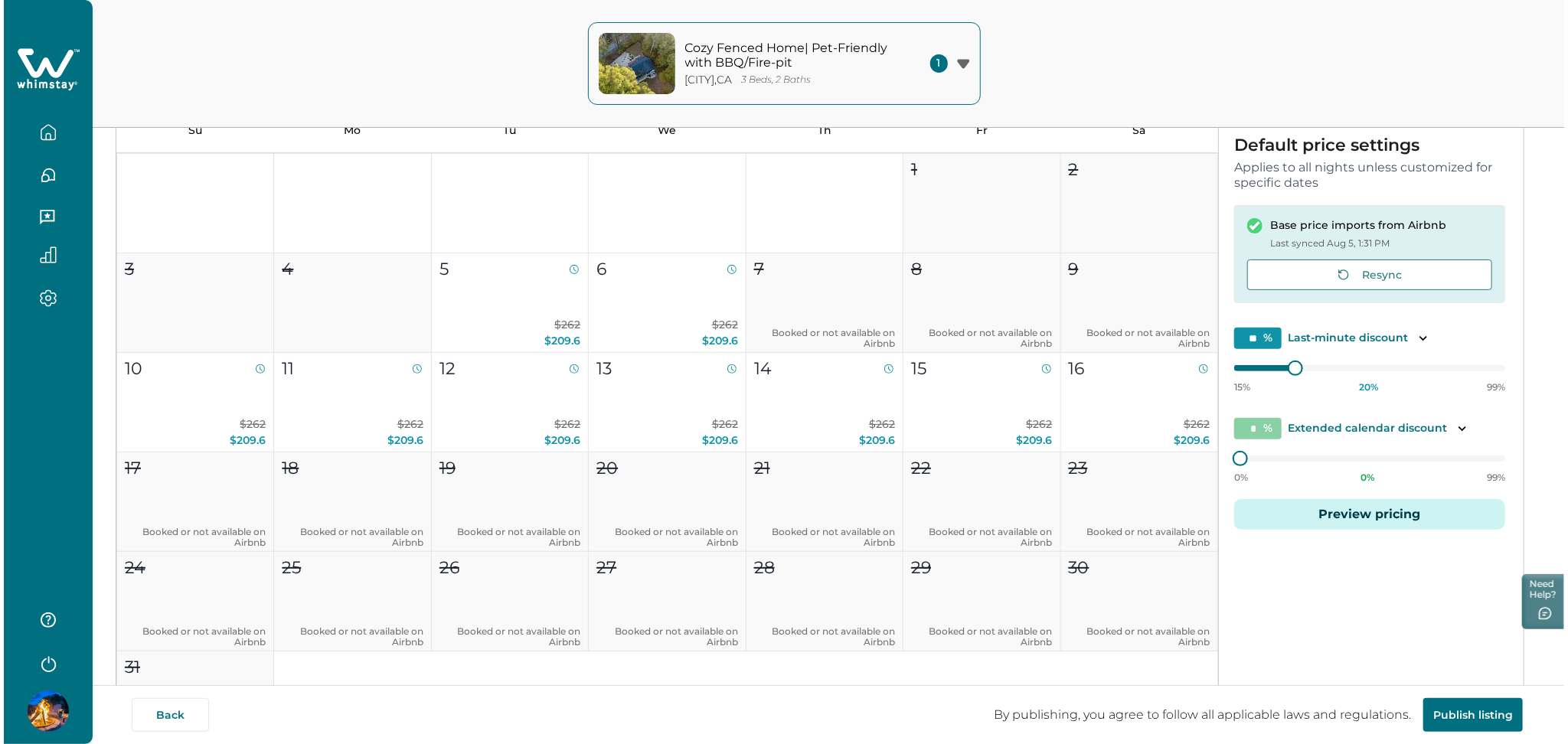 scroll, scrollTop: 209, scrollLeft: 0, axis: vertical 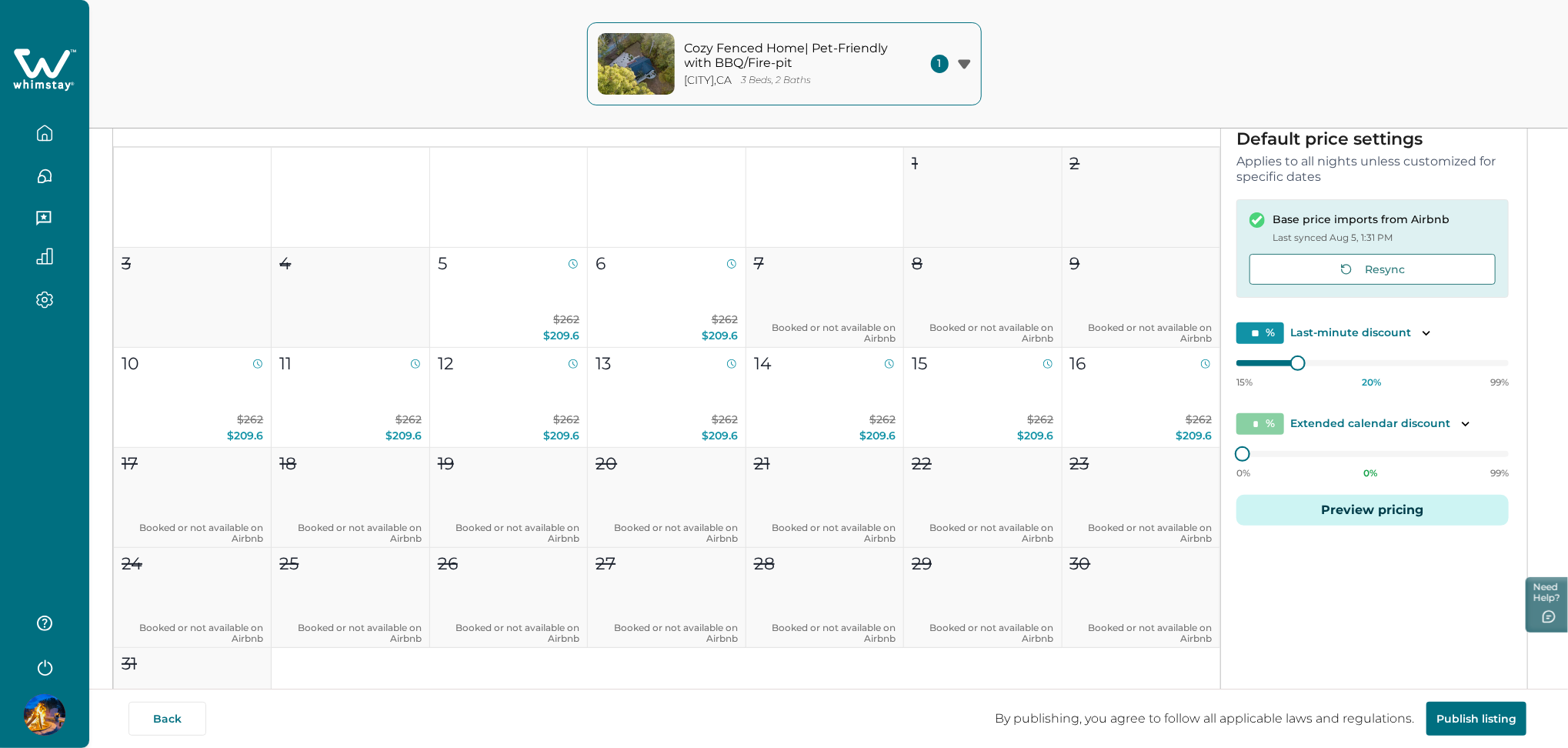 type 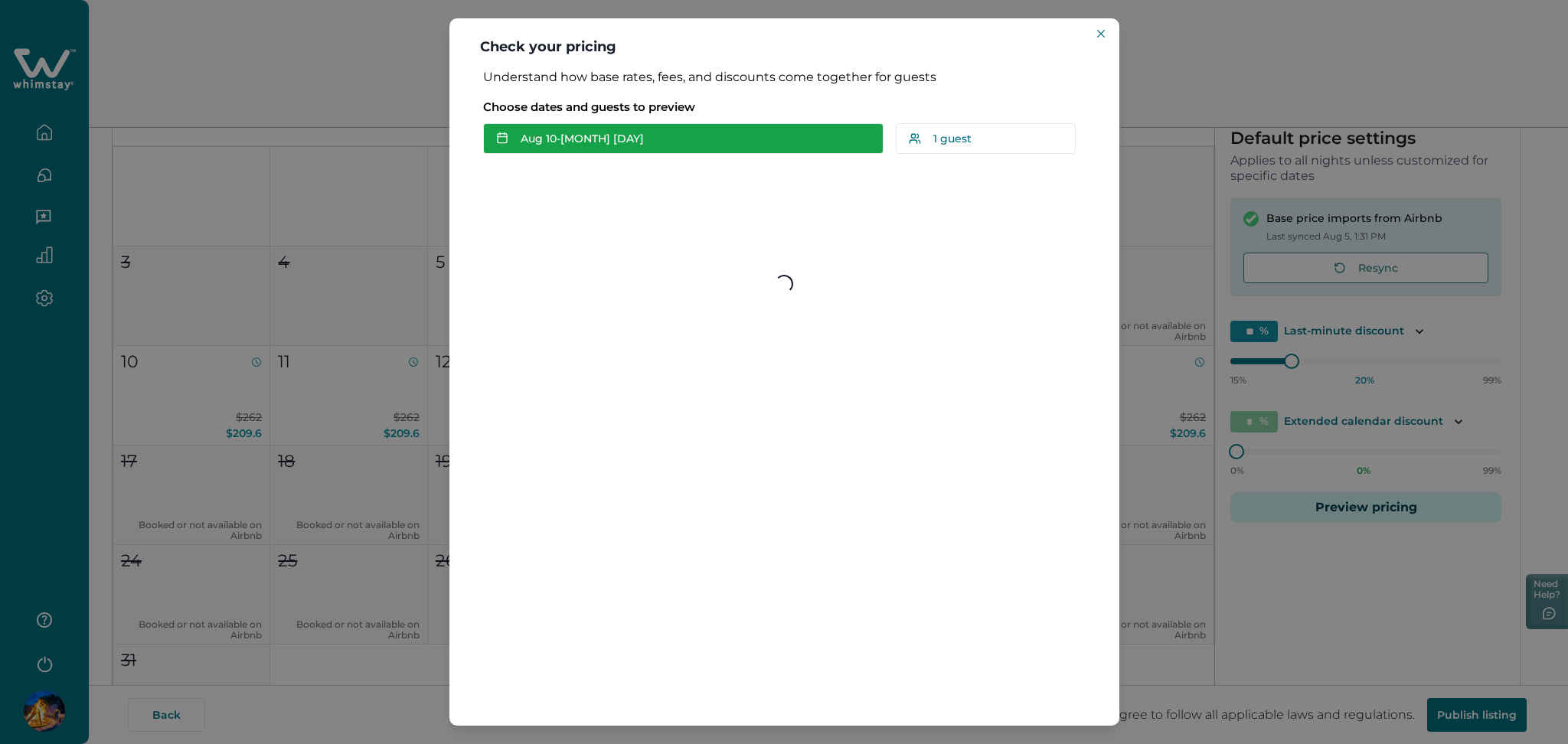 click on "Aug 10  -  Aug 12" at bounding box center [683, 139] 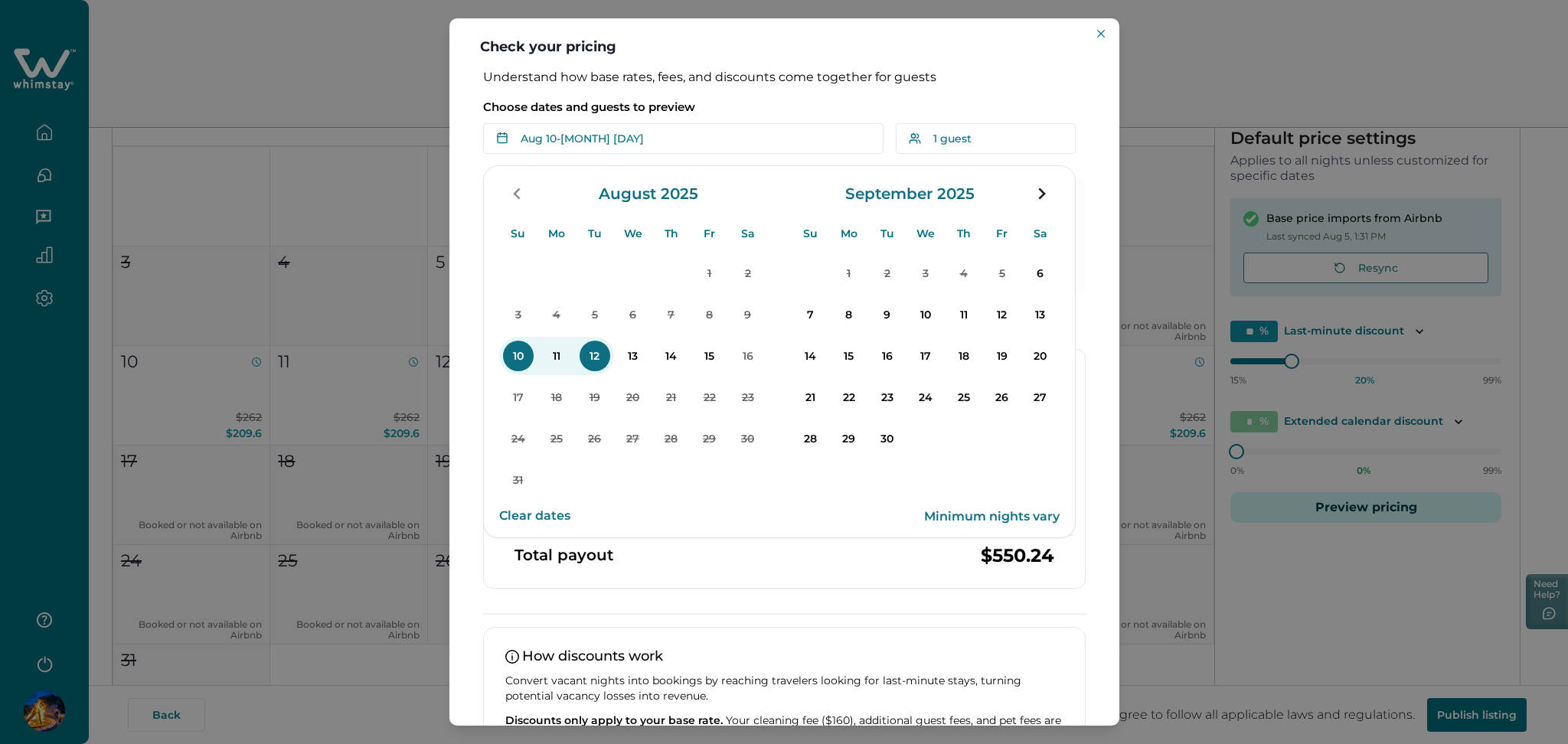 click on "August 2025" at bounding box center (633, 194) 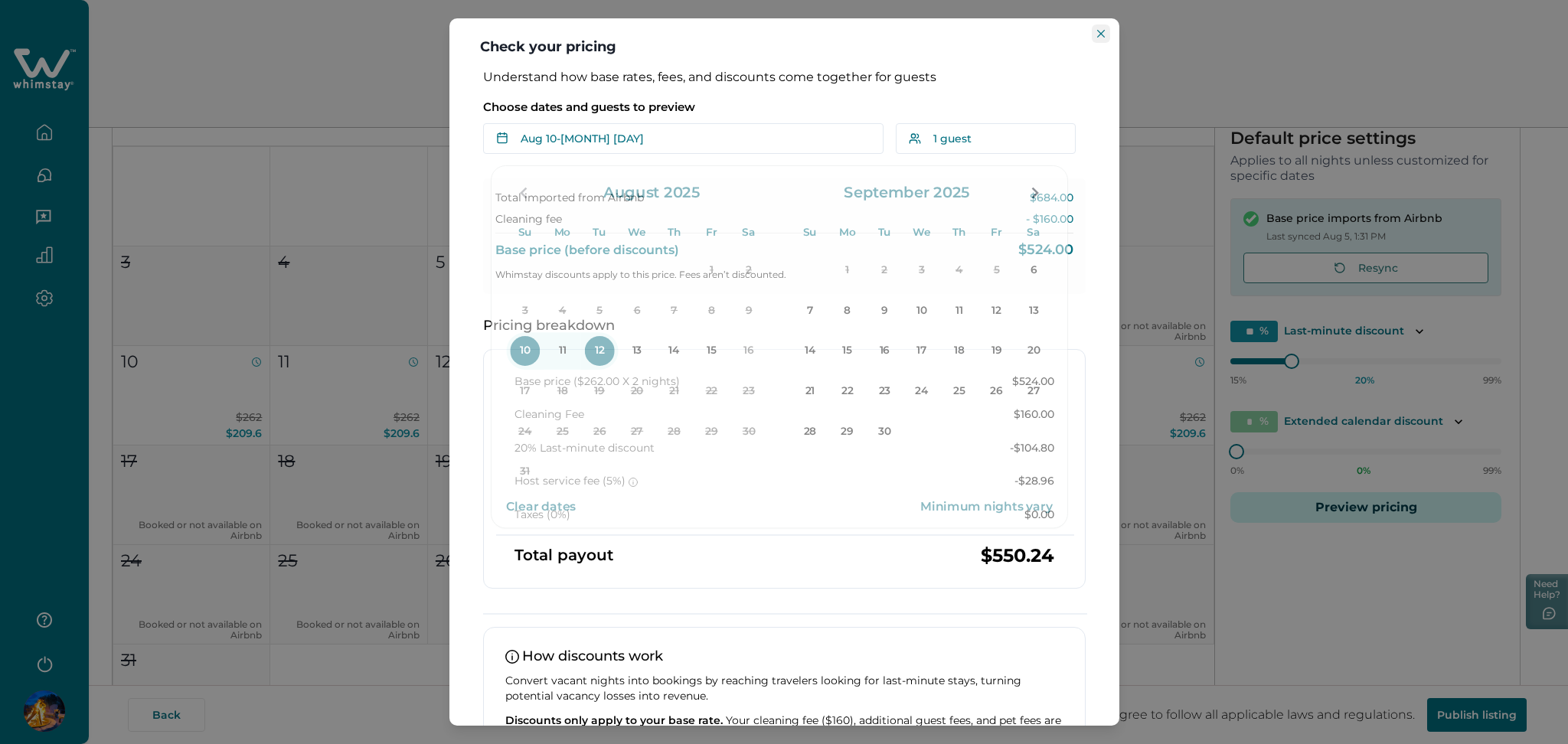 click at bounding box center [1101, 34] 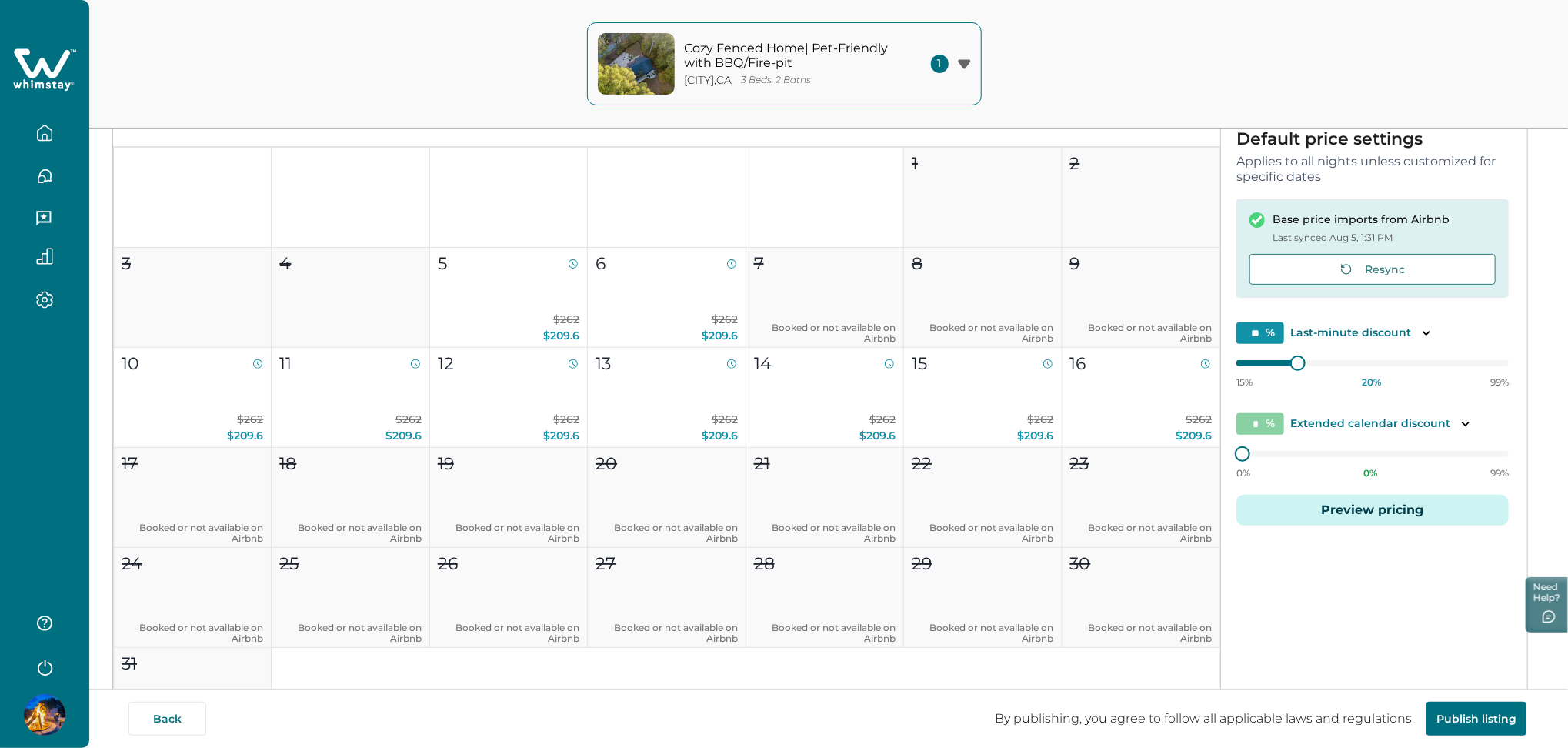 click on "Preview pricing" at bounding box center (1373, 510) 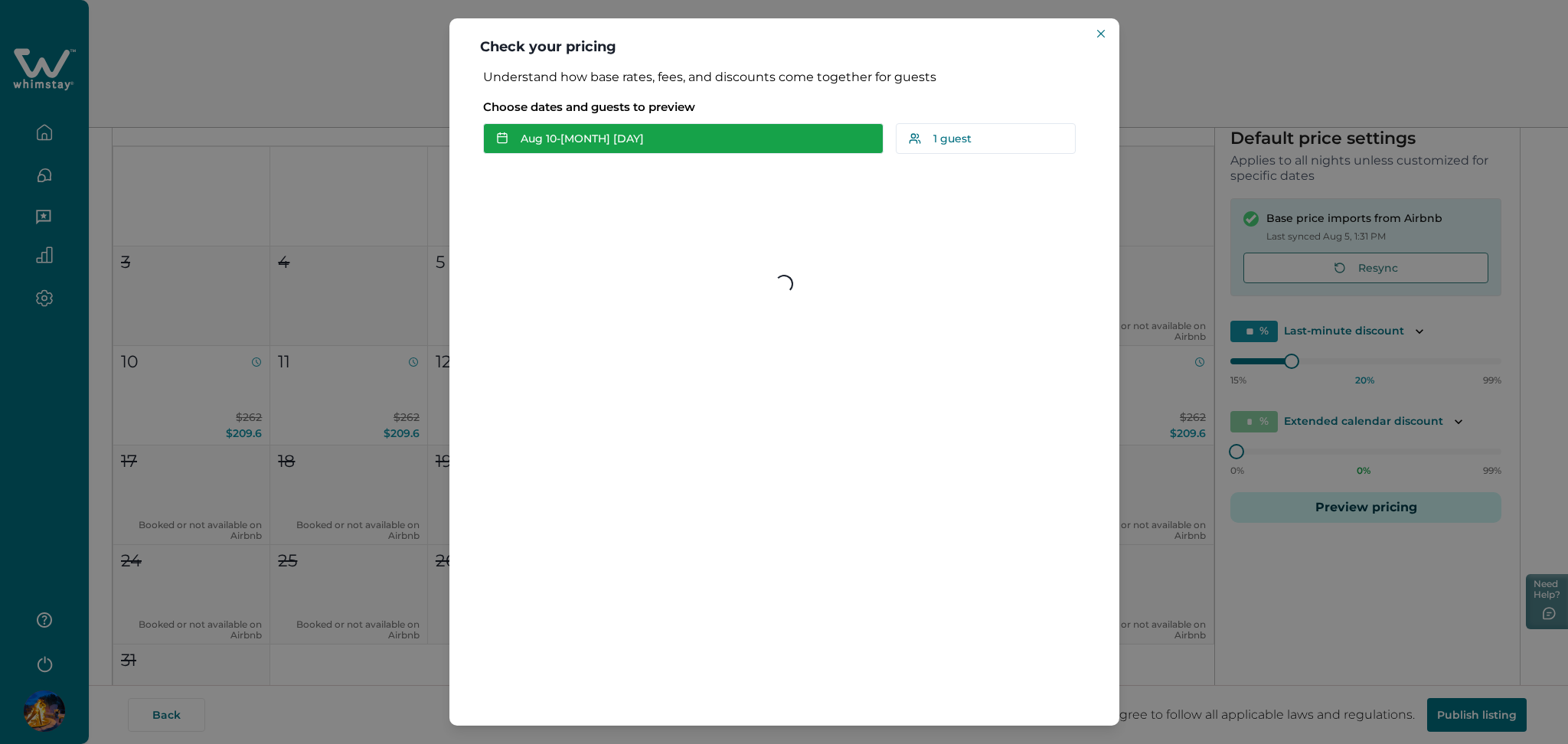 click on "Aug 10  -  Aug 12" at bounding box center (683, 139) 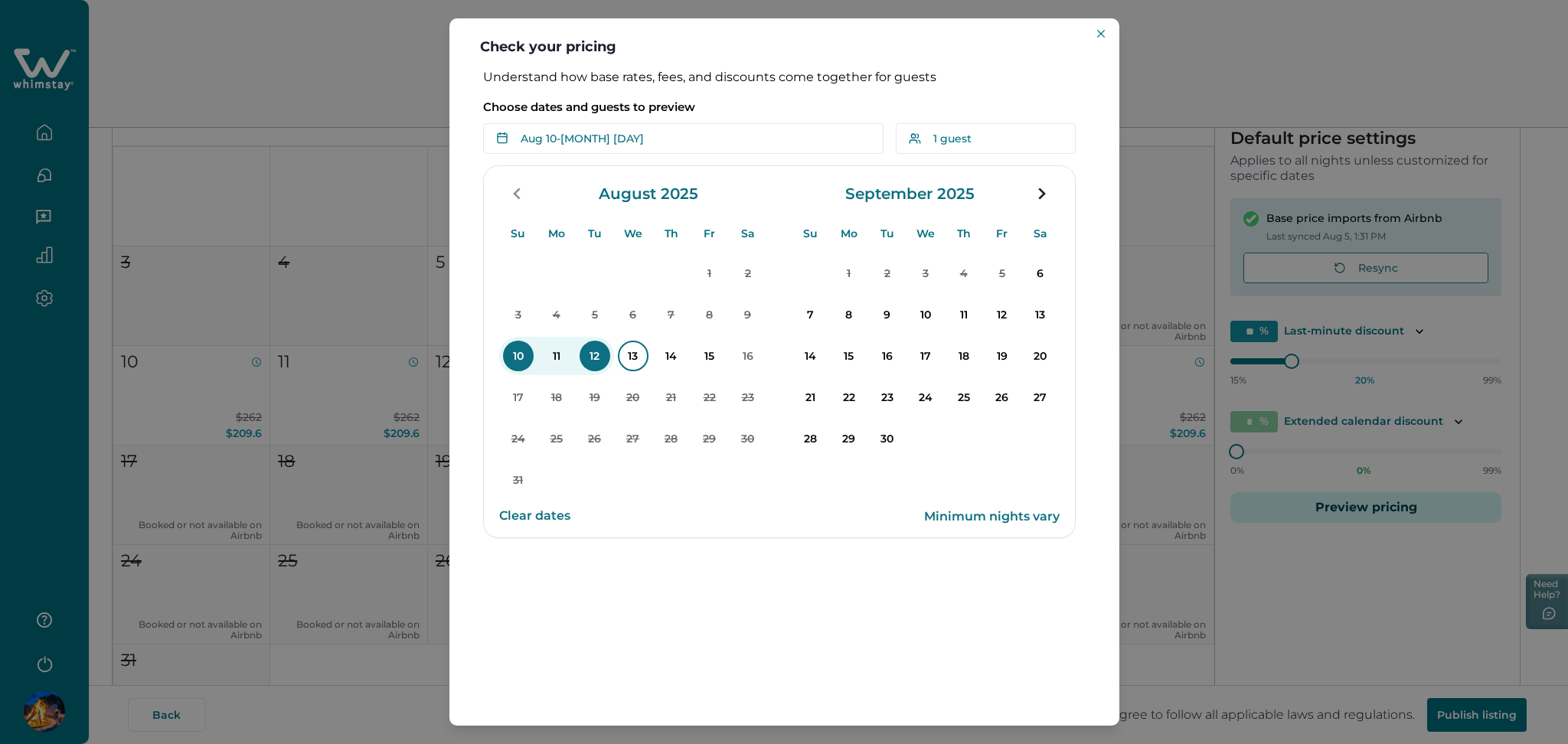 click on "13" at bounding box center (633, 356) 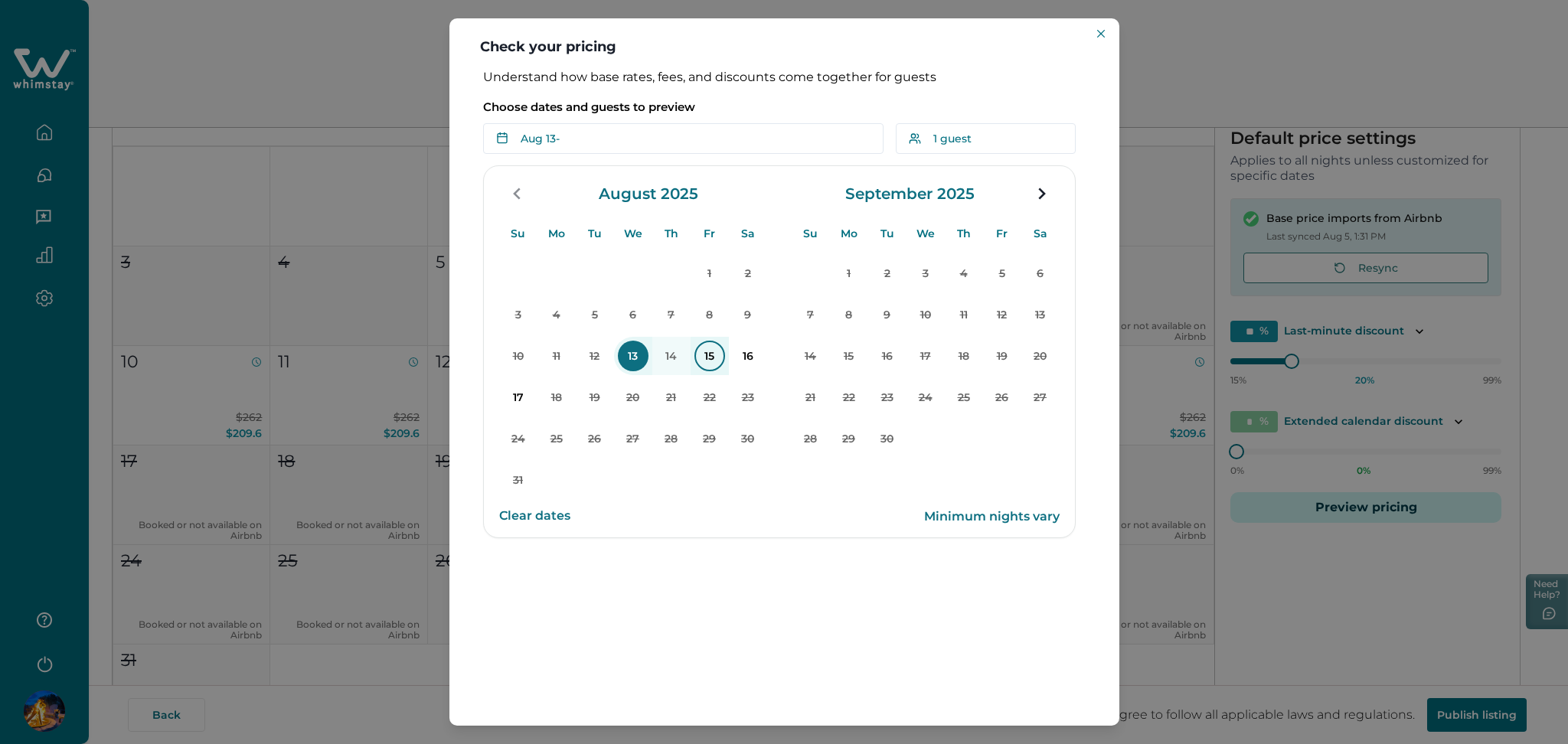 click on "15" at bounding box center [710, 356] 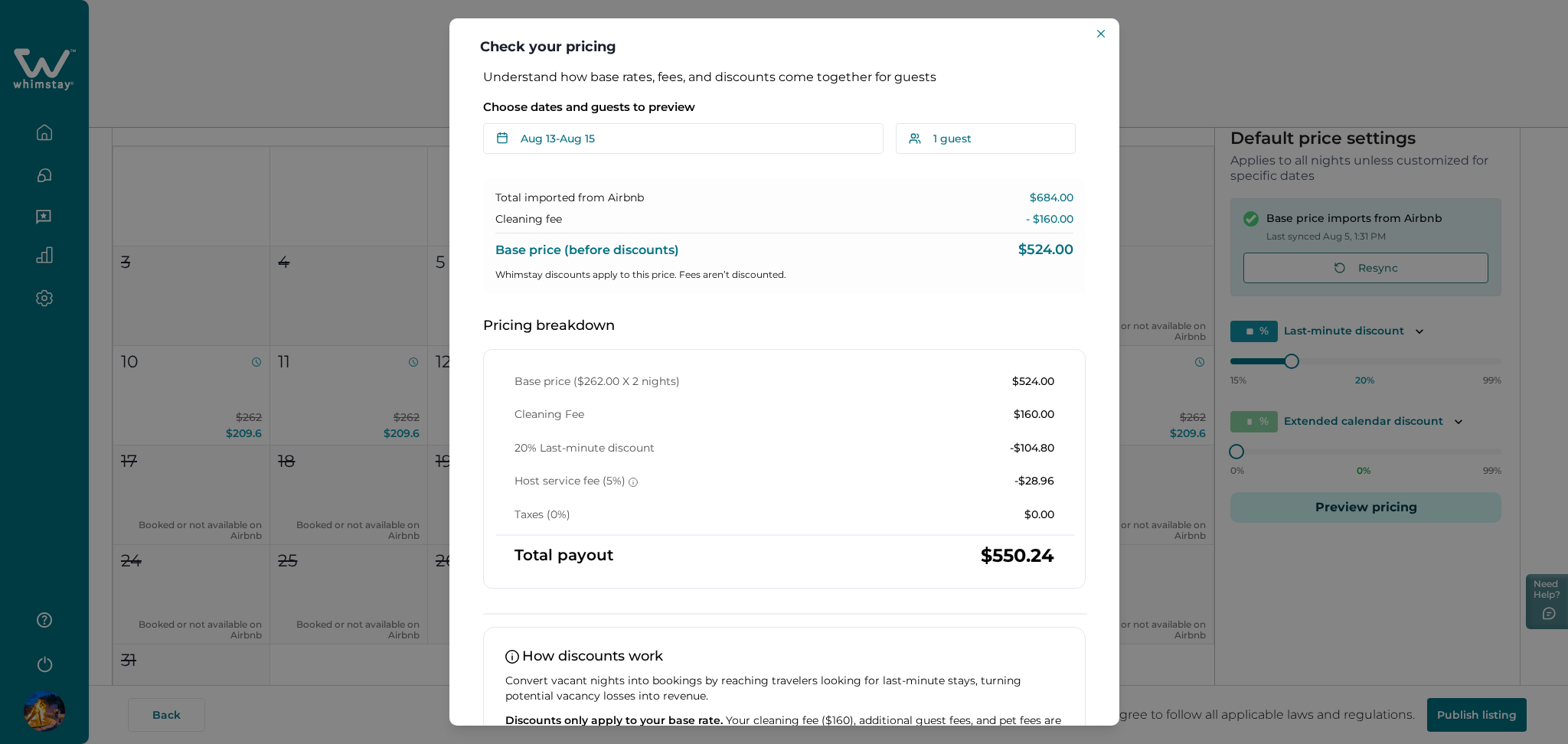 scroll, scrollTop: 114, scrollLeft: 0, axis: vertical 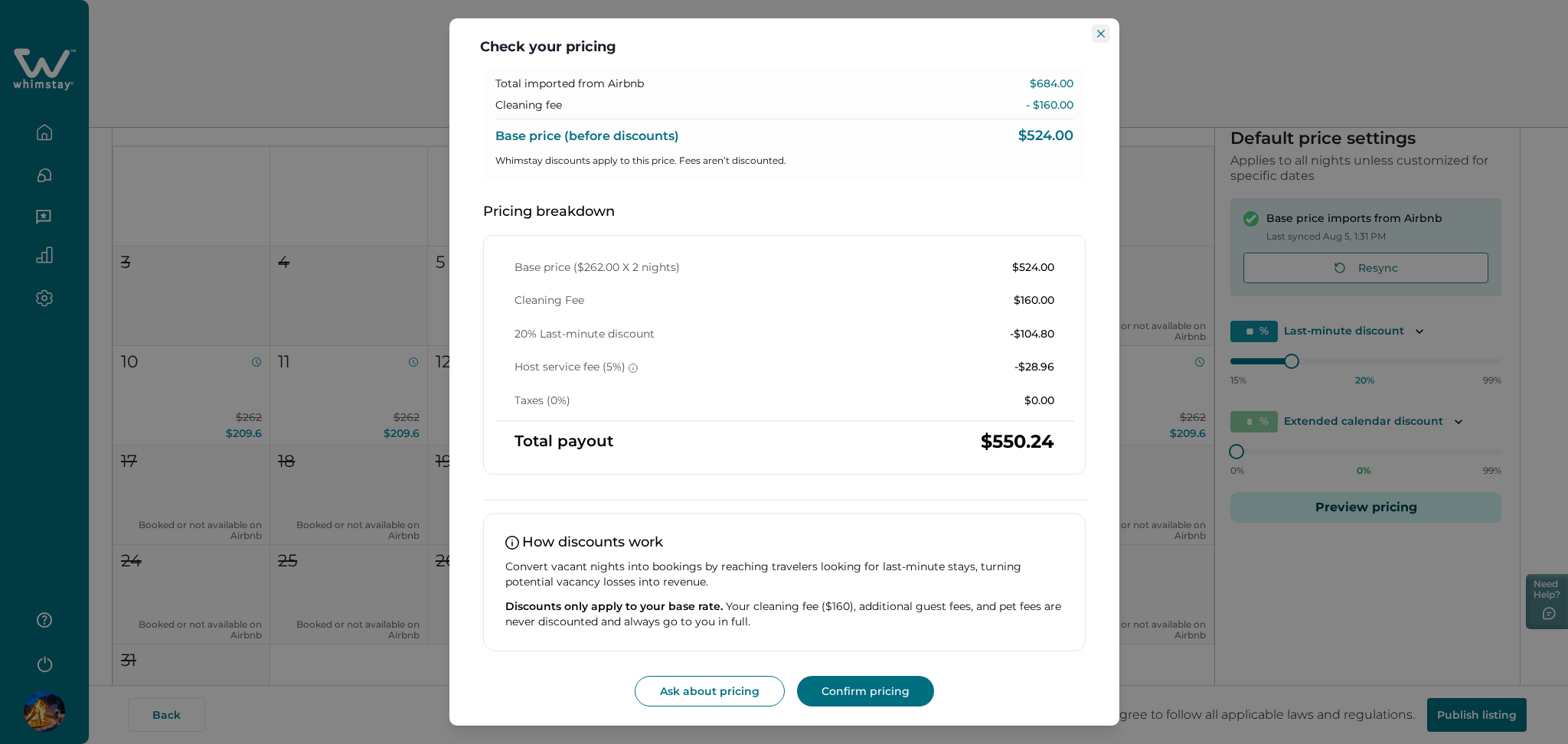 click at bounding box center (1101, 34) 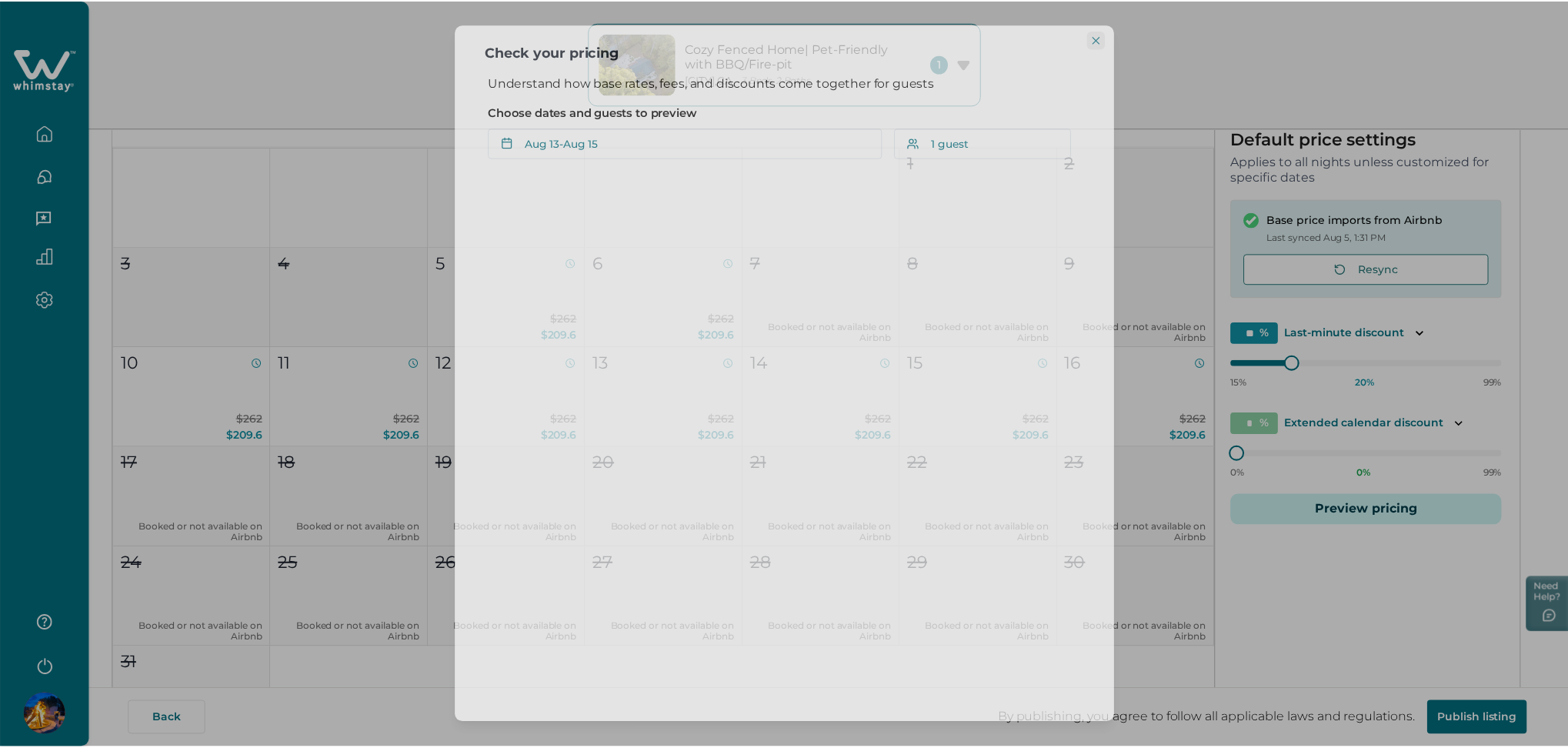 scroll, scrollTop: 0, scrollLeft: 0, axis: both 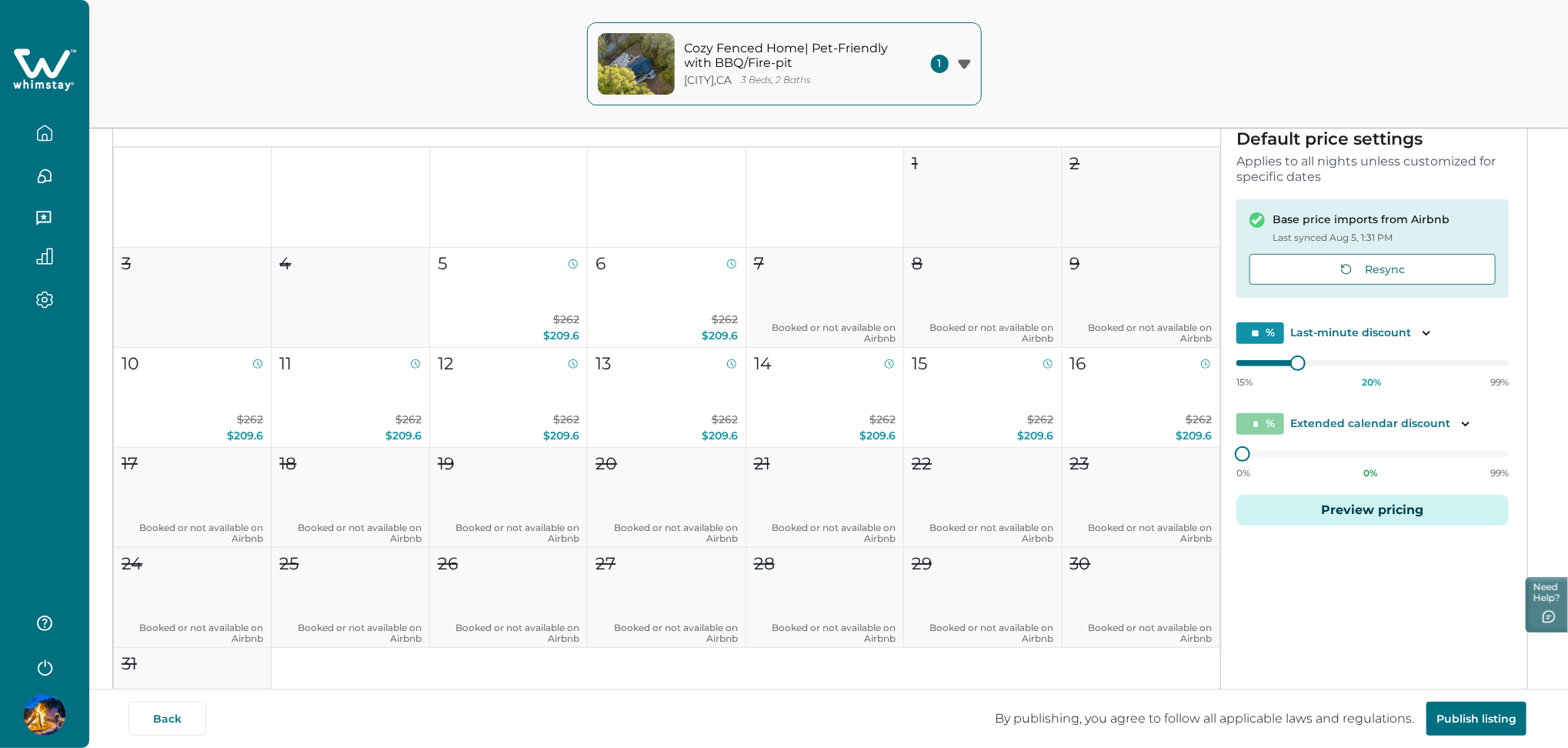 type 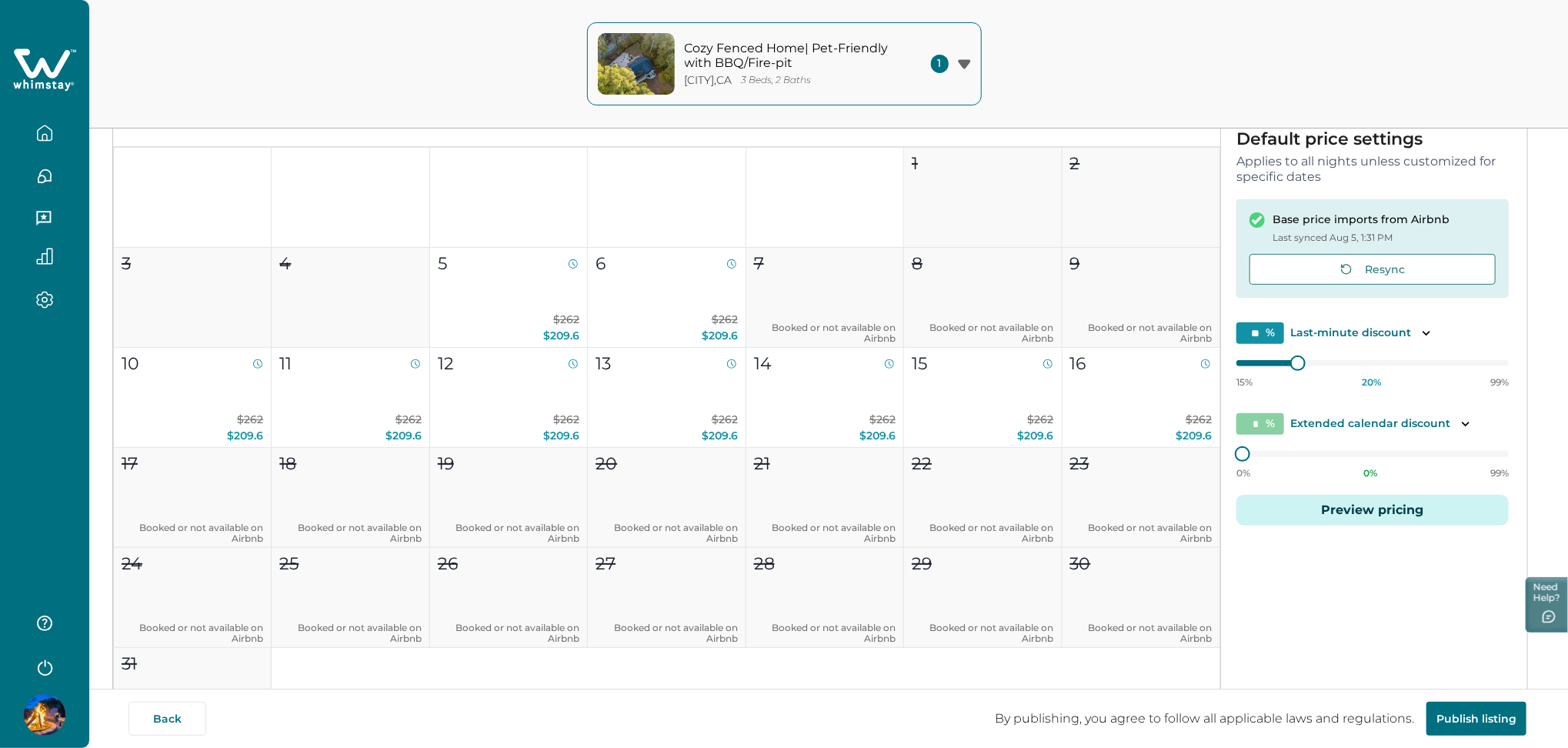 click on "Preview pricing" at bounding box center (1373, 510) 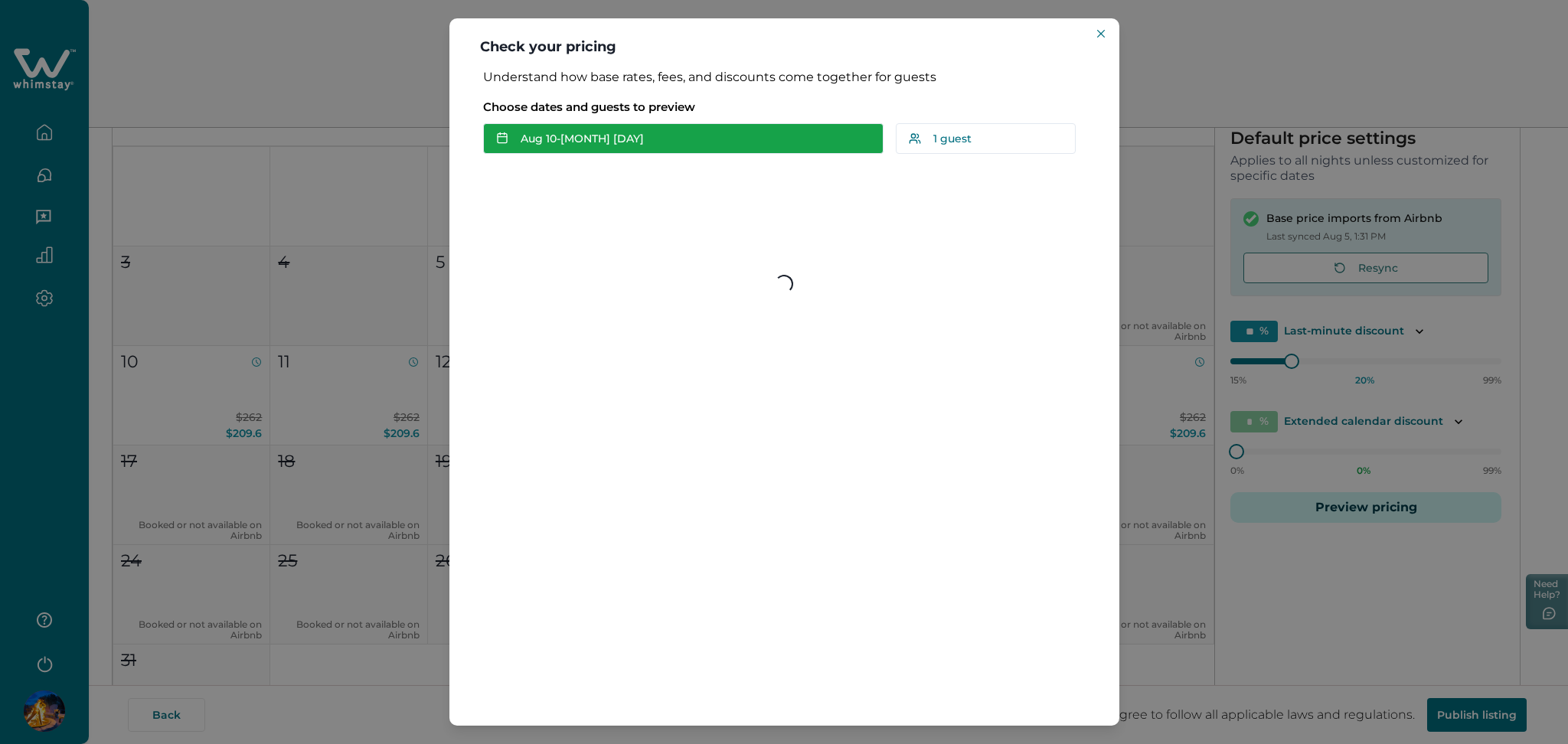 click on "Aug 10  -  Aug 12" at bounding box center (683, 139) 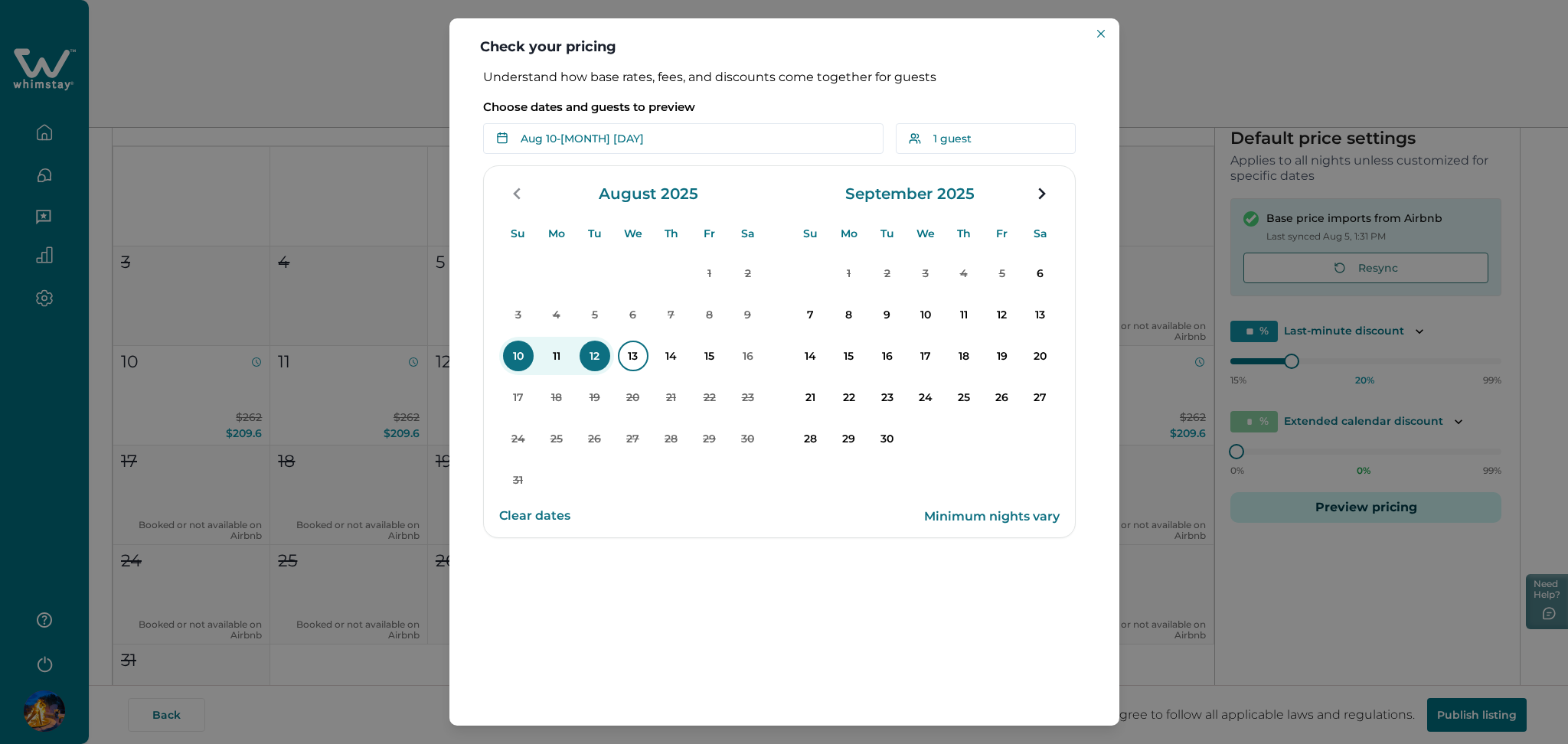 click on "13" at bounding box center [633, 356] 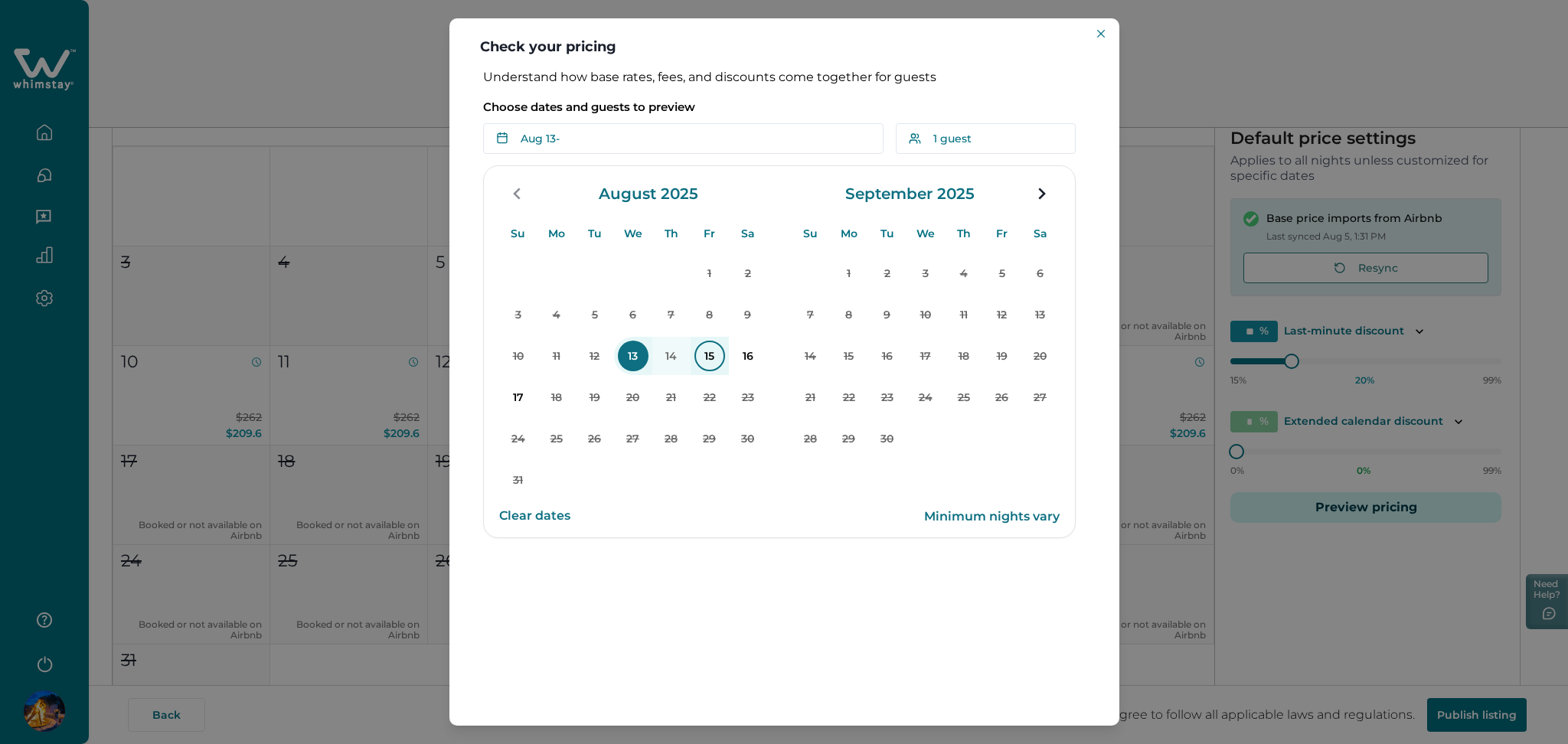 click on "15" at bounding box center [710, 356] 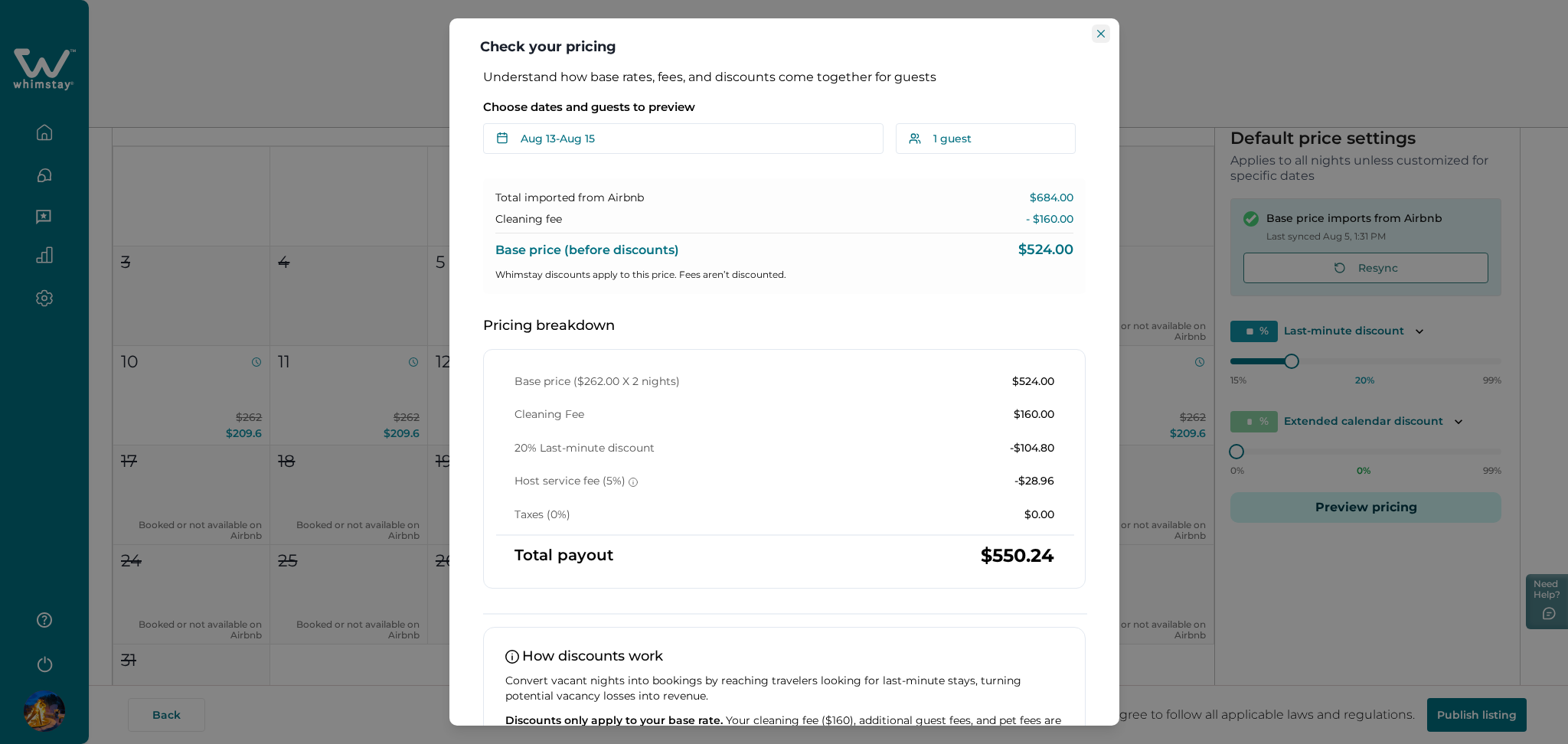 click at bounding box center [1101, 34] 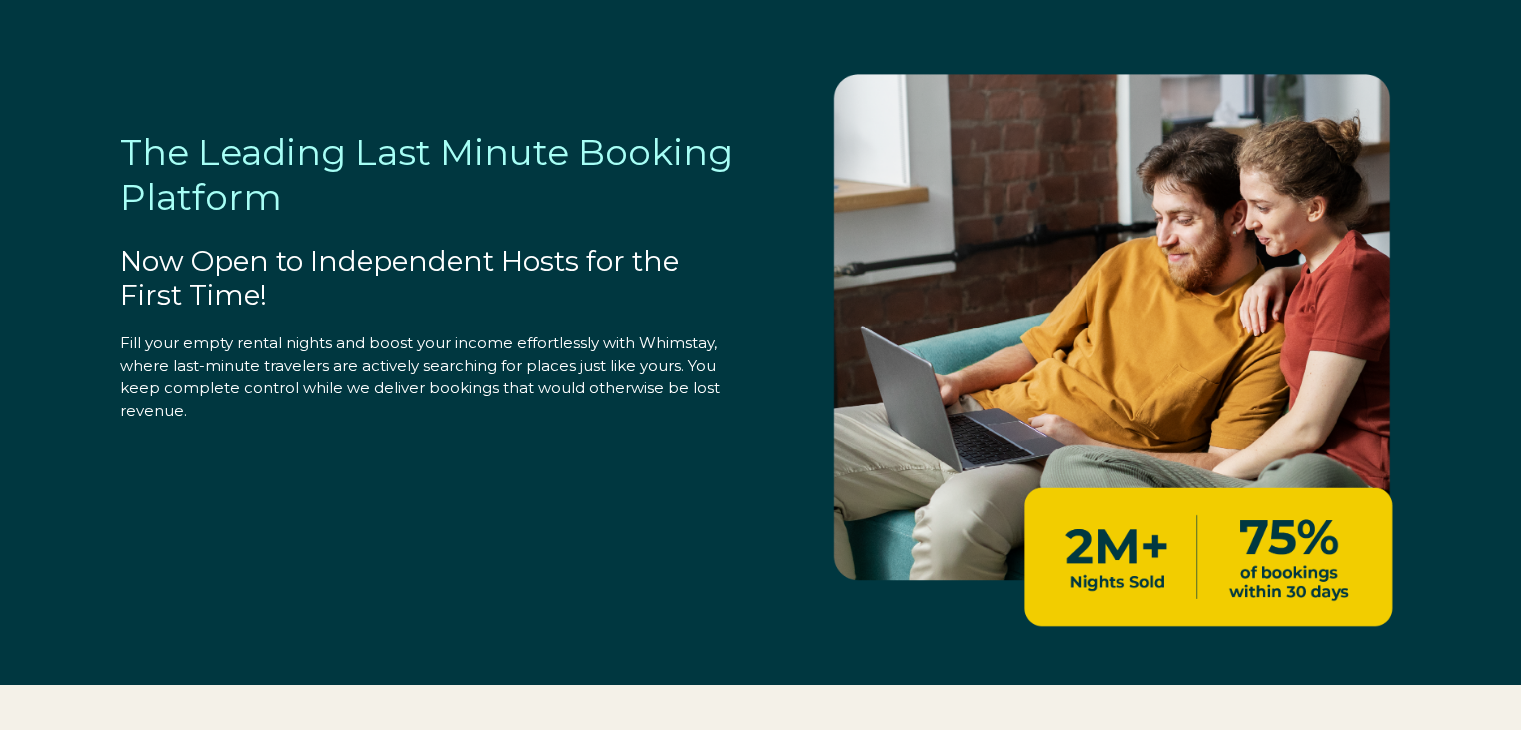select on "US" 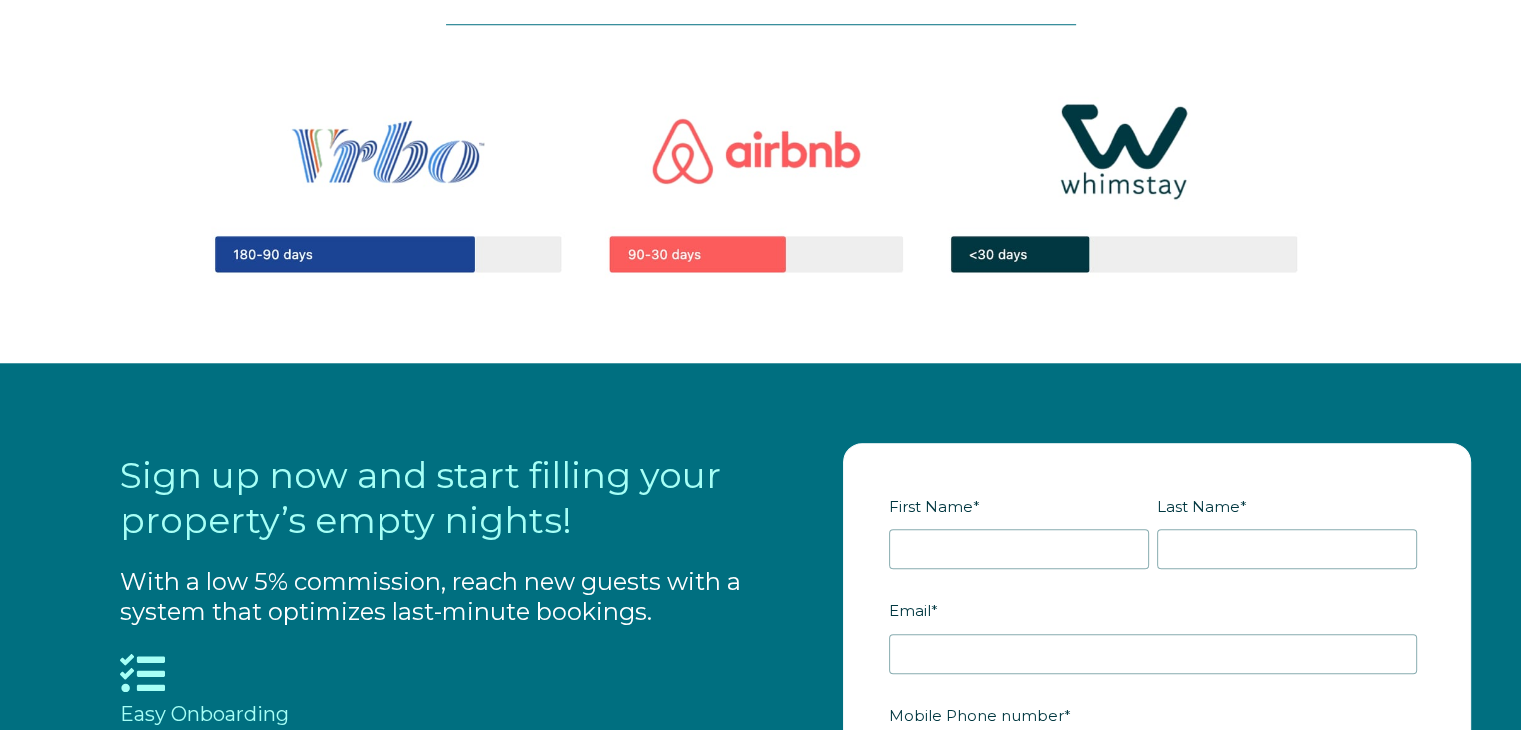 scroll, scrollTop: 1794, scrollLeft: 0, axis: vertical 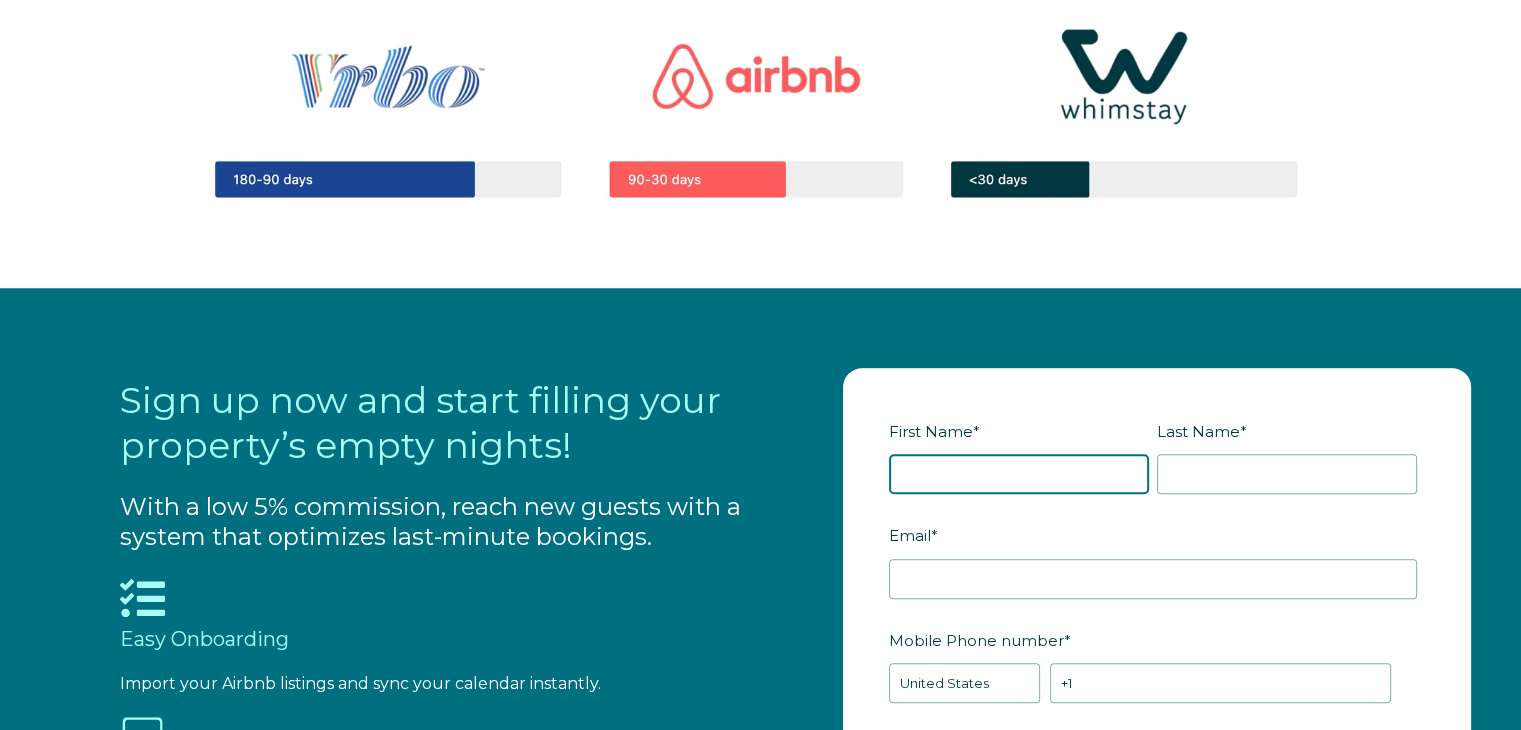 click on "First Name *" at bounding box center (1019, 474) 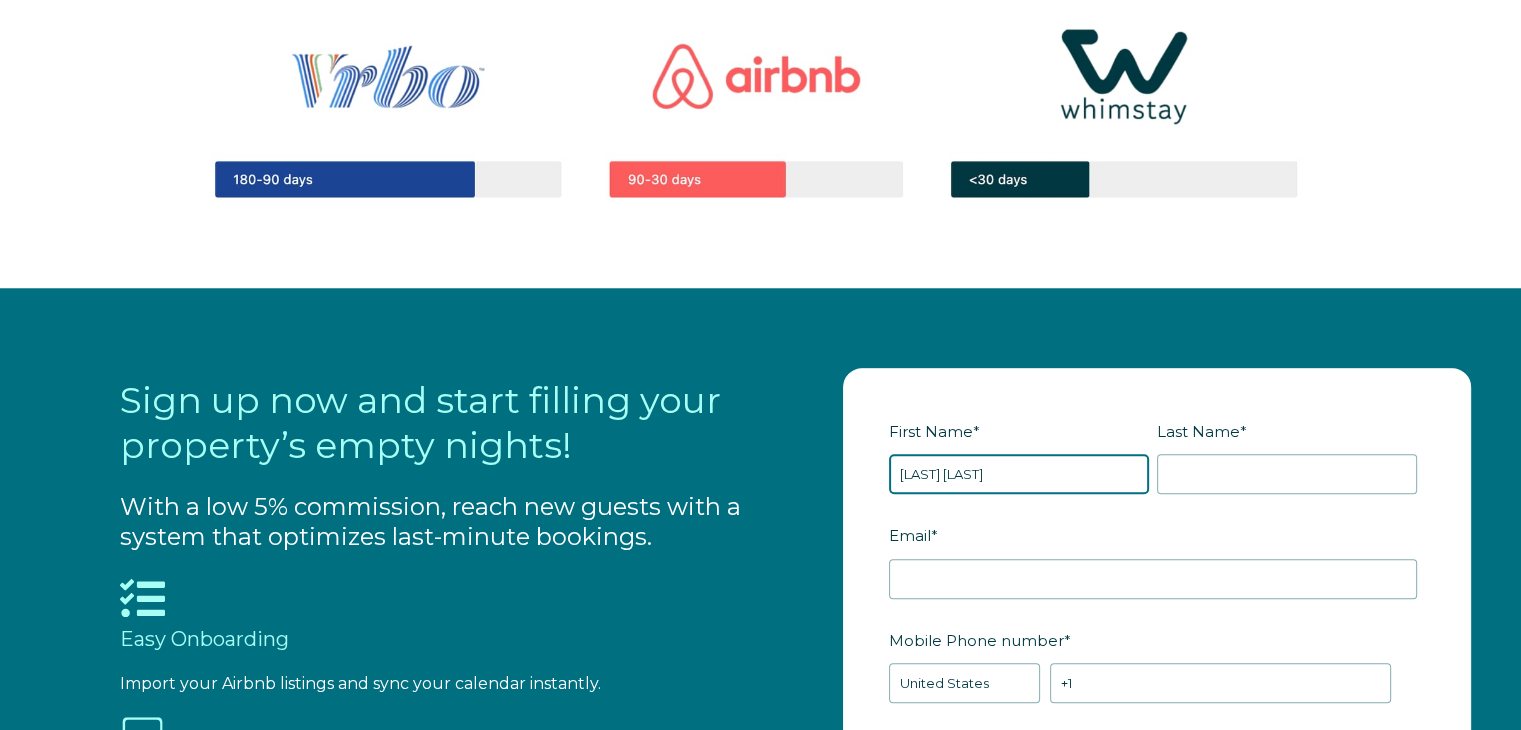 type on "KWJ Test" 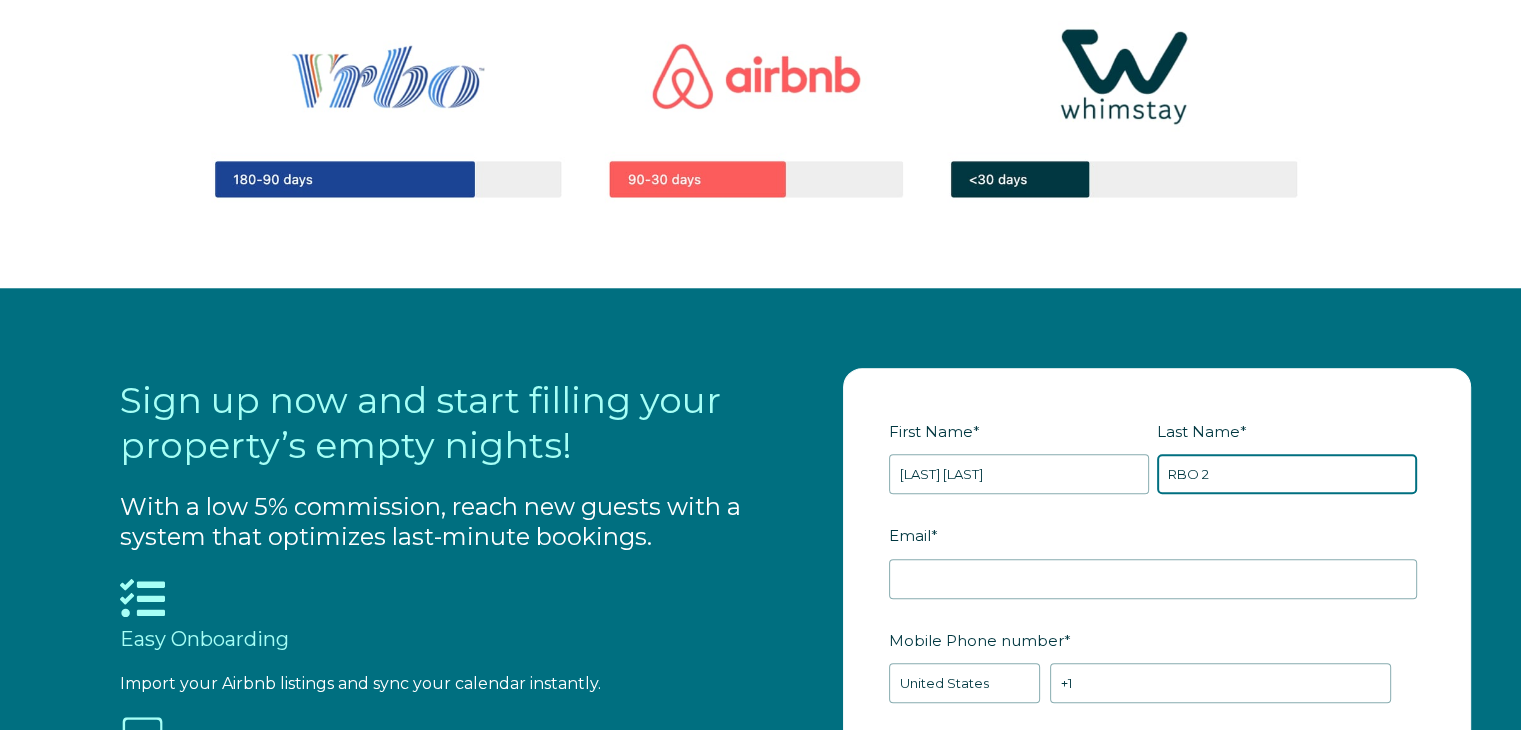 type on "RBO 2" 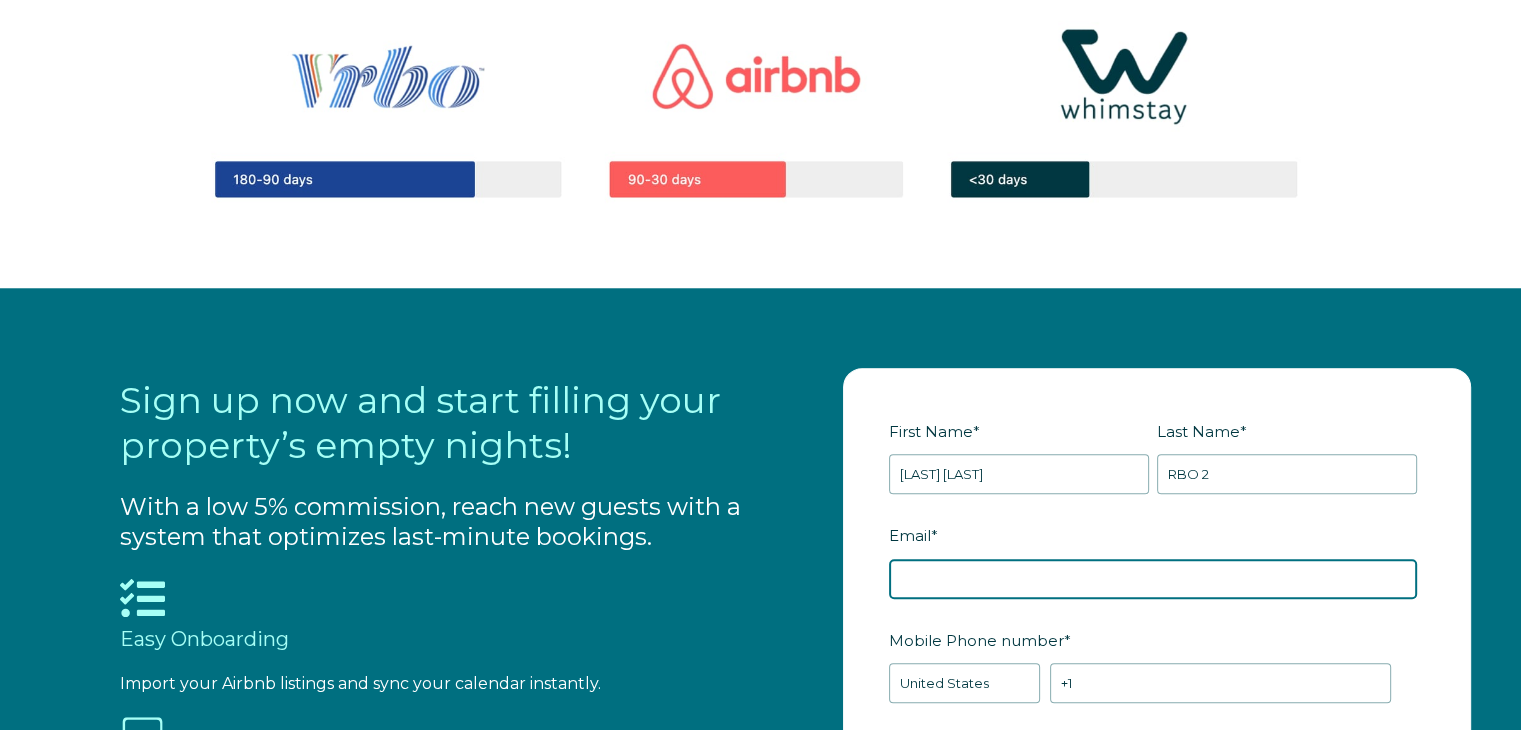 click on "Email *" at bounding box center [1153, 579] 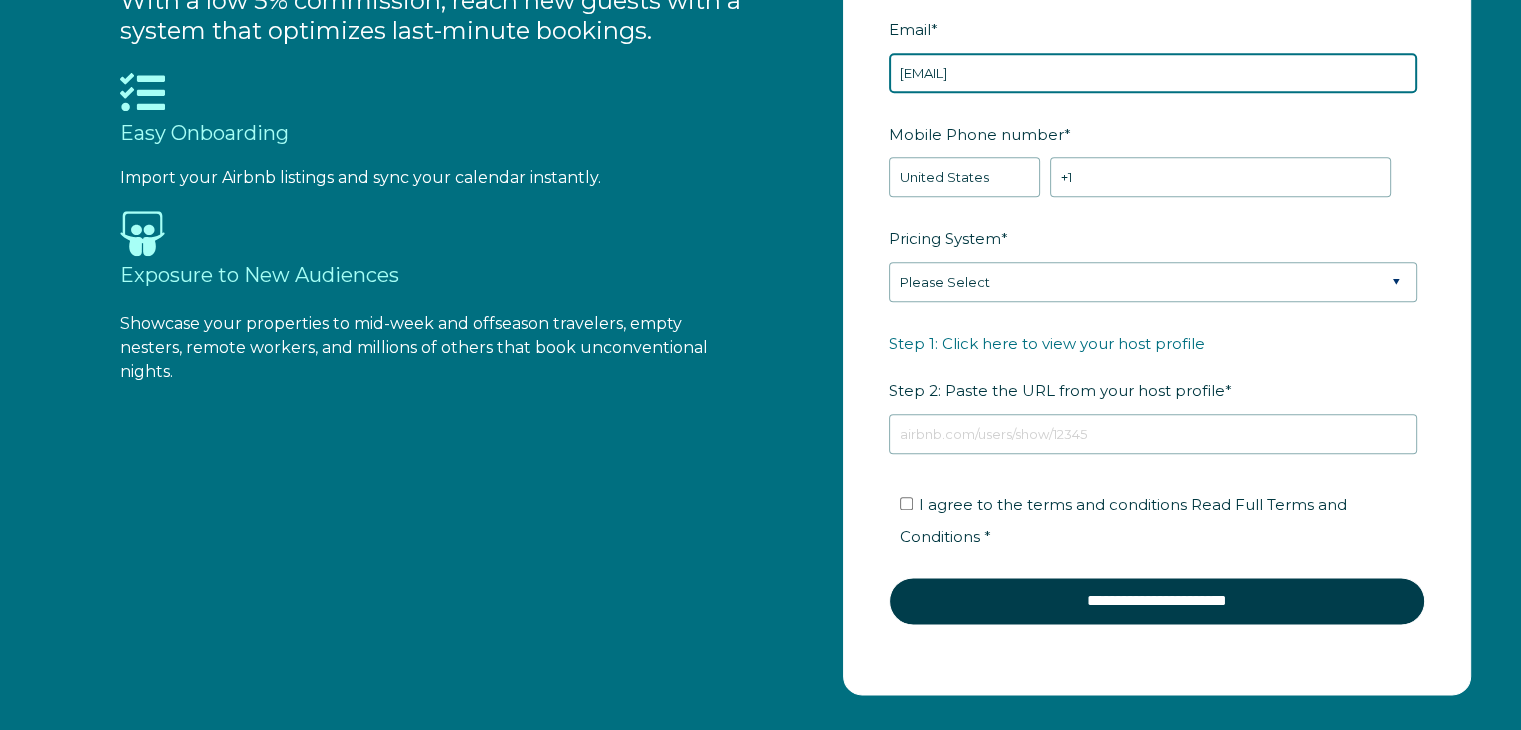 scroll, scrollTop: 2312, scrollLeft: 0, axis: vertical 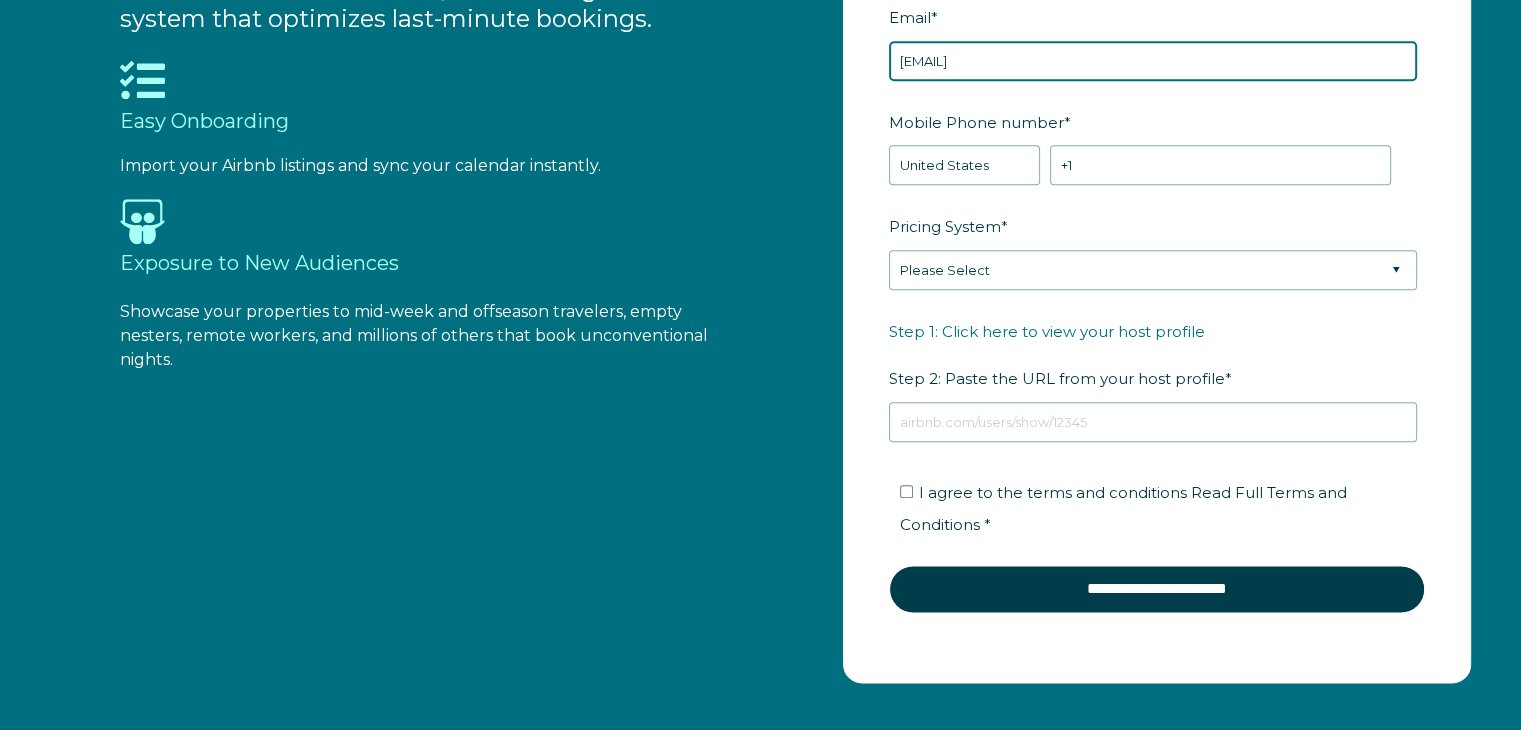 type on "imakmwj+525-2@gmail.com" 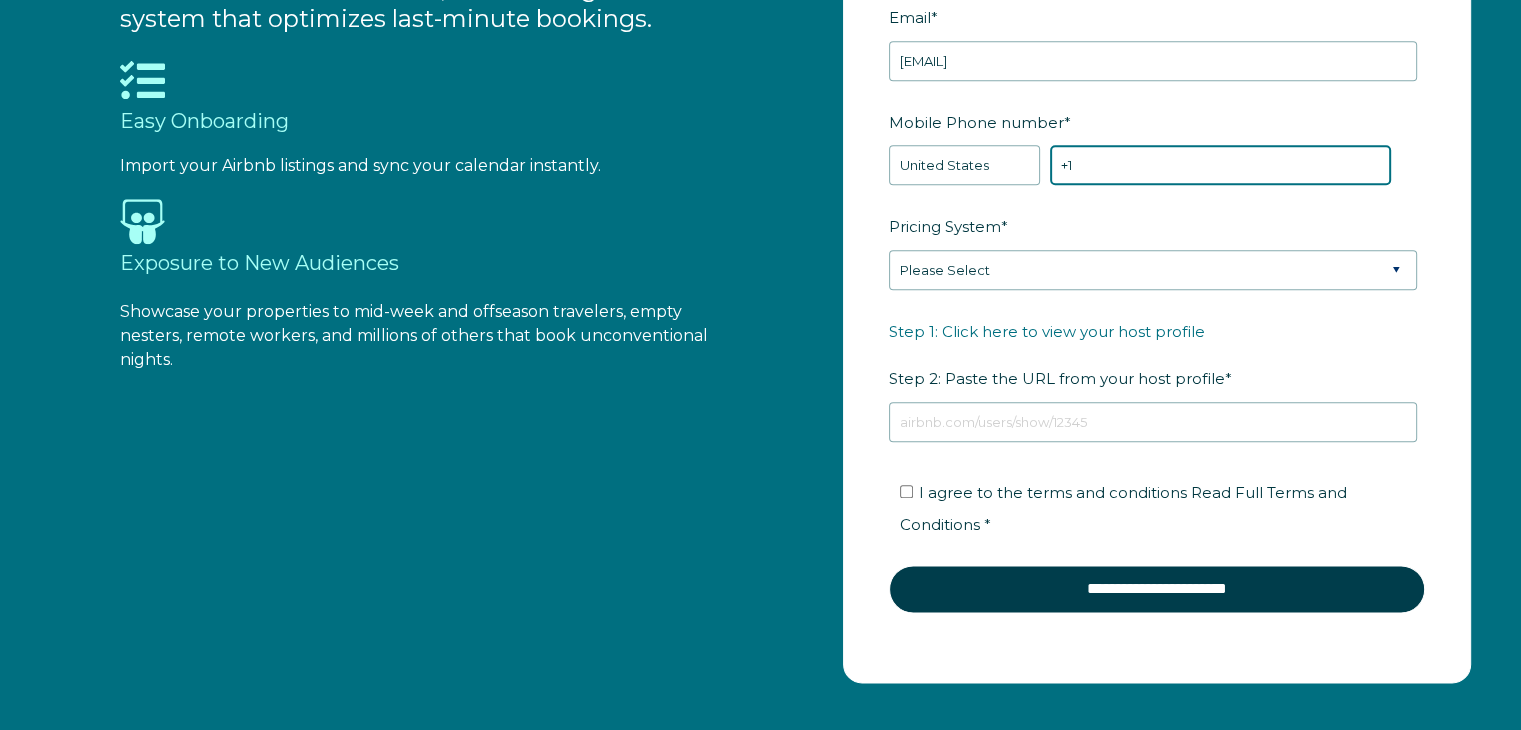click on "+1" at bounding box center (1220, 165) 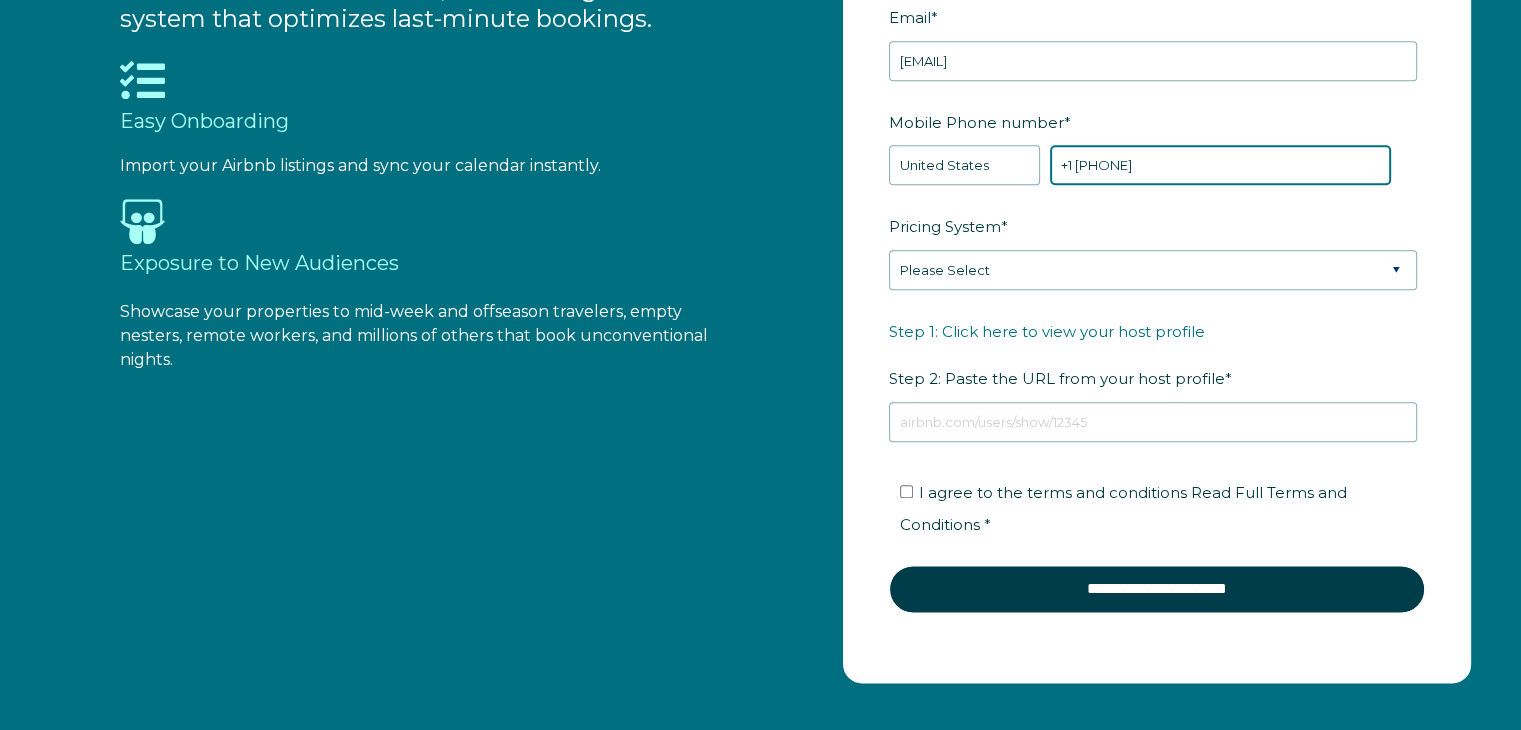 type on "+1 2087045555" 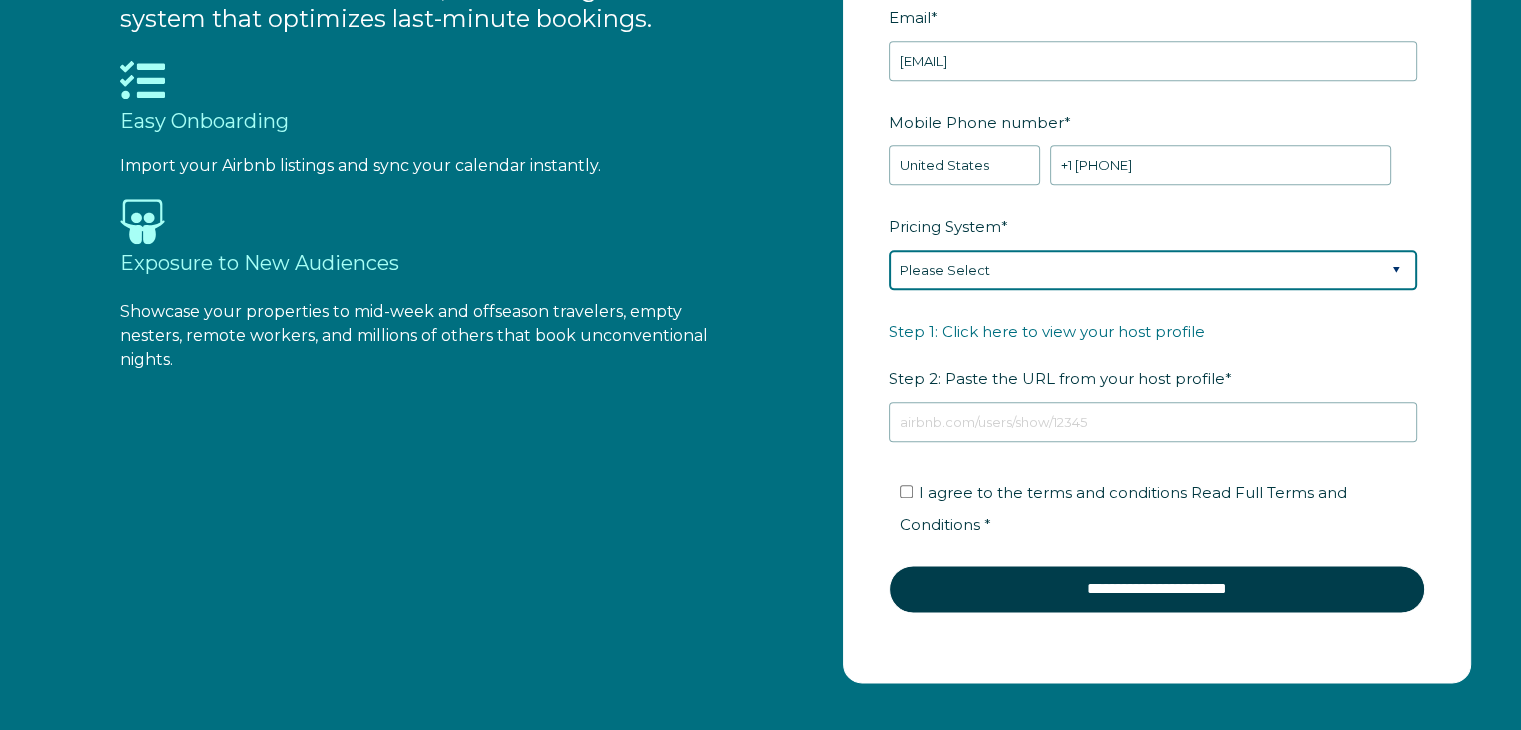 click on "Please Select Manual Airbnb Smart Pricing PriceLabs Wheelhouse Beyond Pricing 3rd Party - Dynamic" at bounding box center [1153, 270] 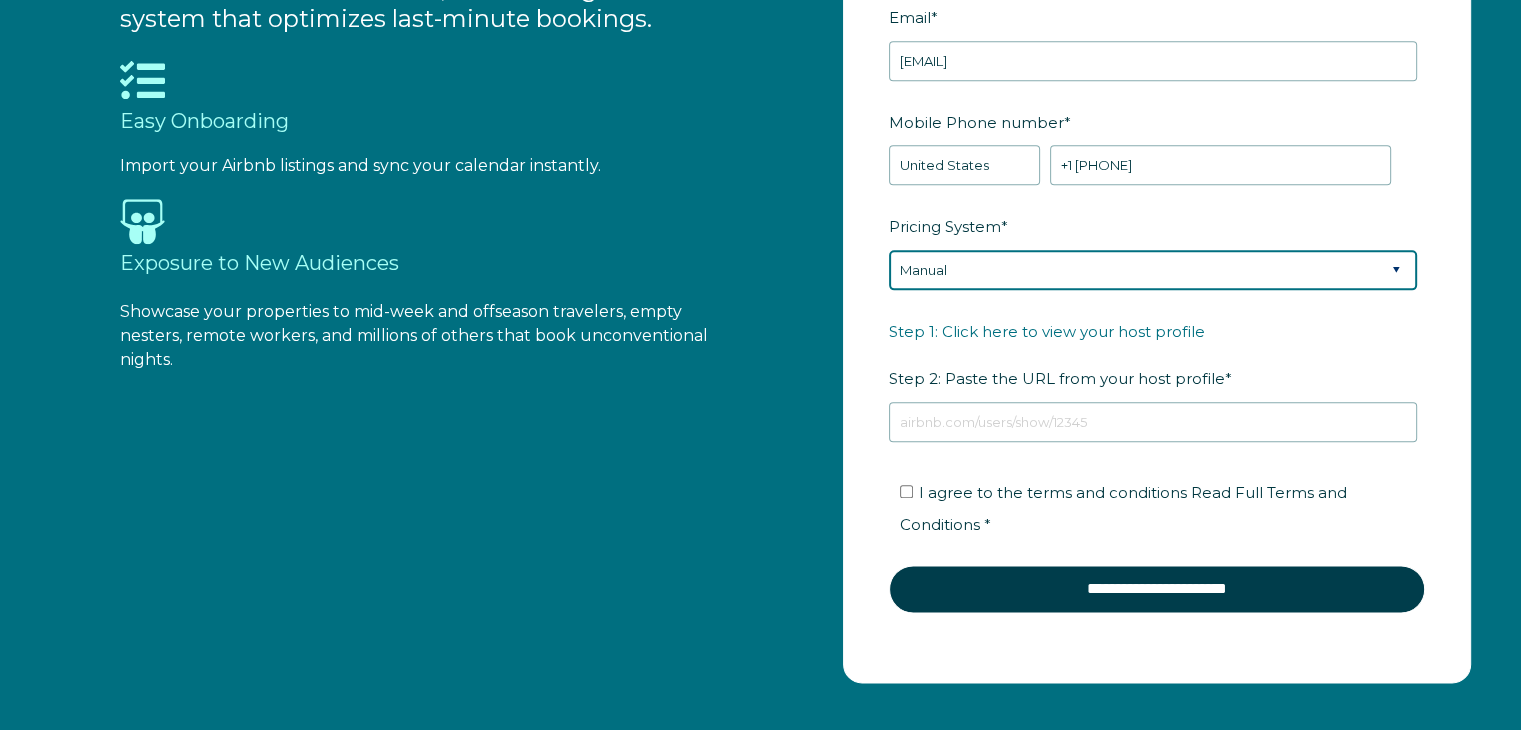 click on "Please Select Manual Airbnb Smart Pricing PriceLabs Wheelhouse Beyond Pricing 3rd Party - Dynamic" at bounding box center [1153, 270] 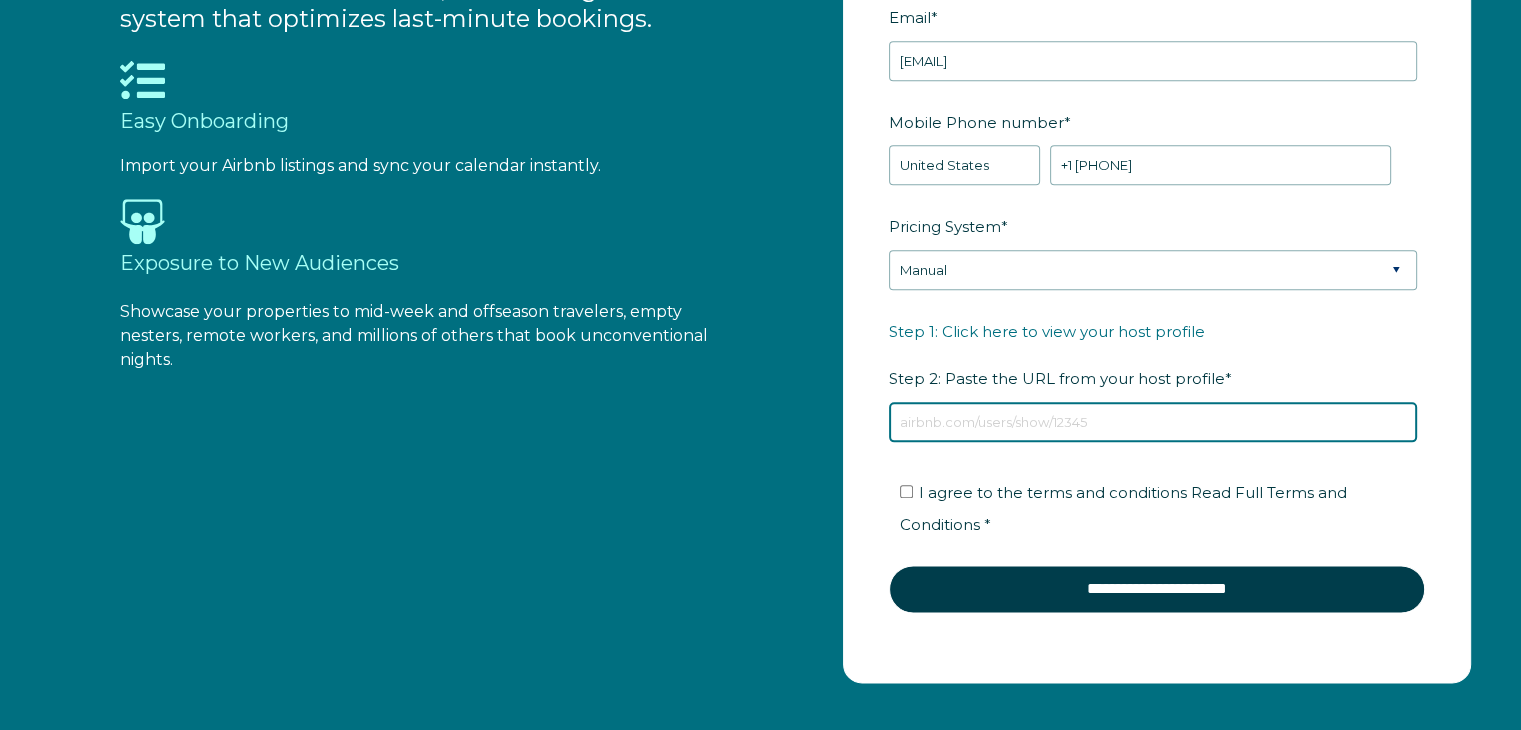 drag, startPoint x: 1112, startPoint y: 413, endPoint x: 1038, endPoint y: 419, distance: 74.24284 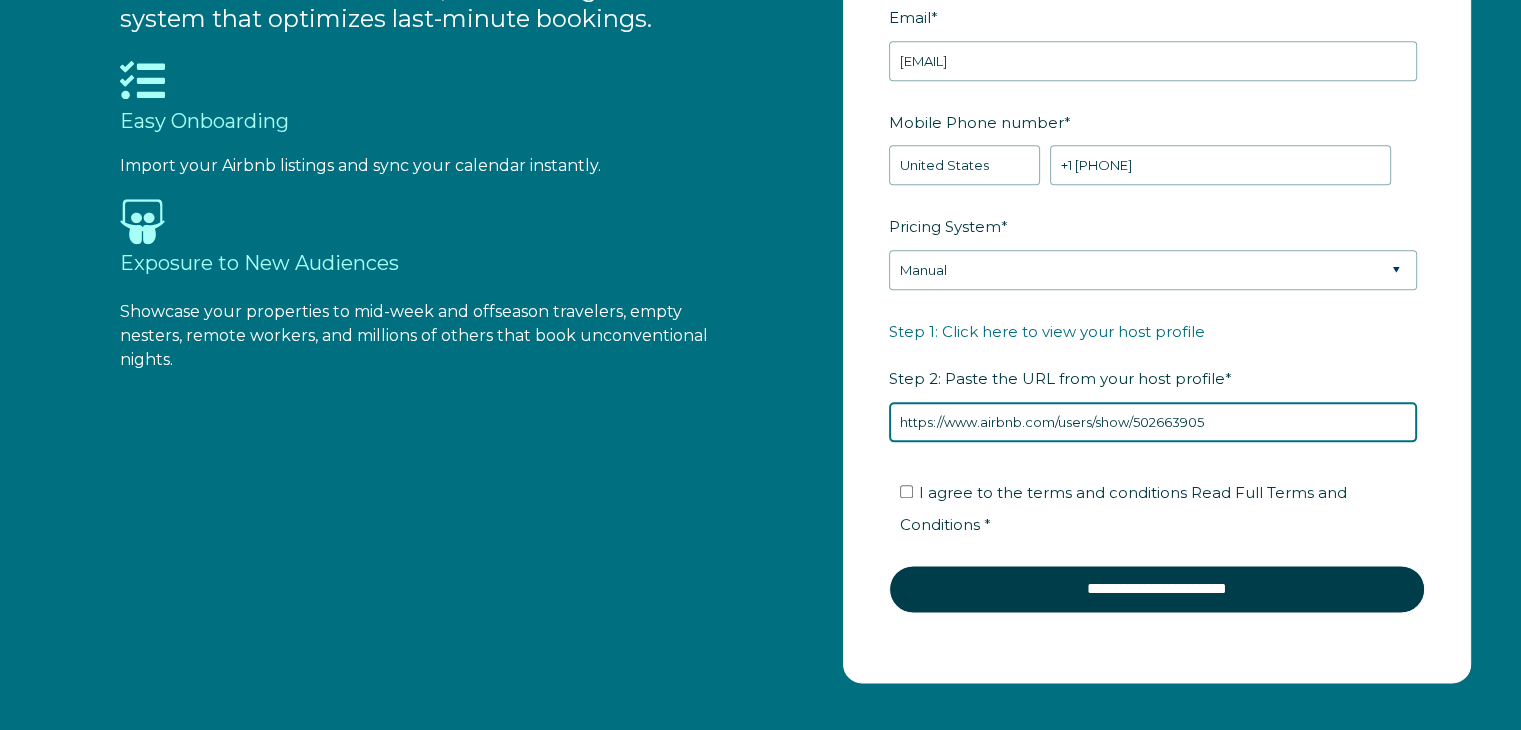 type on "https://www.airbnb.com/users/show/502663905" 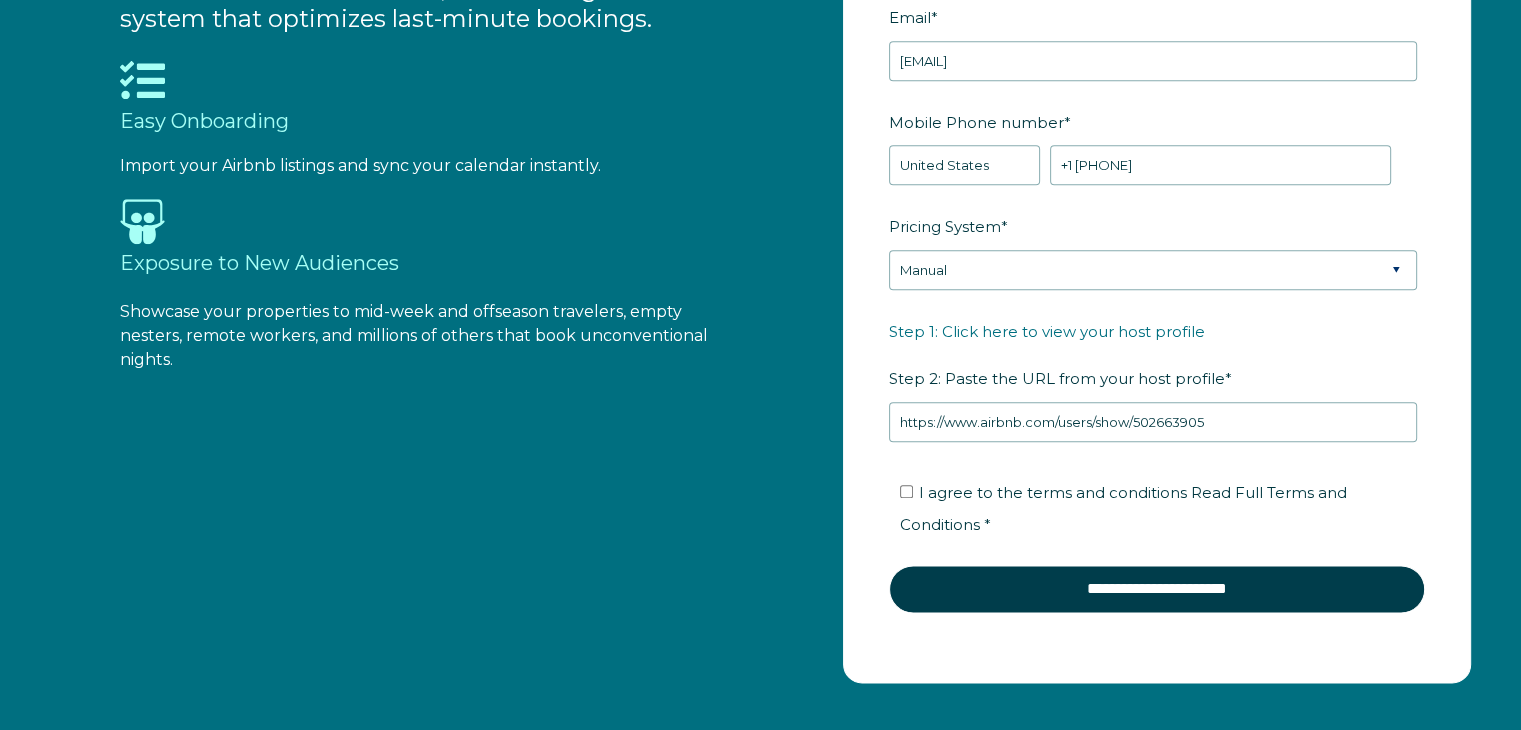 click on "I agree to the terms and conditions        Read Full Terms and Conditions     *" at bounding box center [1123, 508] 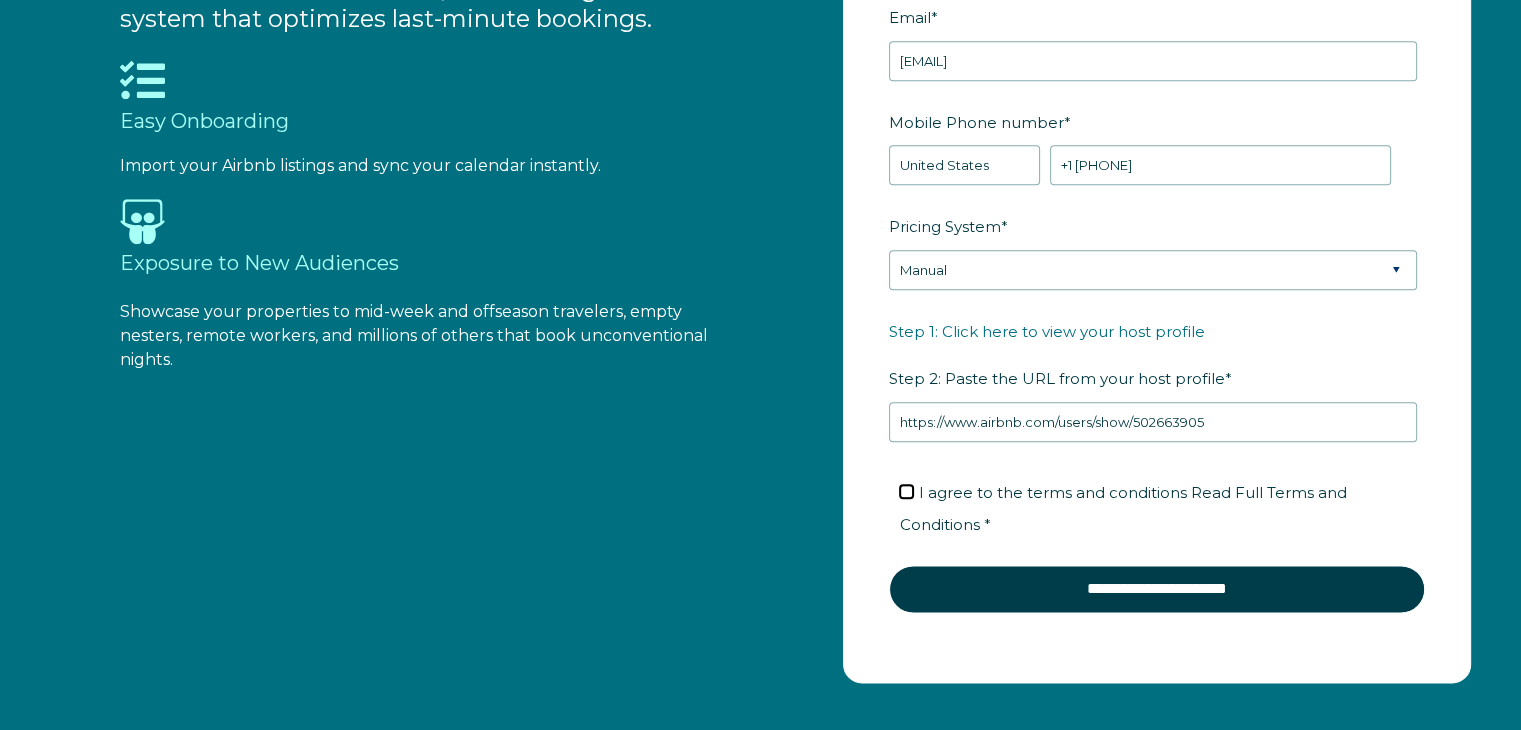 click on "I agree to the terms and conditions        Read Full Terms and Conditions     *" at bounding box center (906, 491) 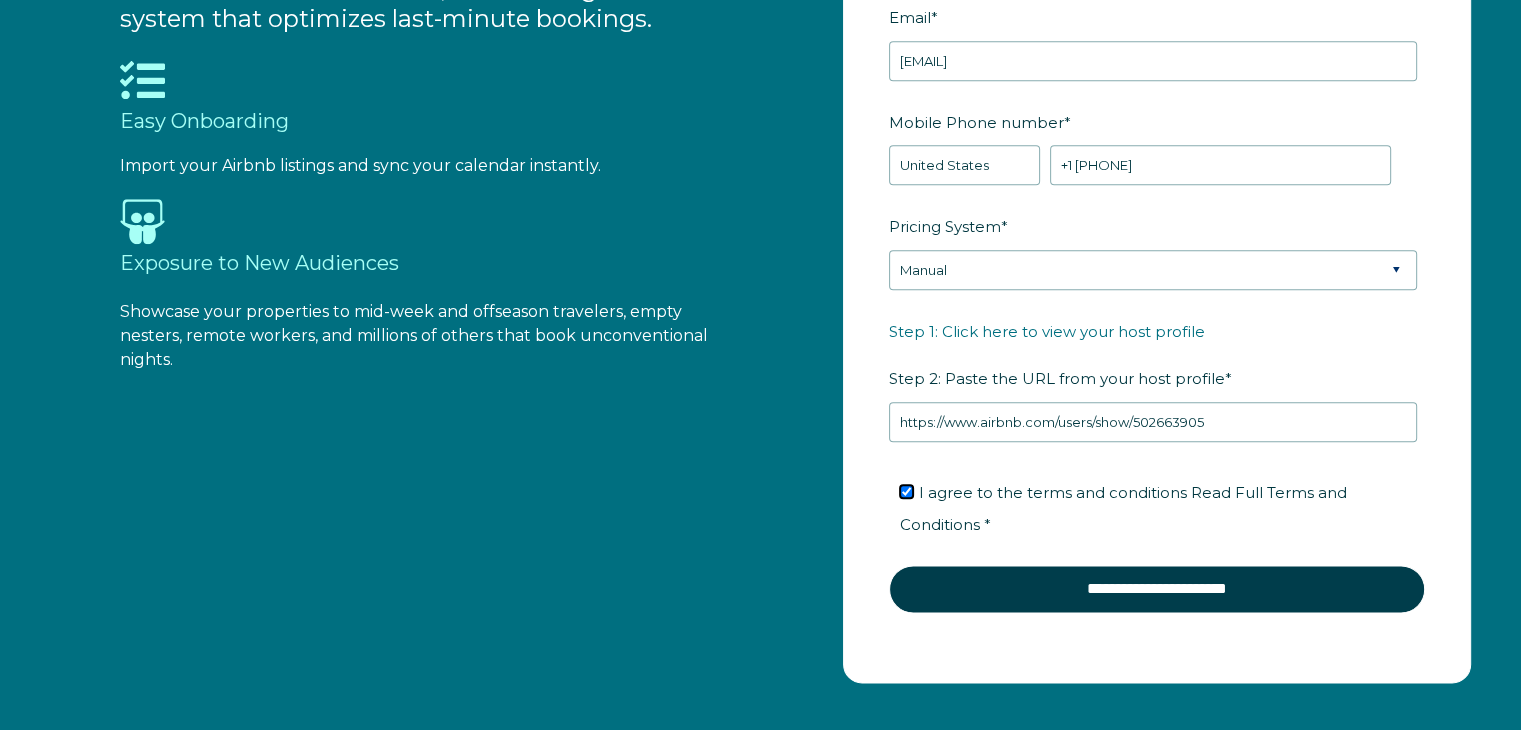 checkbox on "true" 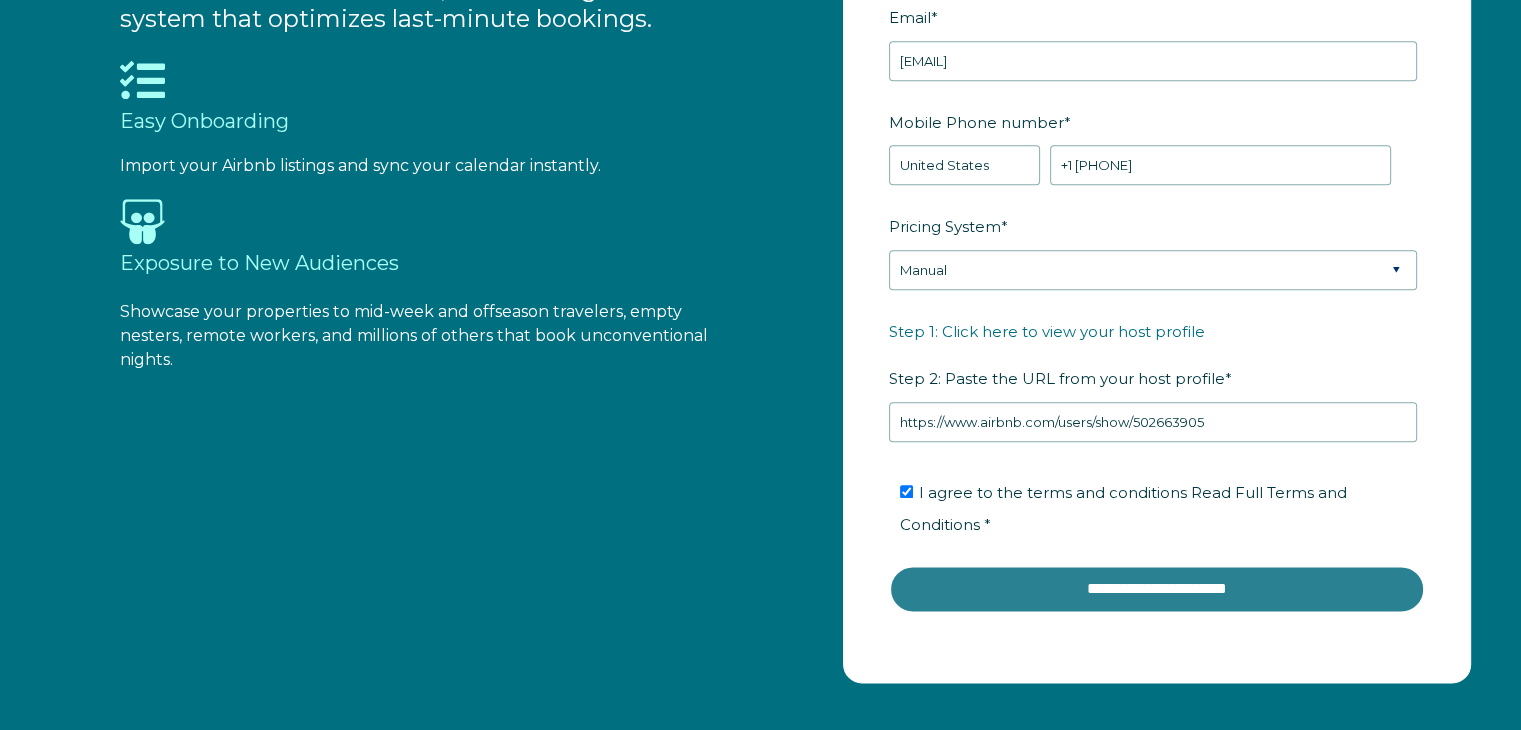 click on "**********" at bounding box center [1157, 589] 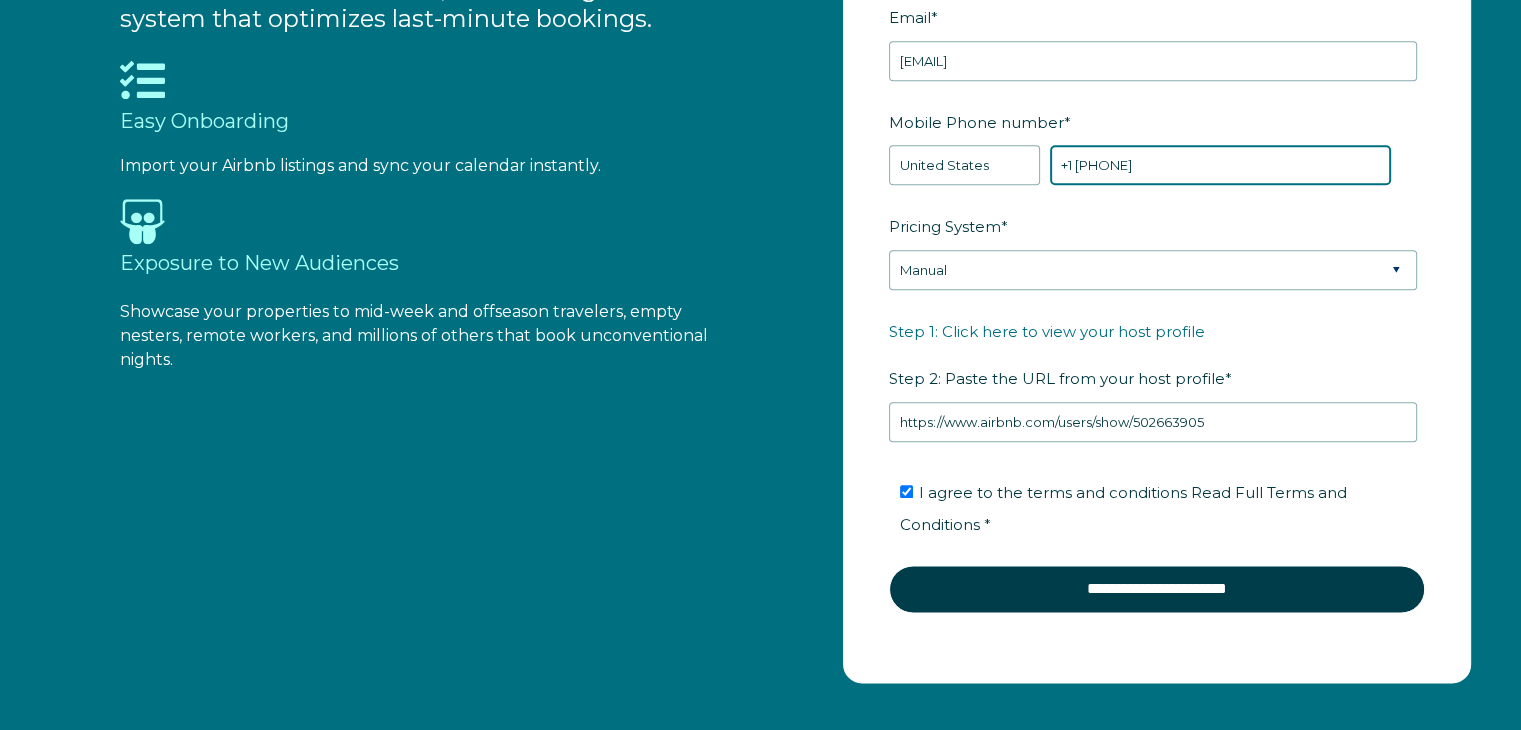 click on "+1 2087045555" at bounding box center [1220, 165] 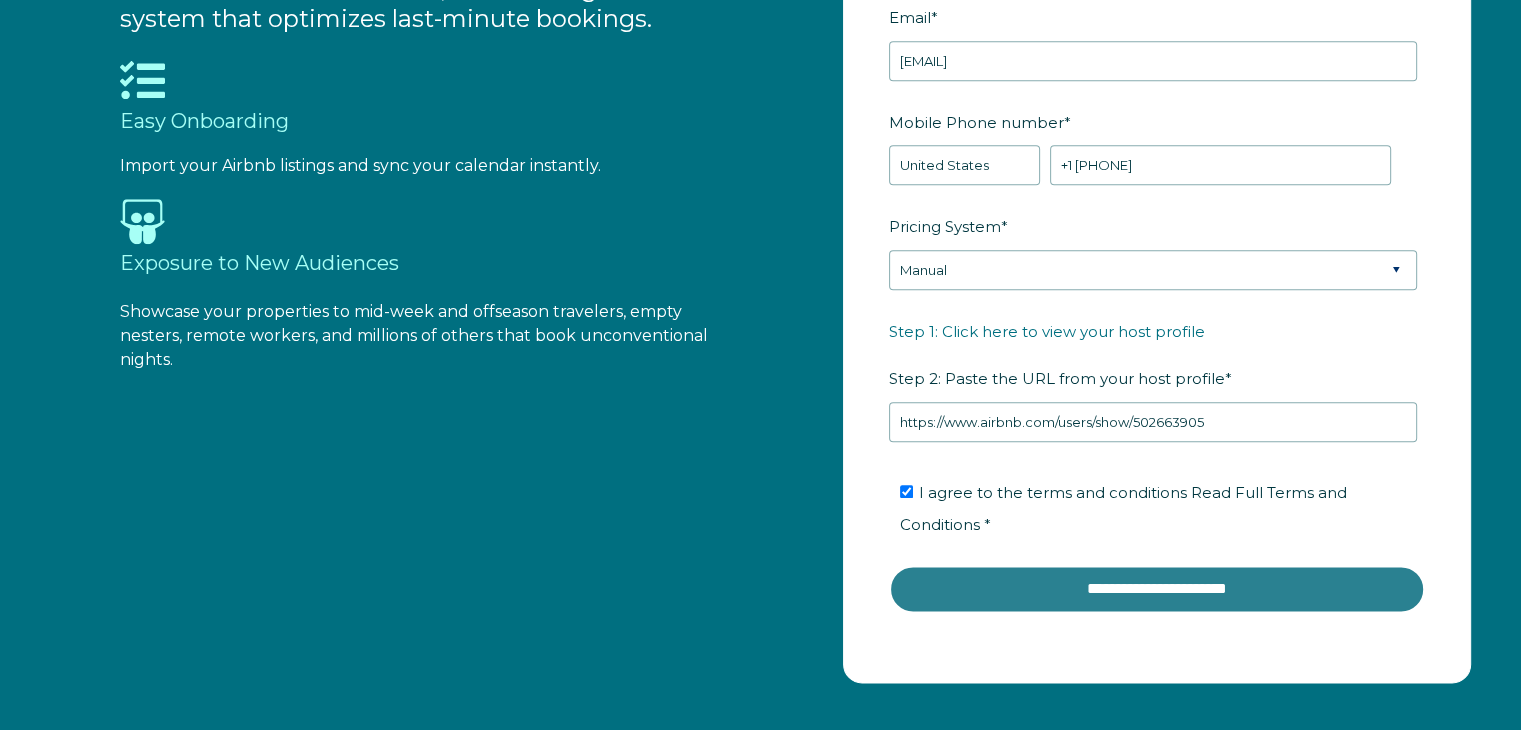 click on "**********" at bounding box center [1157, 589] 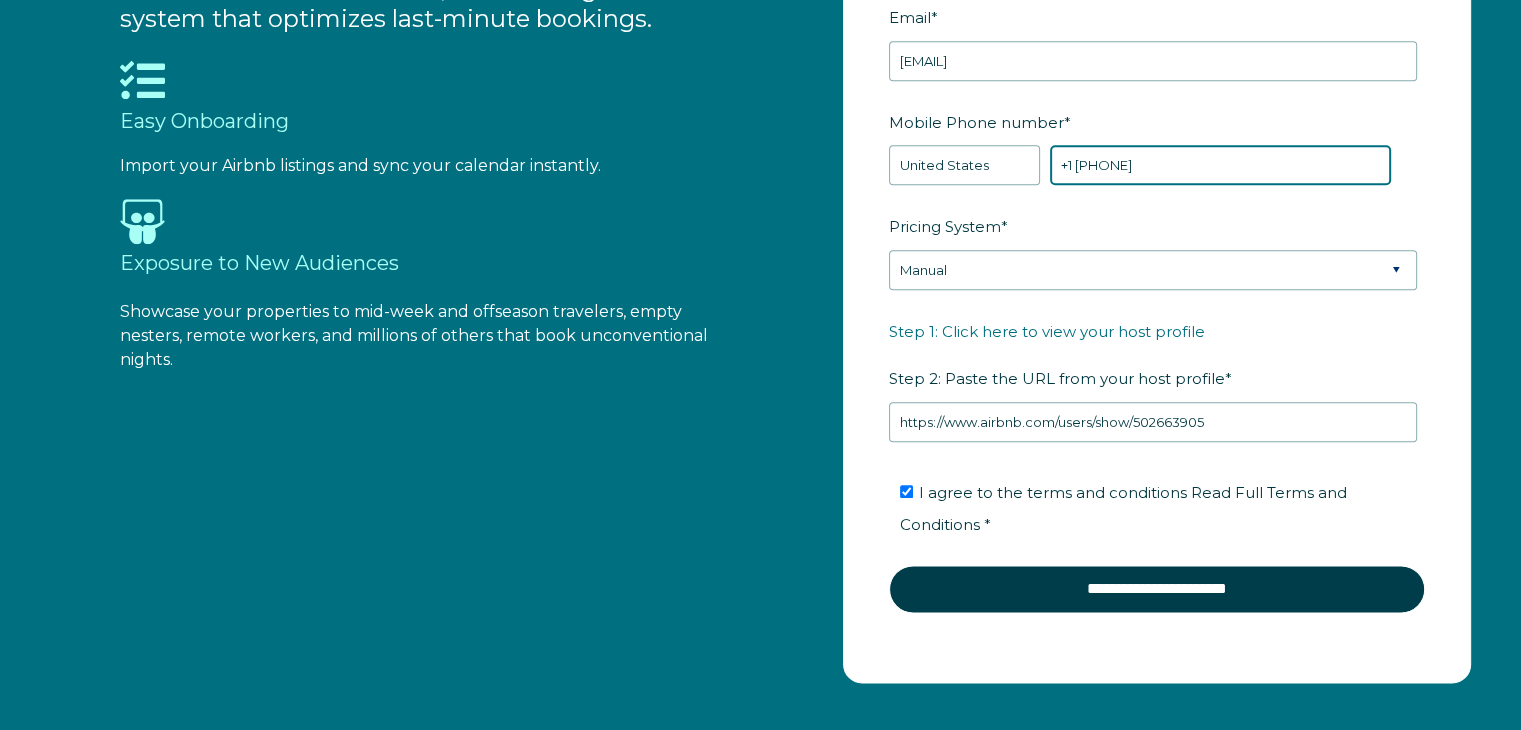 click on "+1 2087045454" at bounding box center (1220, 165) 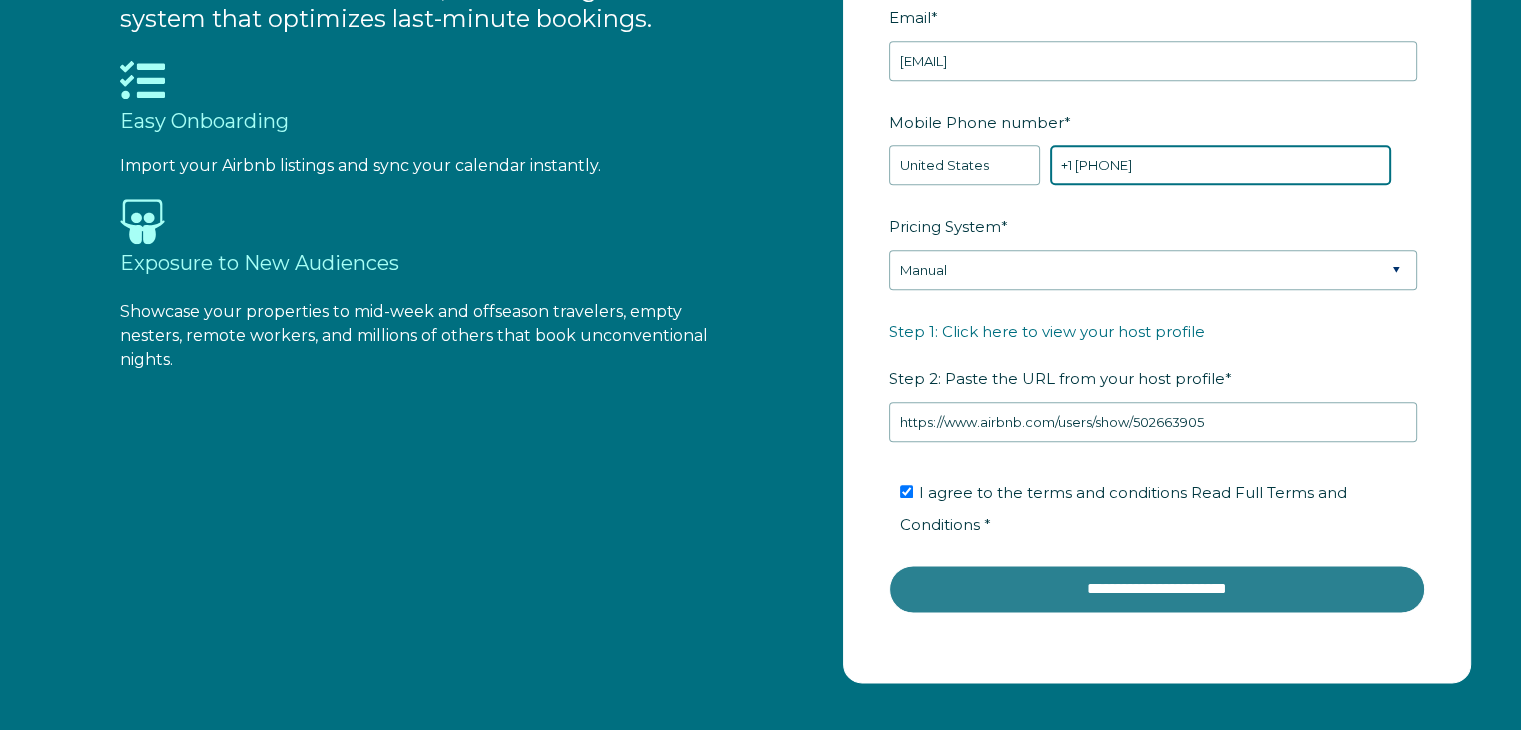type on "+1 2087045656" 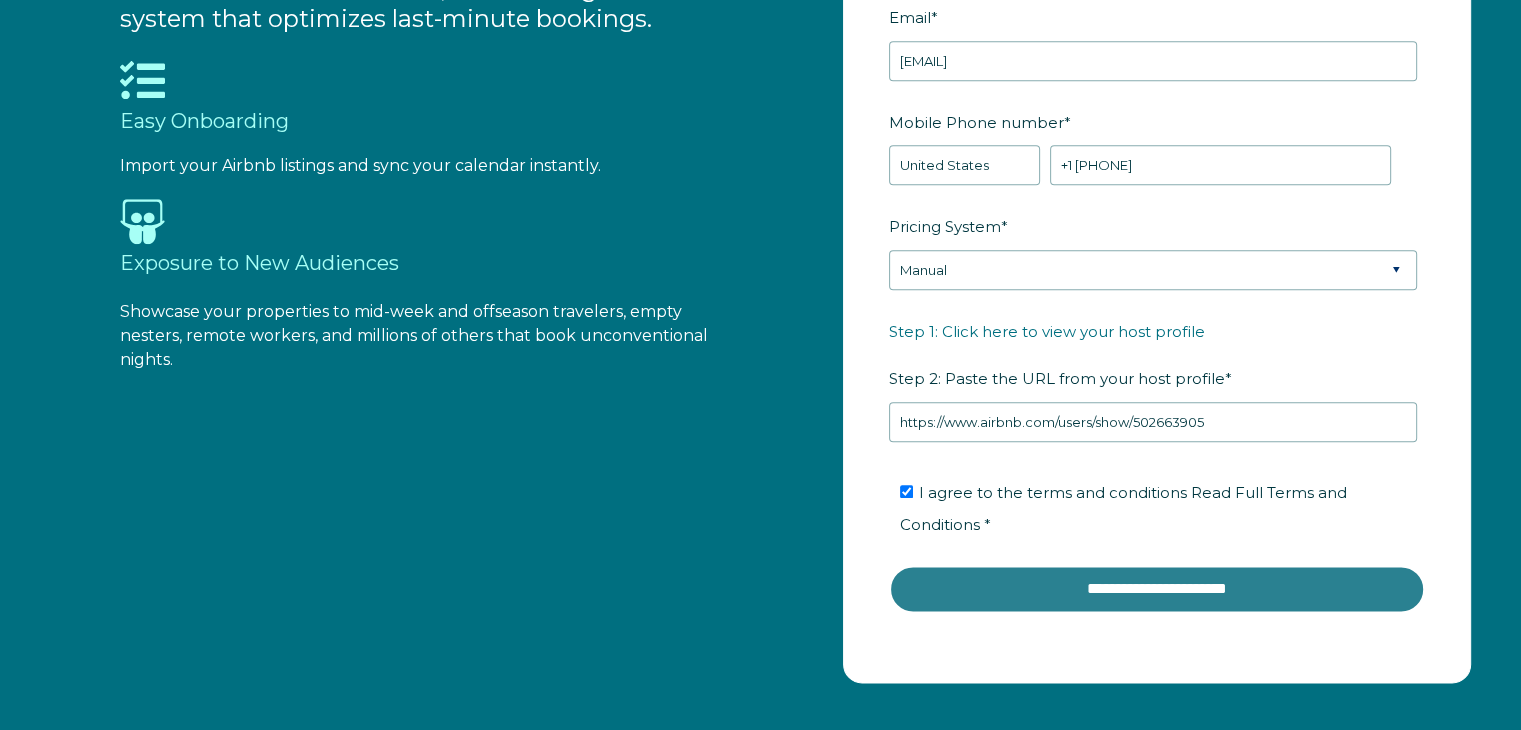 click on "**********" at bounding box center [1157, 589] 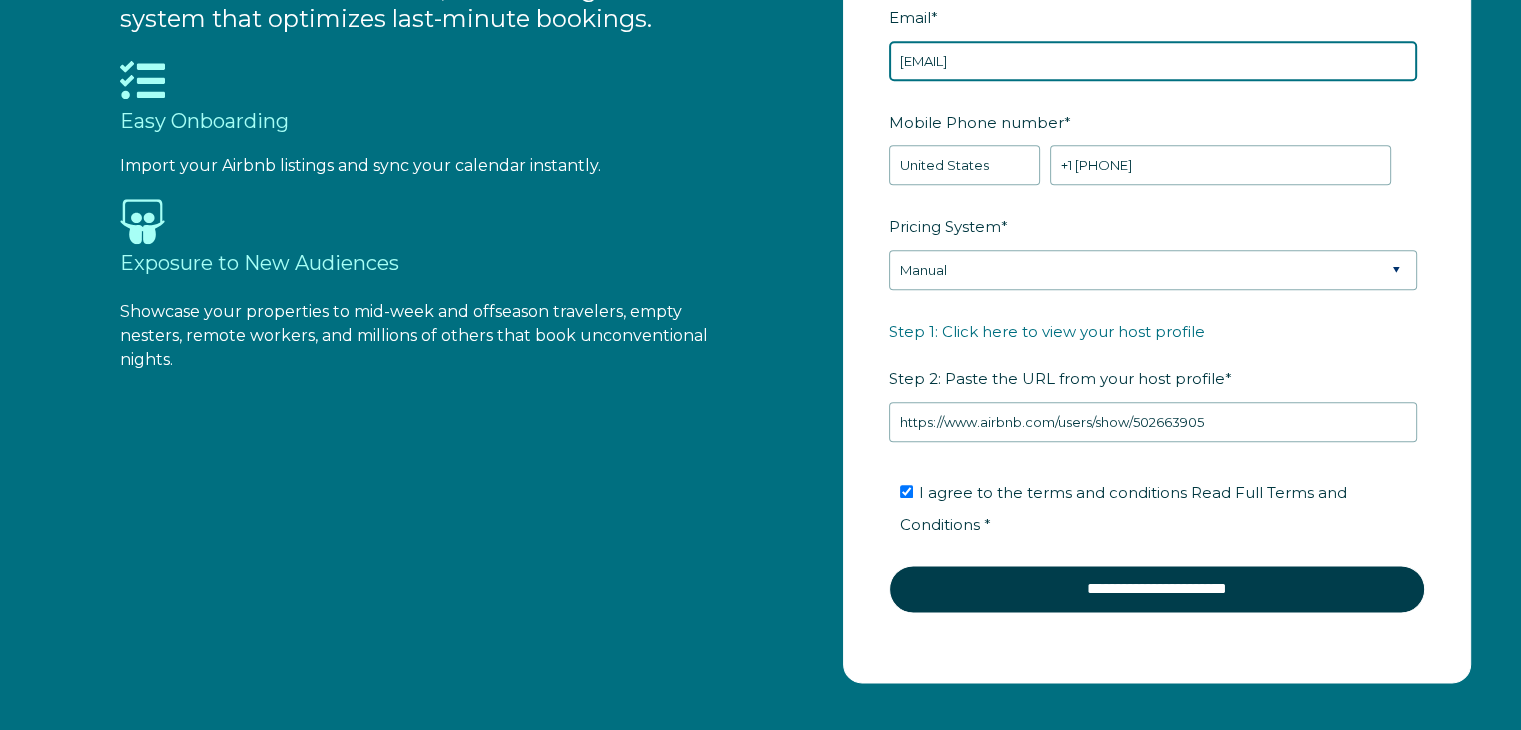click on "imakmwj+525-2@gmail.com" at bounding box center [1153, 61] 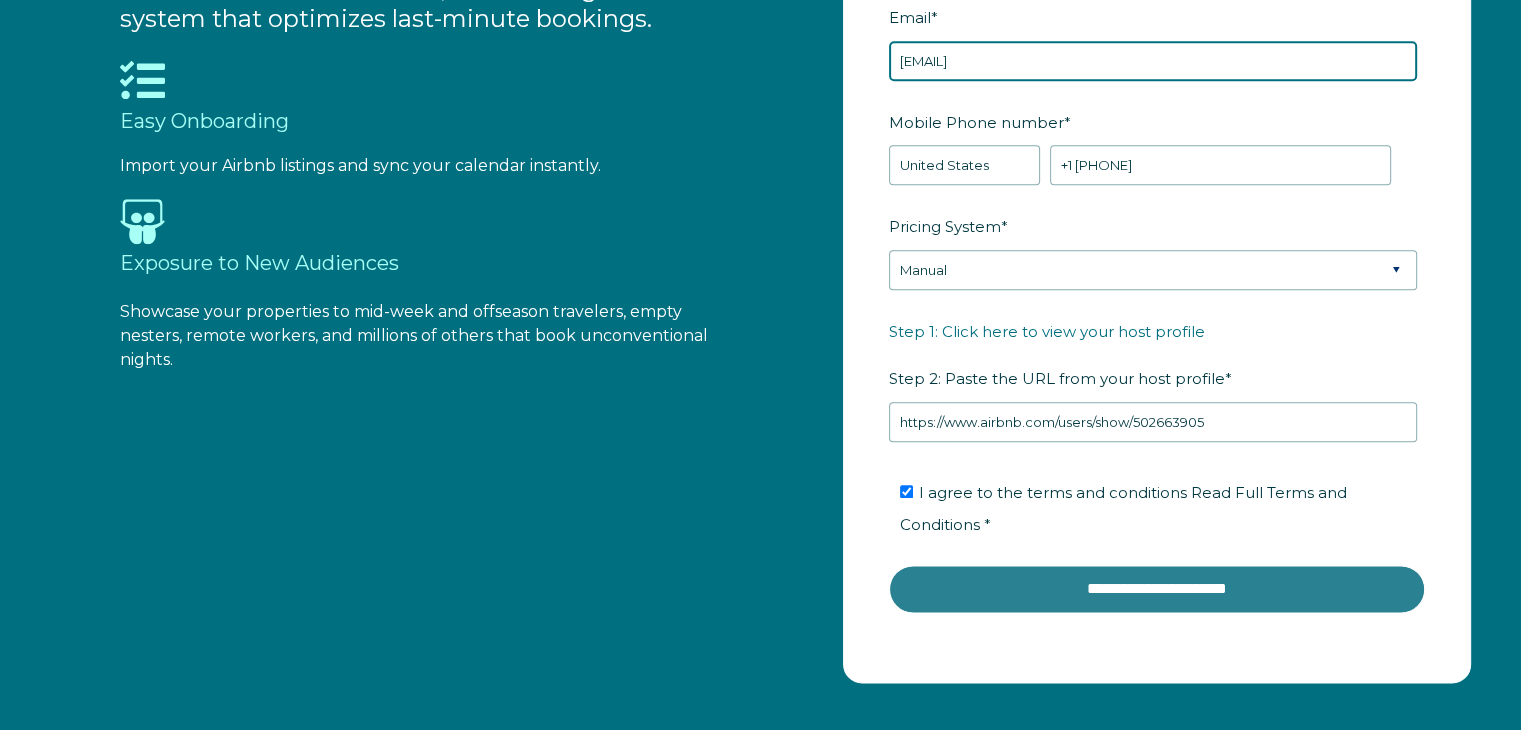 type on "imakmwj+525-02@gmail.com" 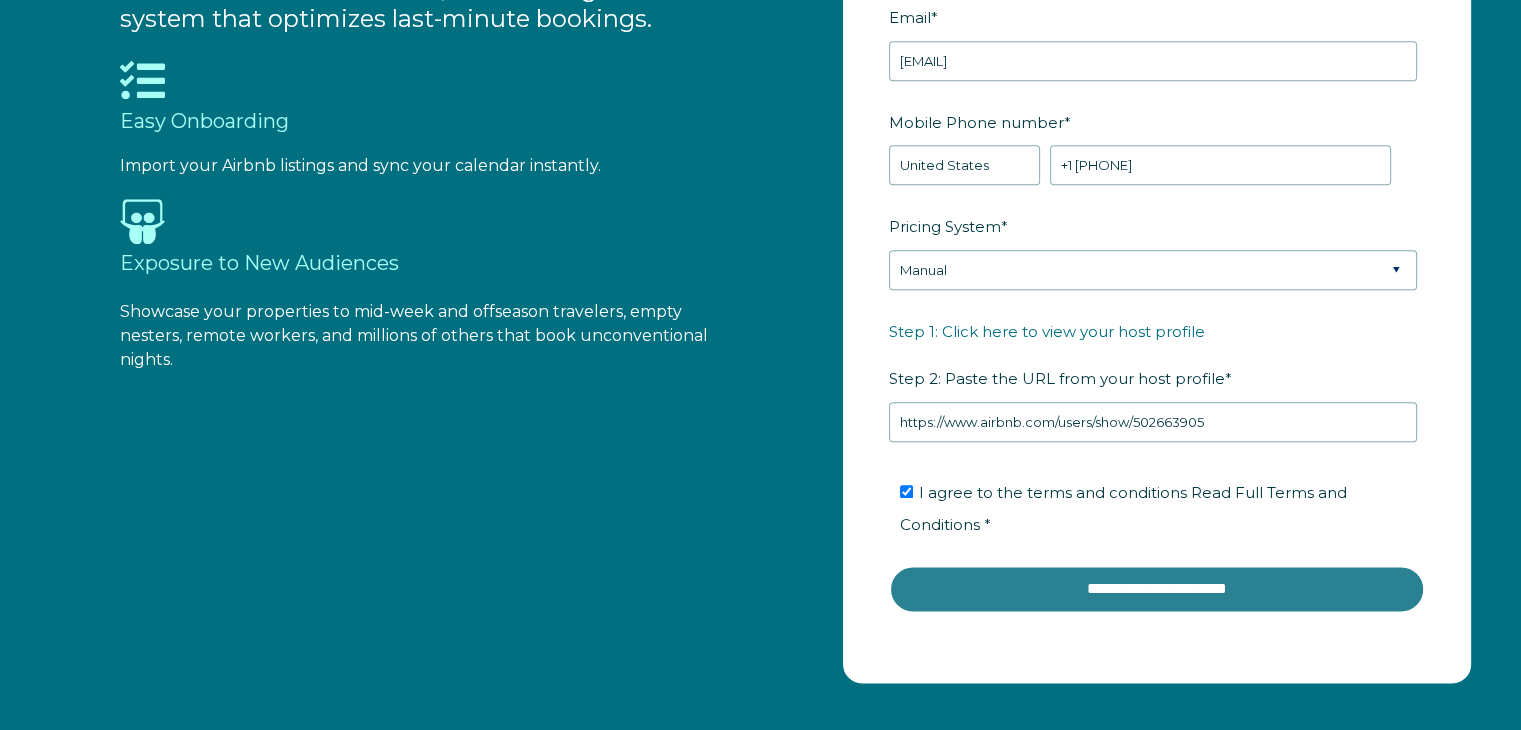 click on "**********" at bounding box center [1157, 589] 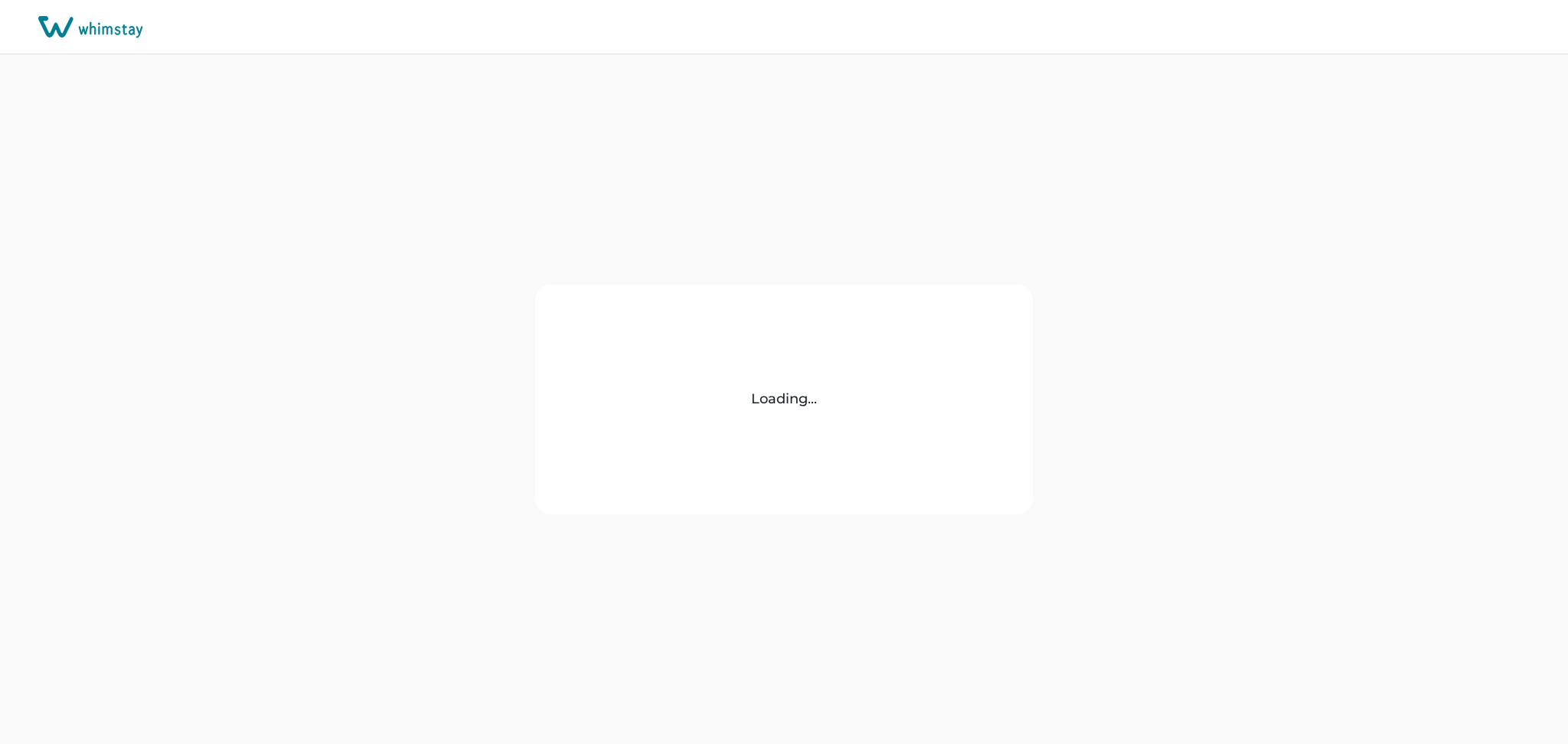 scroll, scrollTop: 0, scrollLeft: 0, axis: both 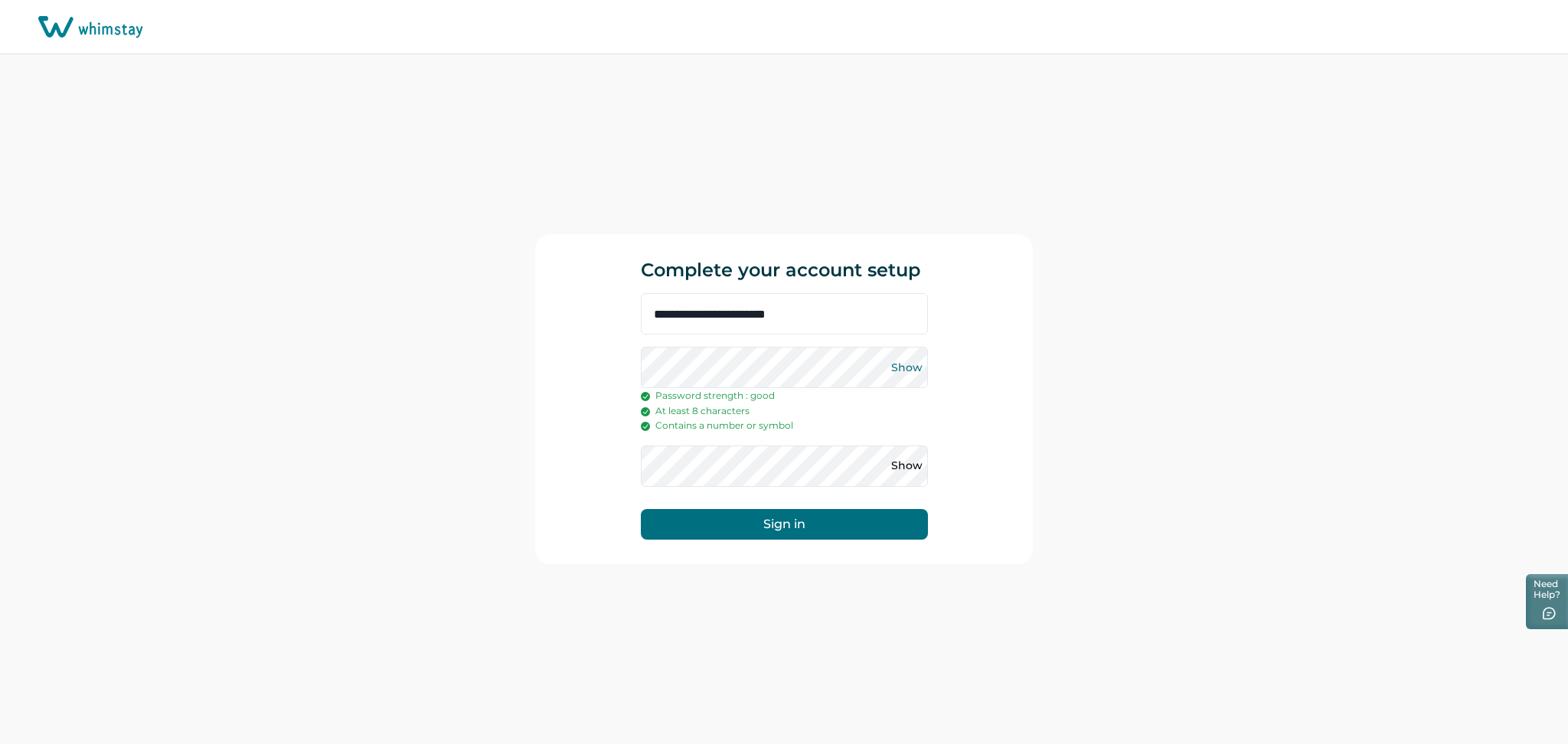 type 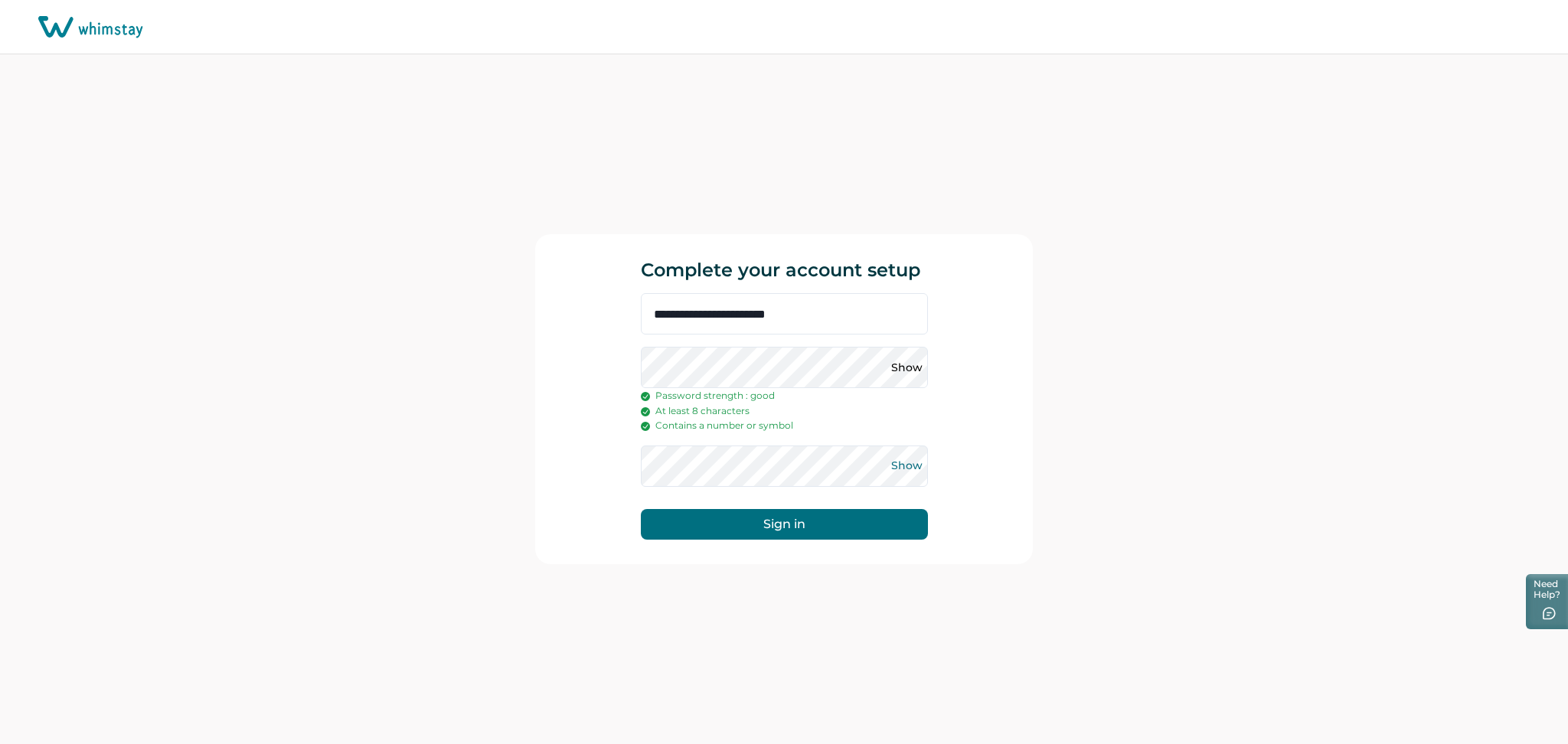 click on "Show" at bounding box center (907, 466) 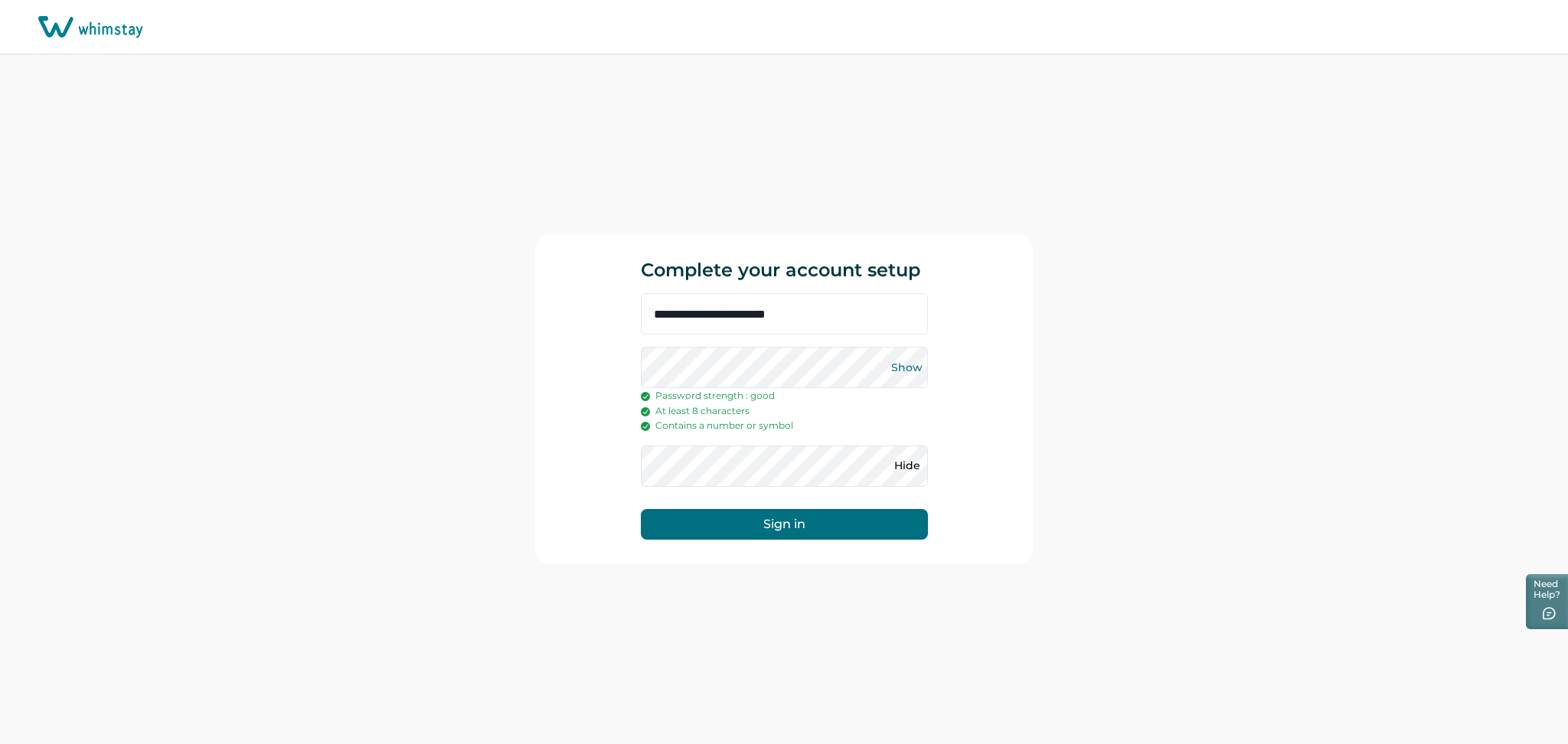 click on "Show" at bounding box center [907, 367] 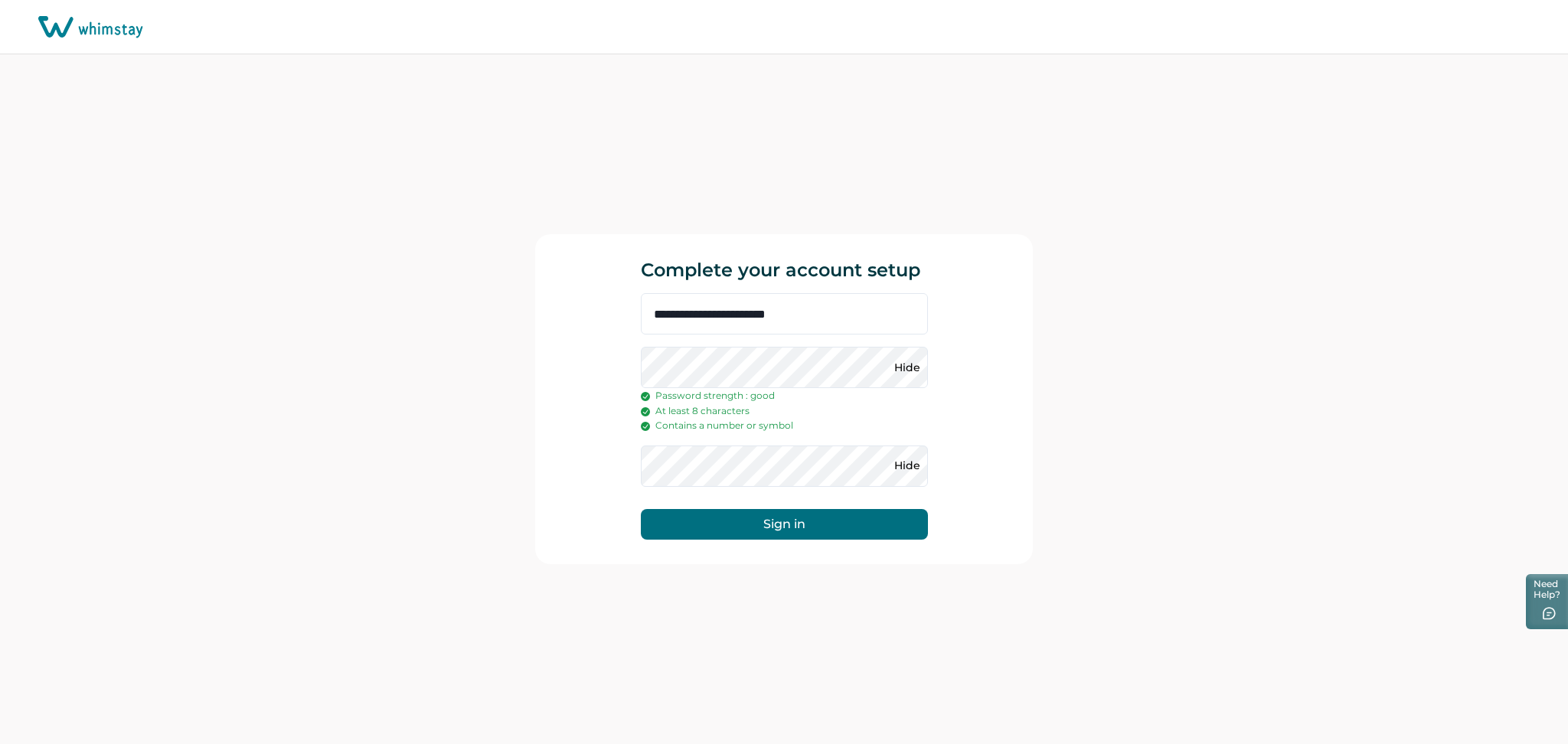 click on "Sign in" at bounding box center (784, 524) 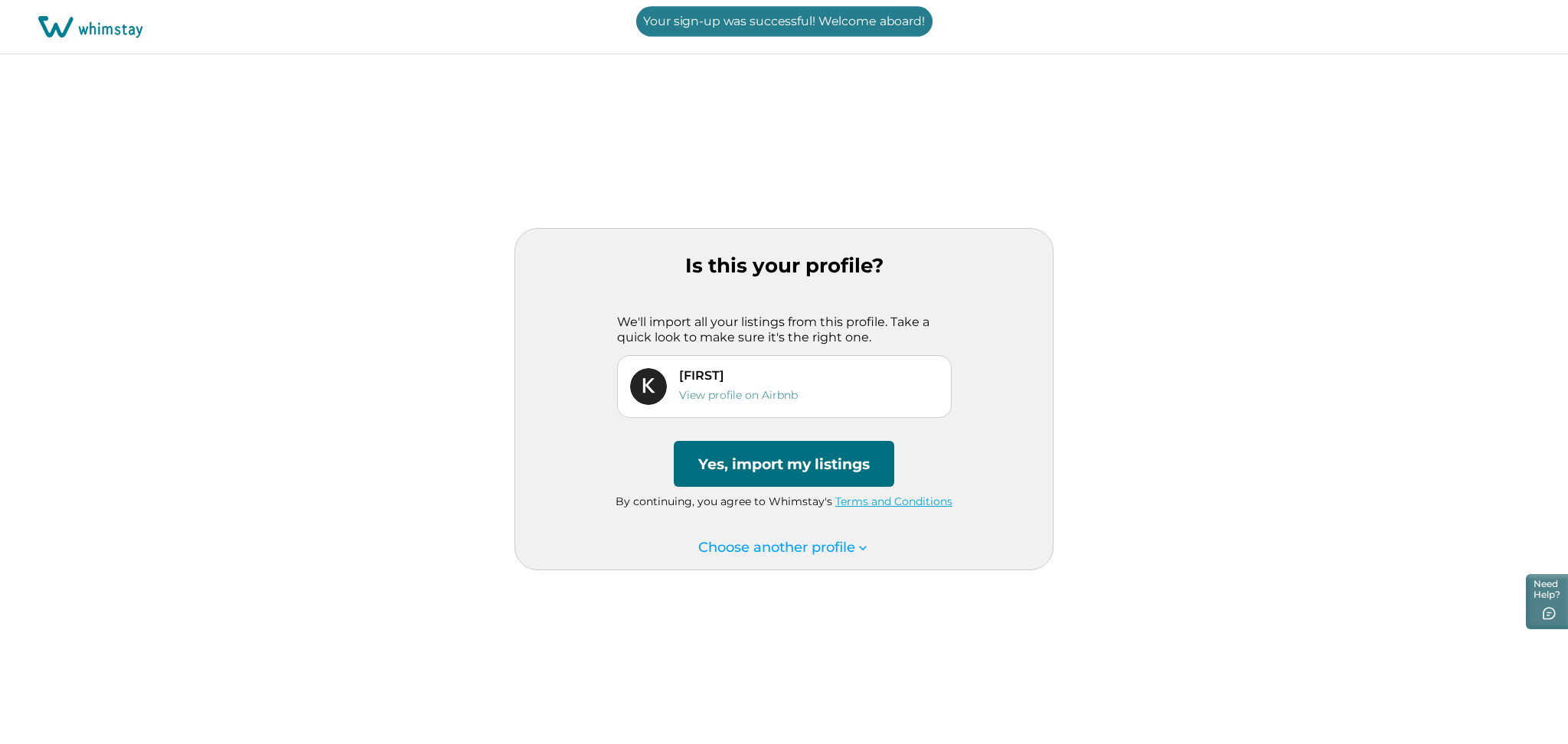 click on "Yes, import my listings" at bounding box center [784, 464] 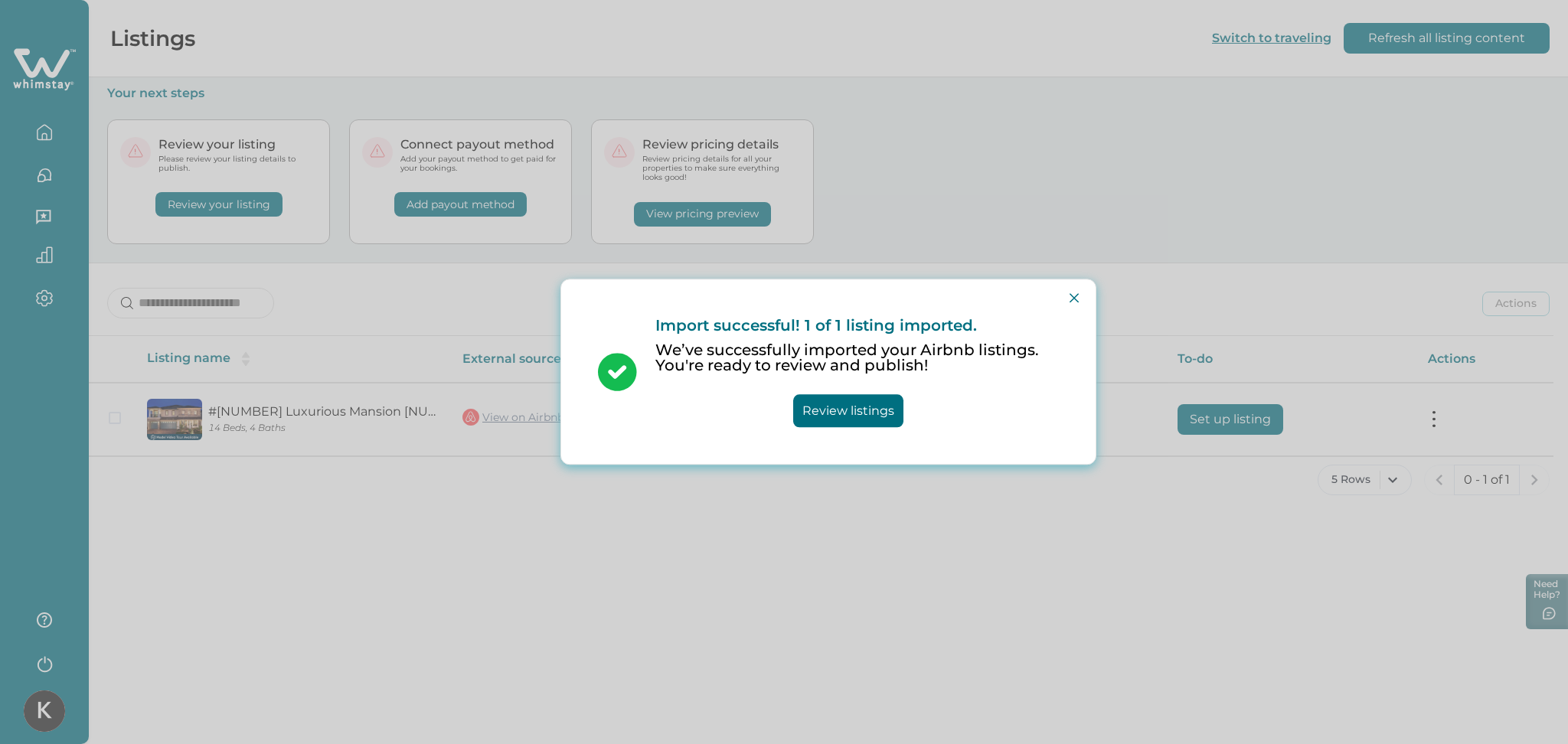 click on "Import successful! 1 of 1 listing imported. We’ve successfully imported your Airbnb listings. You're ready to review and publish! Review listings" at bounding box center [784, 372] 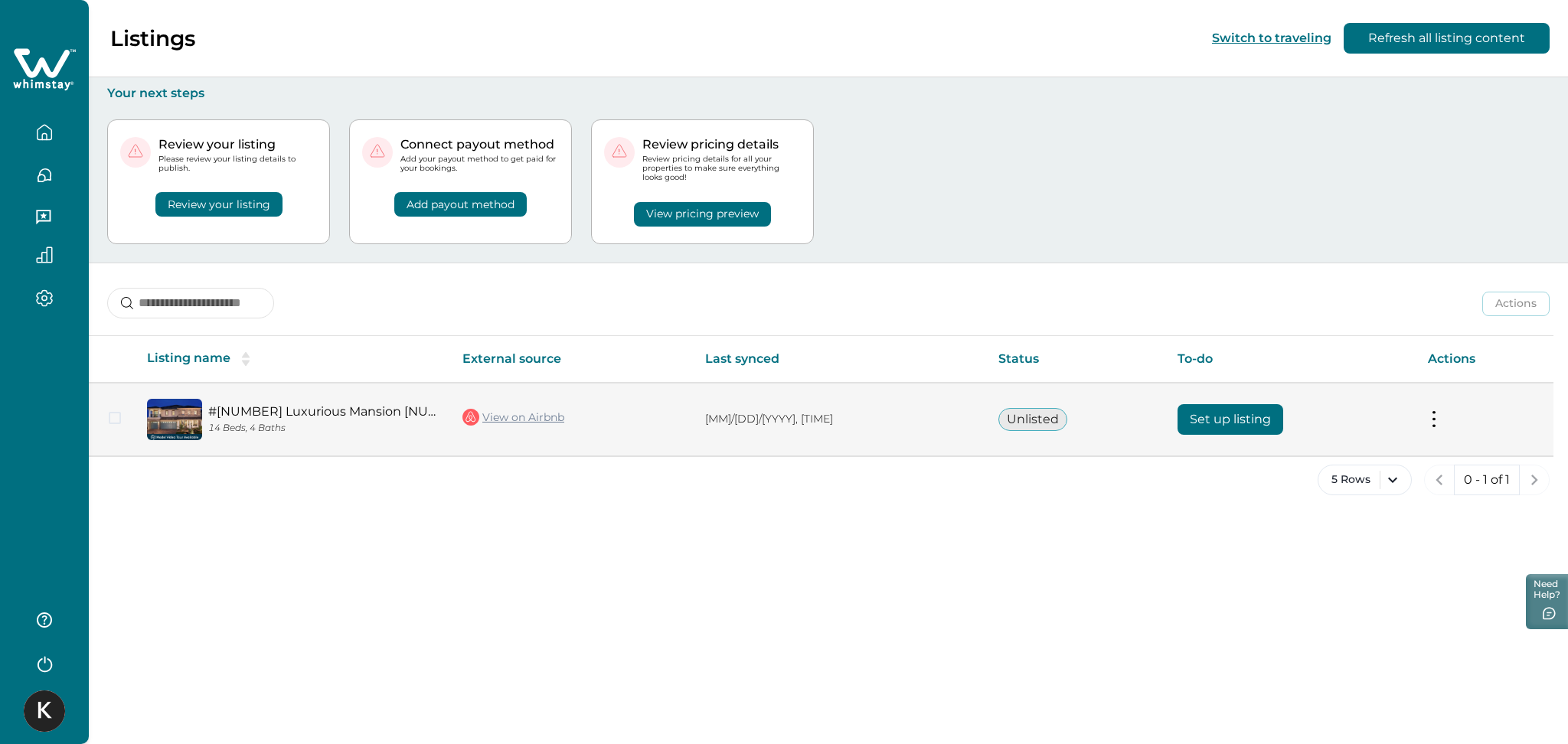 click on "View on Airbnb" at bounding box center (513, 417) 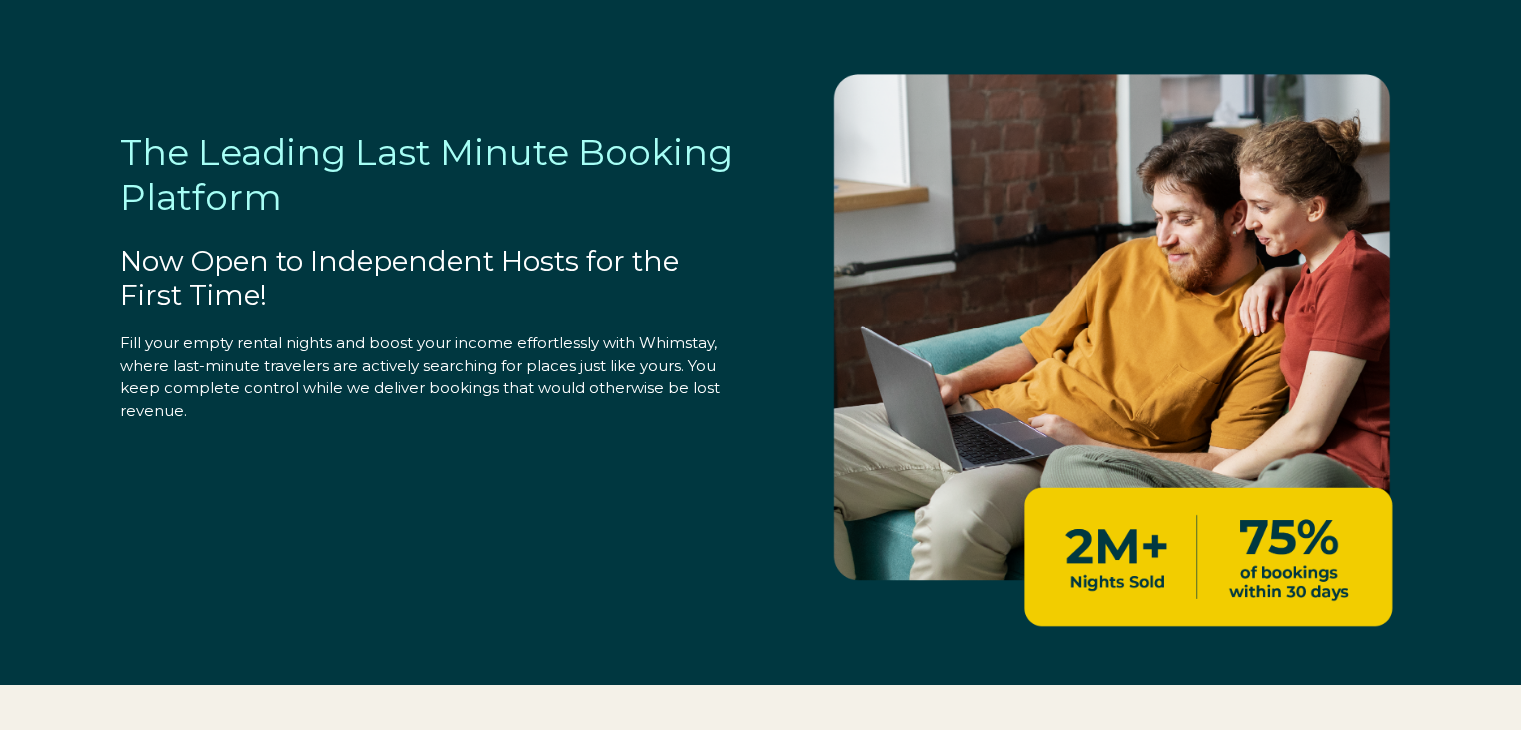 scroll, scrollTop: 0, scrollLeft: 0, axis: both 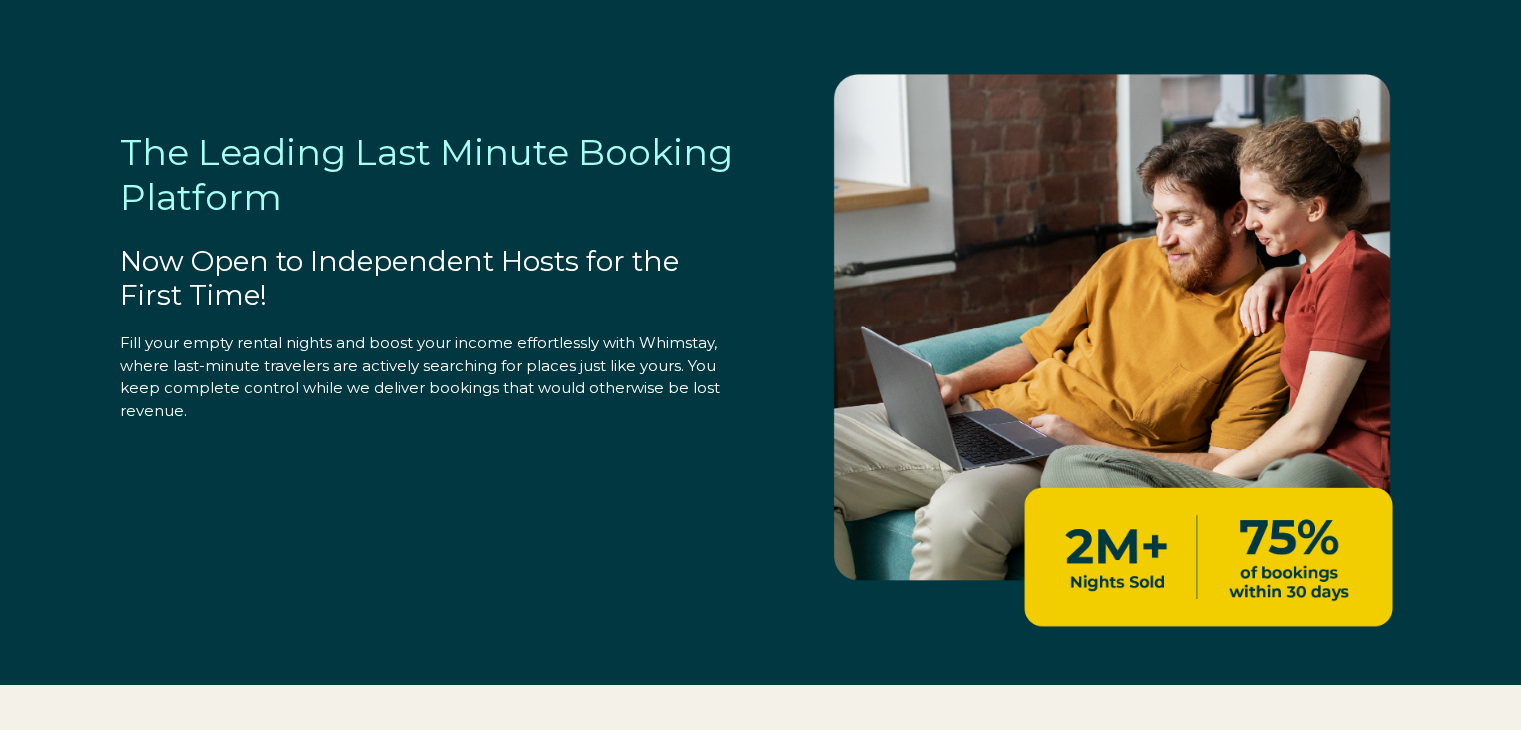 select on "US" 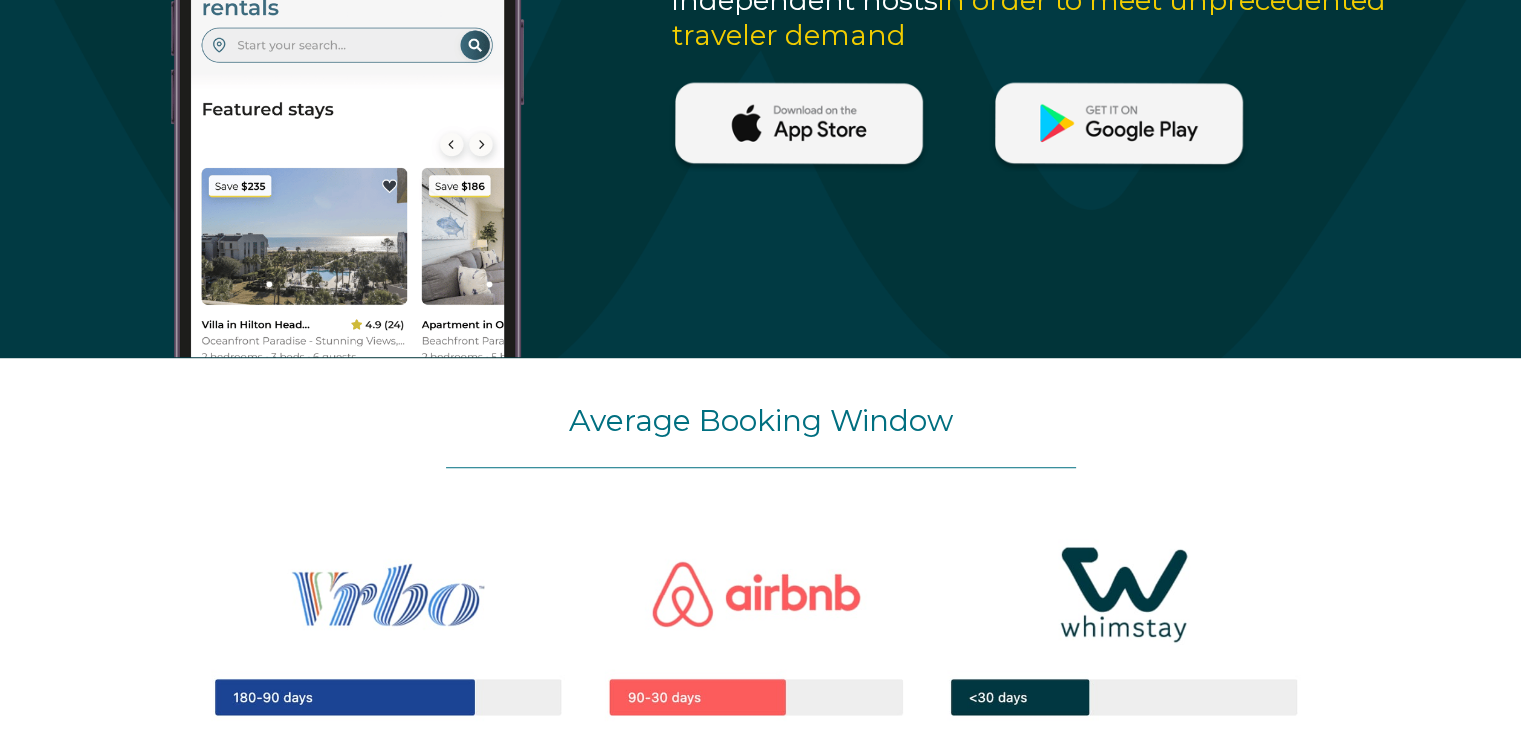 scroll, scrollTop: 1915, scrollLeft: 0, axis: vertical 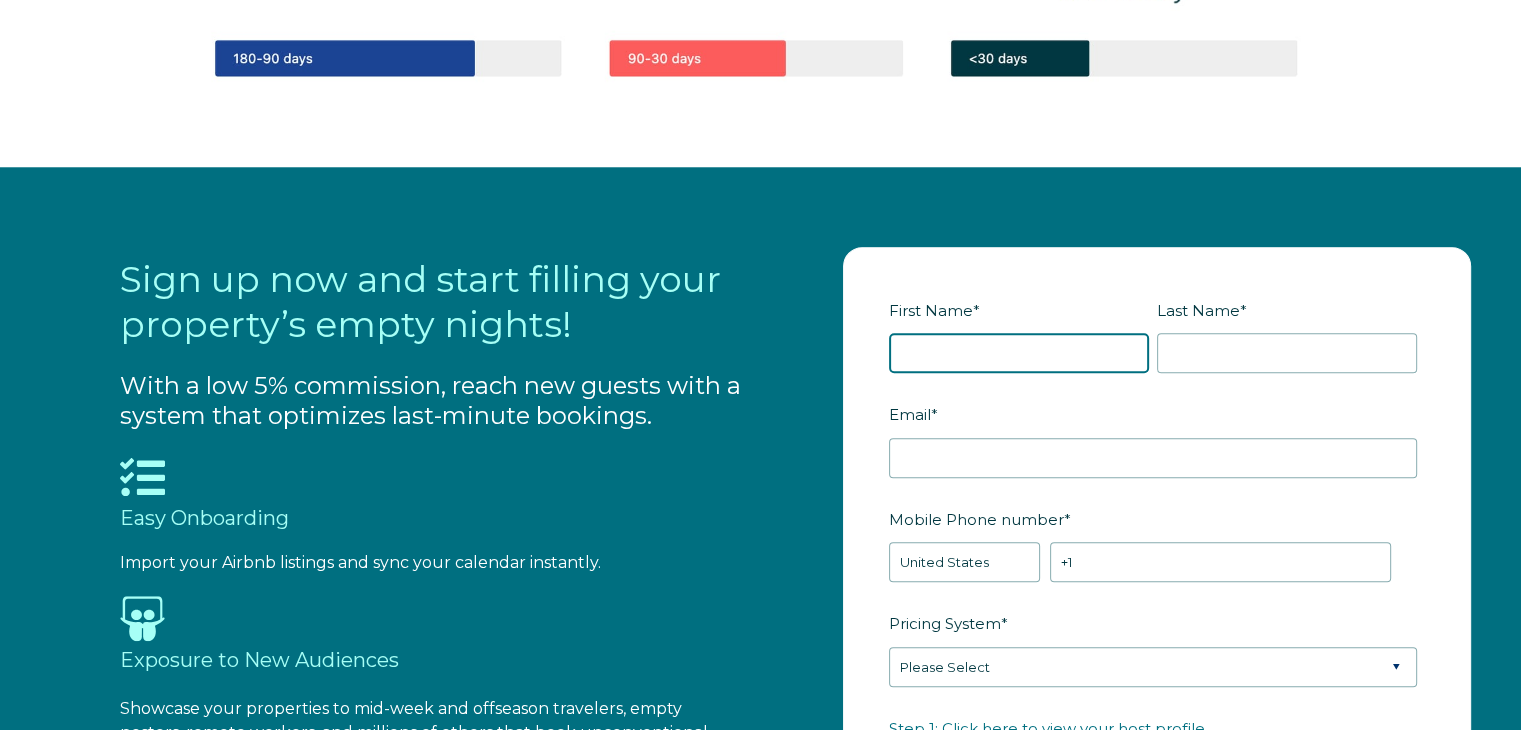 click on "First Name *" at bounding box center [1019, 353] 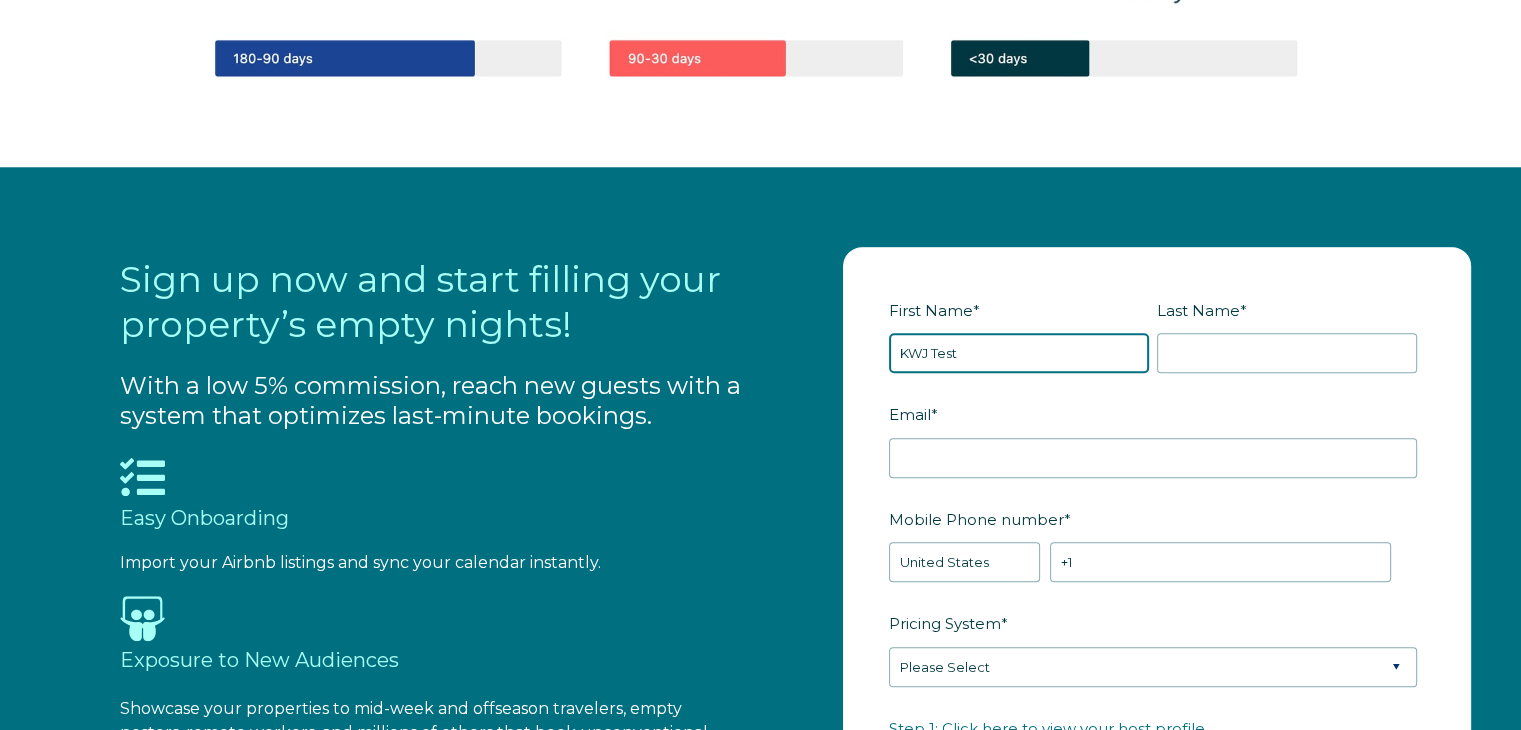 type on "KWJ Test" 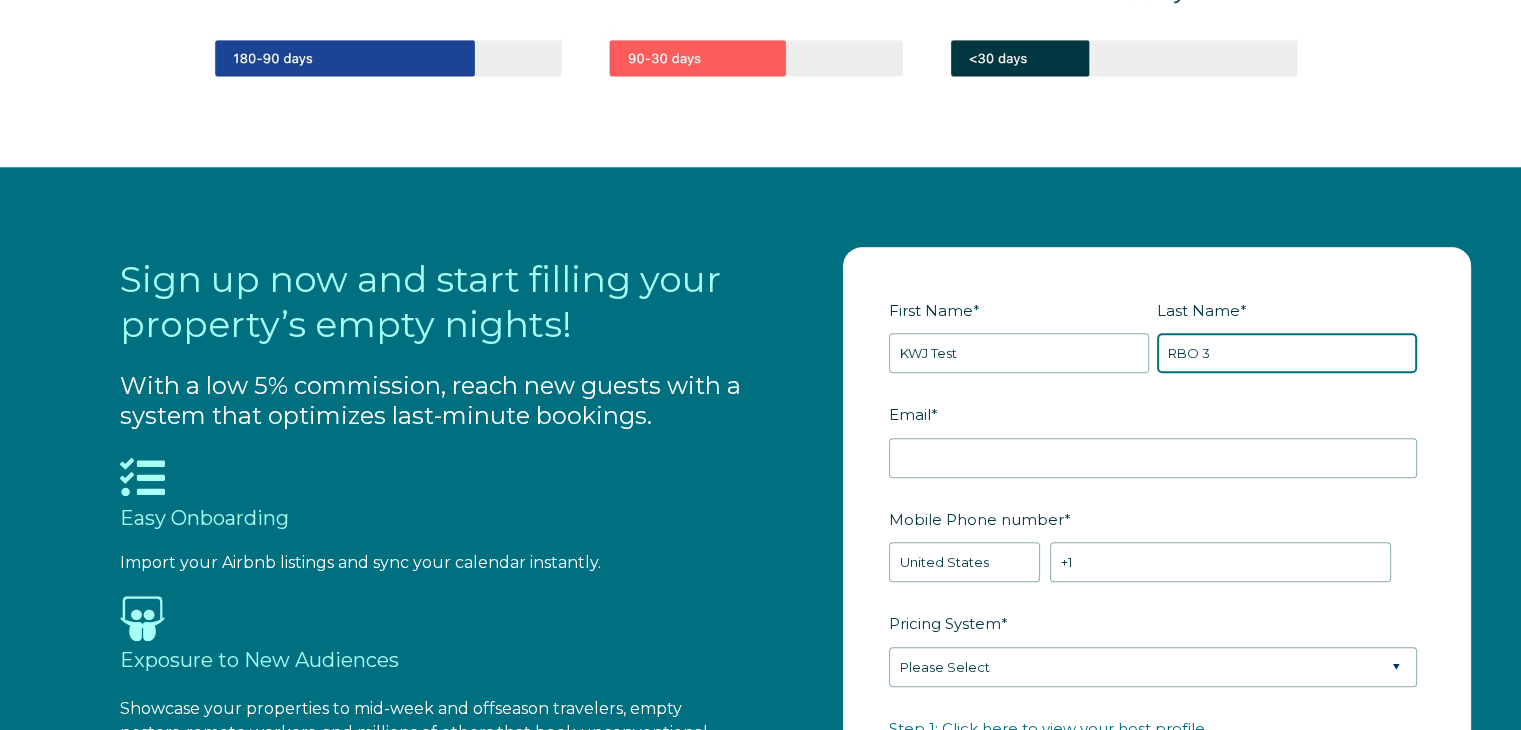 type on "RBO 3" 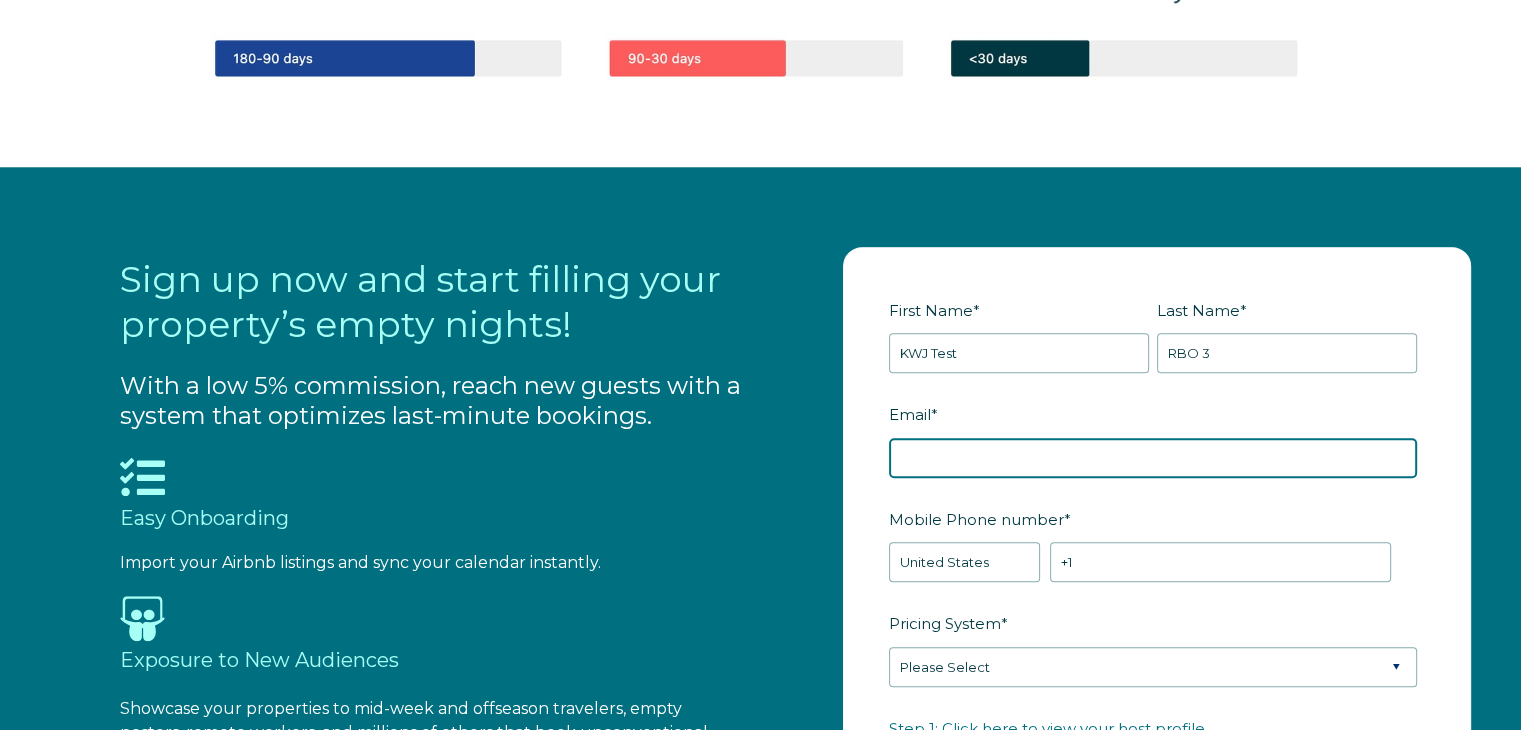 paste on "[EMAIL]" 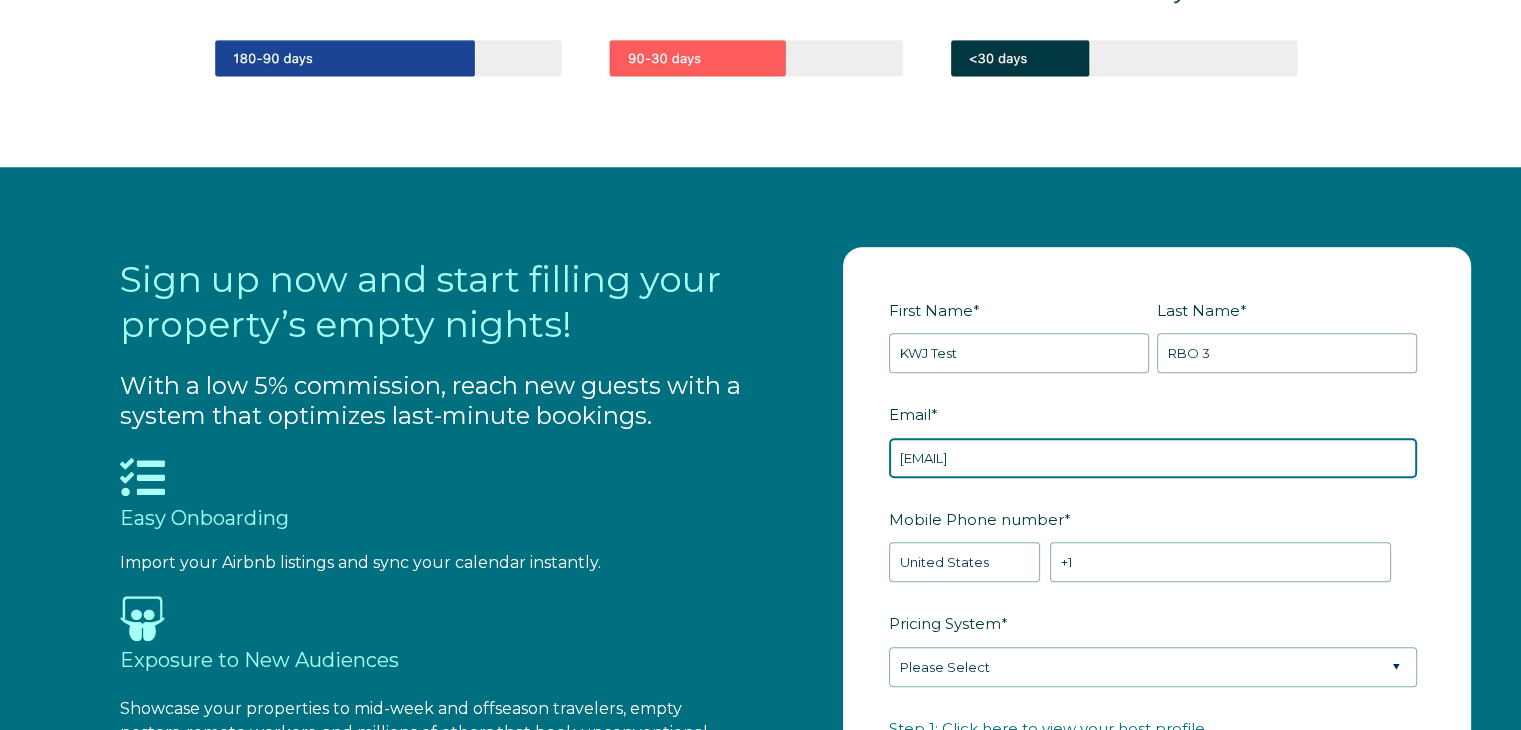 type on "[EMAIL]" 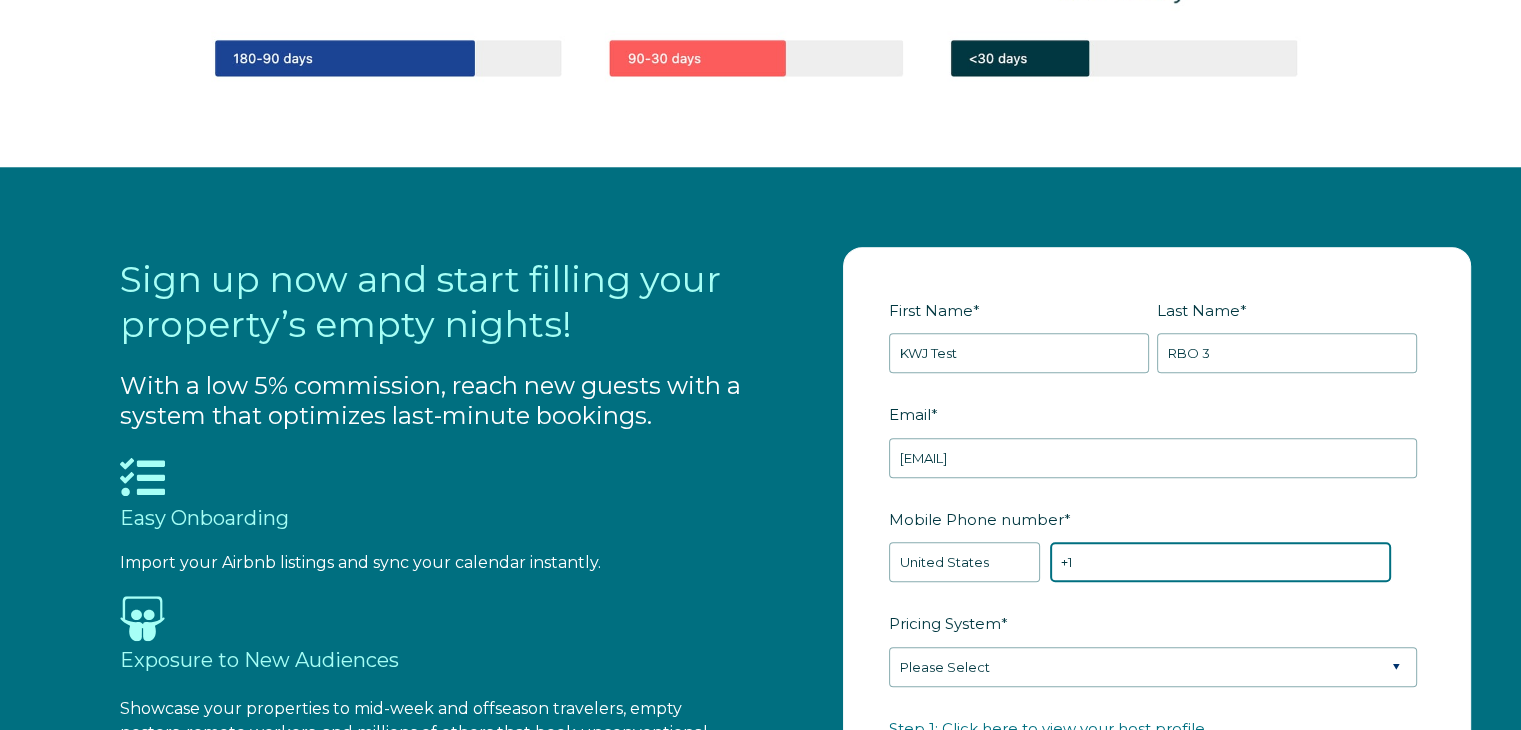 click on "+1" at bounding box center [1220, 562] 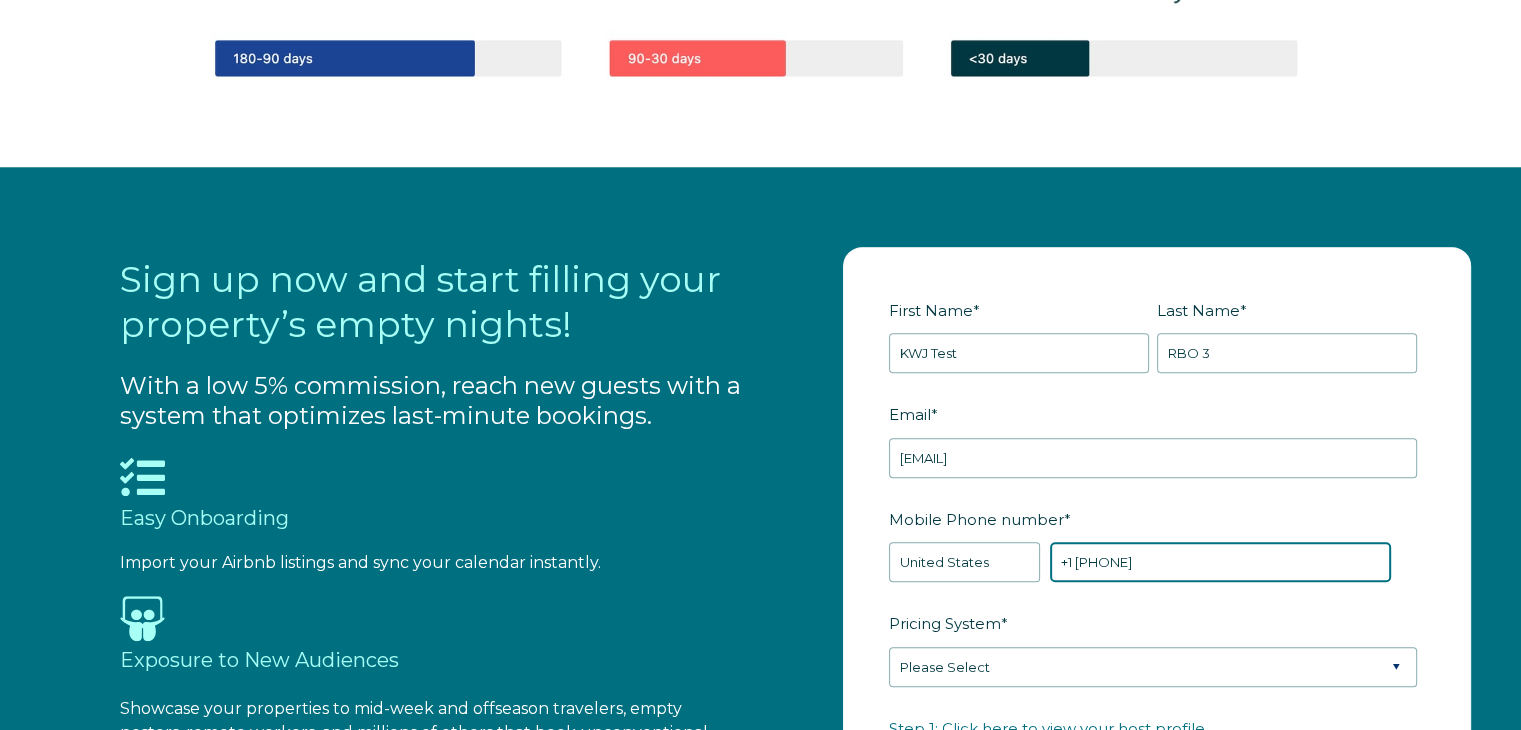 type on "+1 [PHONE]" 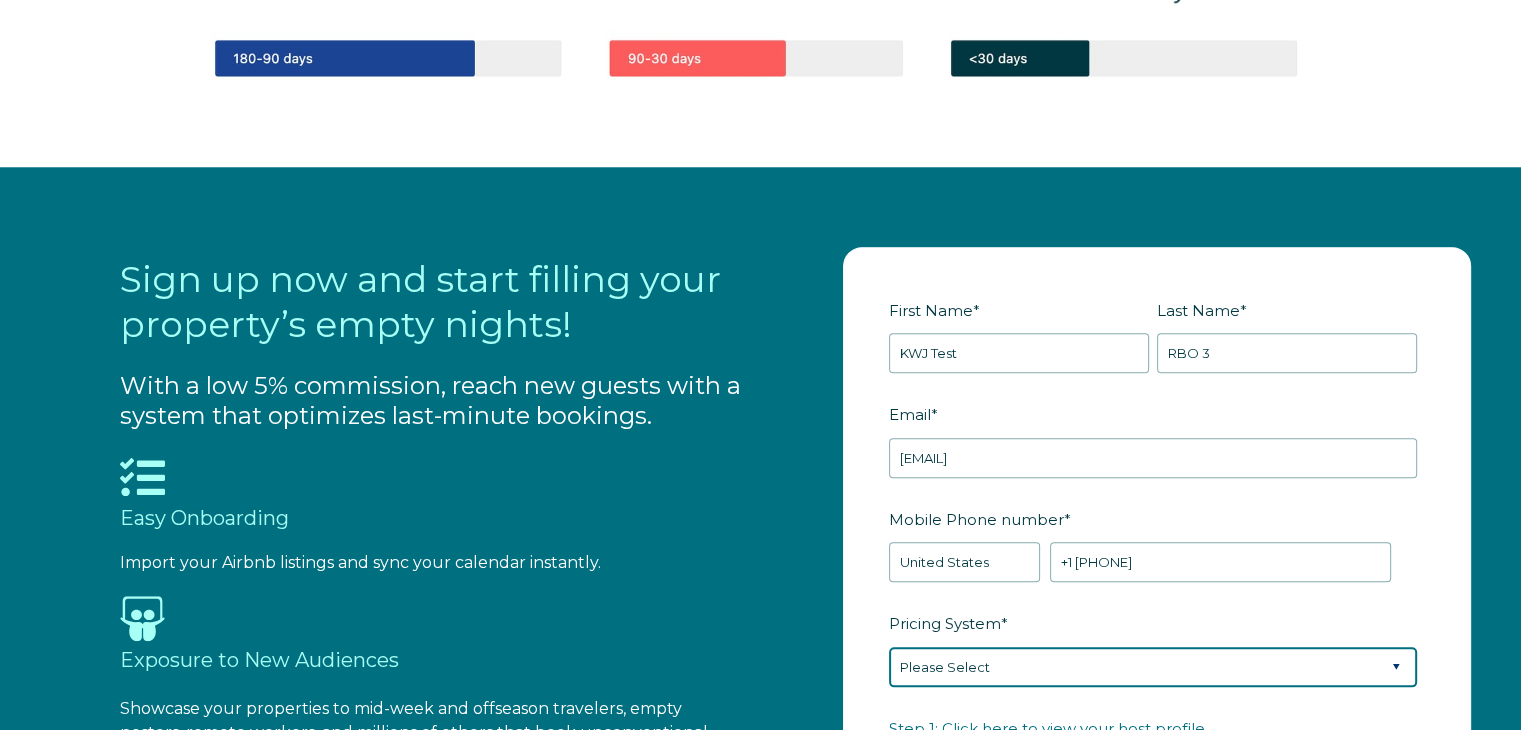 click on "Please Select Manual Airbnb Smart Pricing PriceLabs Wheelhouse Beyond Pricing 3rd Party - Dynamic" at bounding box center [1153, 667] 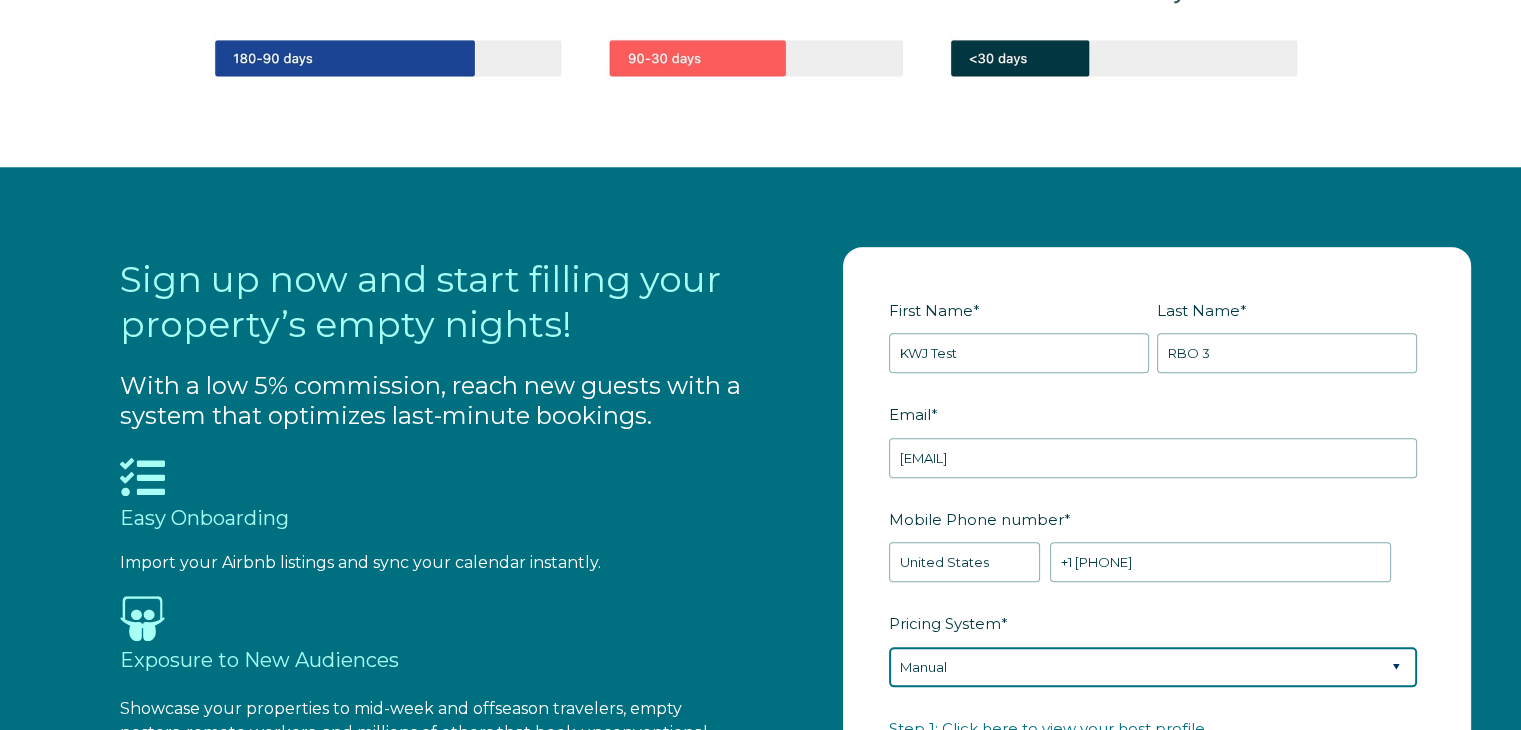 click on "Please Select Manual Airbnb Smart Pricing PriceLabs Wheelhouse Beyond Pricing 3rd Party - Dynamic" at bounding box center (1153, 667) 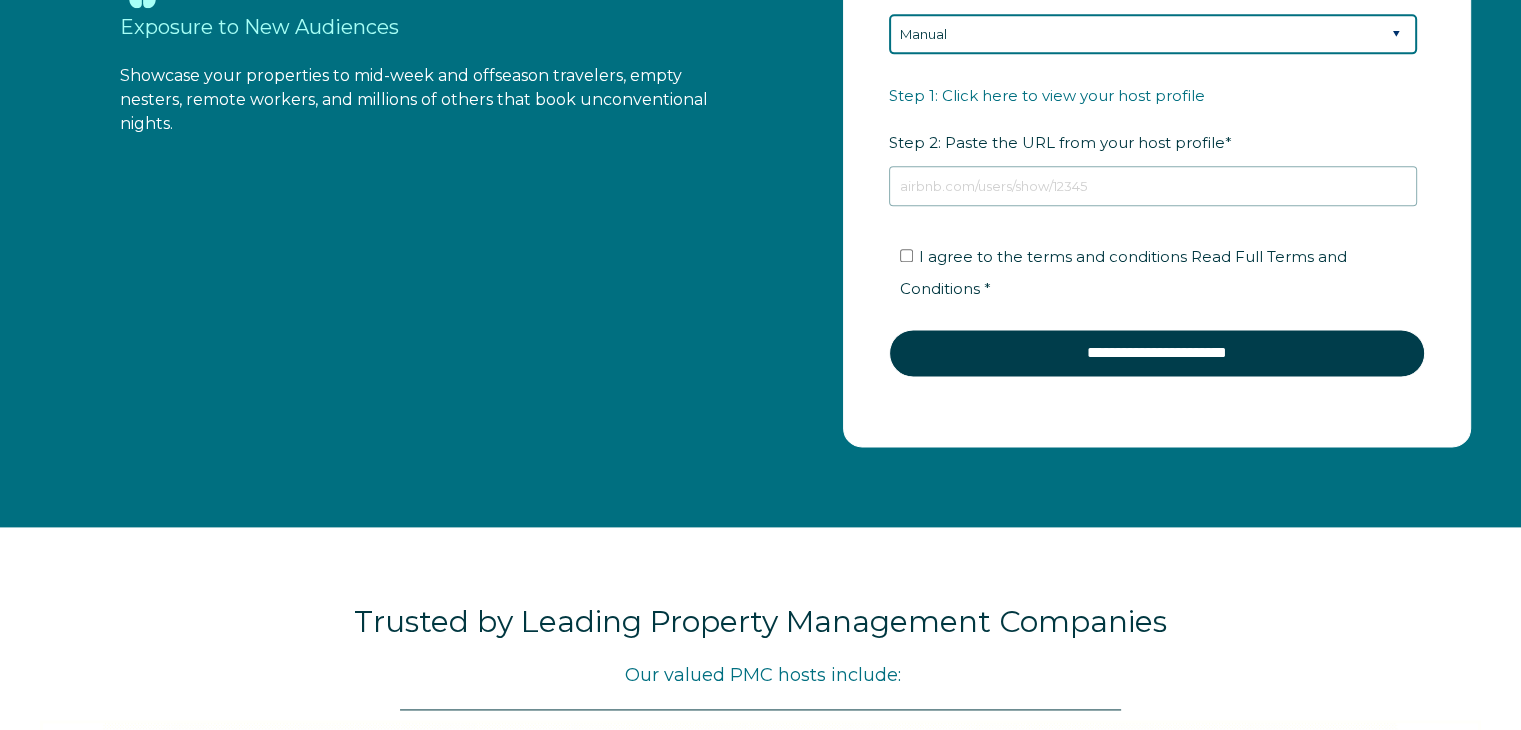 scroll, scrollTop: 2566, scrollLeft: 0, axis: vertical 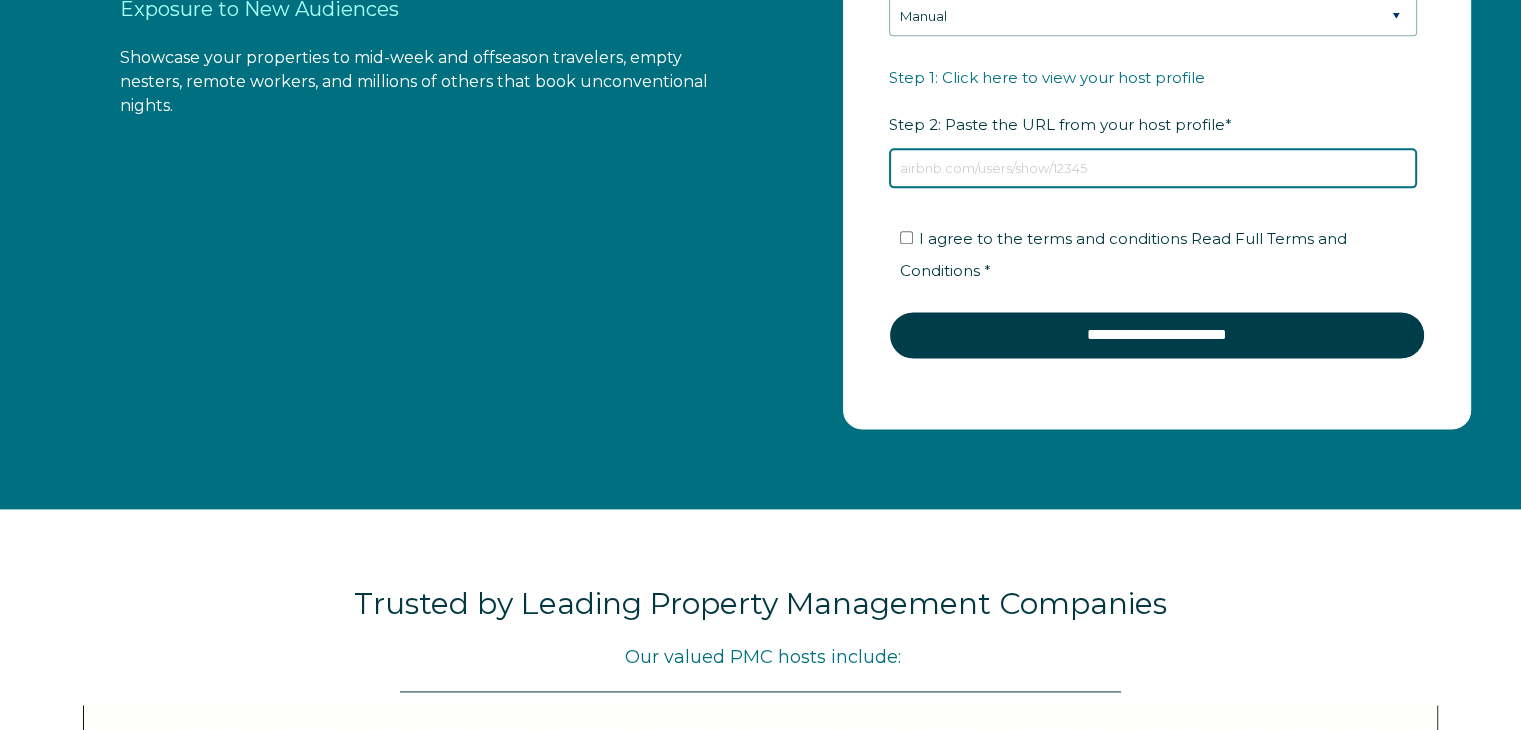 click on "Step 1: Click here to view your host profile   Step 2: Paste the URL from your host profile *" at bounding box center [1153, 168] 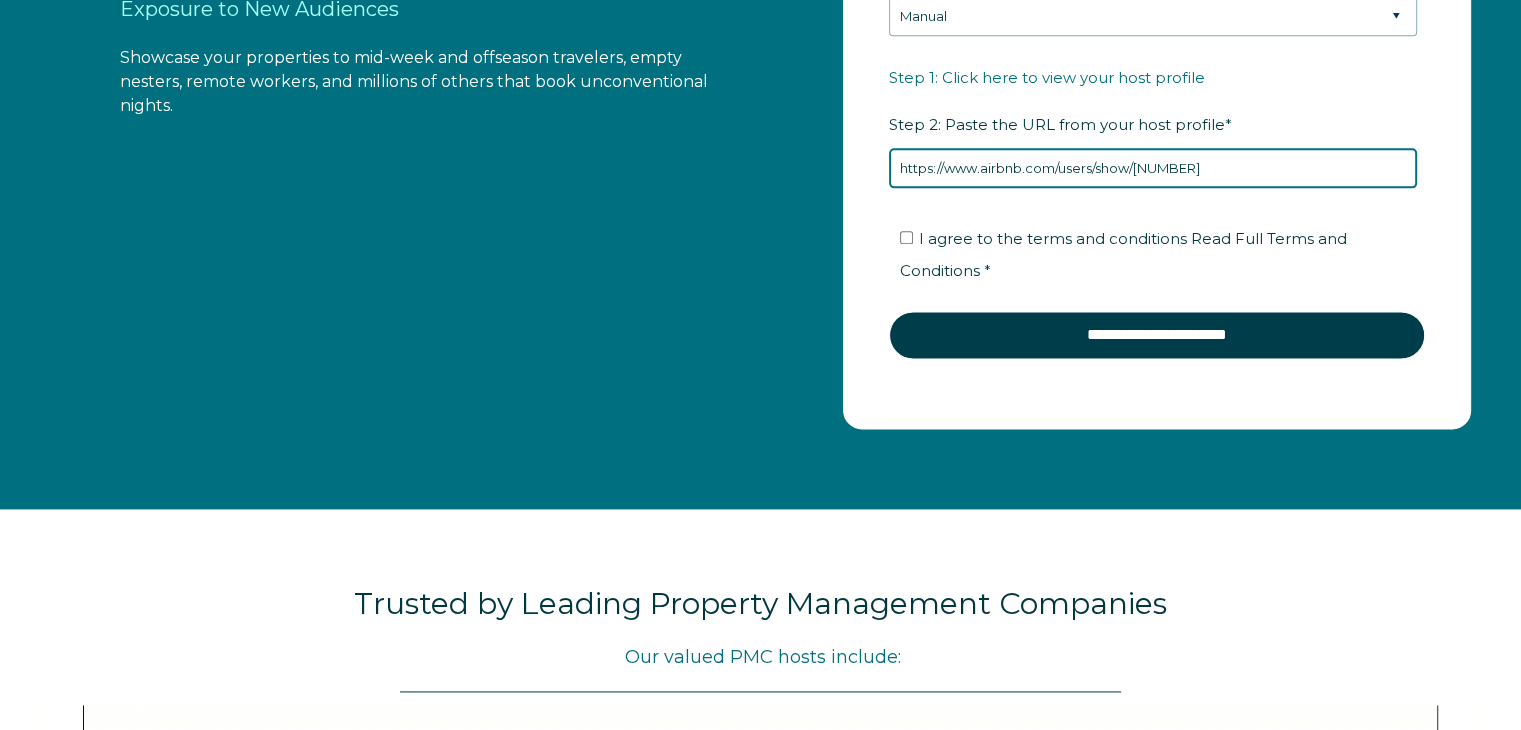 type on "https://www.airbnb.com/users/show/[NUMBER]" 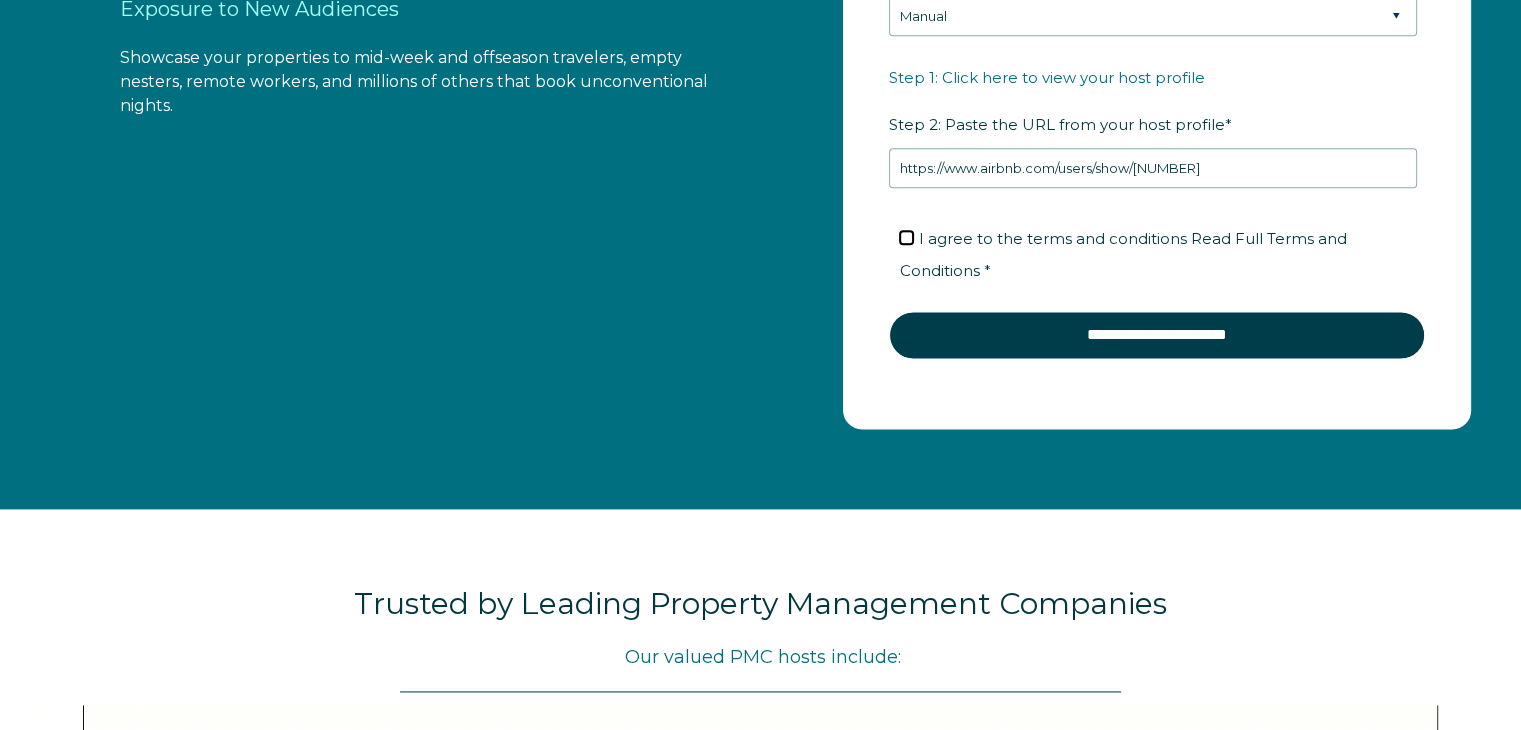 click on "I agree to the terms and conditions        Read Full Terms and Conditions     *" at bounding box center (906, 237) 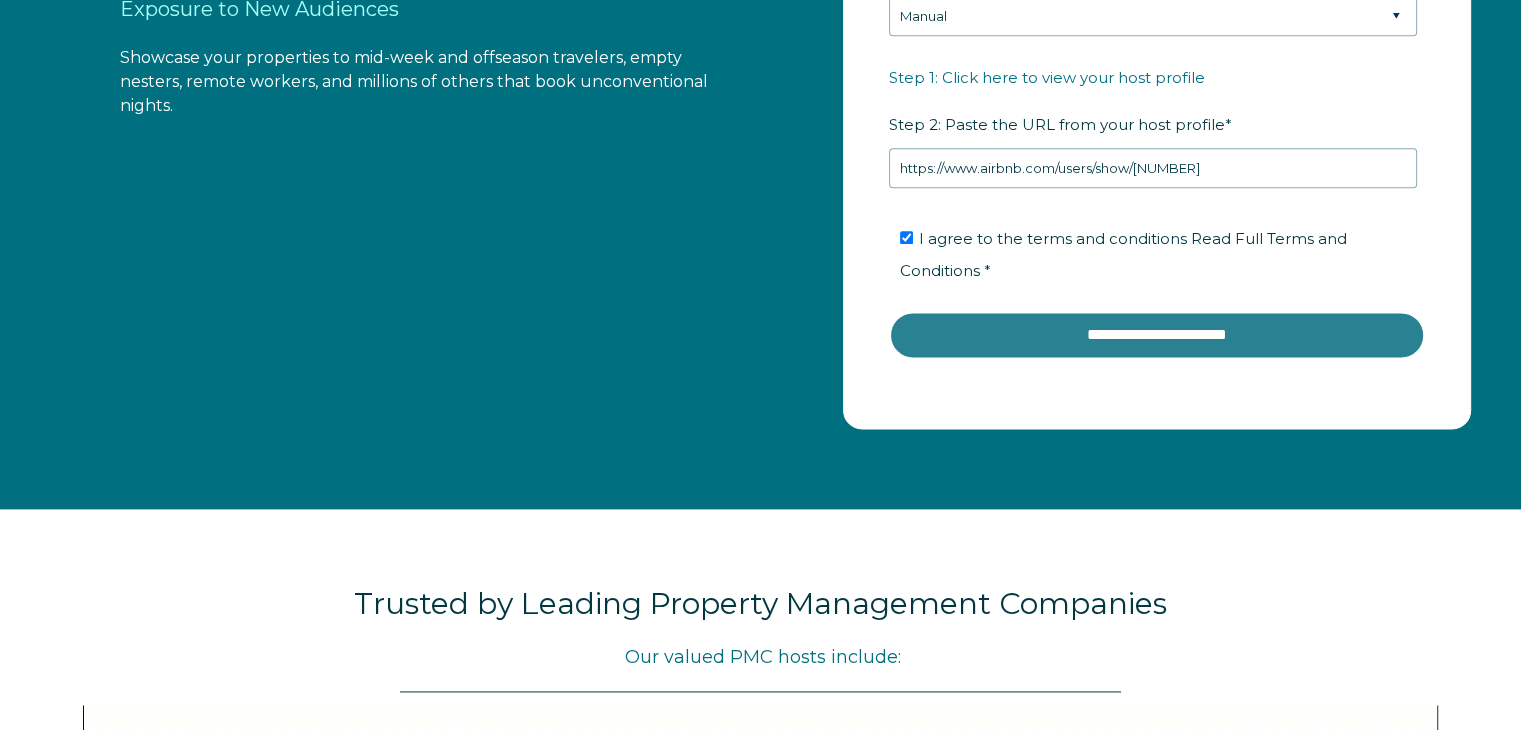 click on "**********" at bounding box center [1157, 335] 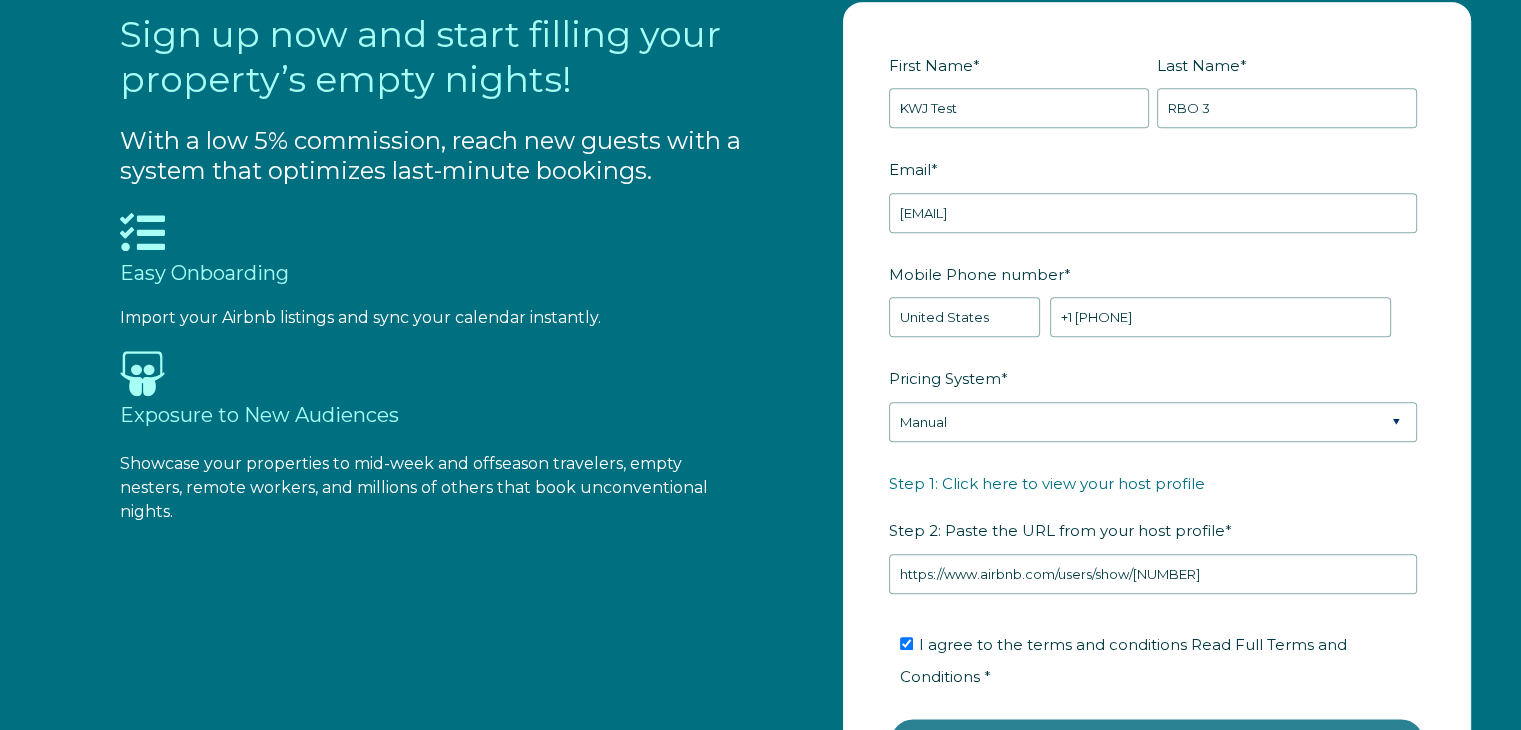 scroll, scrollTop: 2148, scrollLeft: 0, axis: vertical 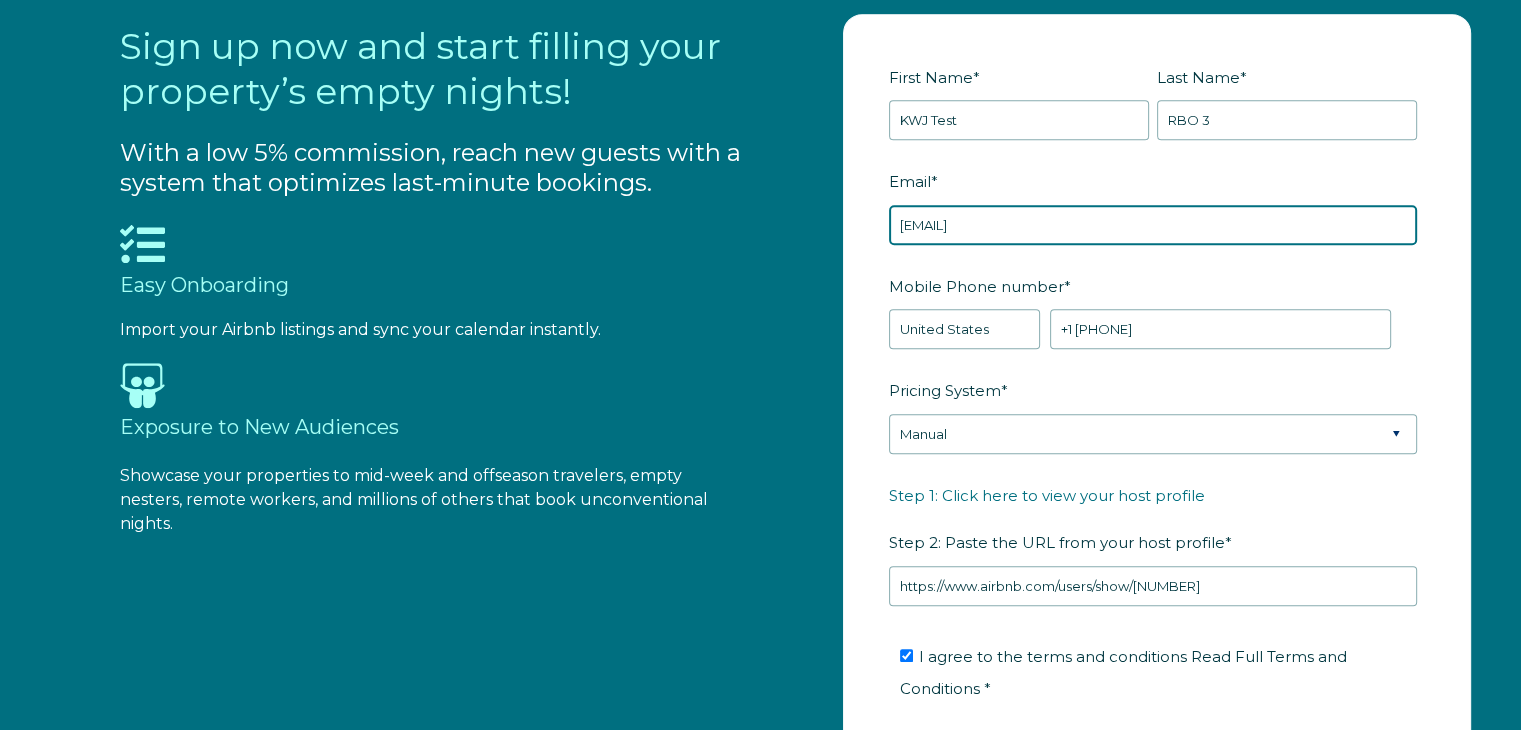 click on "[EMAIL]" at bounding box center (1153, 225) 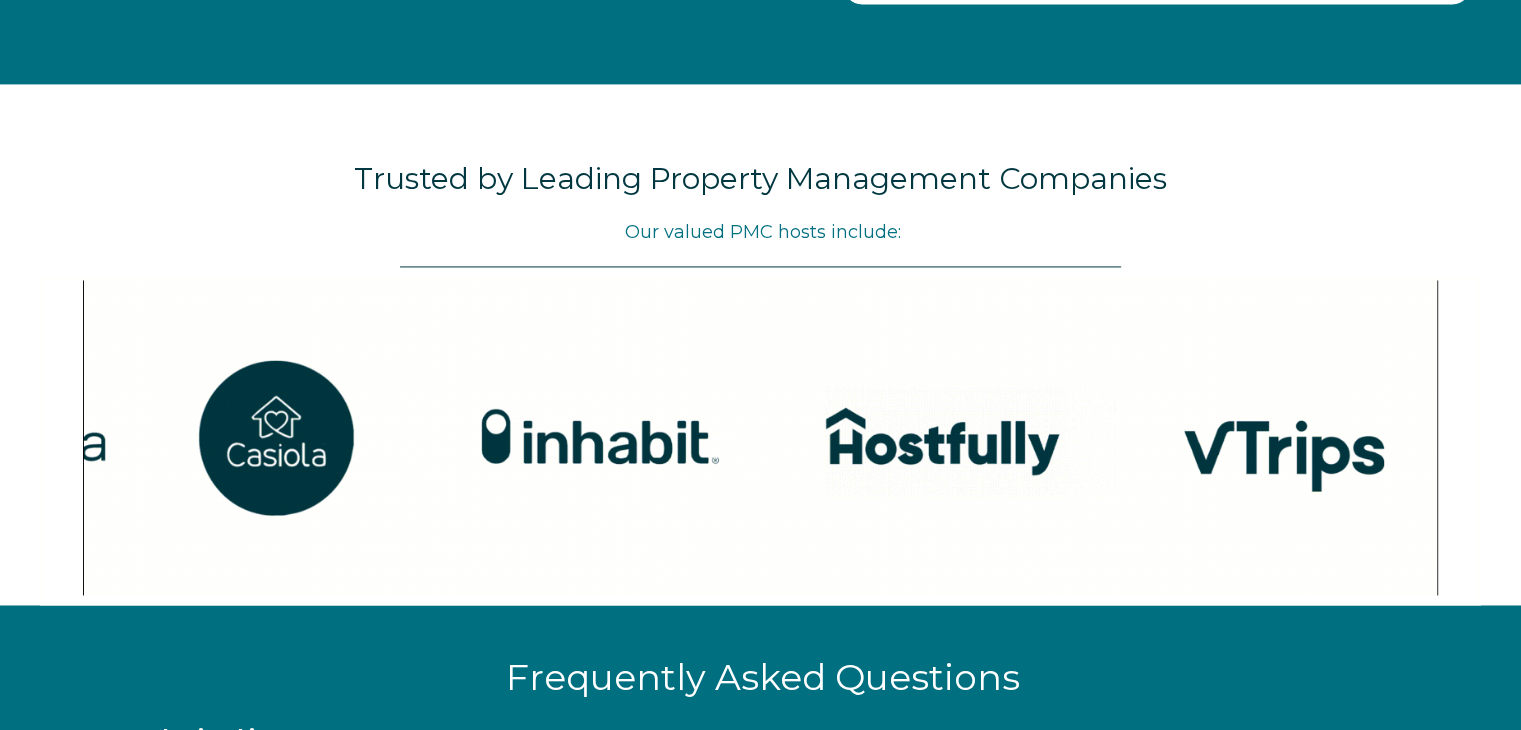 scroll, scrollTop: 2984, scrollLeft: 0, axis: vertical 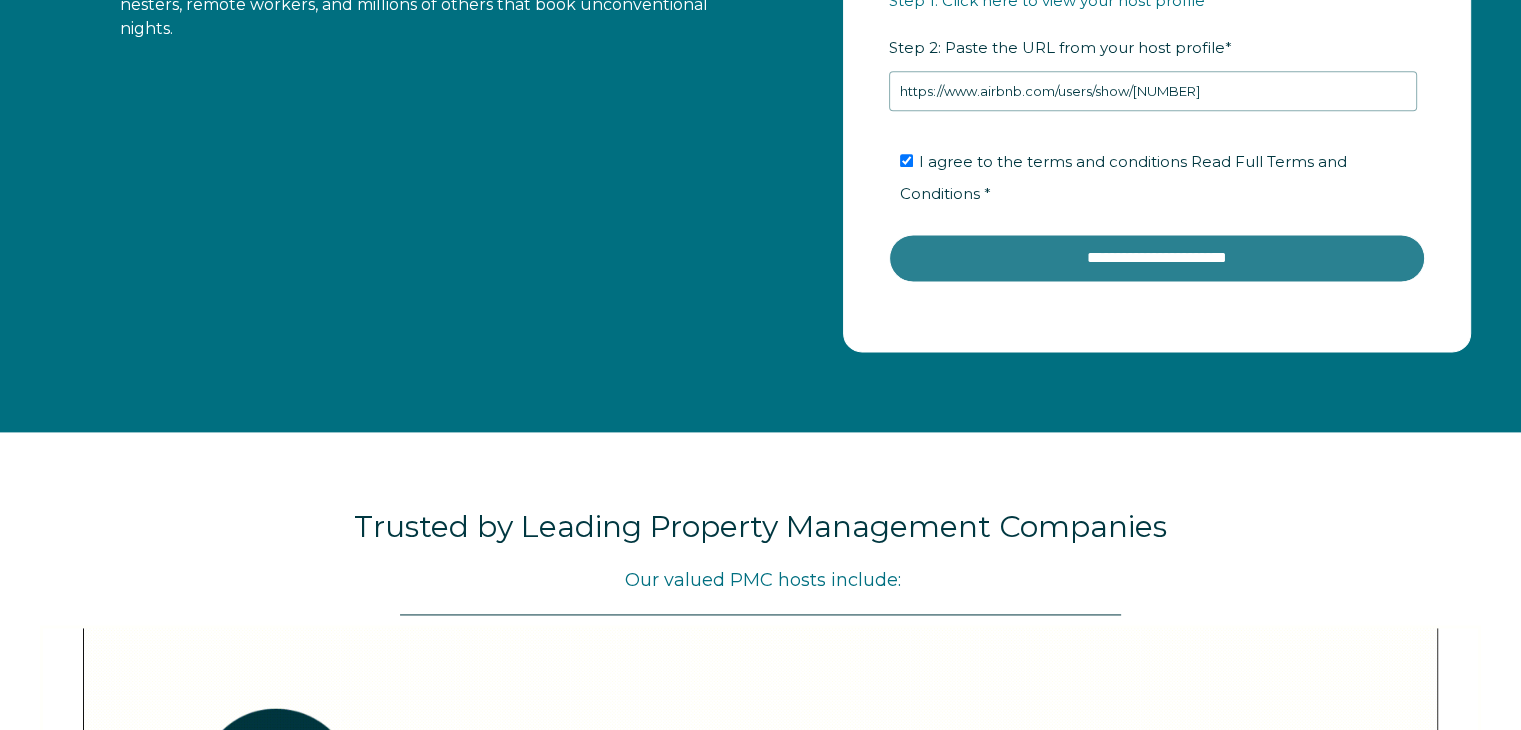 type on "[EMAIL]" 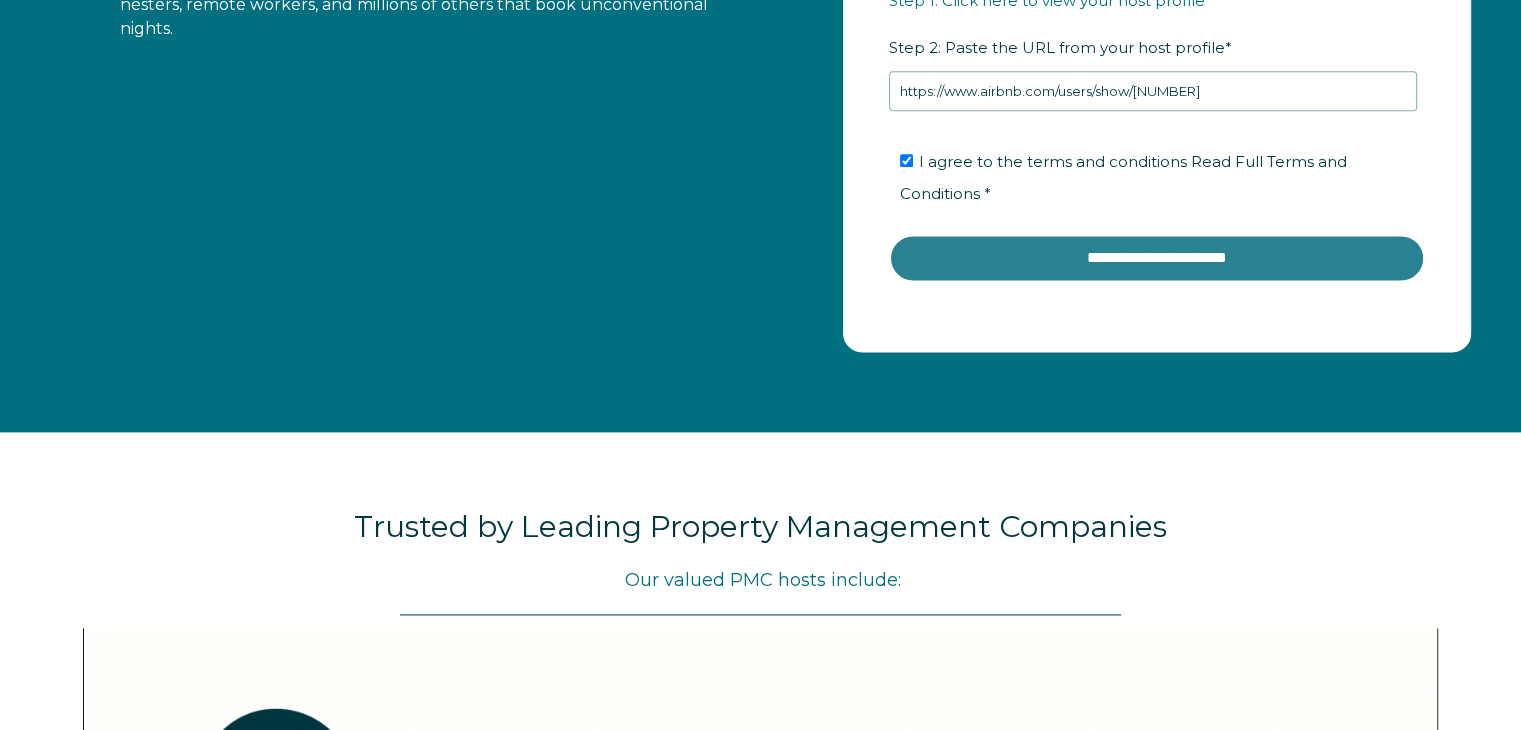 click on "**********" at bounding box center (1157, 258) 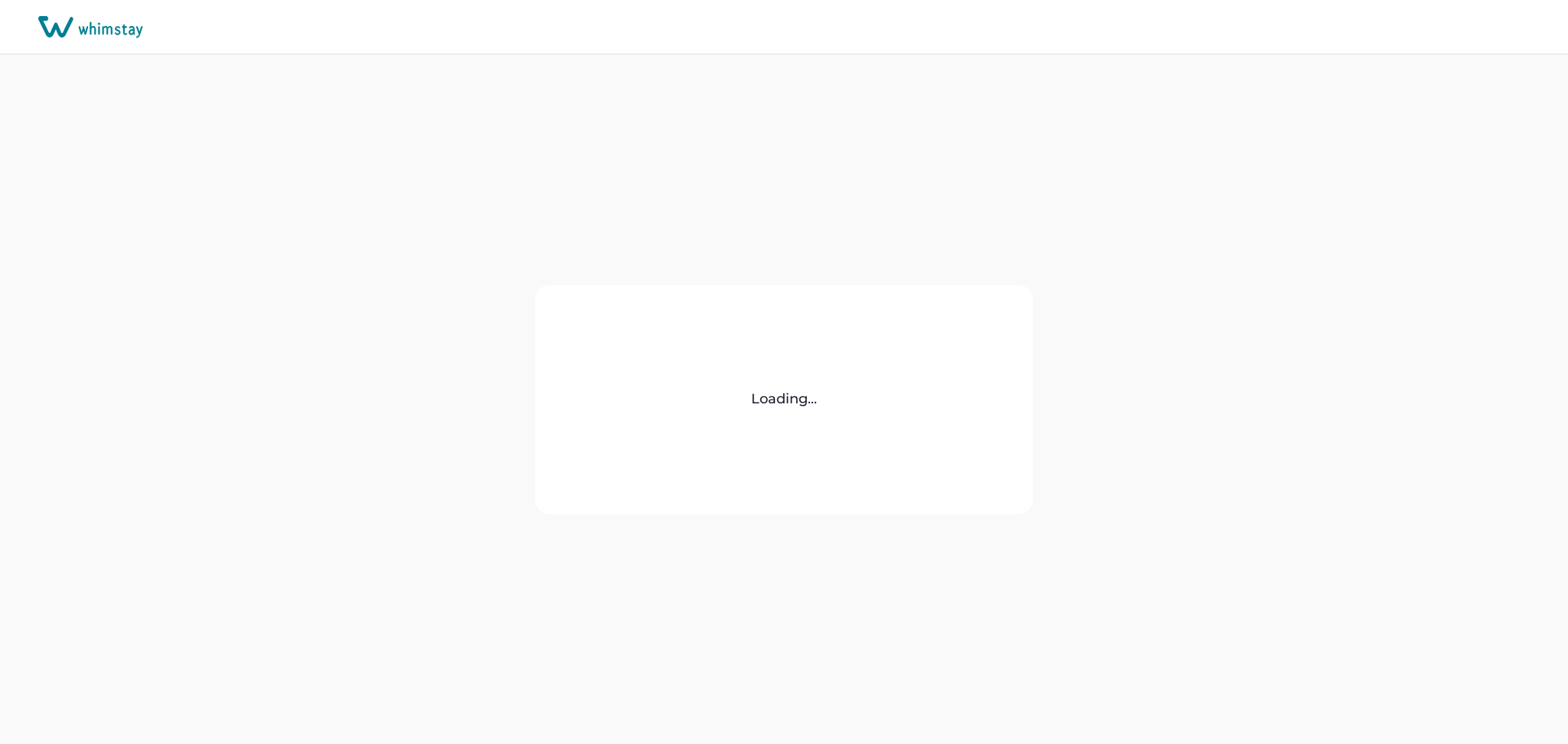 scroll, scrollTop: 0, scrollLeft: 0, axis: both 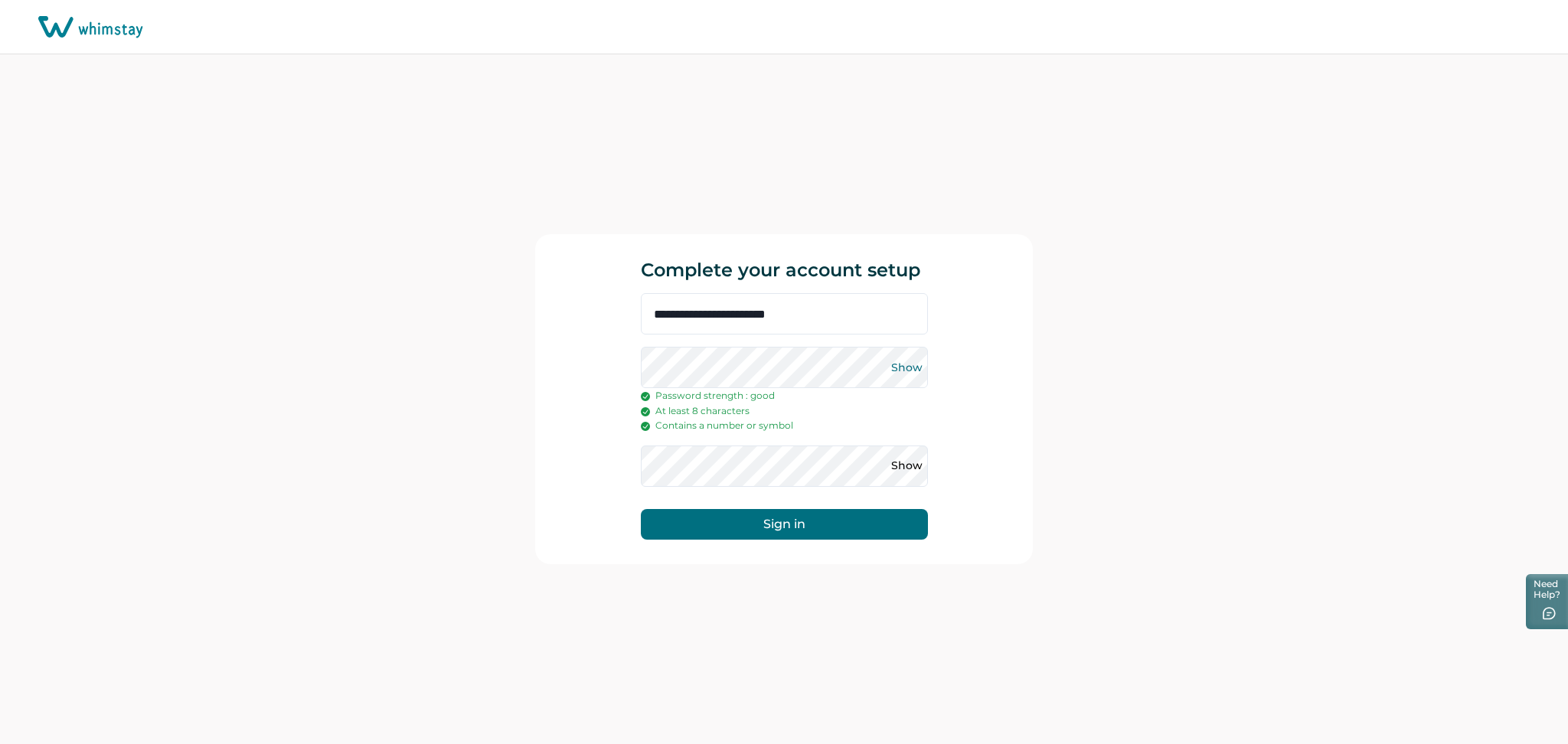 click on "Show" at bounding box center [907, 367] 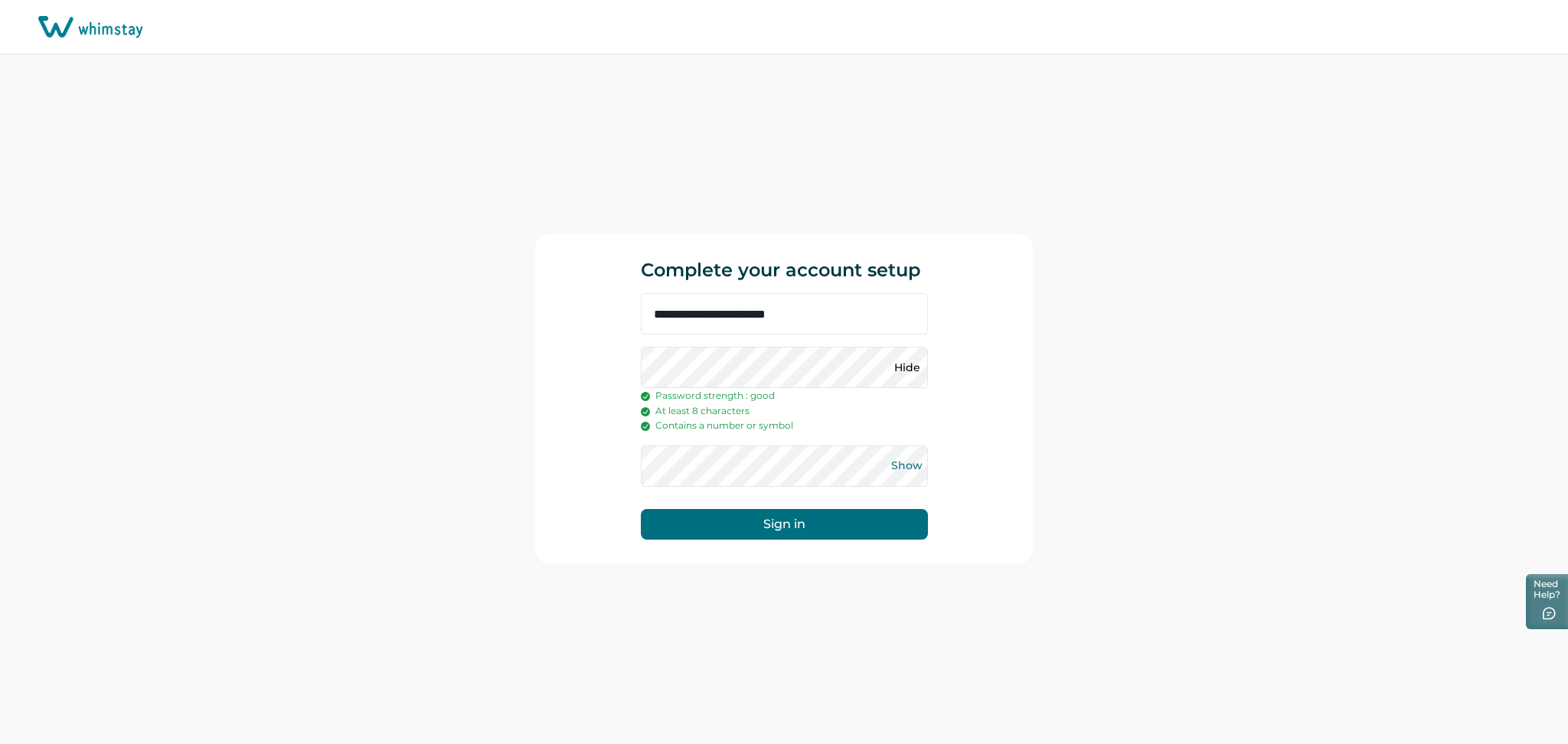 click on "Show" at bounding box center (907, 466) 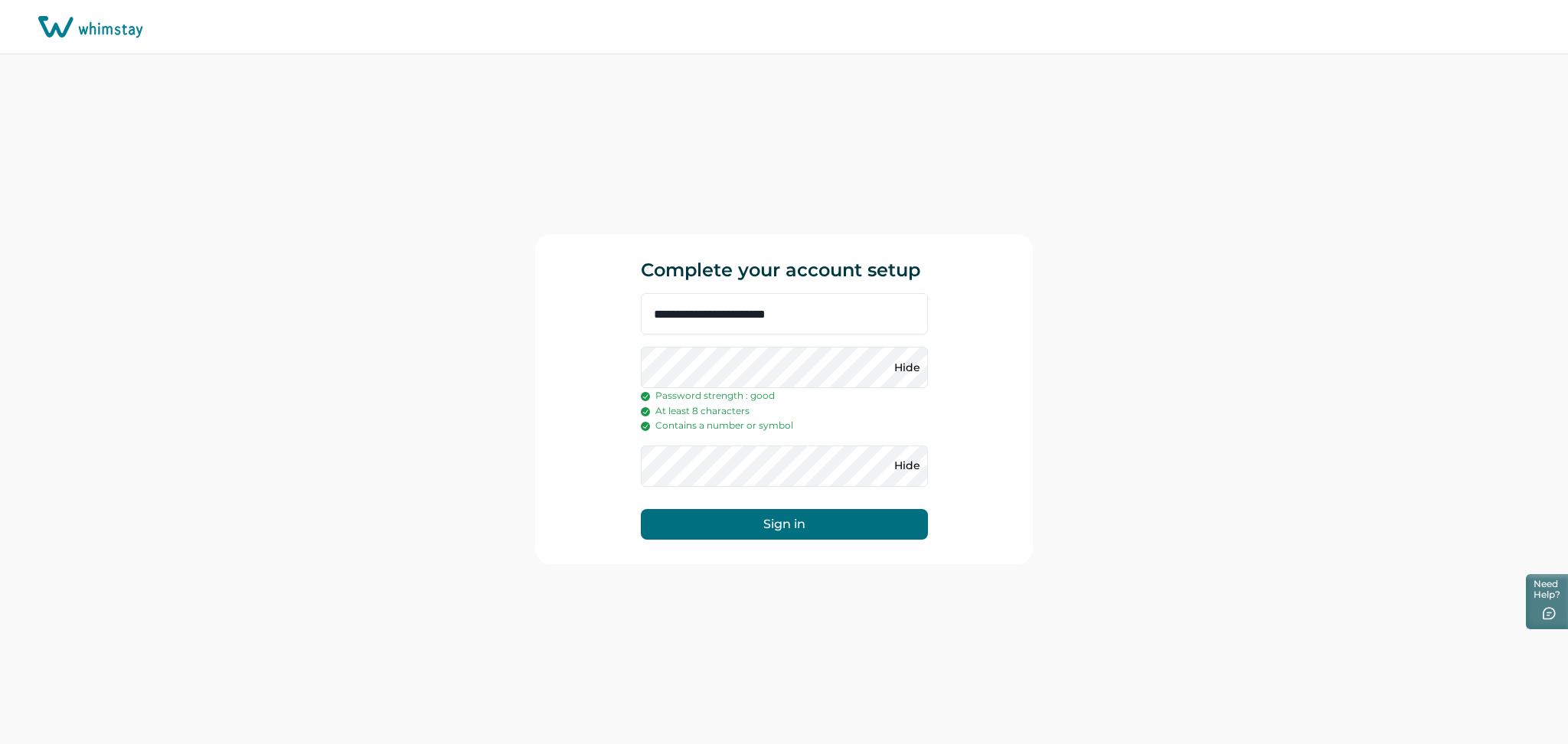 click on "Sign in" at bounding box center (784, 524) 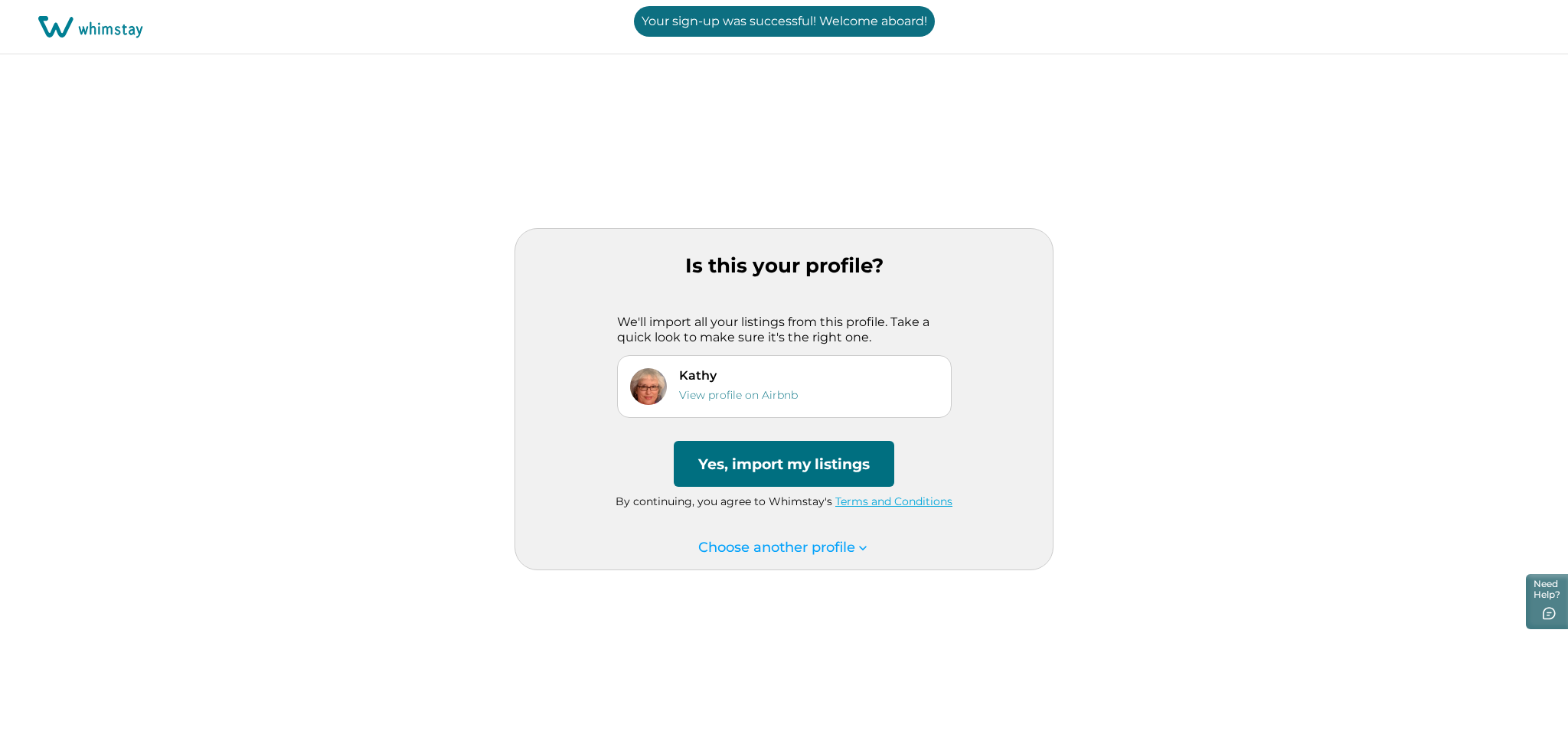 click on "Yes, import my listings" at bounding box center (784, 464) 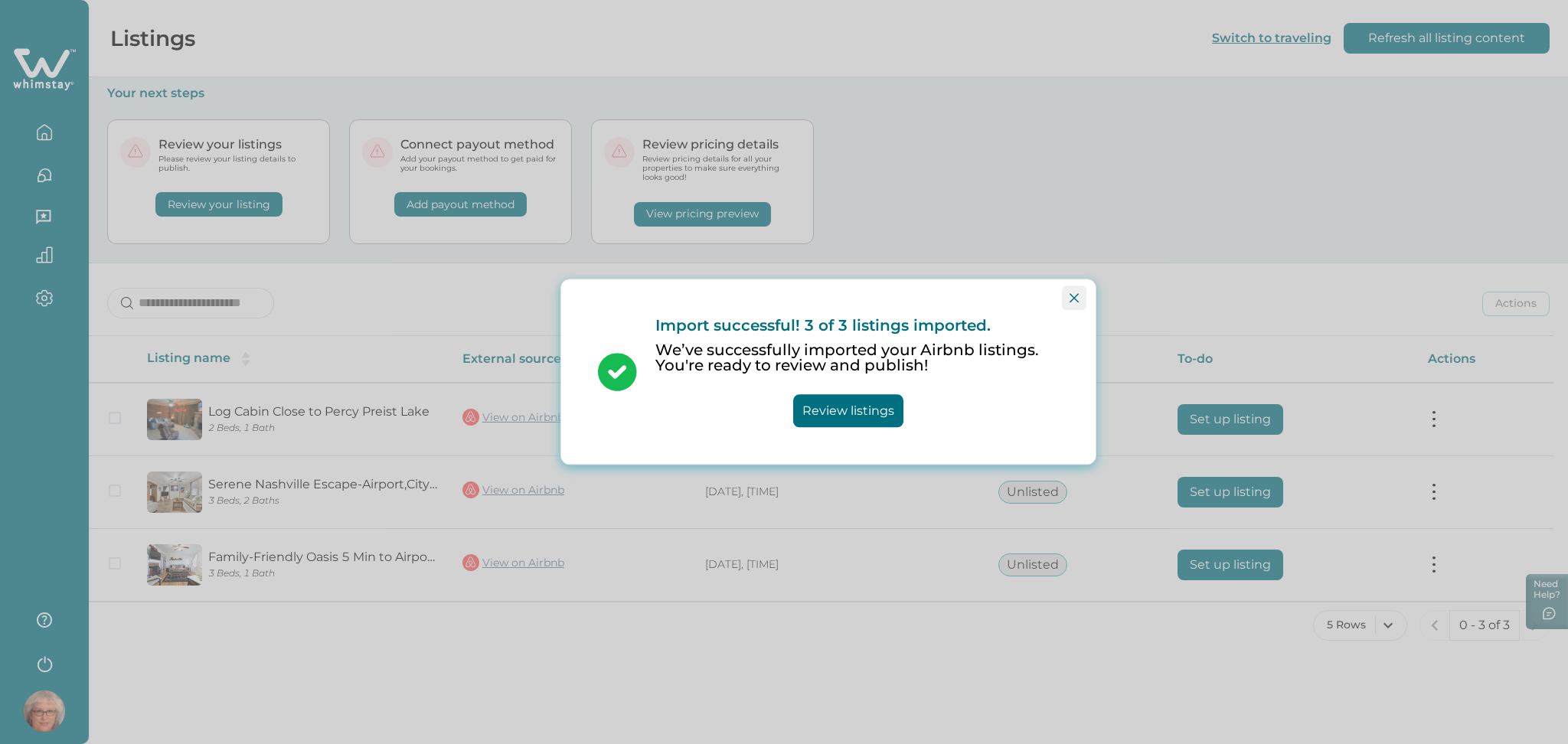 click 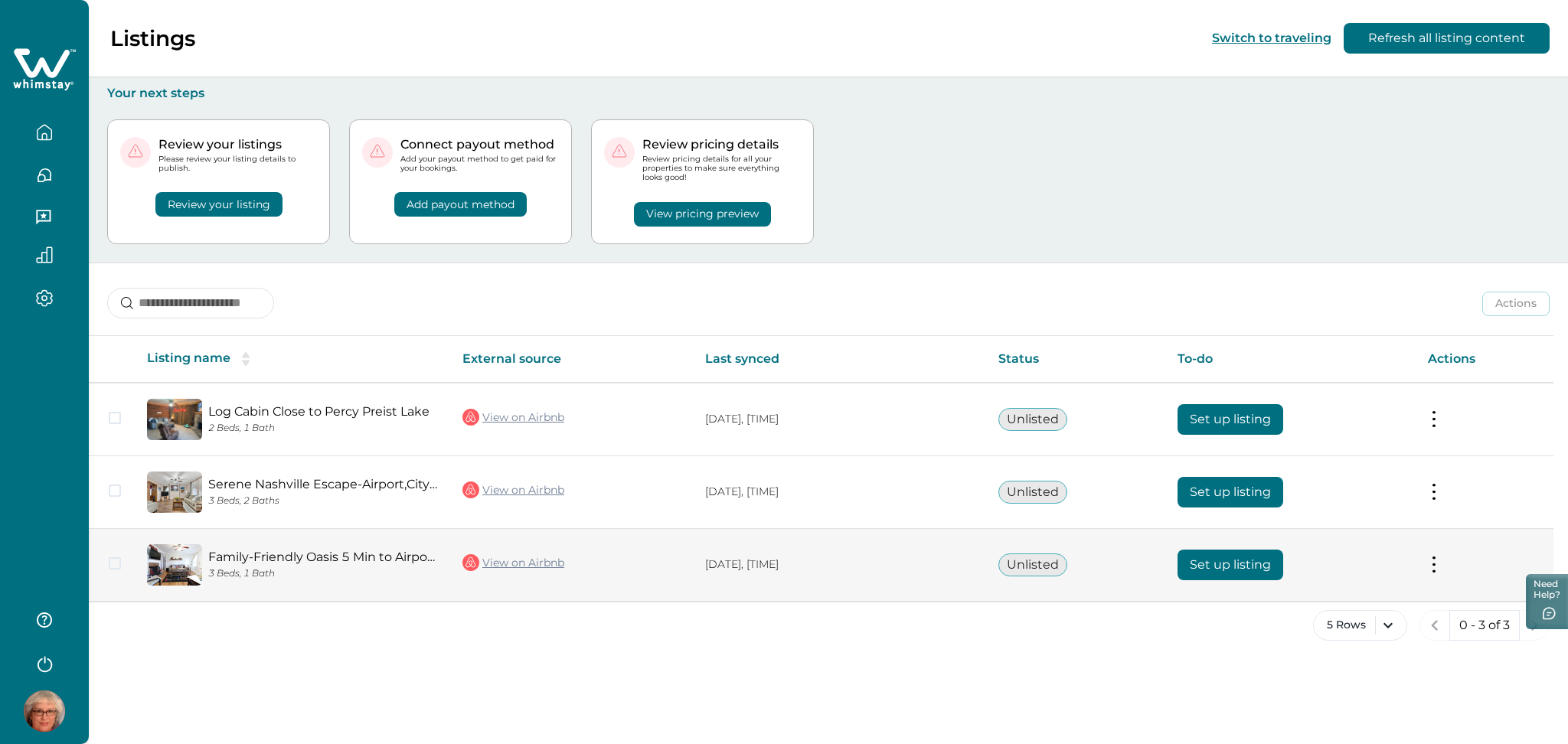 click on "View on Airbnb" at bounding box center [513, 563] 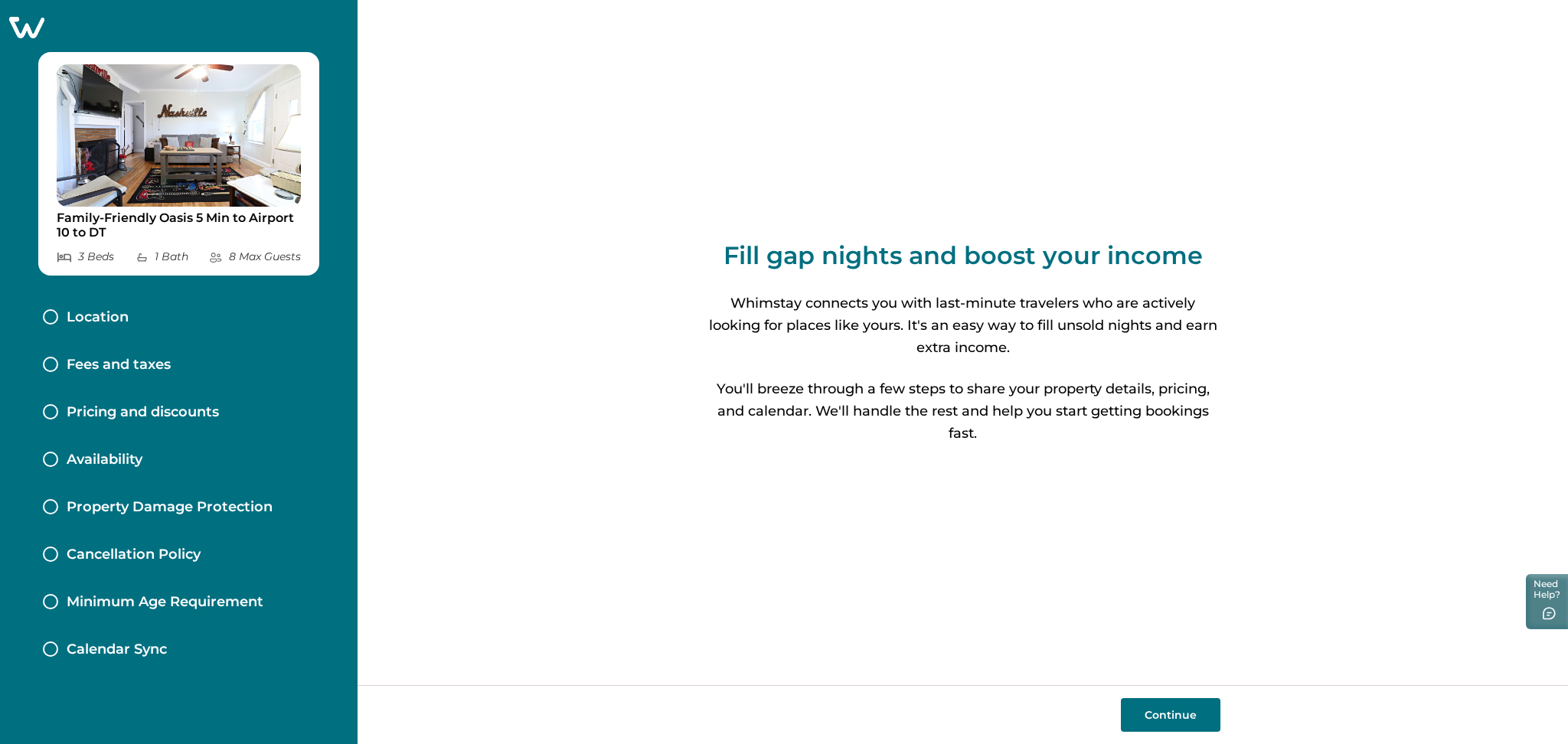 click on "Continue" at bounding box center (1171, 715) 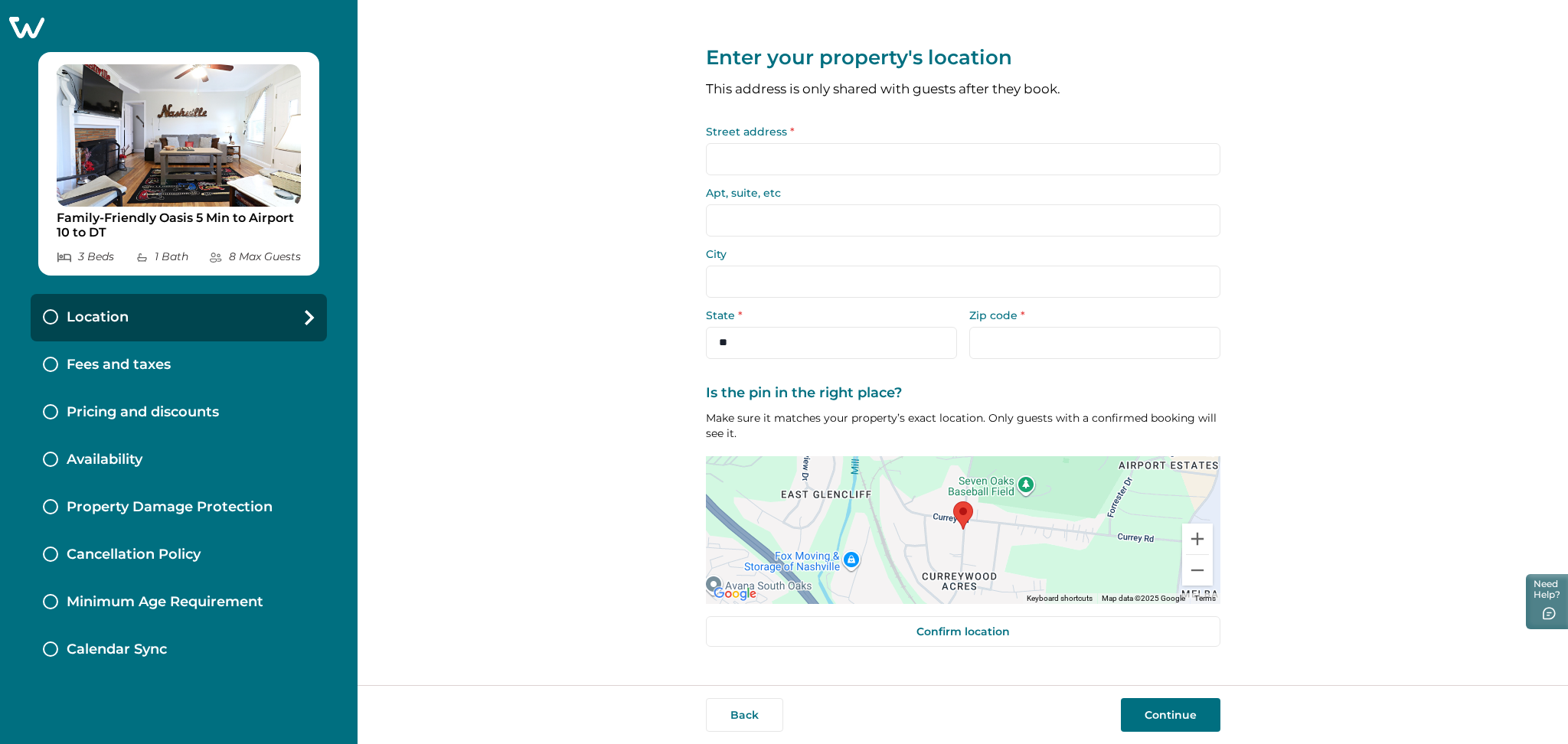 click on "Street address *" at bounding box center [963, 159] 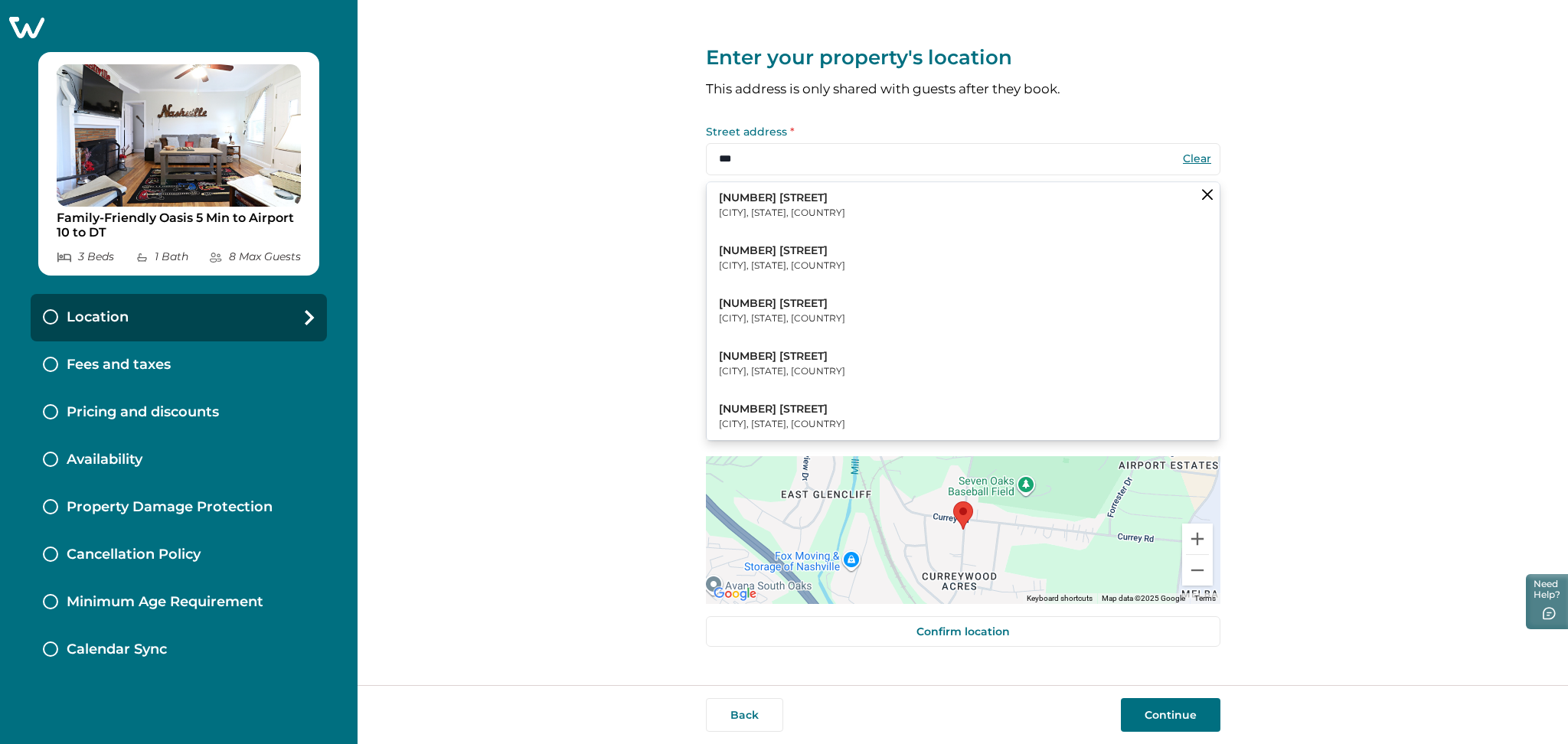 click on "123 Alamo Springs Dr" at bounding box center (782, 198) 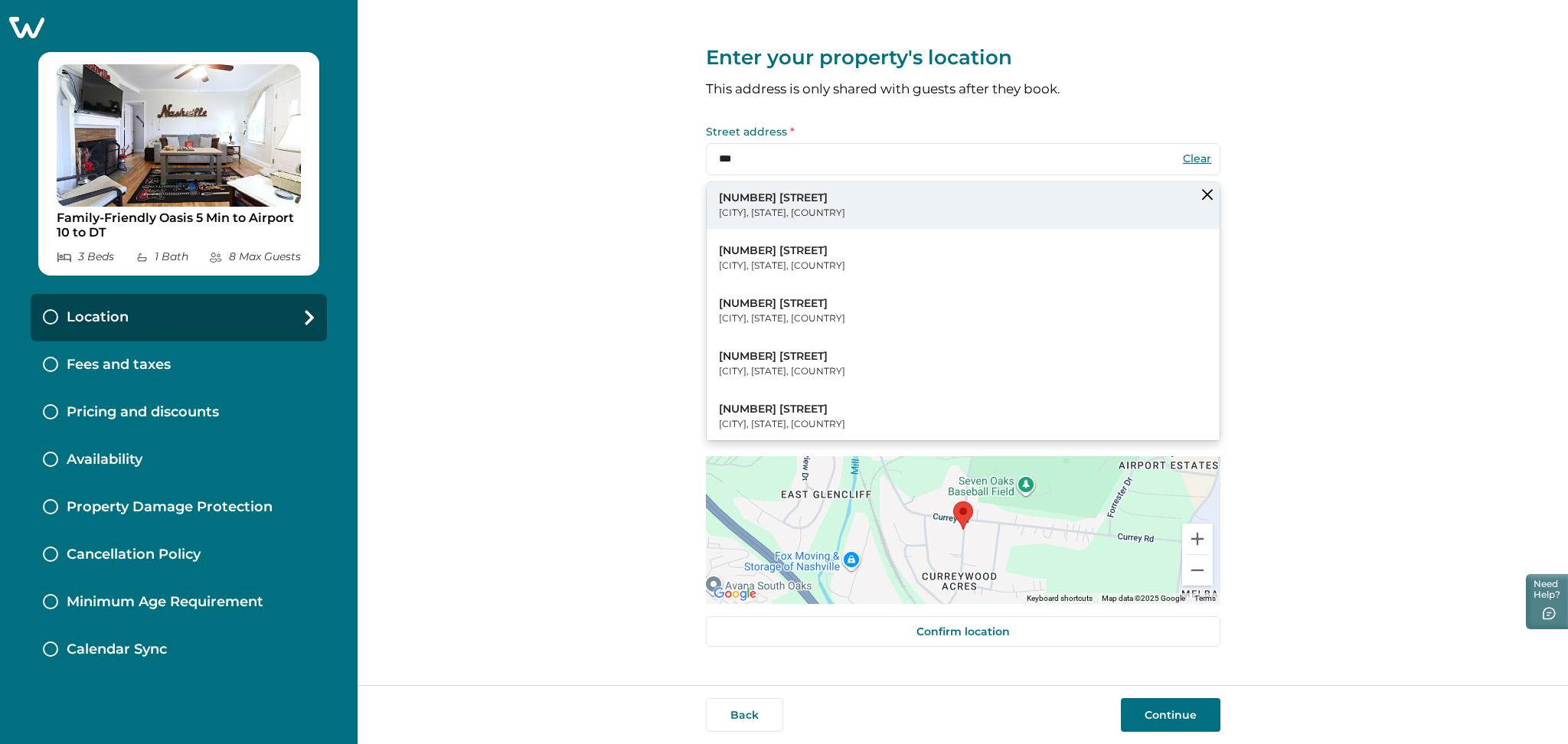 type on "**********" 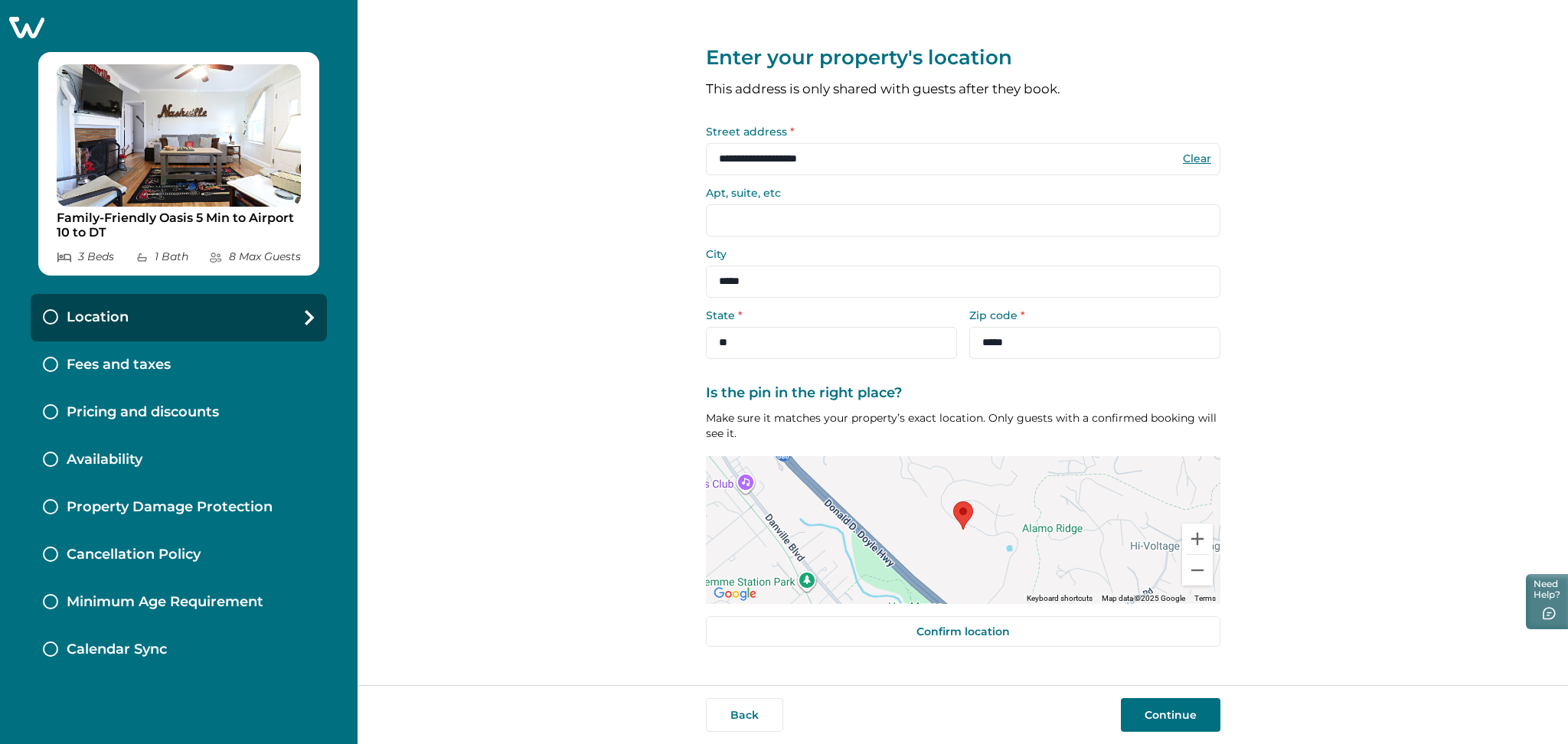 click on "Continue" at bounding box center [1171, 715] 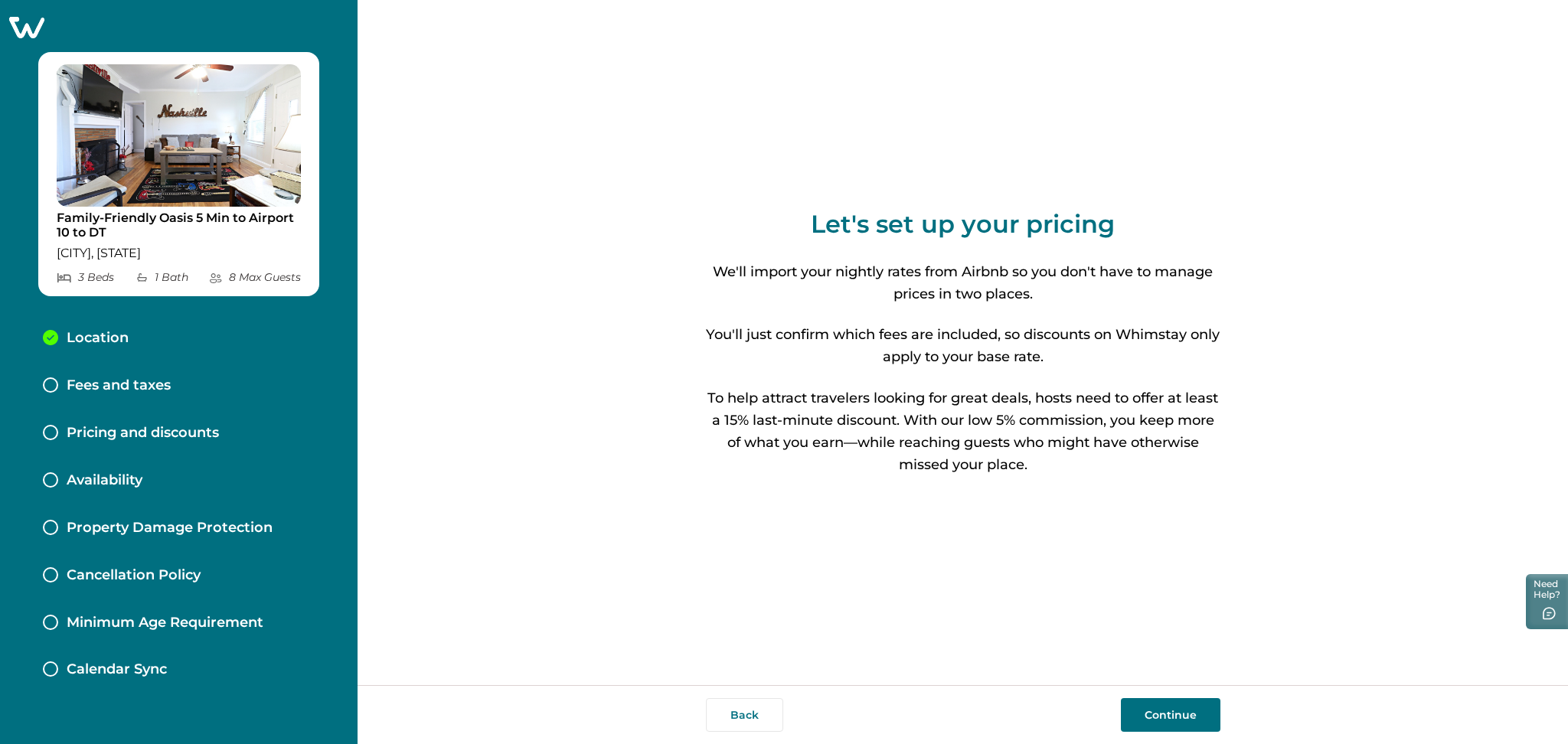 click on "Continue" at bounding box center [1171, 715] 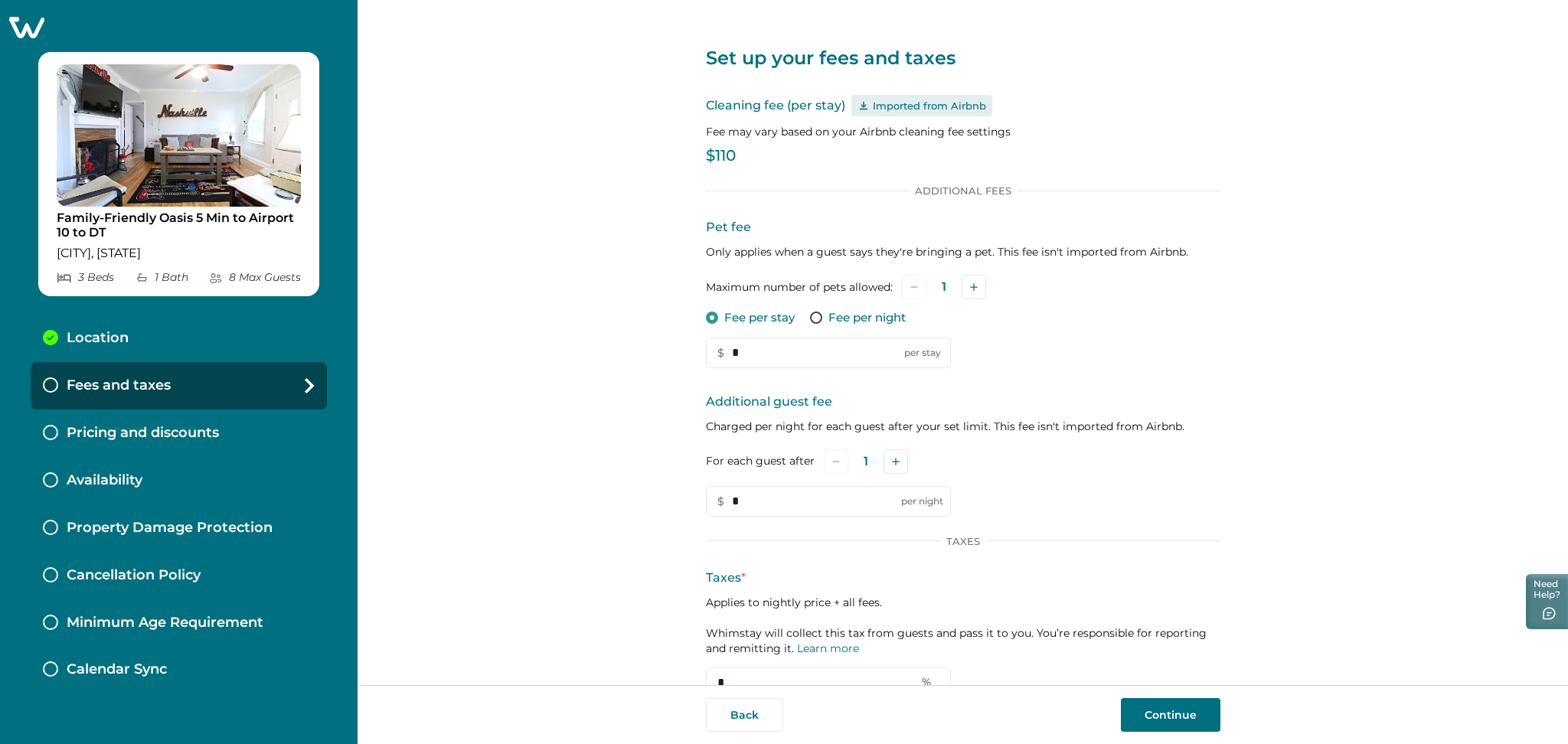 scroll, scrollTop: 64, scrollLeft: 0, axis: vertical 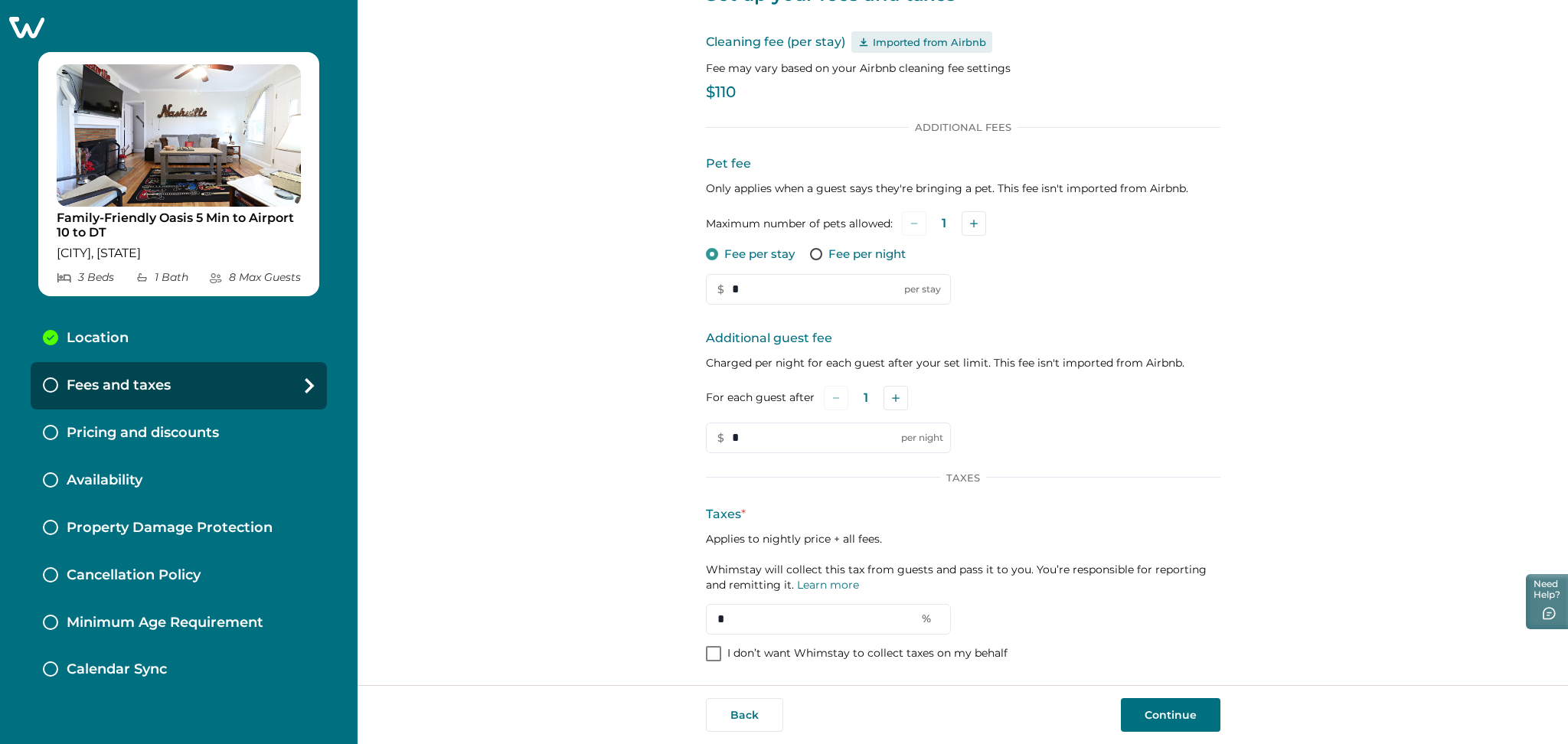 click on "I don’t want Whimstay to collect taxes on my behalf" at bounding box center (867, 654) 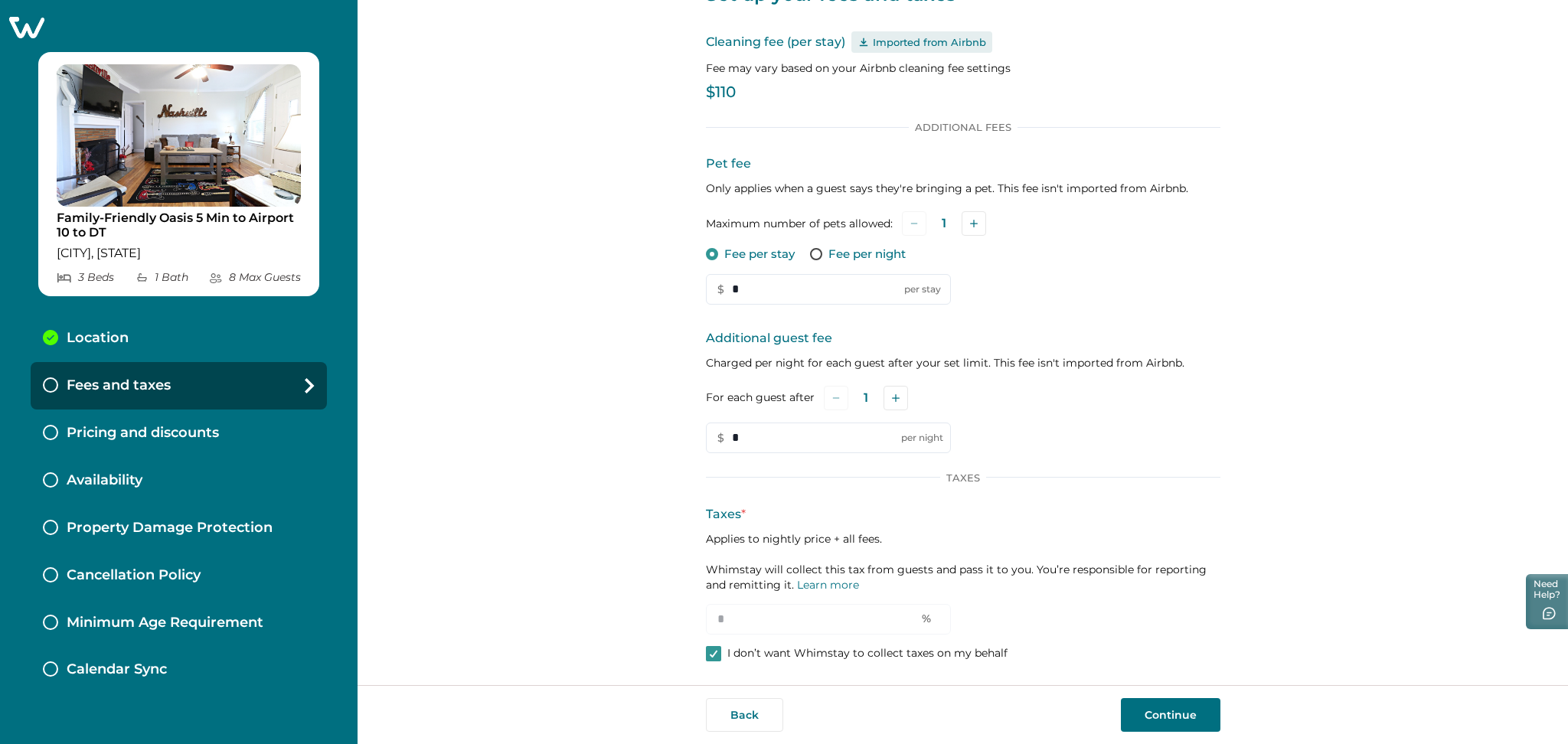 click on "Back Continue" at bounding box center [962, 714] 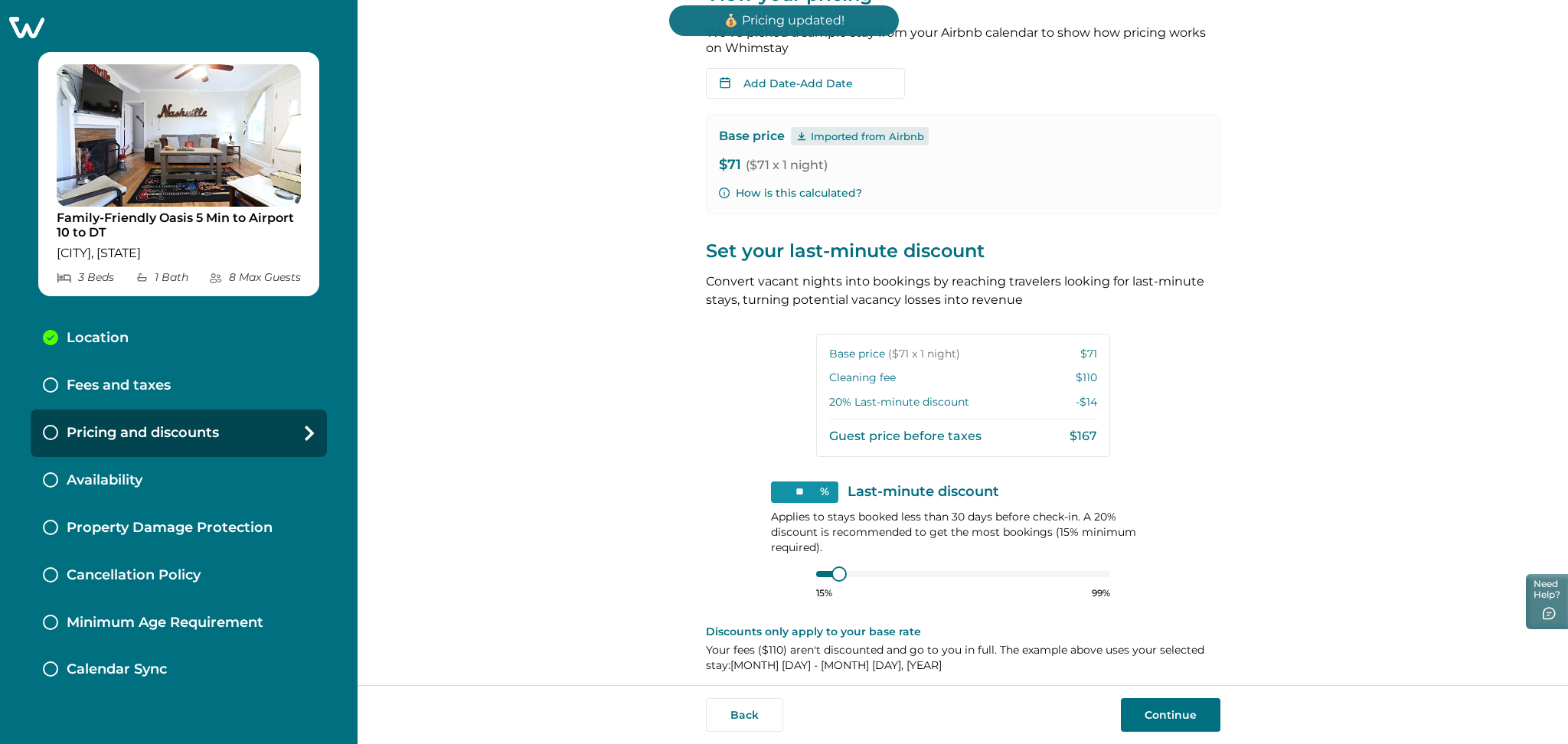 scroll, scrollTop: 0, scrollLeft: 0, axis: both 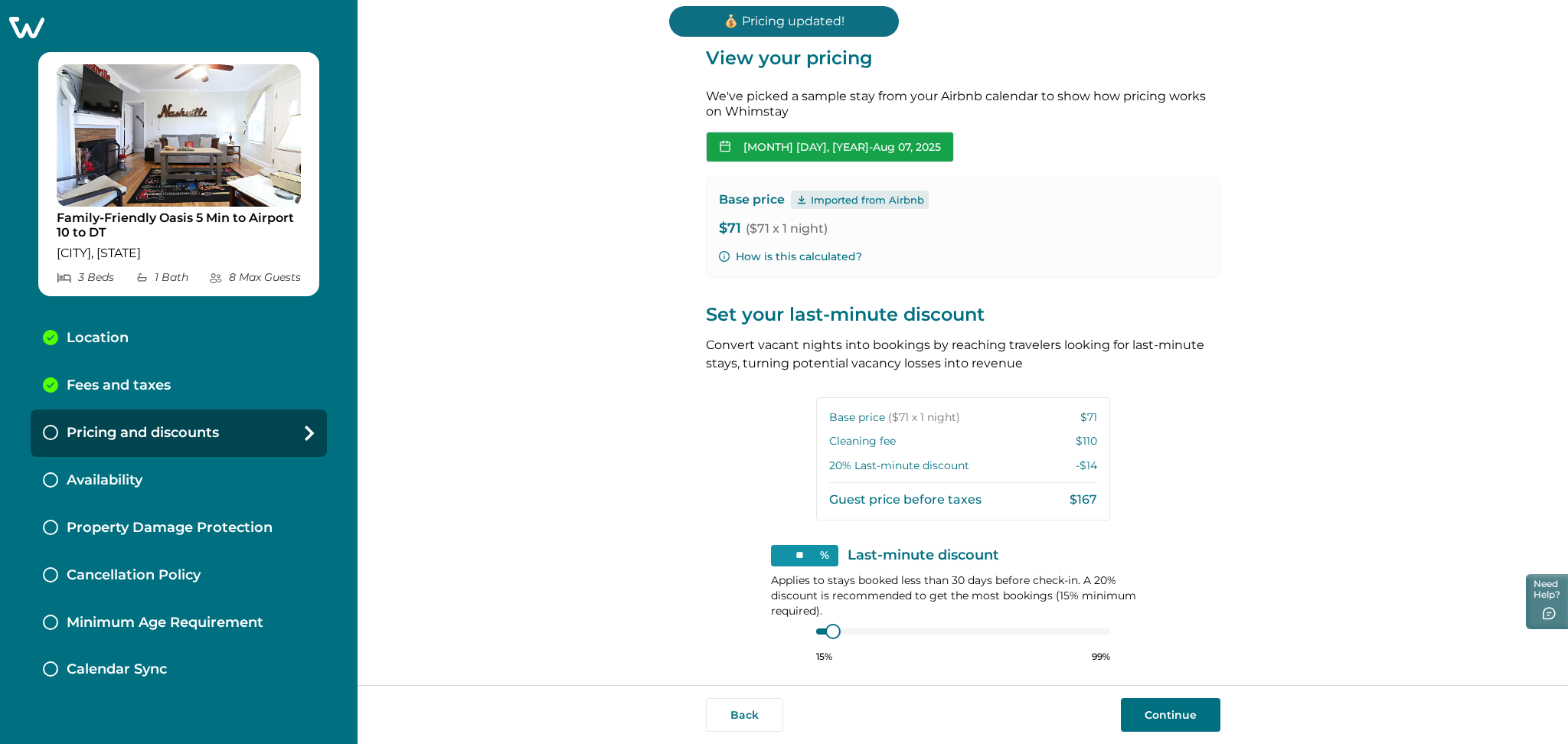 click on "Aug 06, 2025  -  Aug 07, 2025" at bounding box center [830, 147] 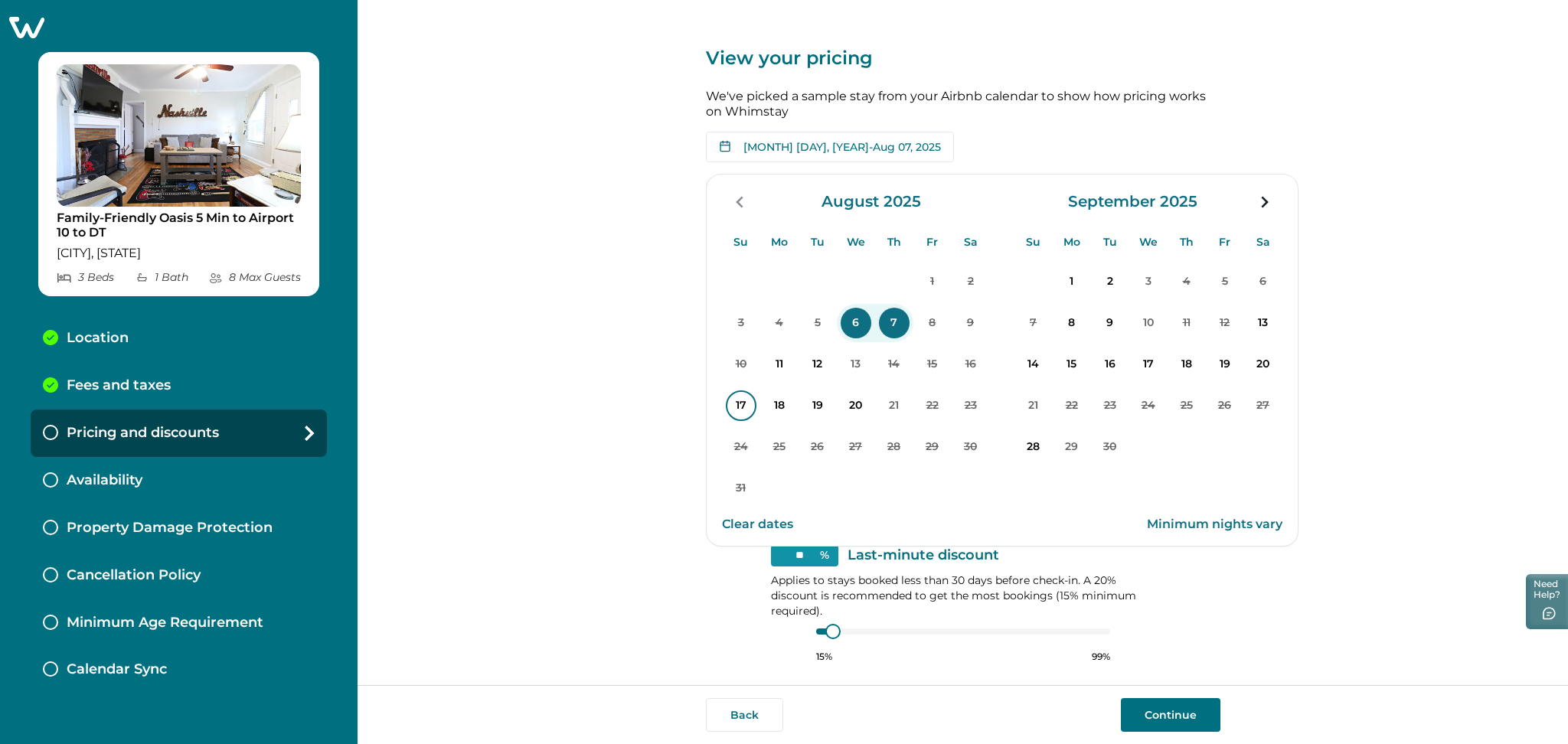 click on "17" at bounding box center (741, 406) 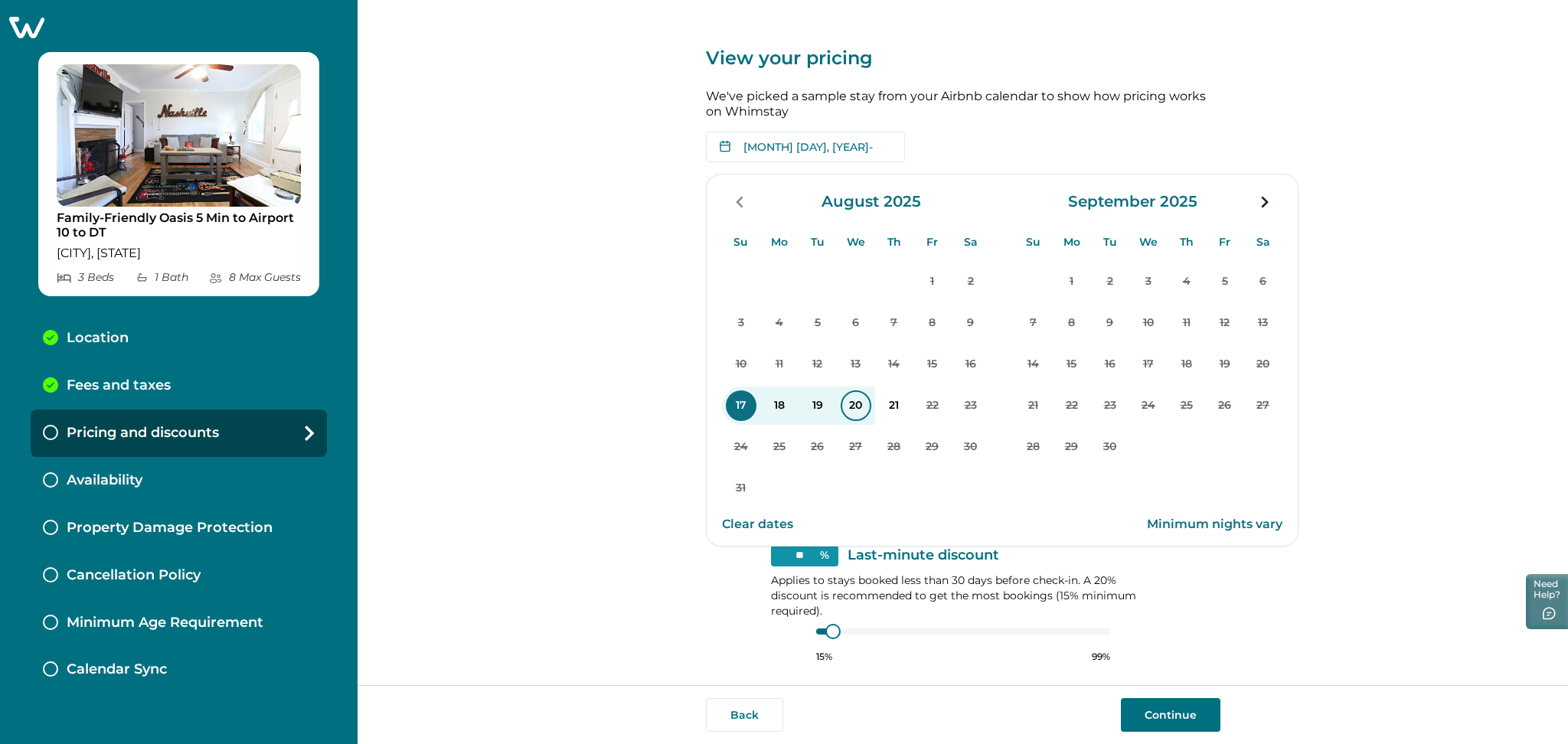 click on "20" at bounding box center [856, 406] 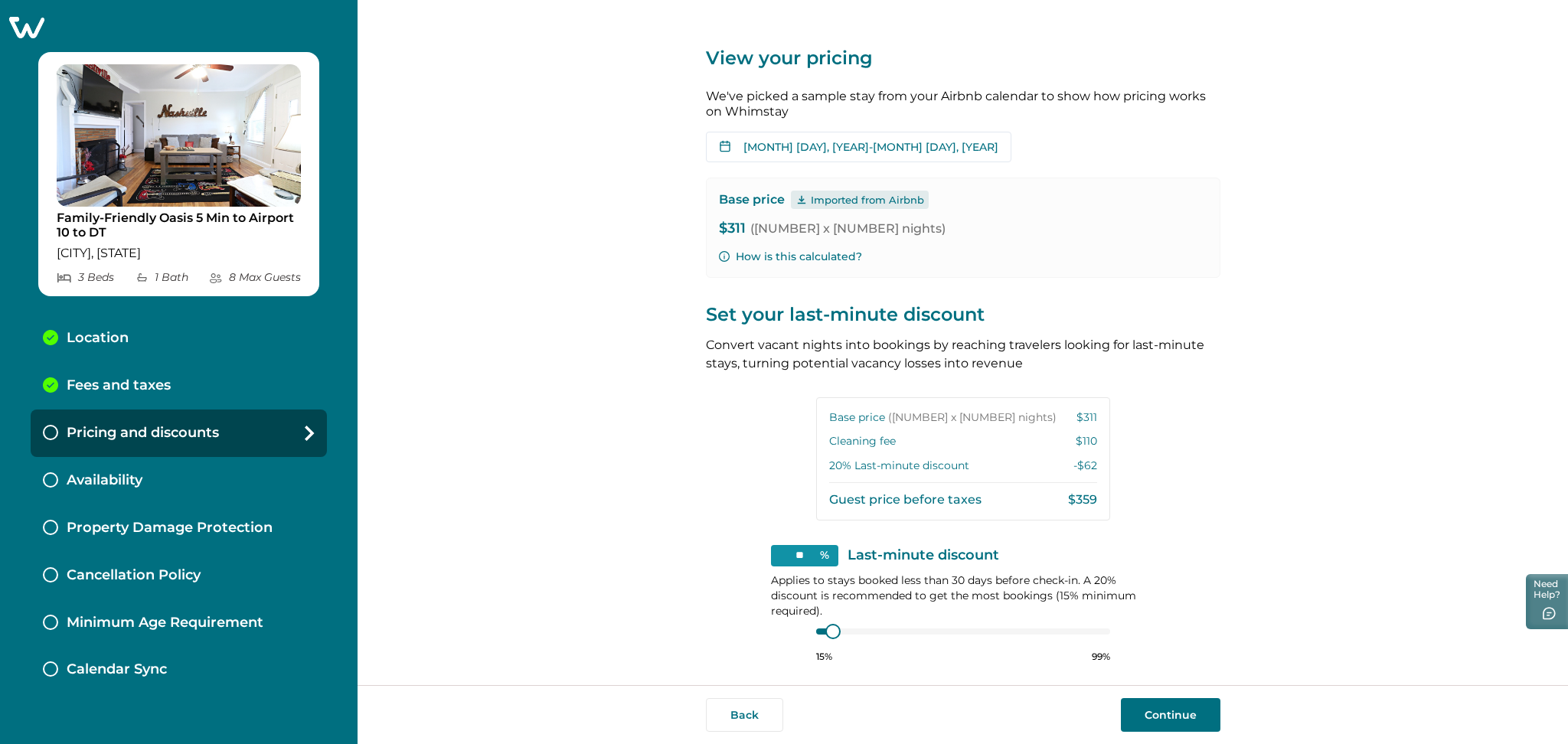click on "How is this calculated?" at bounding box center (790, 256) 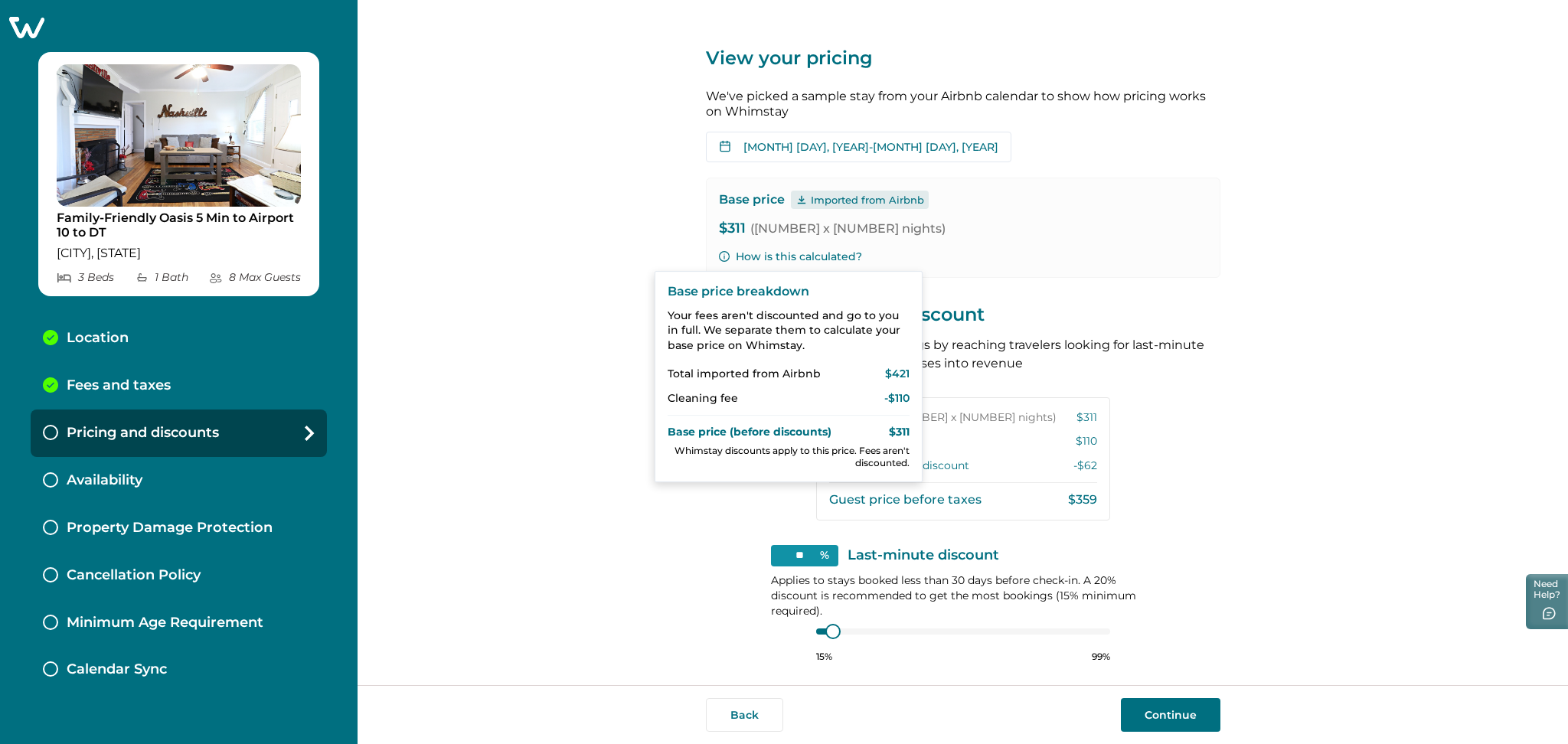 click on "View your pricing We've picked a sample stay from your Airbnb calendar to show how pricing works on Whimstay Aug 17, 2025  -  Aug 20, 2025 Su Mo Tu We Th Fr Sa Su Mo Tu We Th Fr Sa August 2025 Su Mo Tu We Th Fr Sa 1 2 3 4 5 6 7 8 9 10 11 12 13 14 15 16 17 18 19 20 21 22 23 24 25 26 27 28 29 30 31 September 2025 Su Mo Tu We Th Fr Sa 1 2 3 4 5 6 7 8 9 10 11 12 13 14 15 16 17 18 19 20 21 22 23 24 25 26 27 28 29 30 Clear dates Minimum nights vary Base price Imported from Airbnb $311 ($104 x 3 nights) How is this calculated? Set your last-minute discount Convert vacant nights into bookings by reaching travelers looking for last-minute stays, turning potential vacancy losses into revenue Base price ($104 x 3 nights) $311 Cleaning fee $110 20 % Last-minute discount -$62 Guest price before taxes $359 ** % Last-minute discount Applies to stays booked less than 30 days before check-in. A 20% discount is recommended to get the most bookings (15% minimum required). 15% 99% Discounts only apply to your base rate $110 Back" at bounding box center [963, 379] 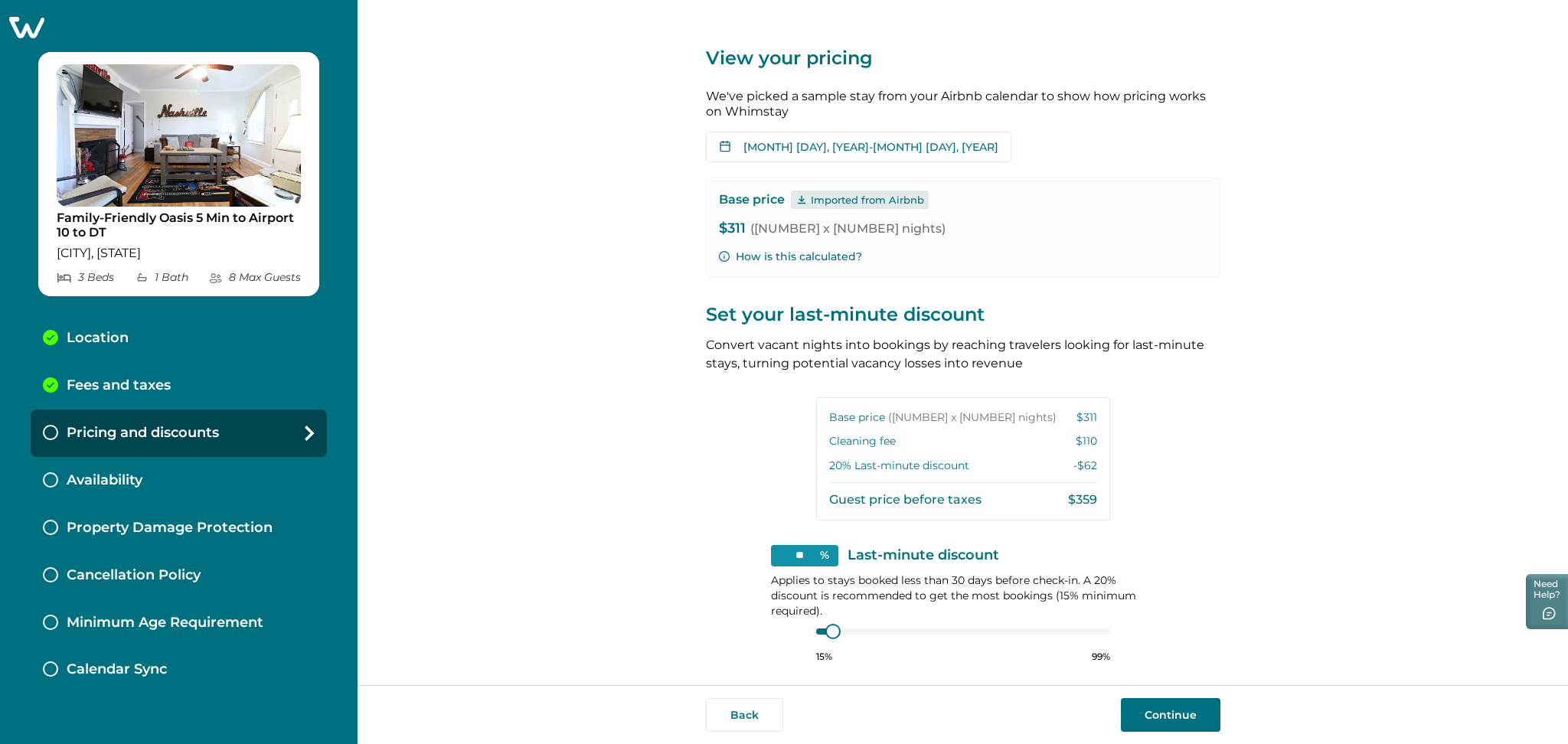 click on "Continue" at bounding box center (1171, 715) 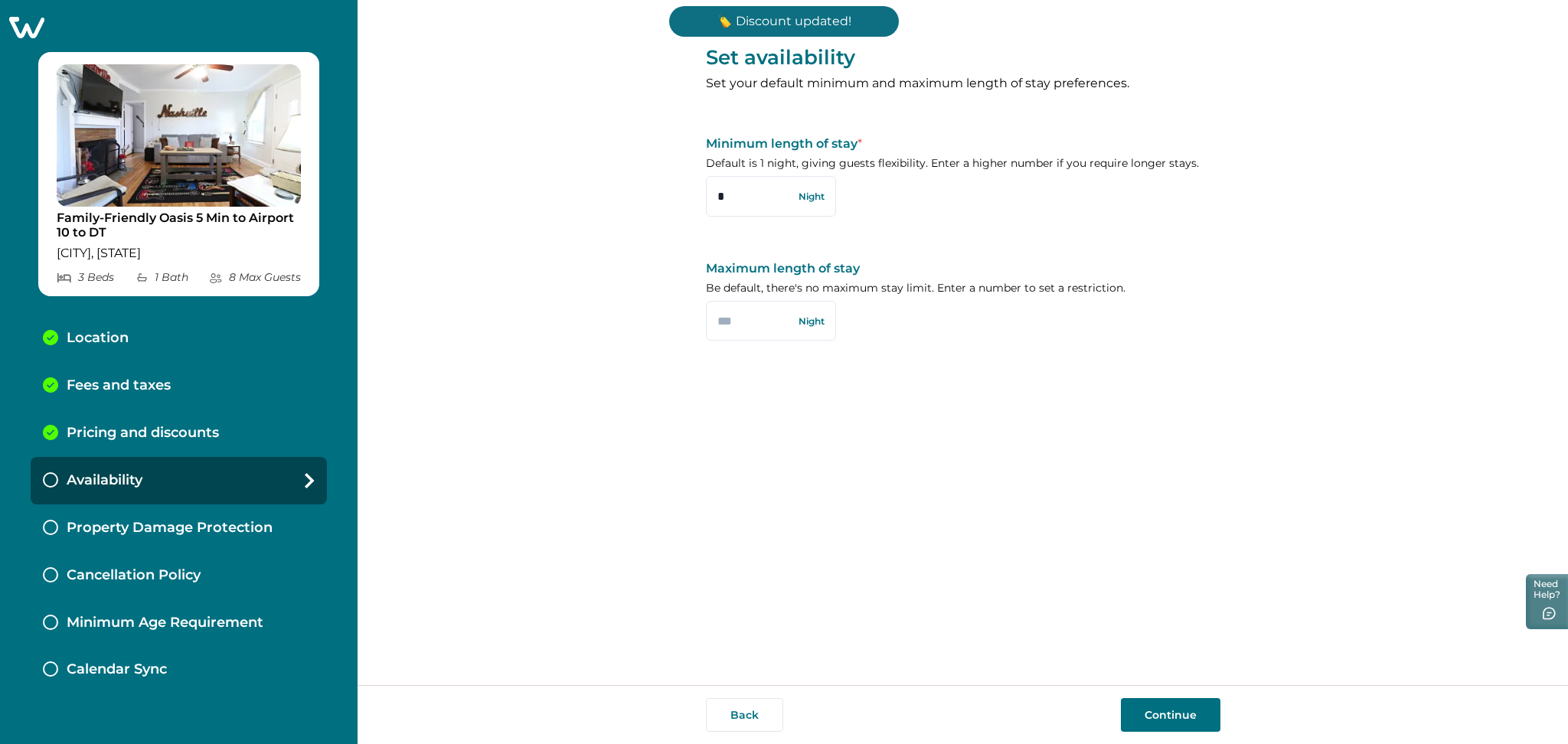click on "Continue" at bounding box center [1171, 715] 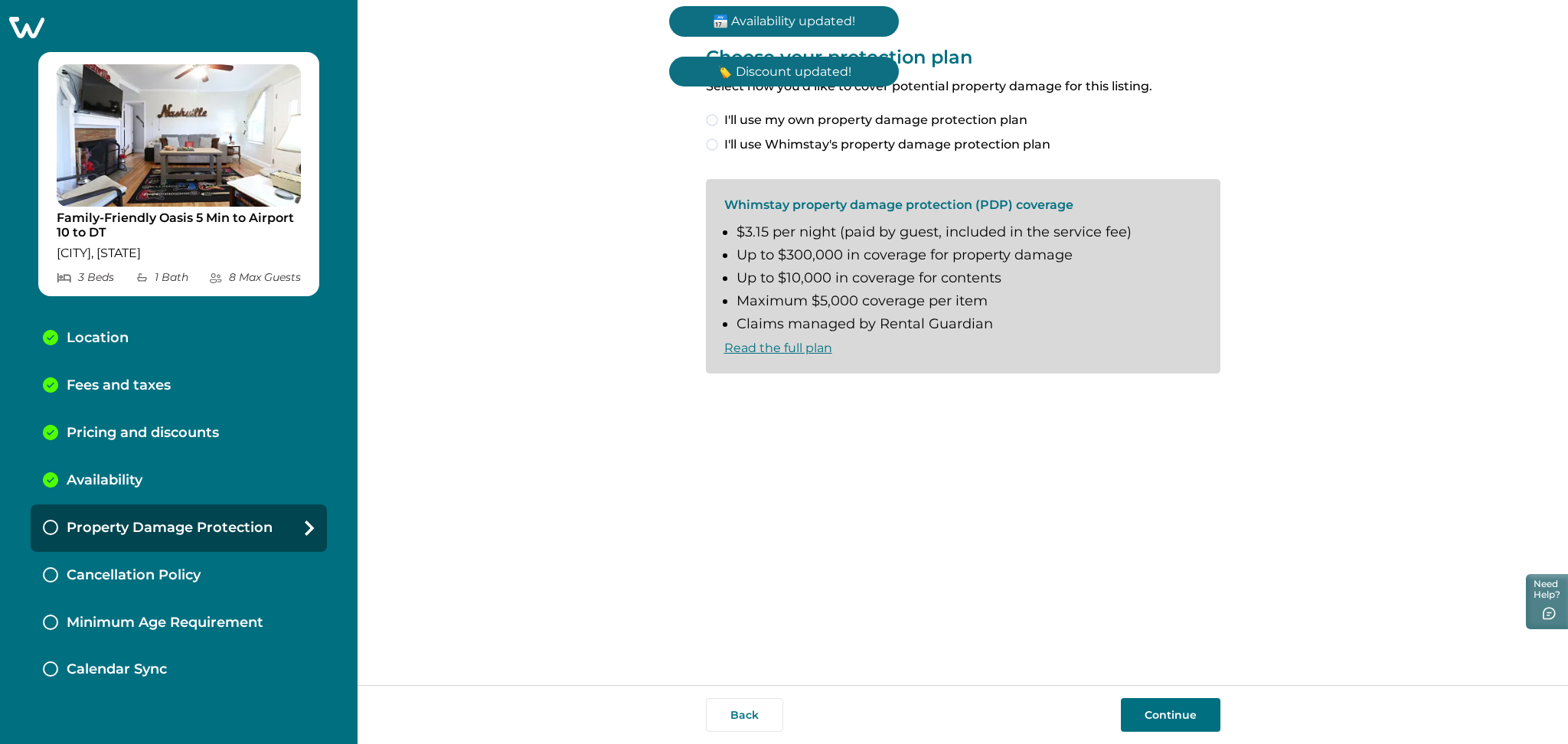 click on "Continue" at bounding box center [1171, 715] 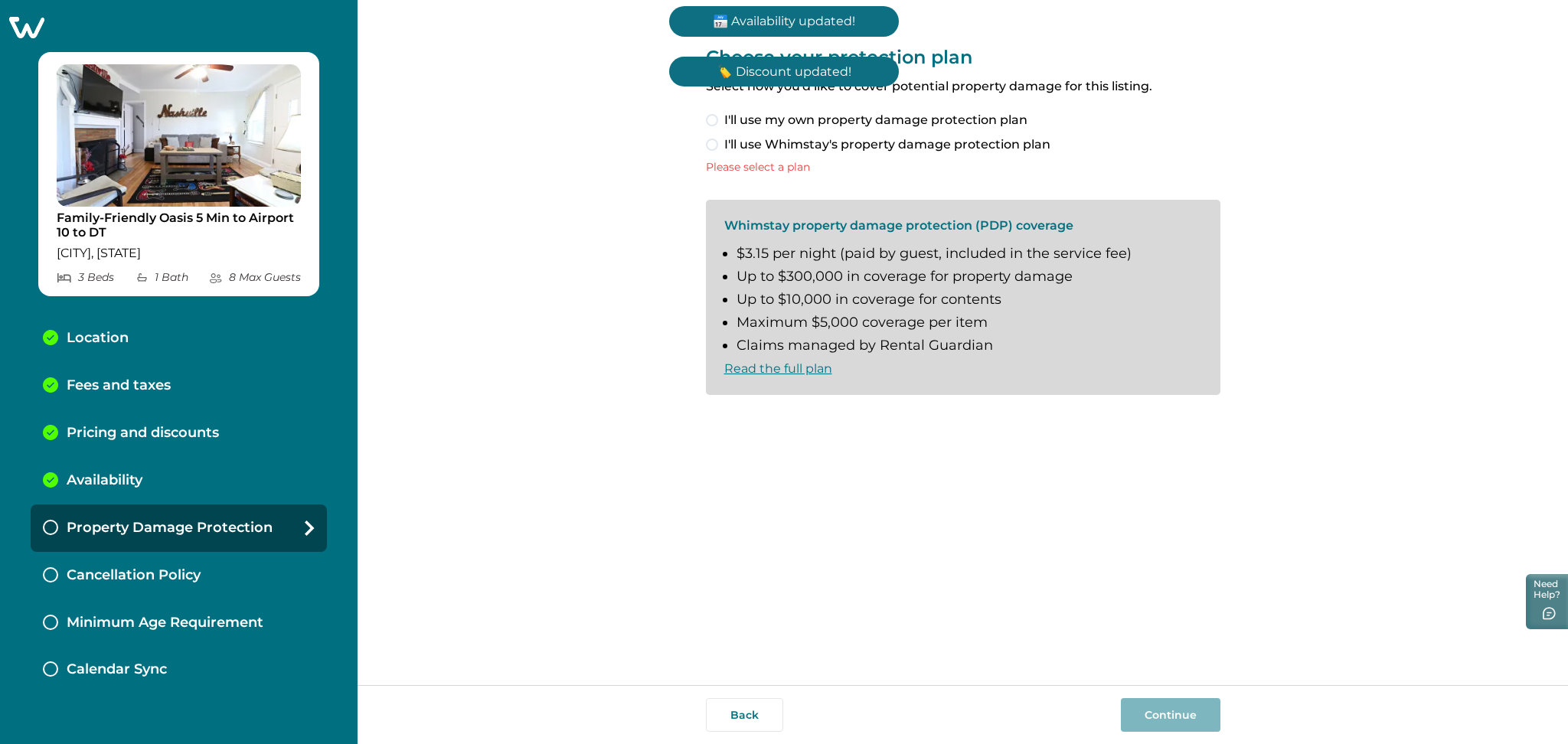 click on "I'll use my own property damage protection plan" at bounding box center (876, 120) 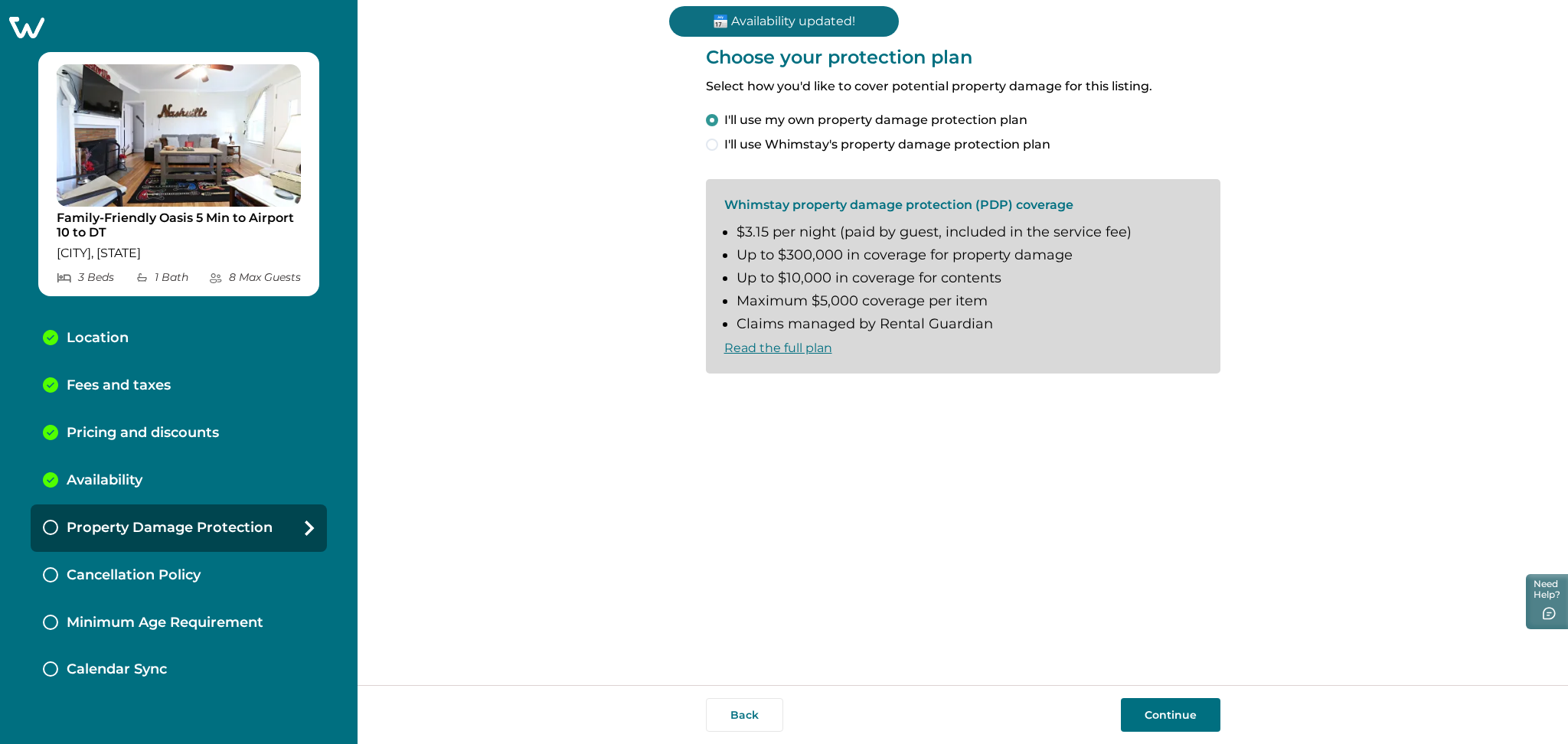 click on "Continue" at bounding box center (1171, 715) 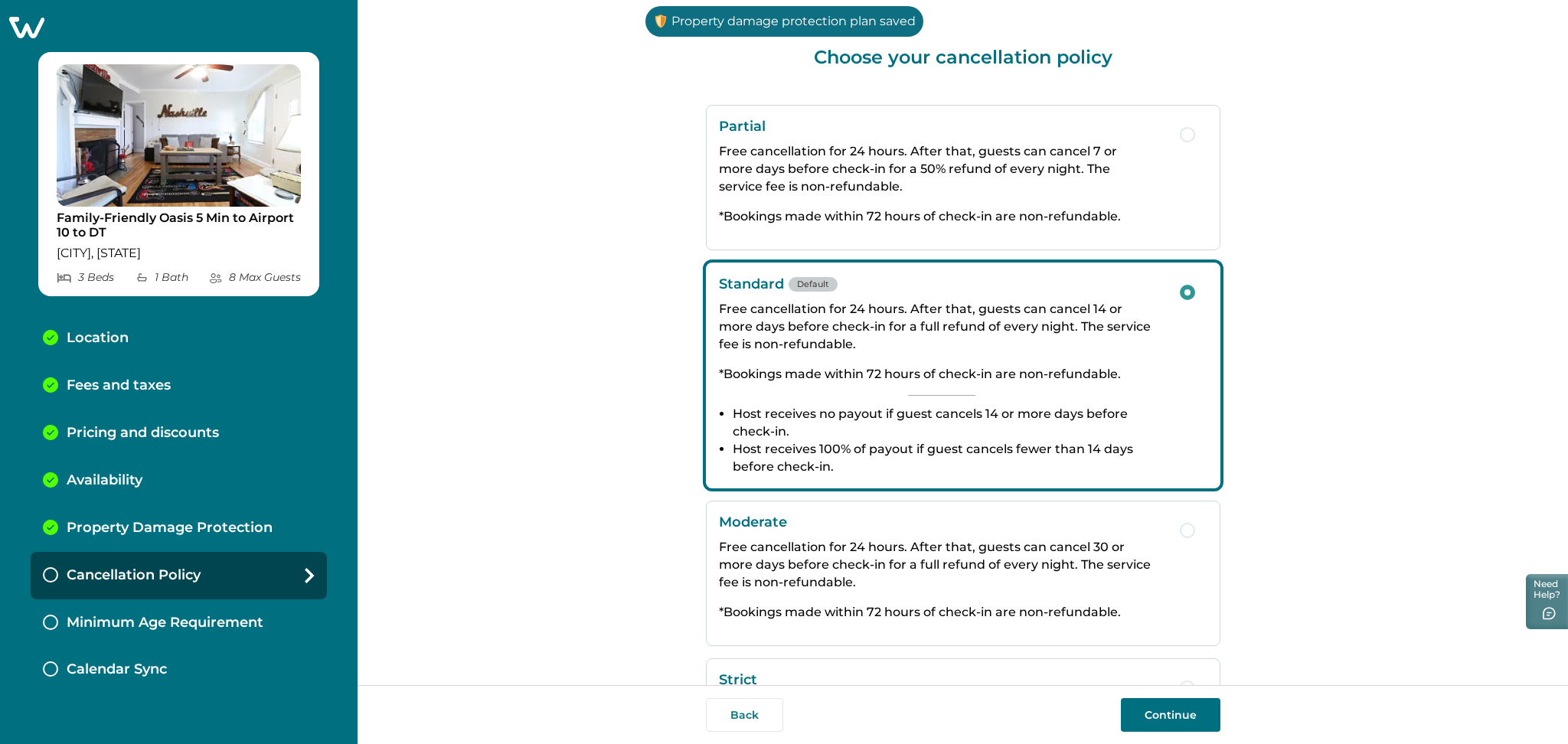 click on "Continue" at bounding box center (1171, 715) 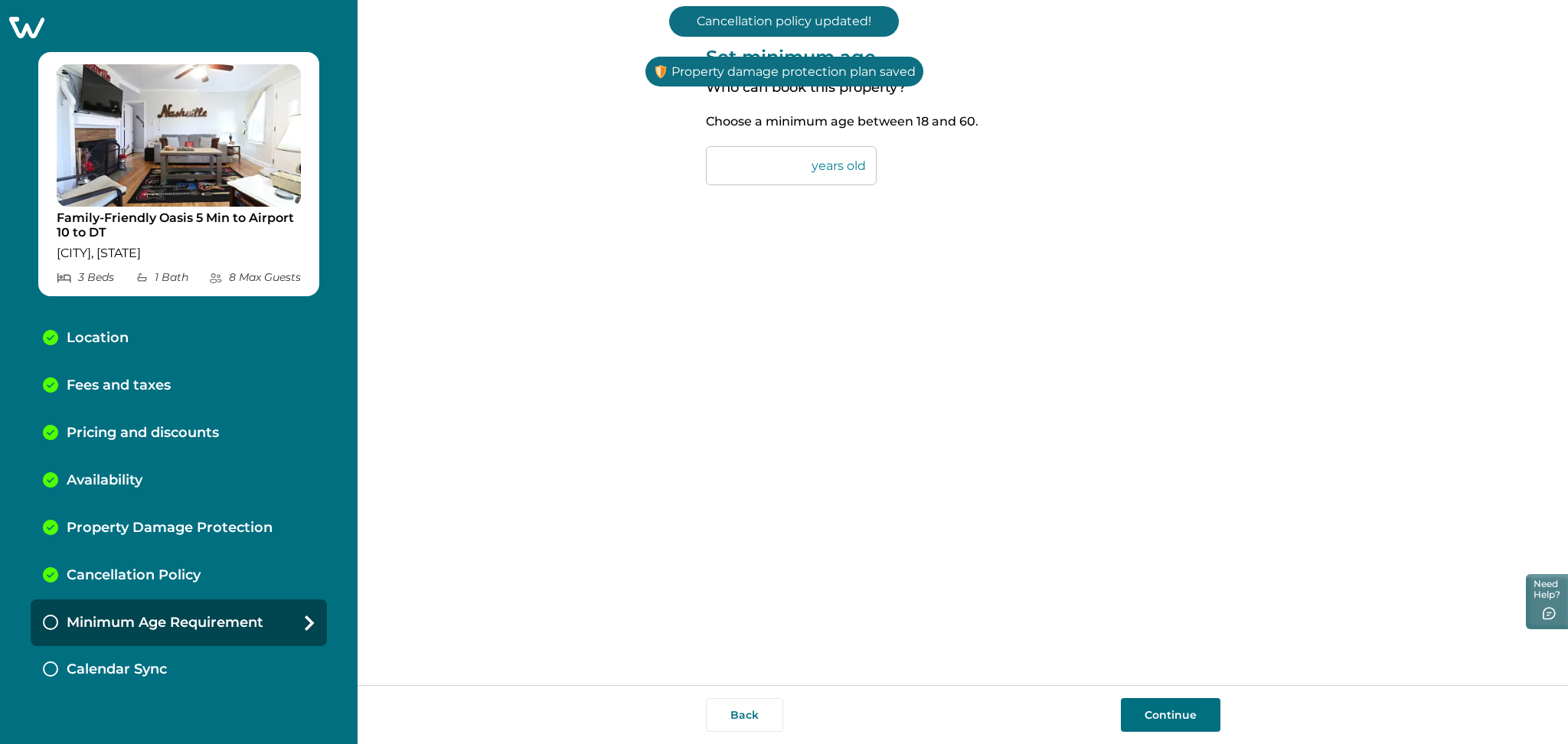 click on "Continue" at bounding box center (1171, 715) 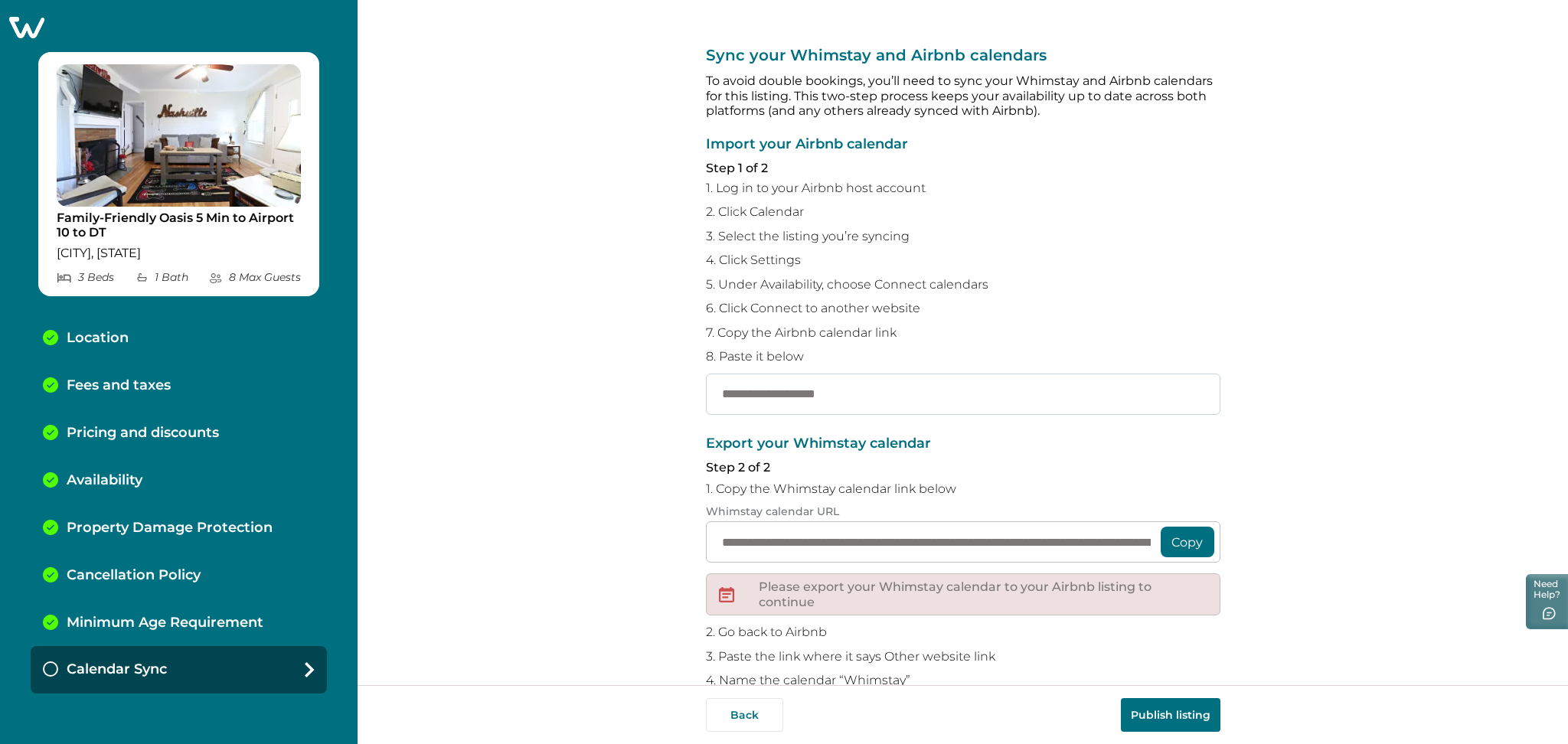click at bounding box center [963, 394] 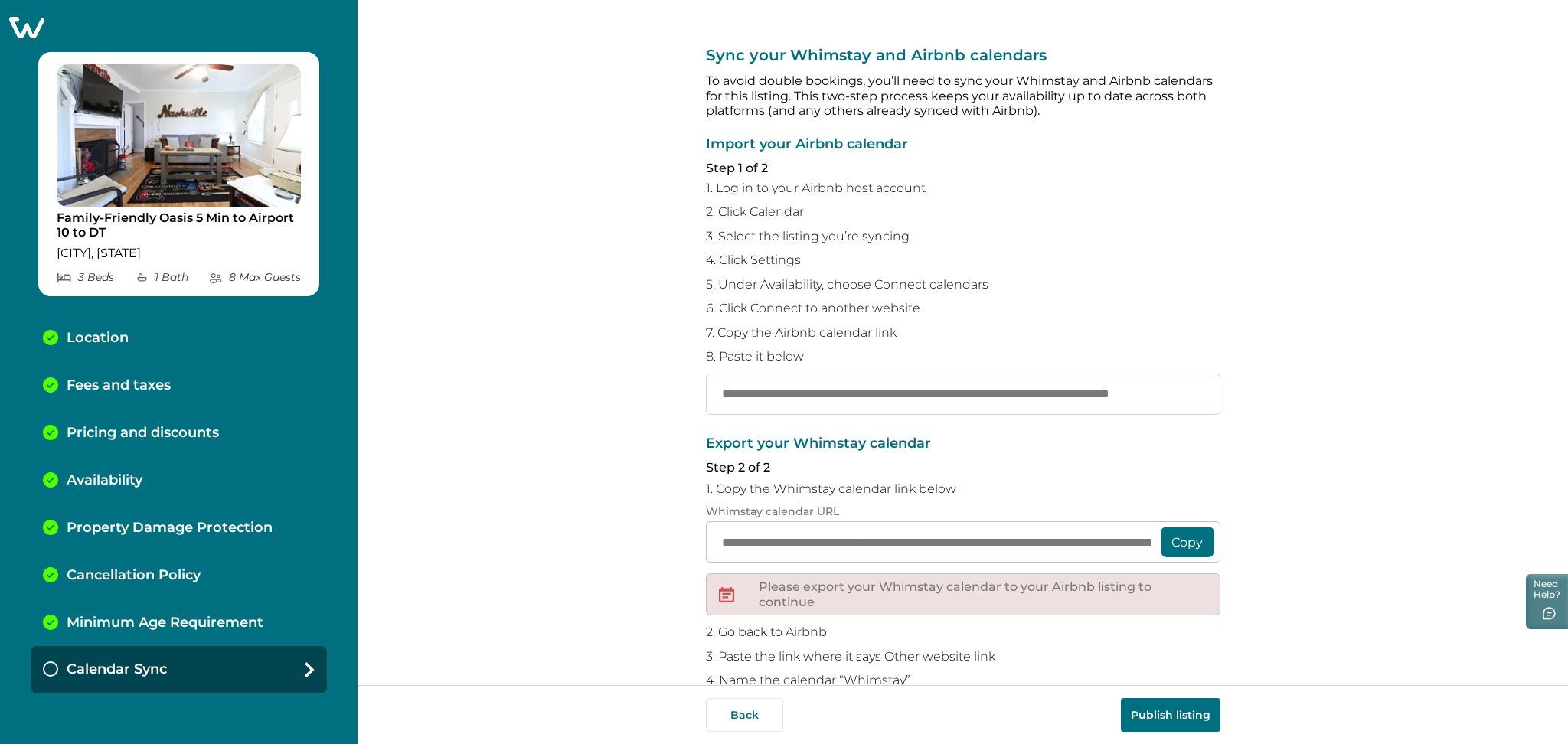 scroll, scrollTop: 0, scrollLeft: 77, axis: horizontal 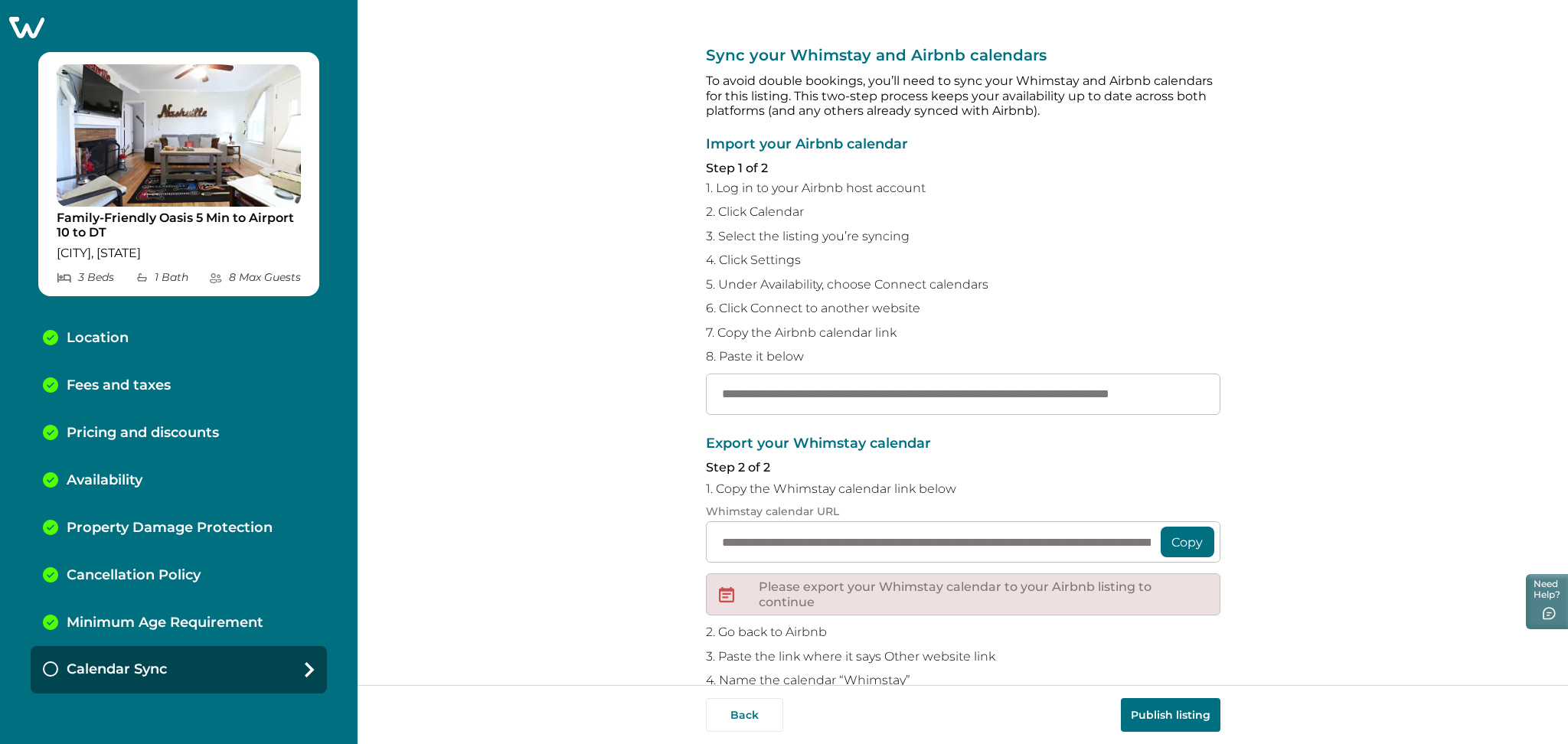 type on "**********" 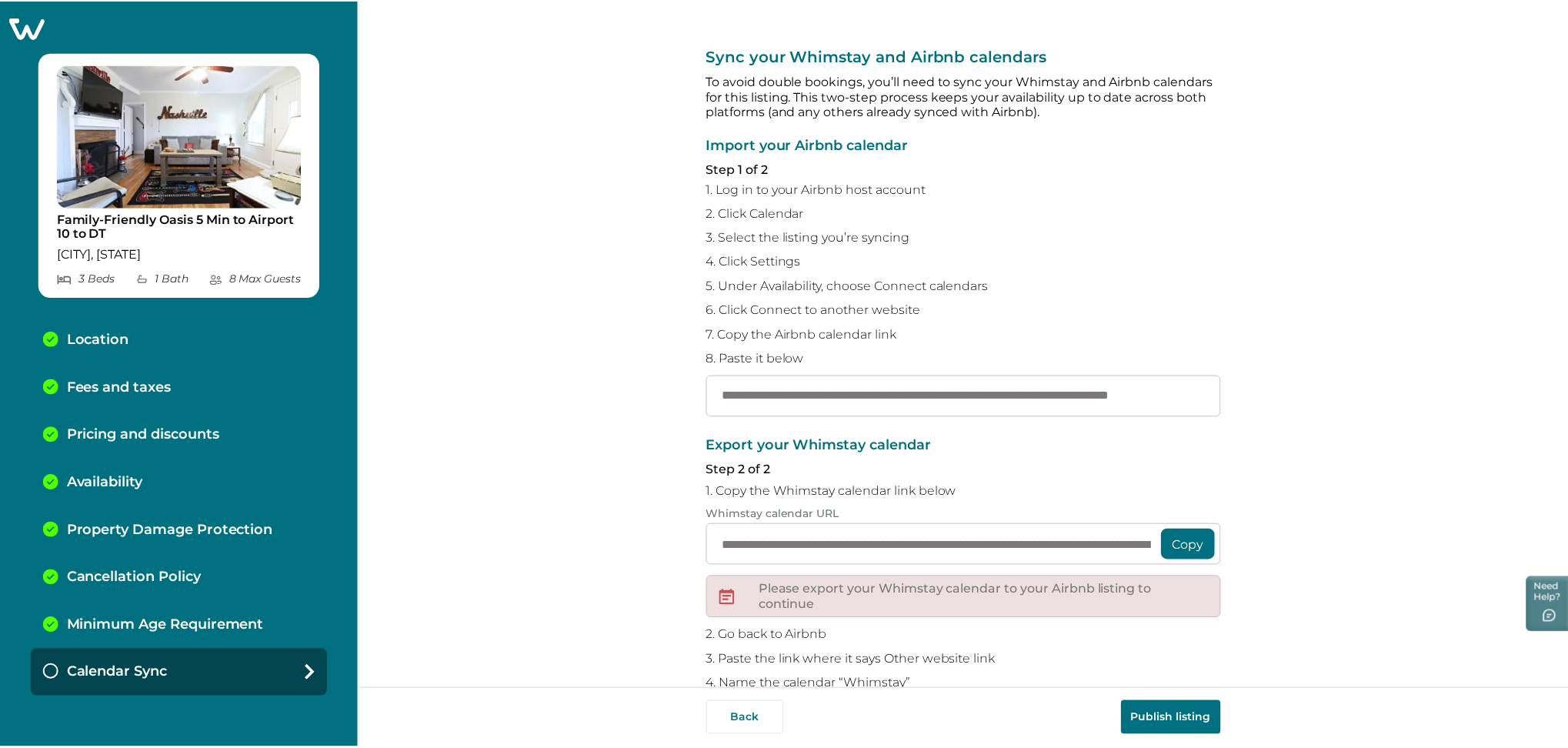 scroll, scrollTop: 0, scrollLeft: 0, axis: both 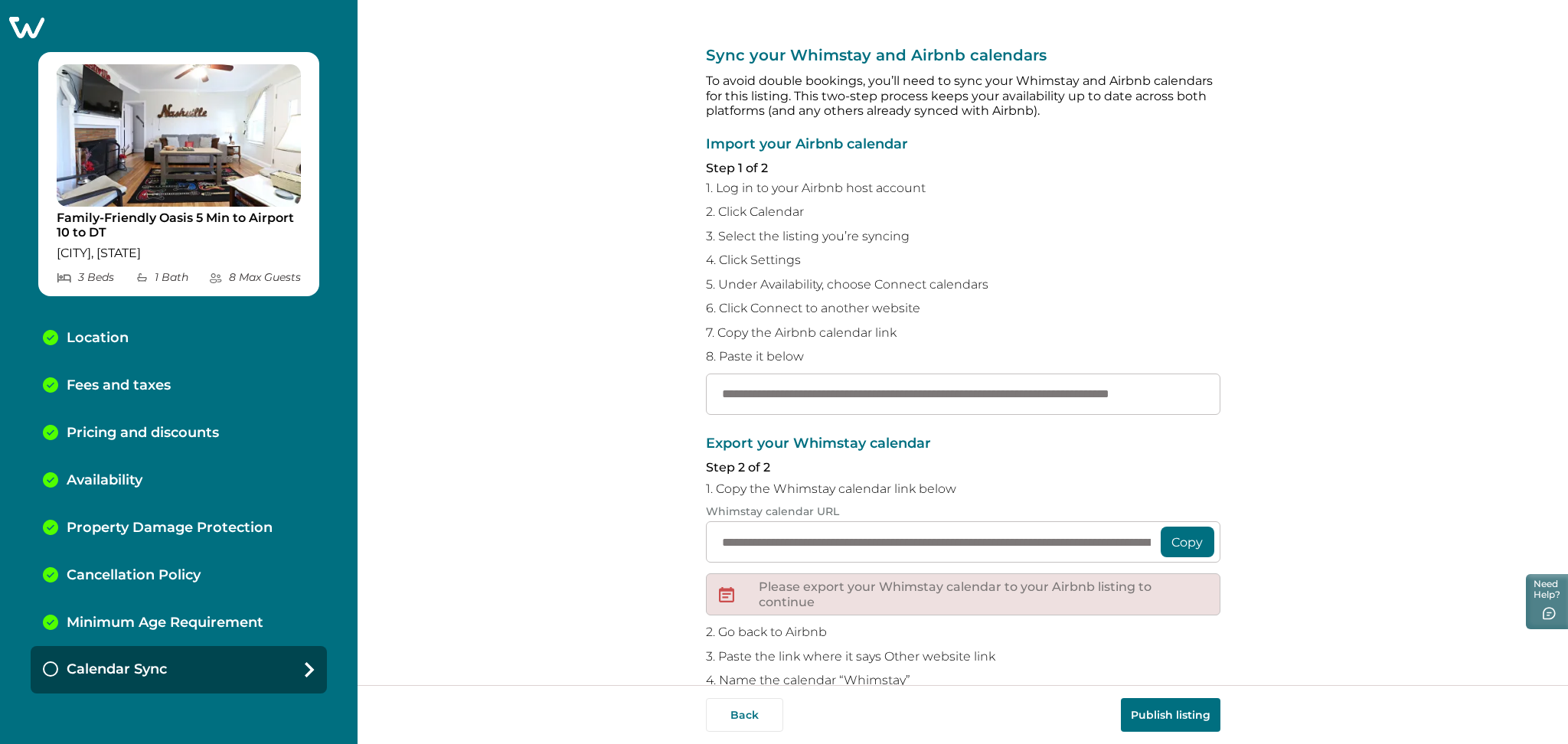click on "Publish listing" at bounding box center [1171, 715] 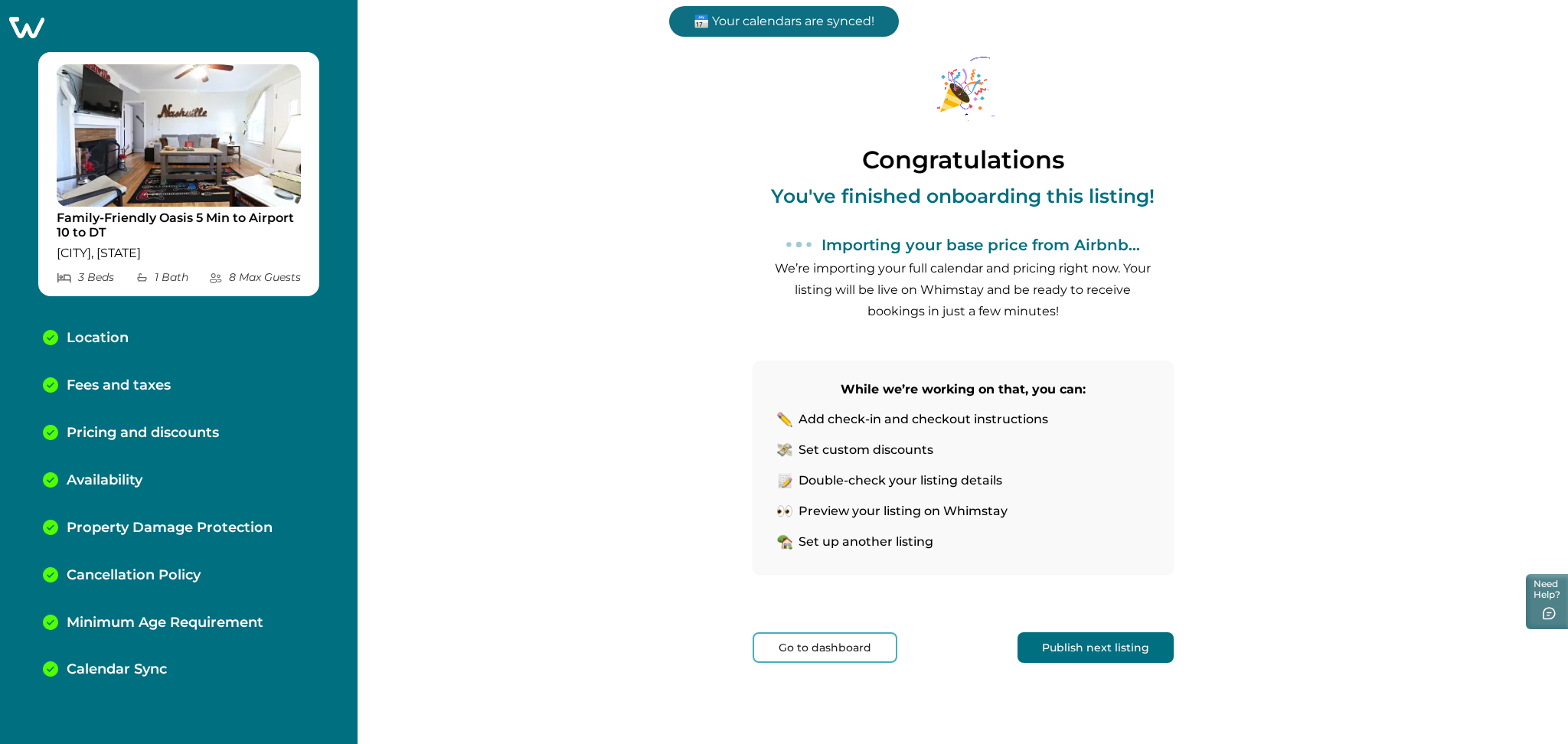 click on "Go to dashboard" at bounding box center (825, 648) 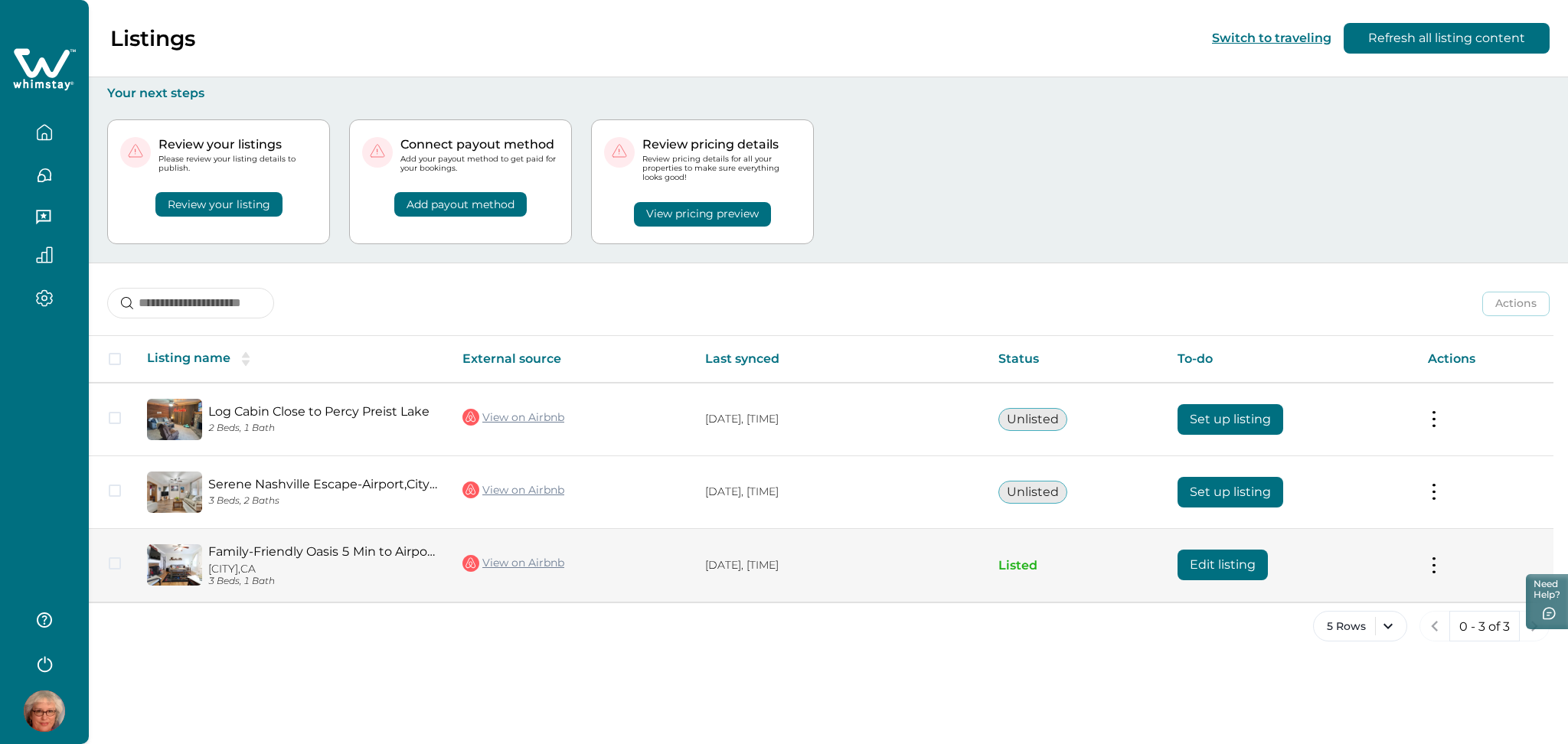 click on "Edit listing" at bounding box center (1223, 565) 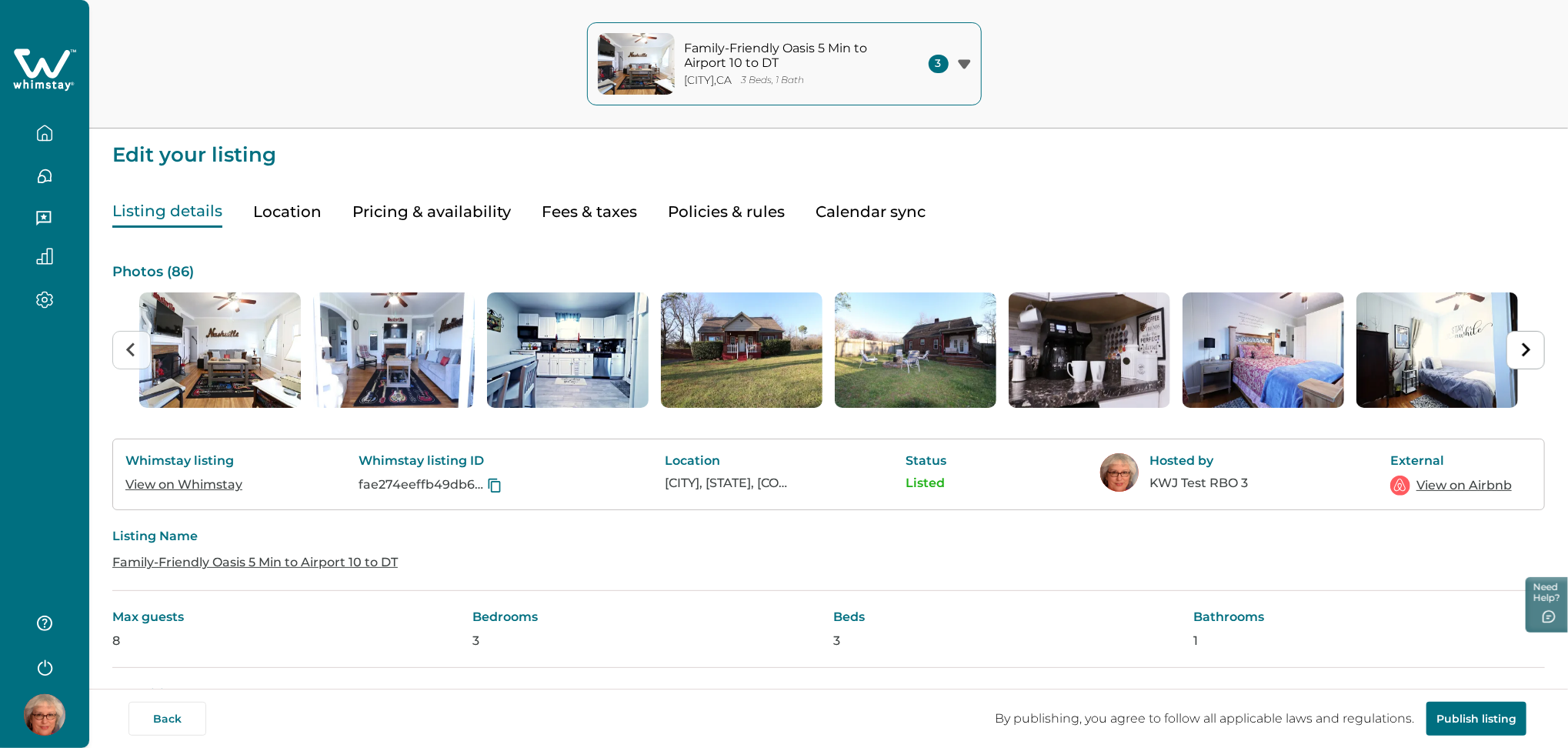 click on "Fees & taxes" at bounding box center [589, 212] 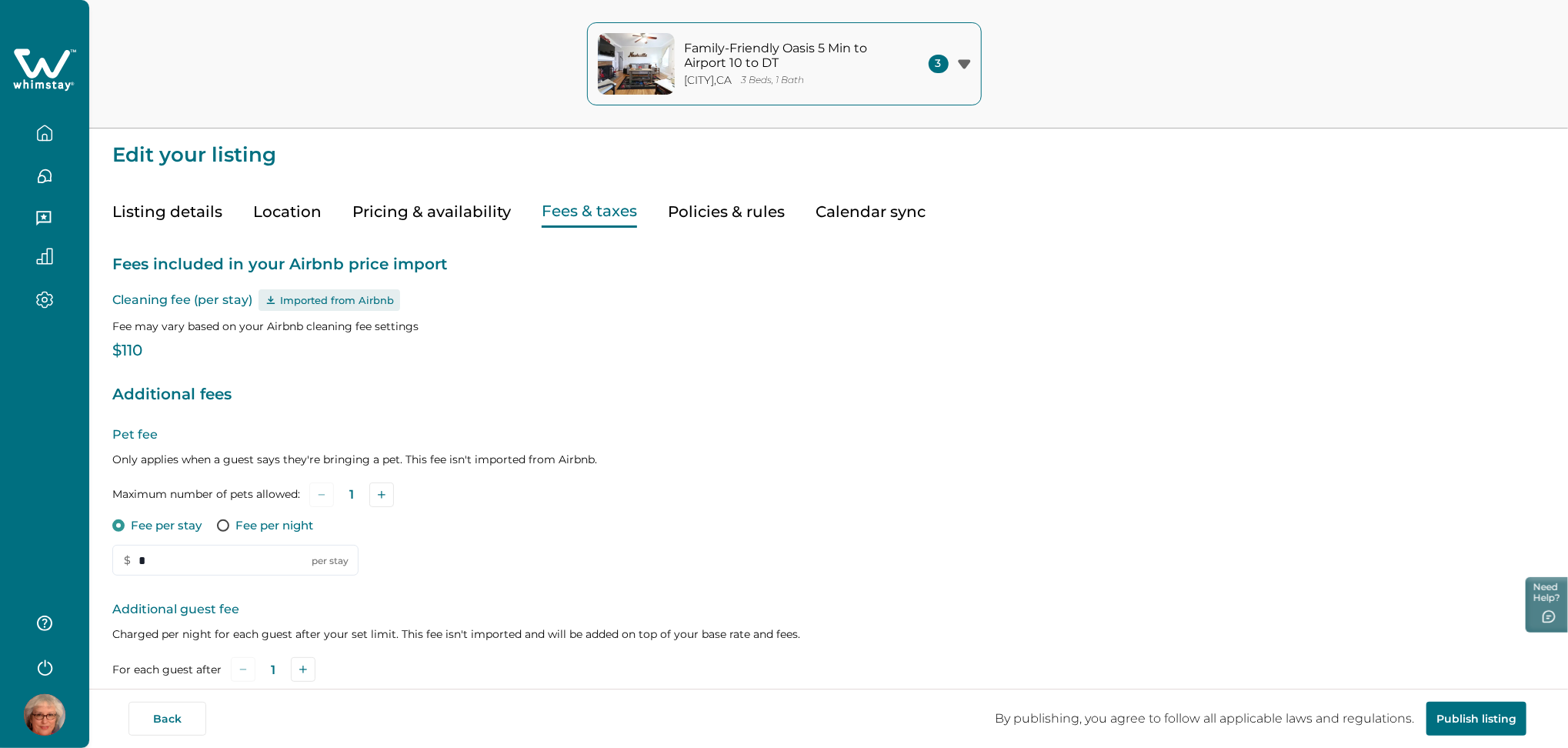 type 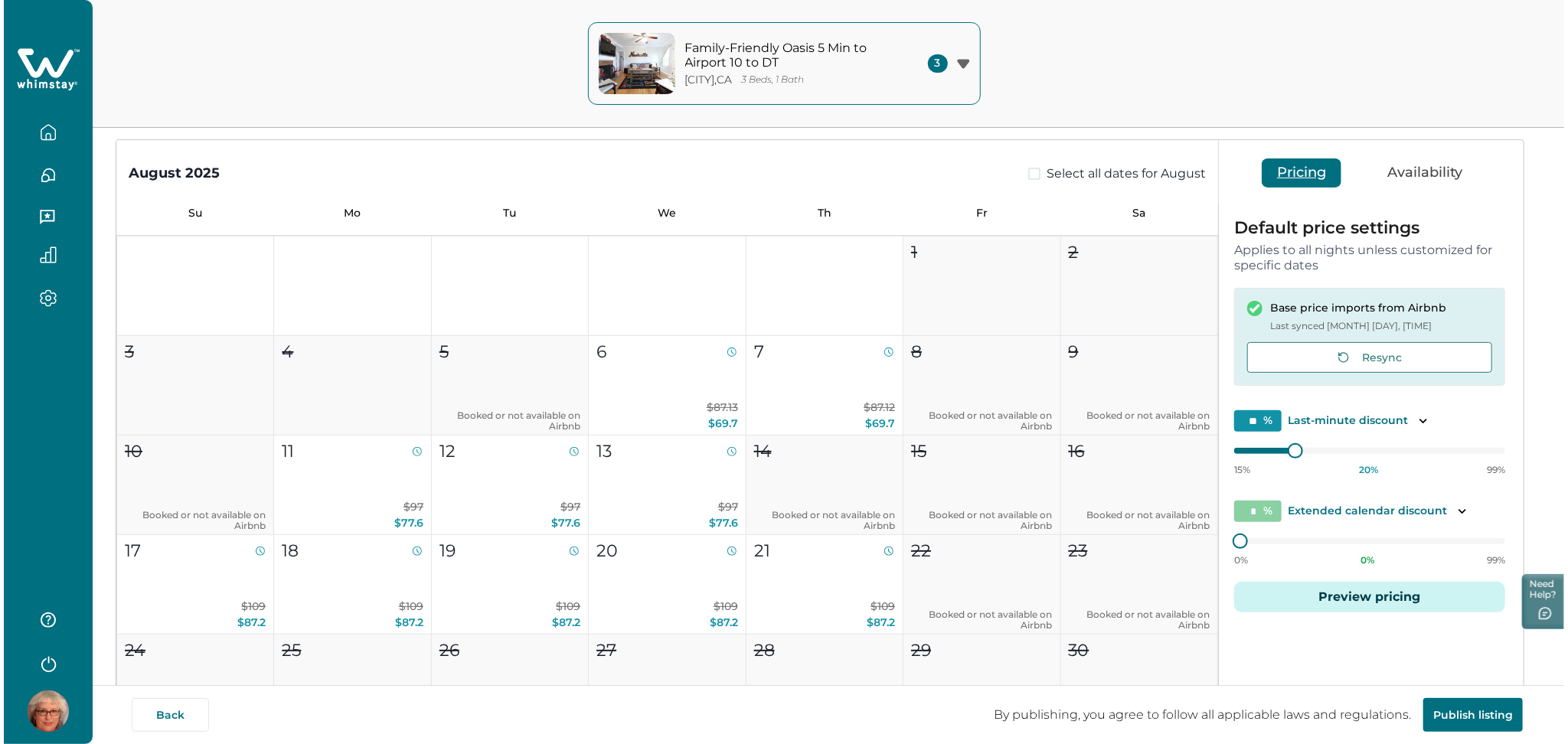 scroll, scrollTop: 154, scrollLeft: 0, axis: vertical 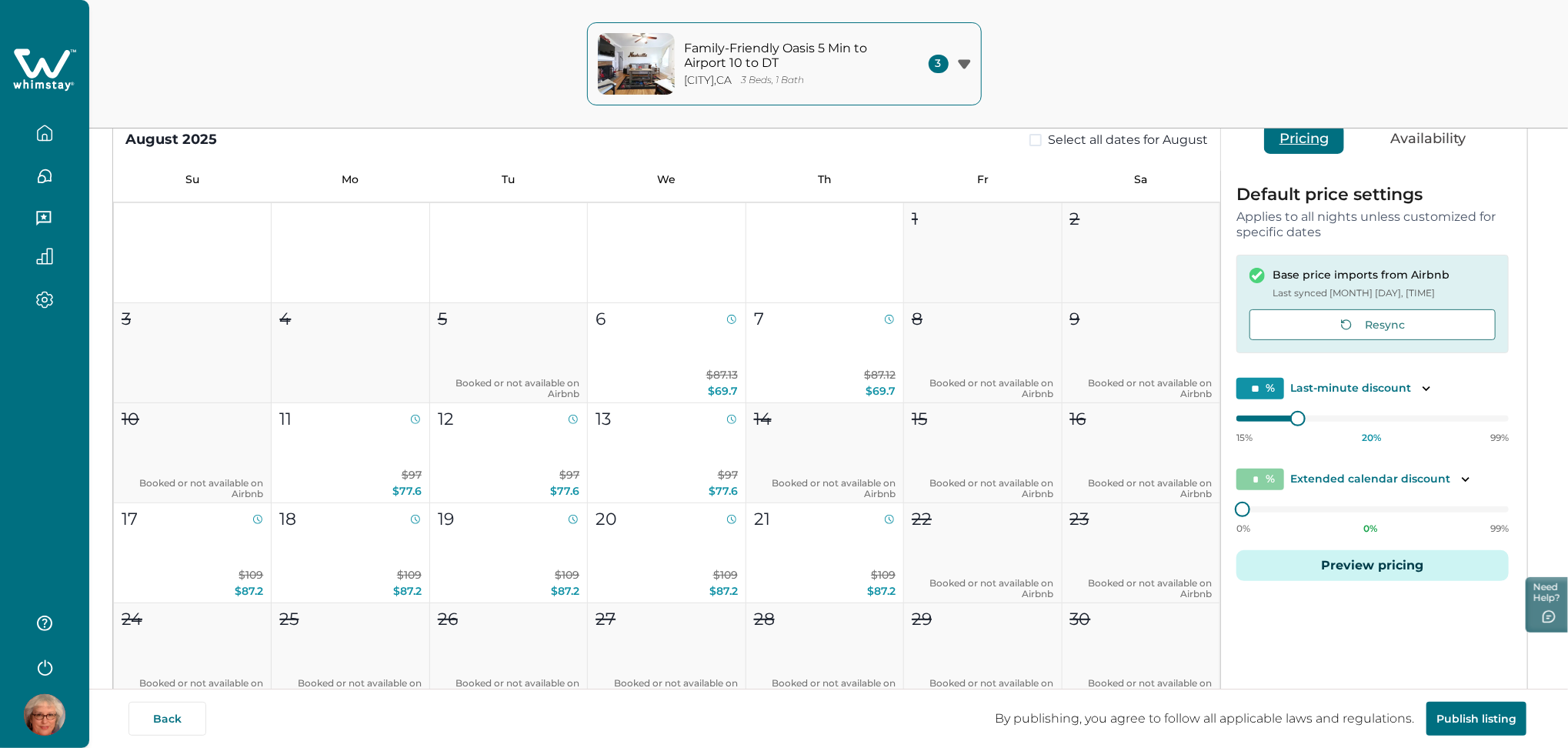 click on "Preview pricing" at bounding box center [1373, 566] 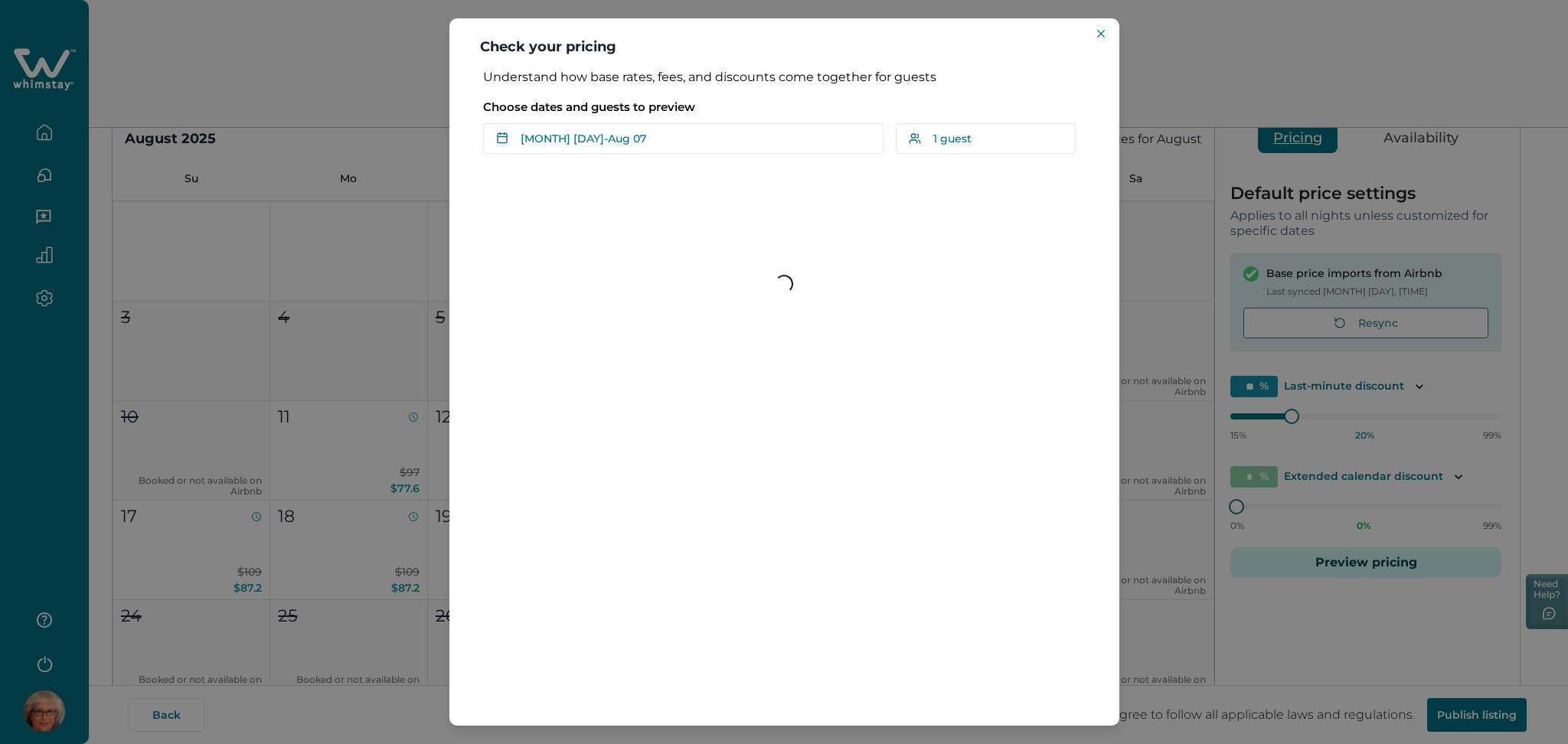 type 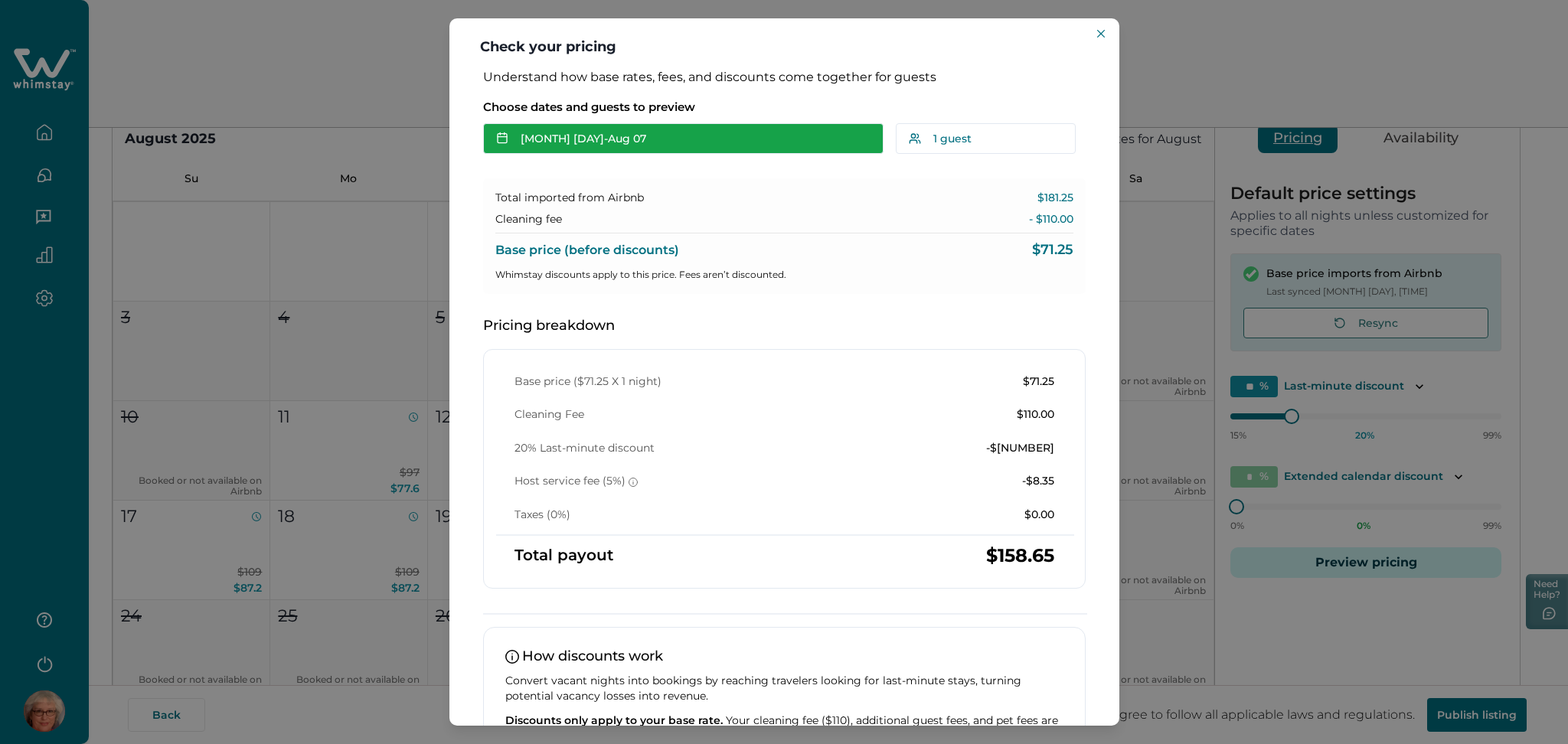 click on "Aug 06  -  Aug 07" at bounding box center [683, 139] 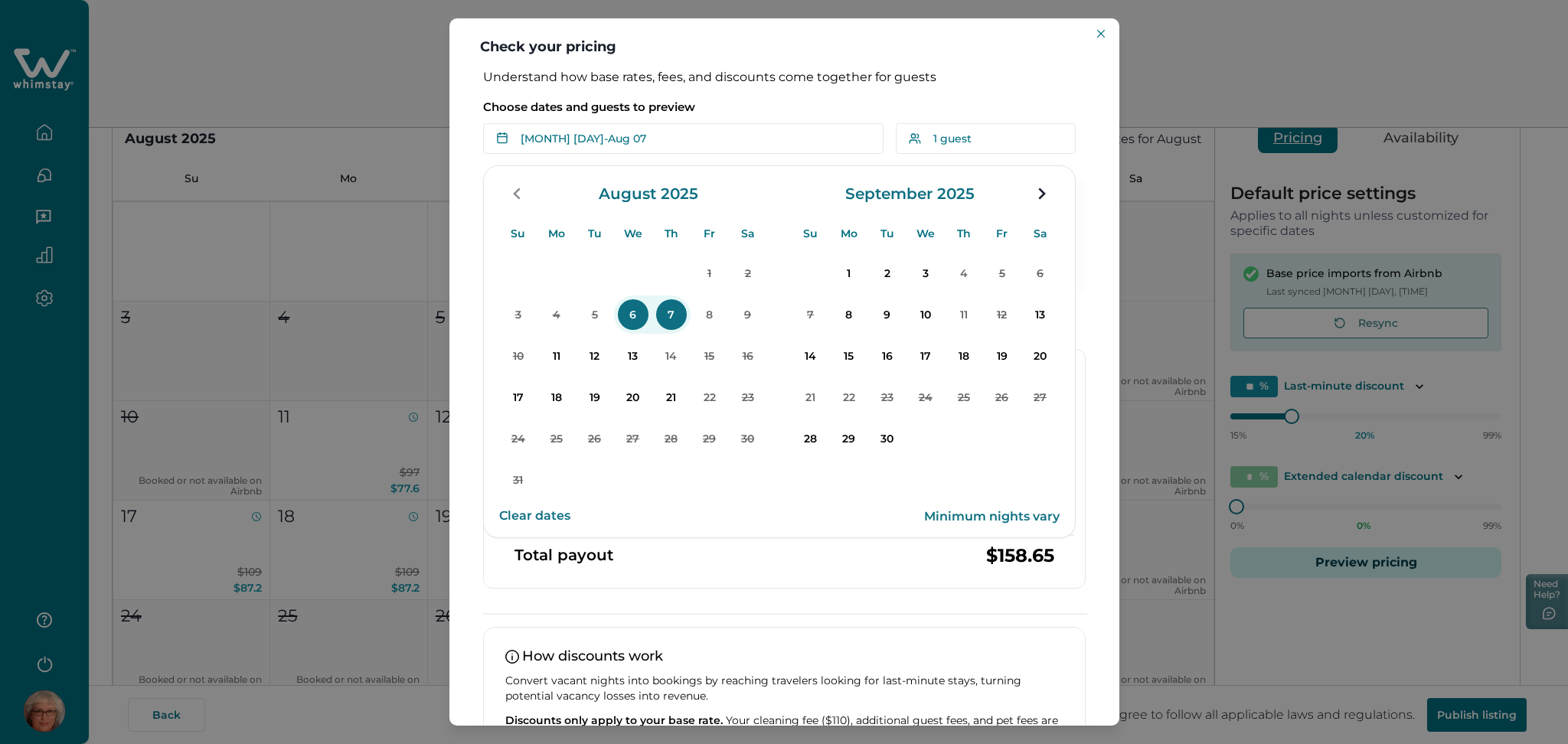 click on "17" at bounding box center (518, 397) 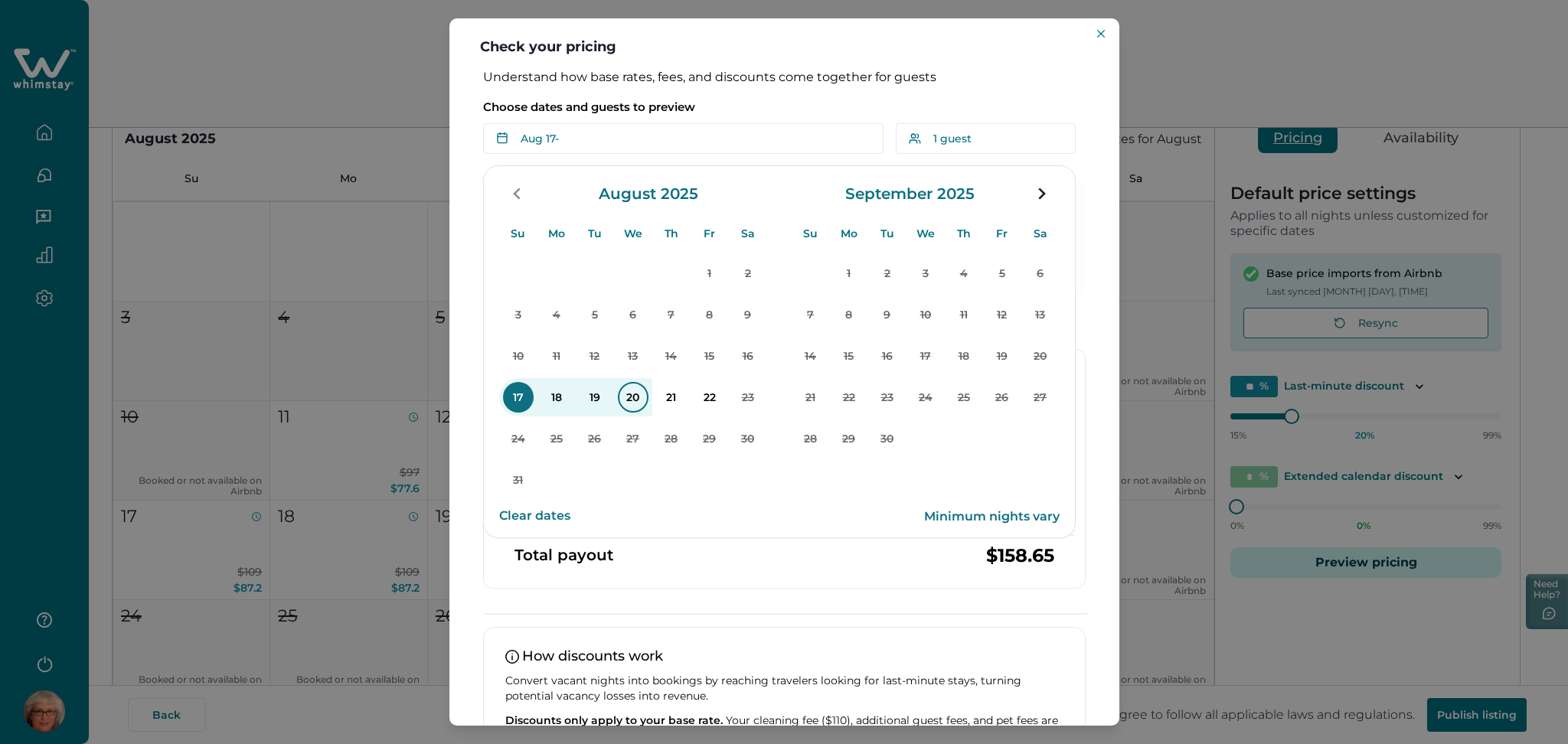 click on "20" at bounding box center (633, 397) 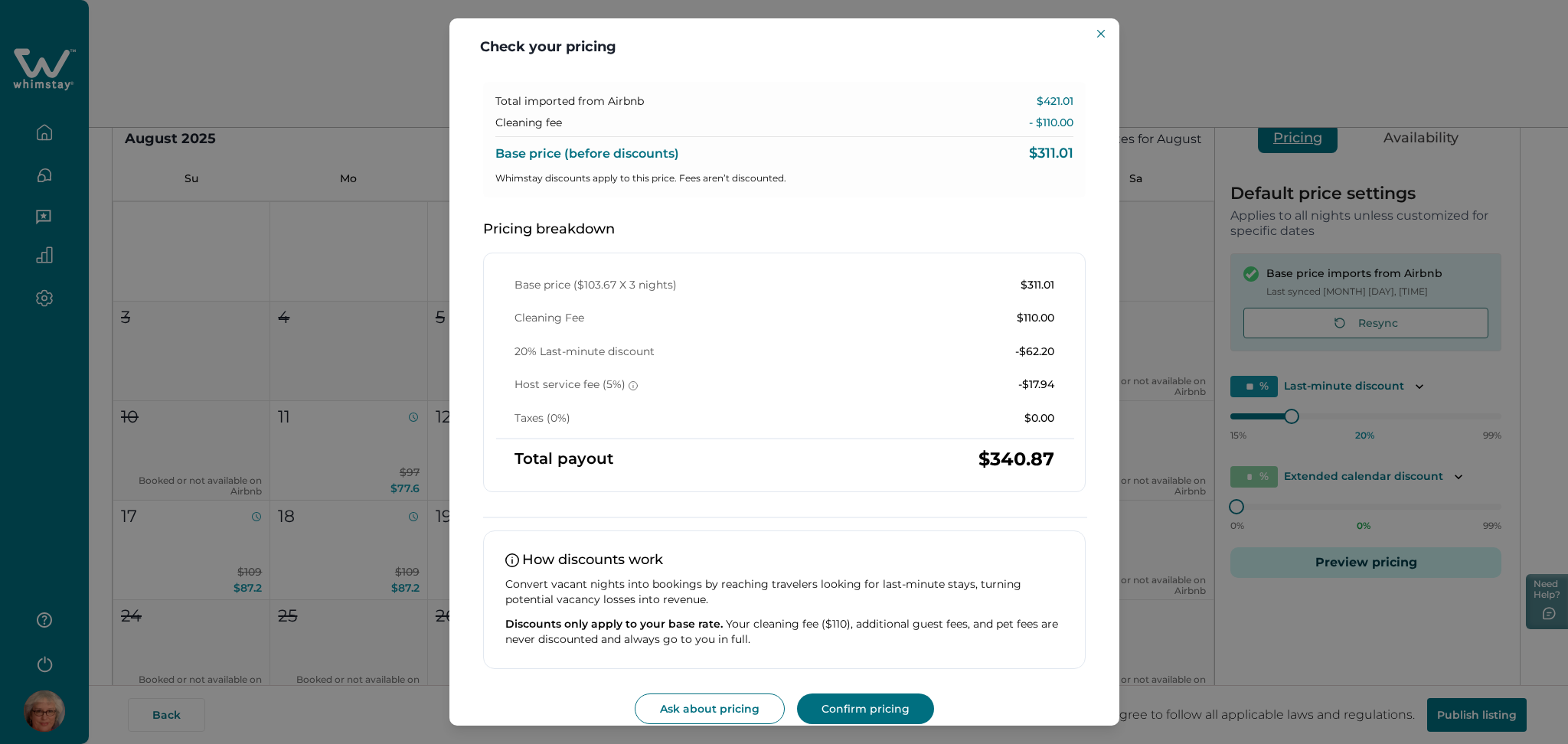 scroll, scrollTop: 99, scrollLeft: 0, axis: vertical 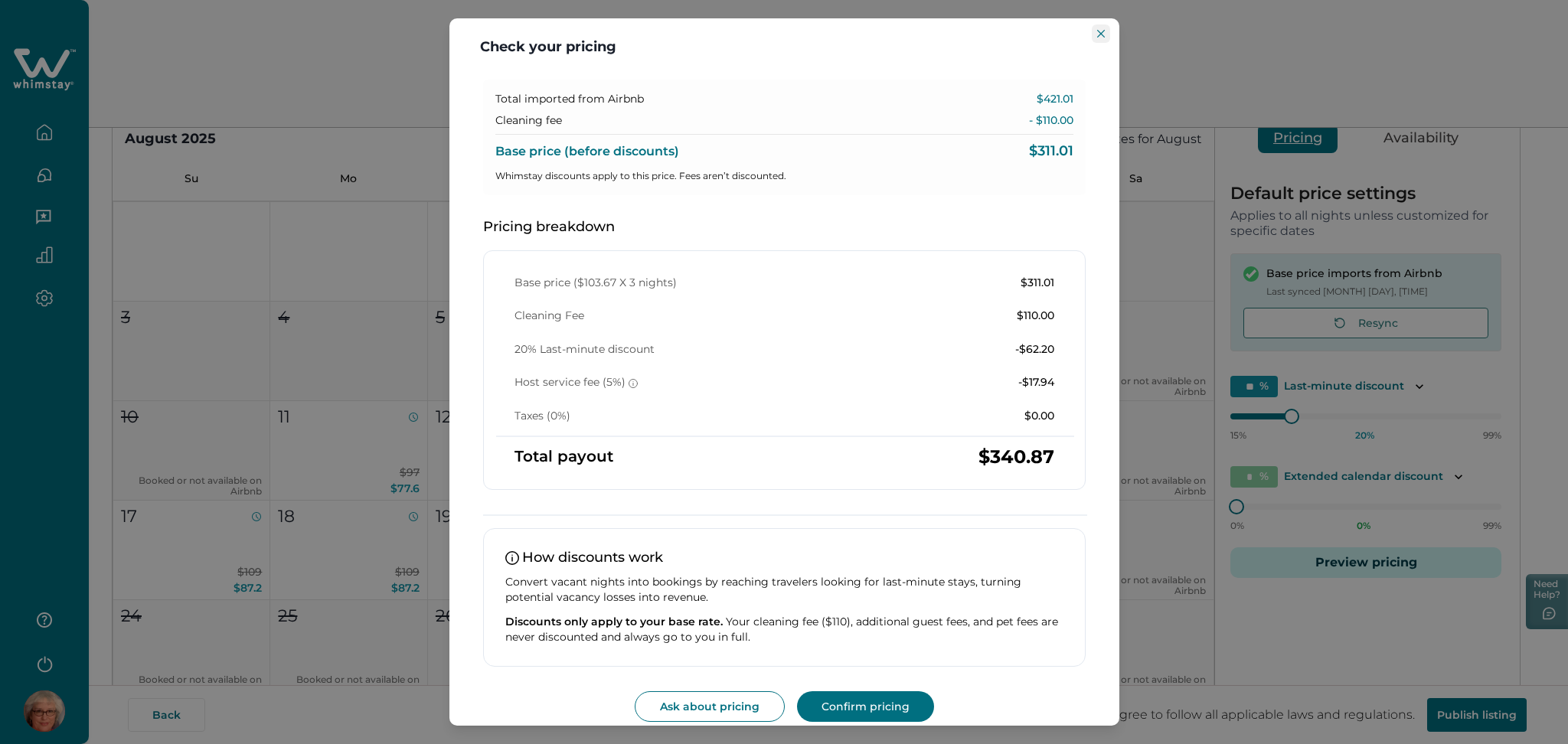 click at bounding box center [1101, 34] 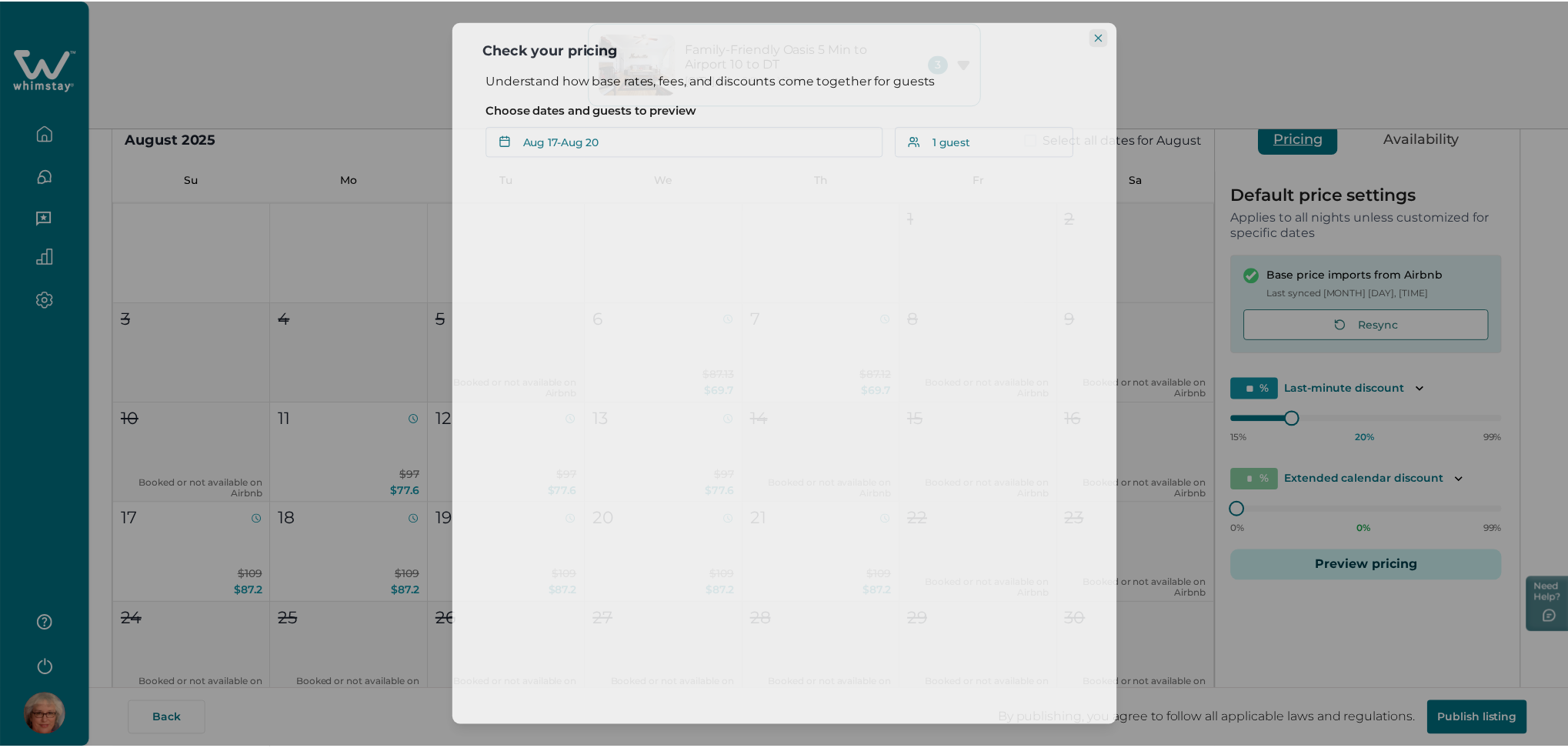 scroll, scrollTop: 0, scrollLeft: 0, axis: both 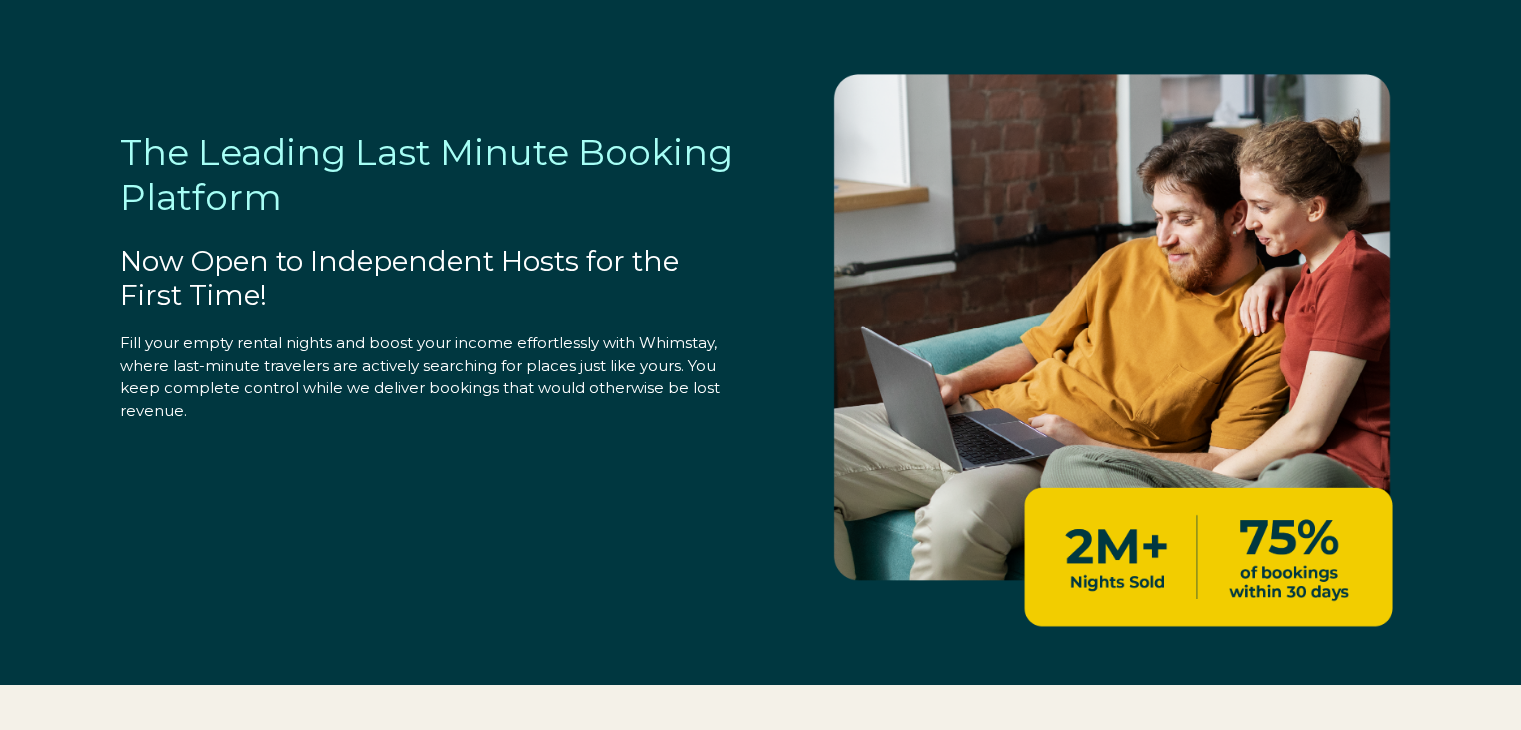 select on "US" 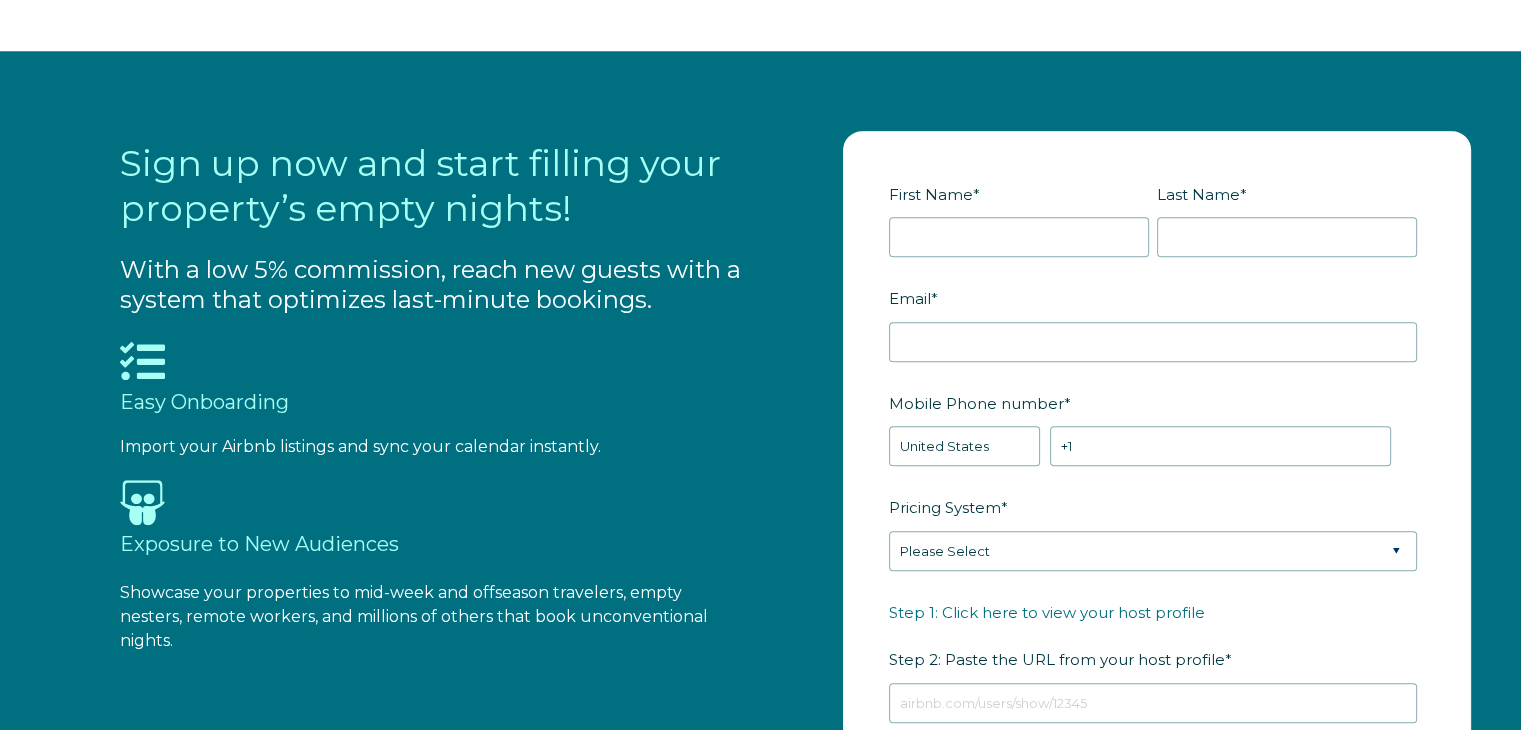 scroll, scrollTop: 2008, scrollLeft: 0, axis: vertical 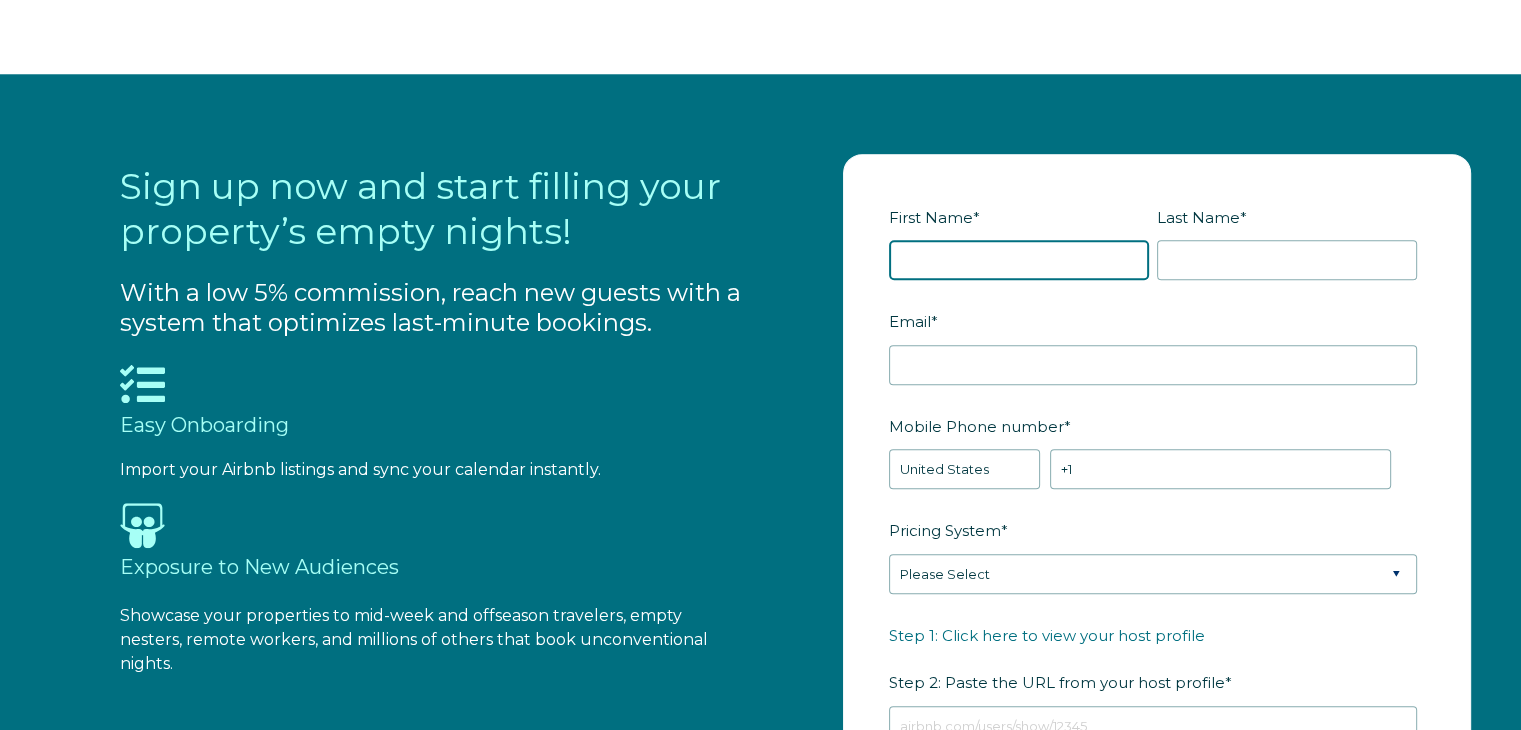 click on "First Name *" at bounding box center (1019, 260) 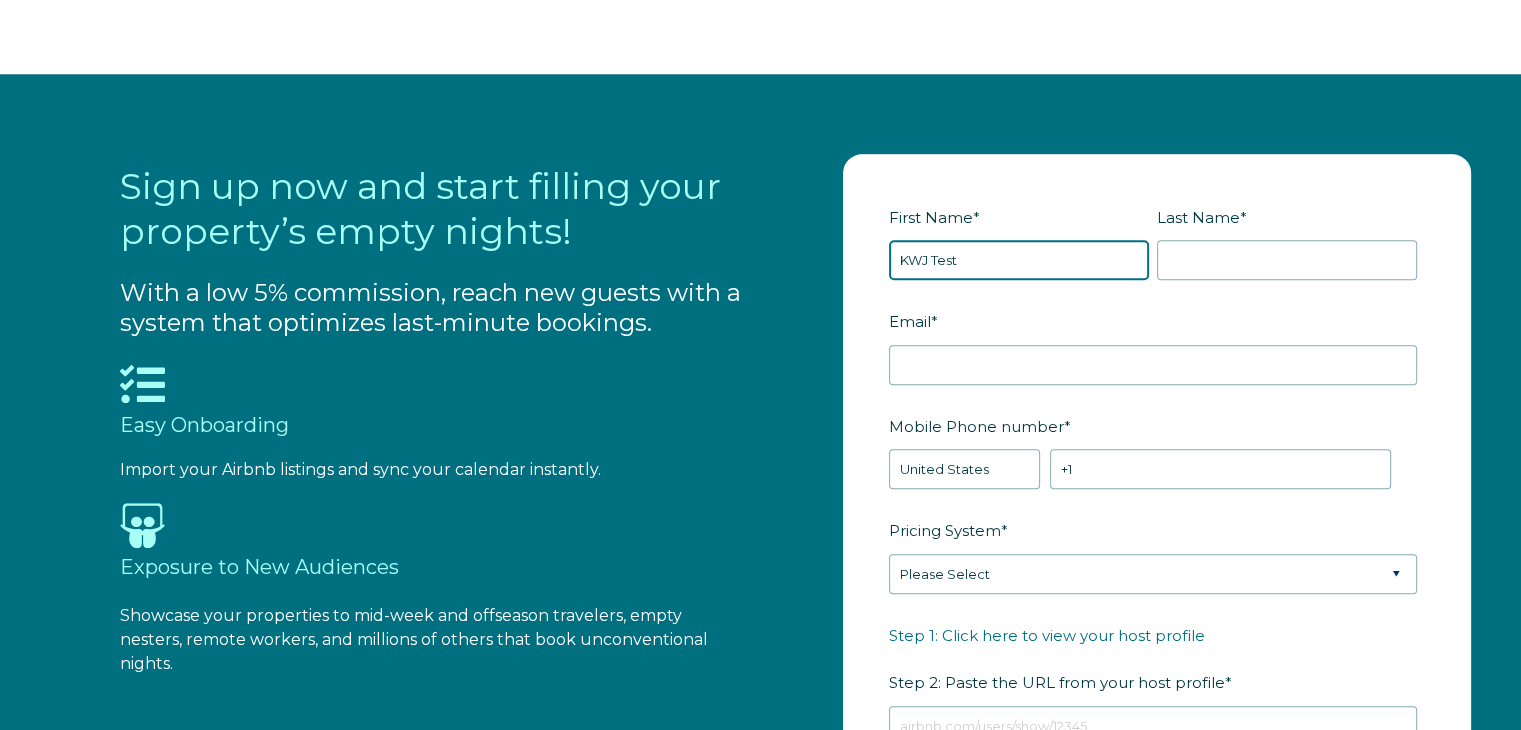 type on "KWJ Test" 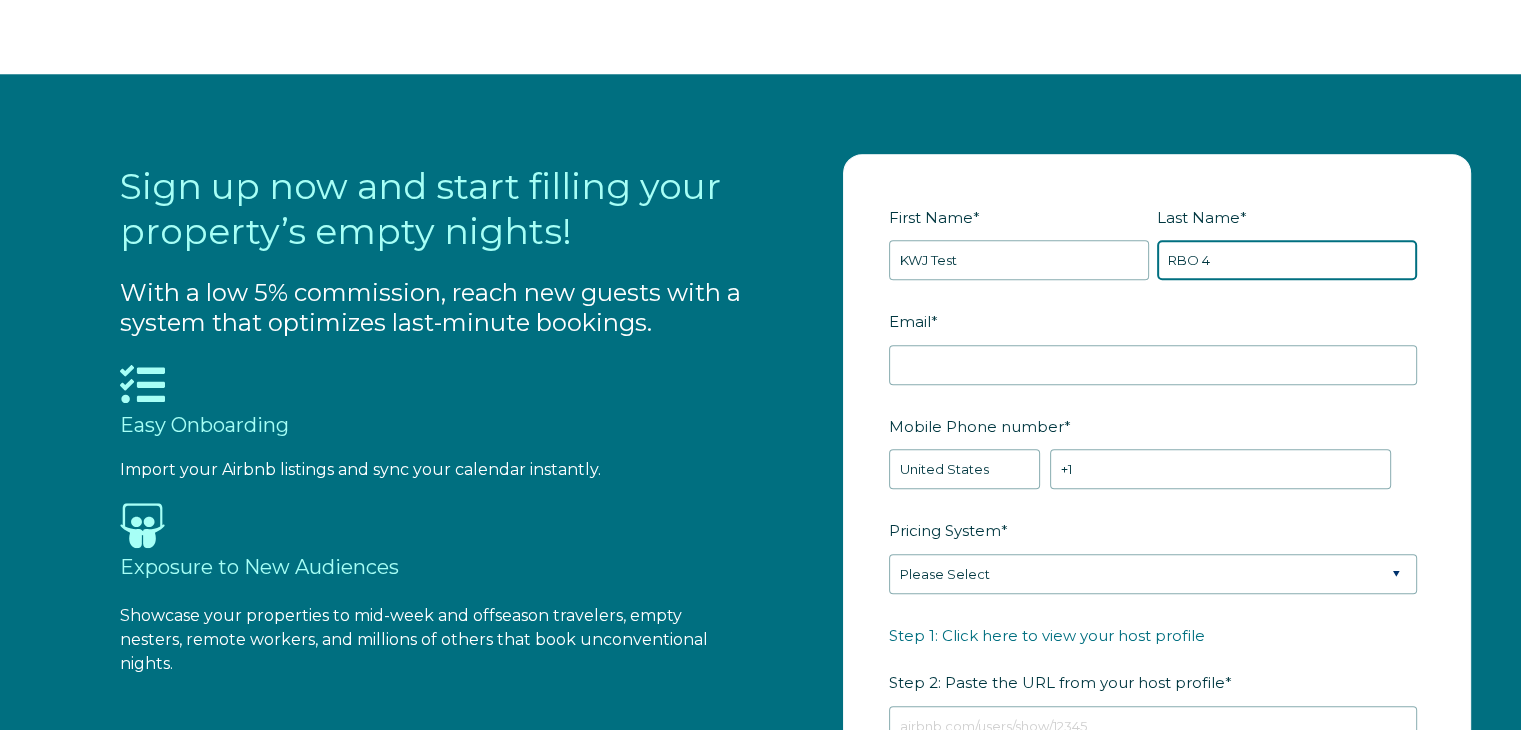 type on "RBO 4" 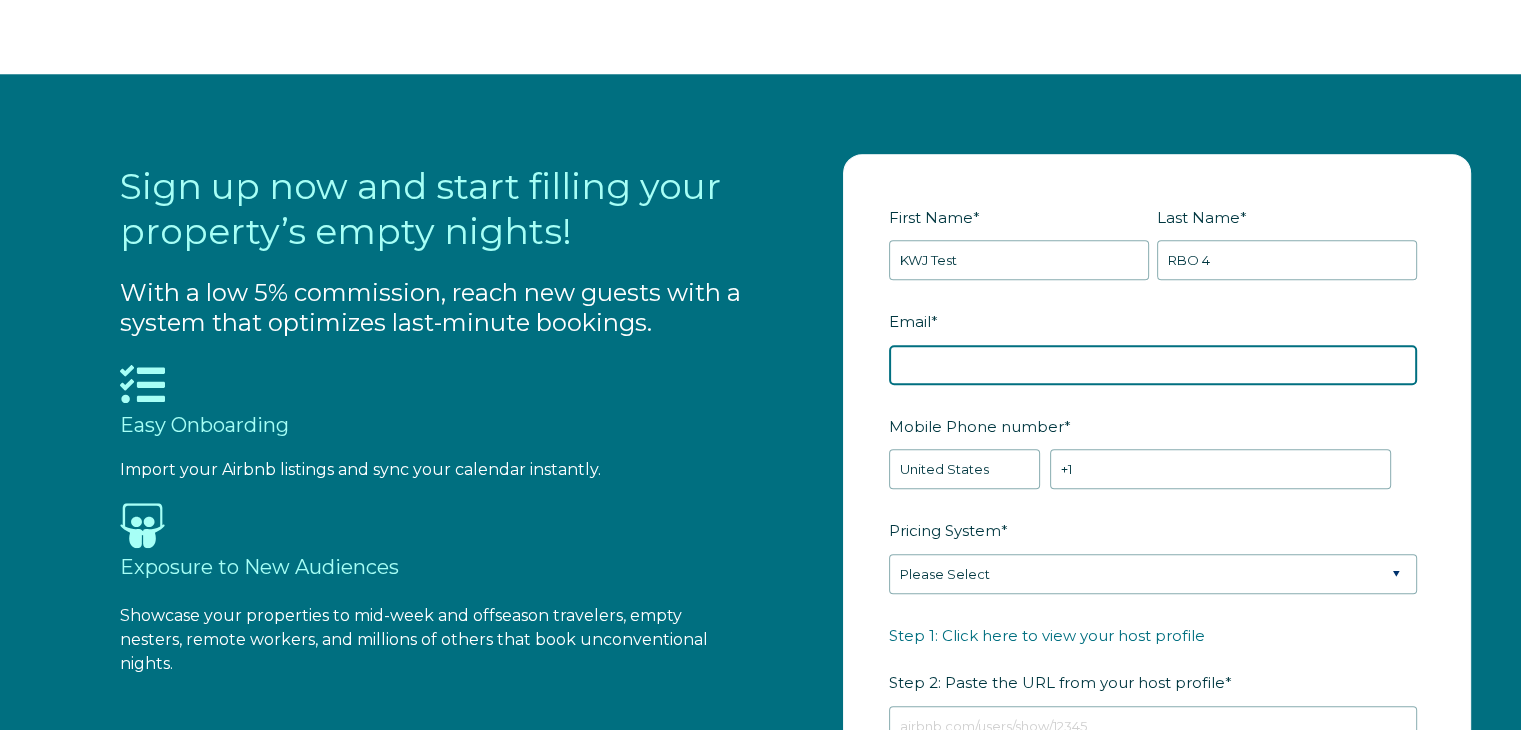 click on "Email *" at bounding box center (1153, 365) 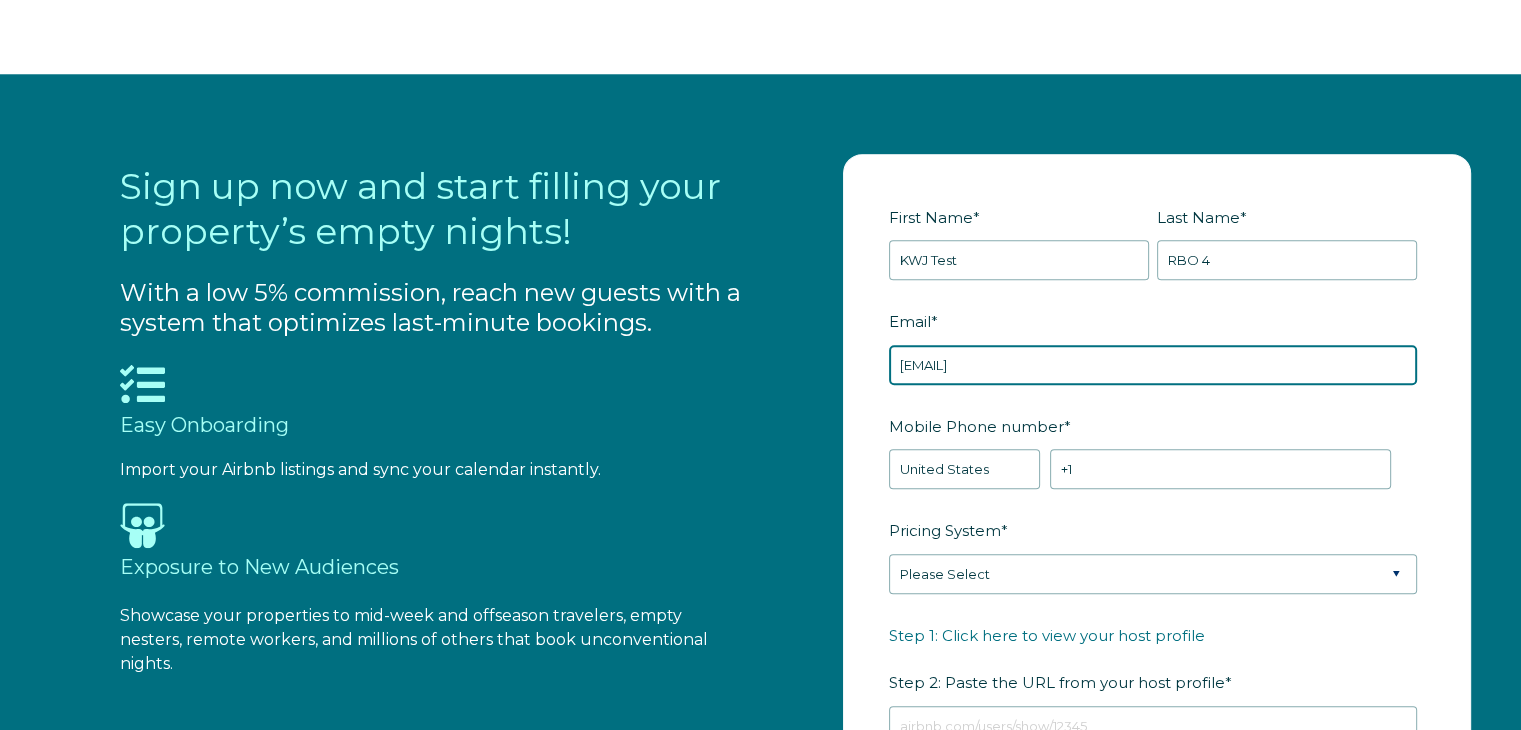 type on "[EMAIL]" 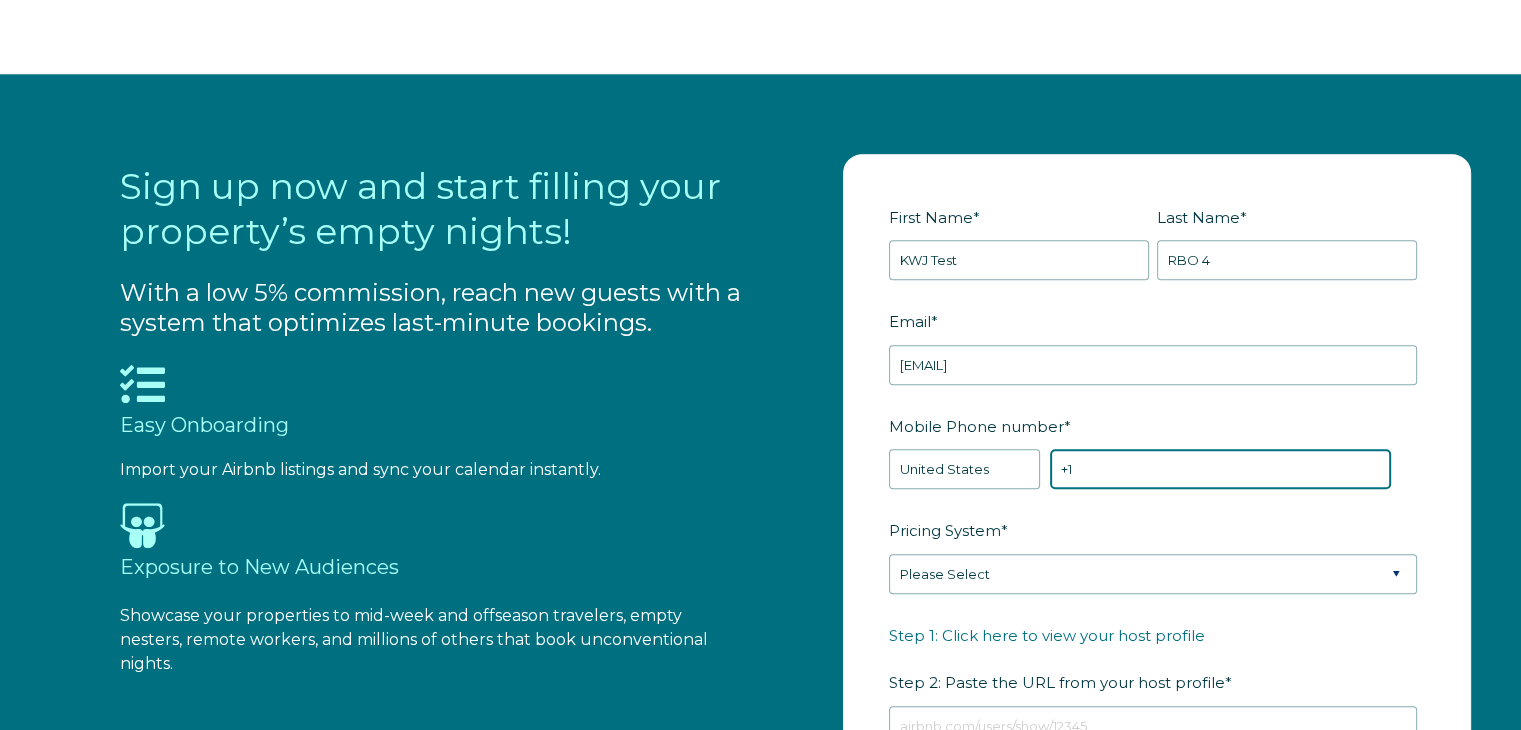 click on "+1" at bounding box center [1220, 469] 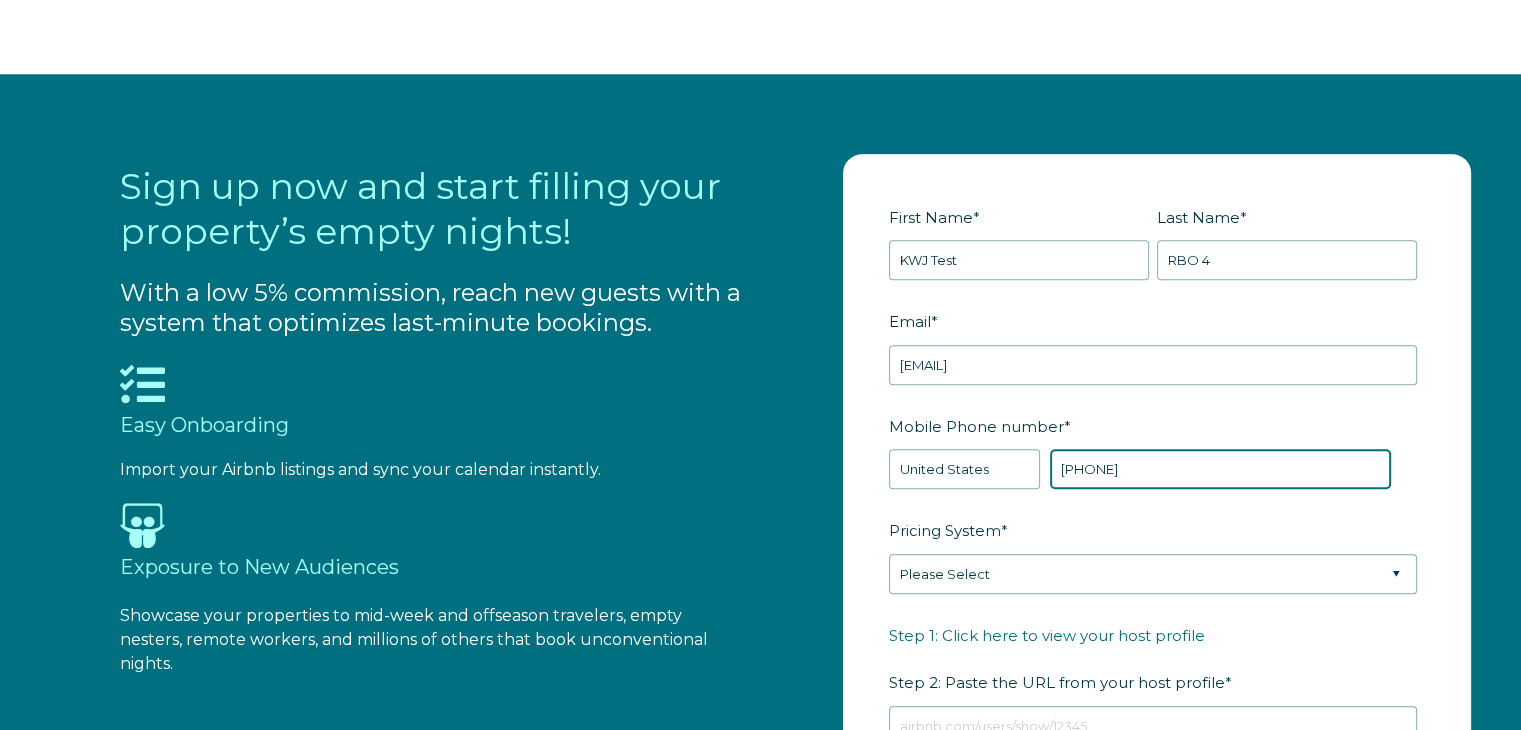 type on "[PHONE]" 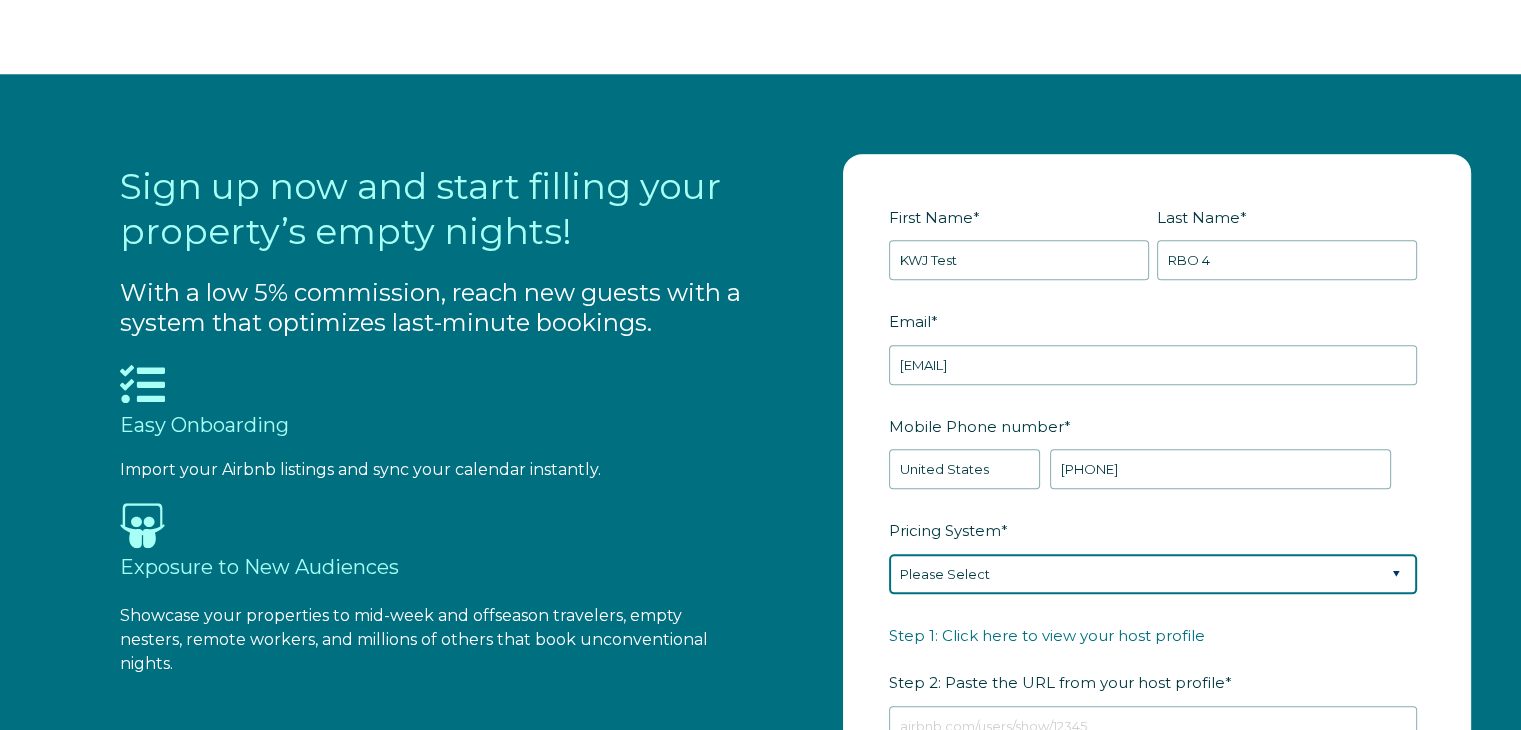 click on "Please Select Manual Airbnb Smart Pricing PriceLabs Wheelhouse Beyond Pricing 3rd Party - Dynamic" at bounding box center [1153, 574] 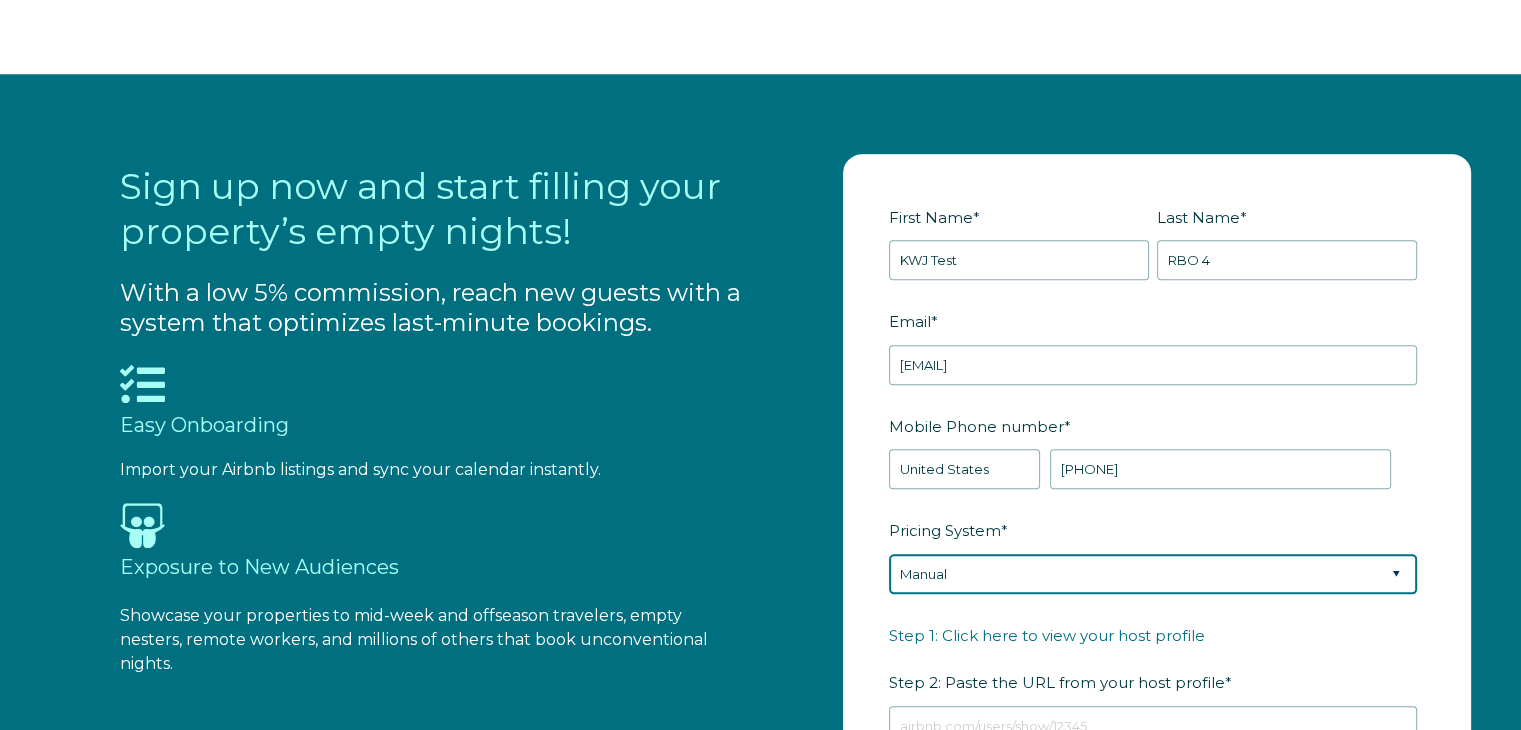click on "Please Select Manual Airbnb Smart Pricing PriceLabs Wheelhouse Beyond Pricing 3rd Party - Dynamic" at bounding box center (1153, 574) 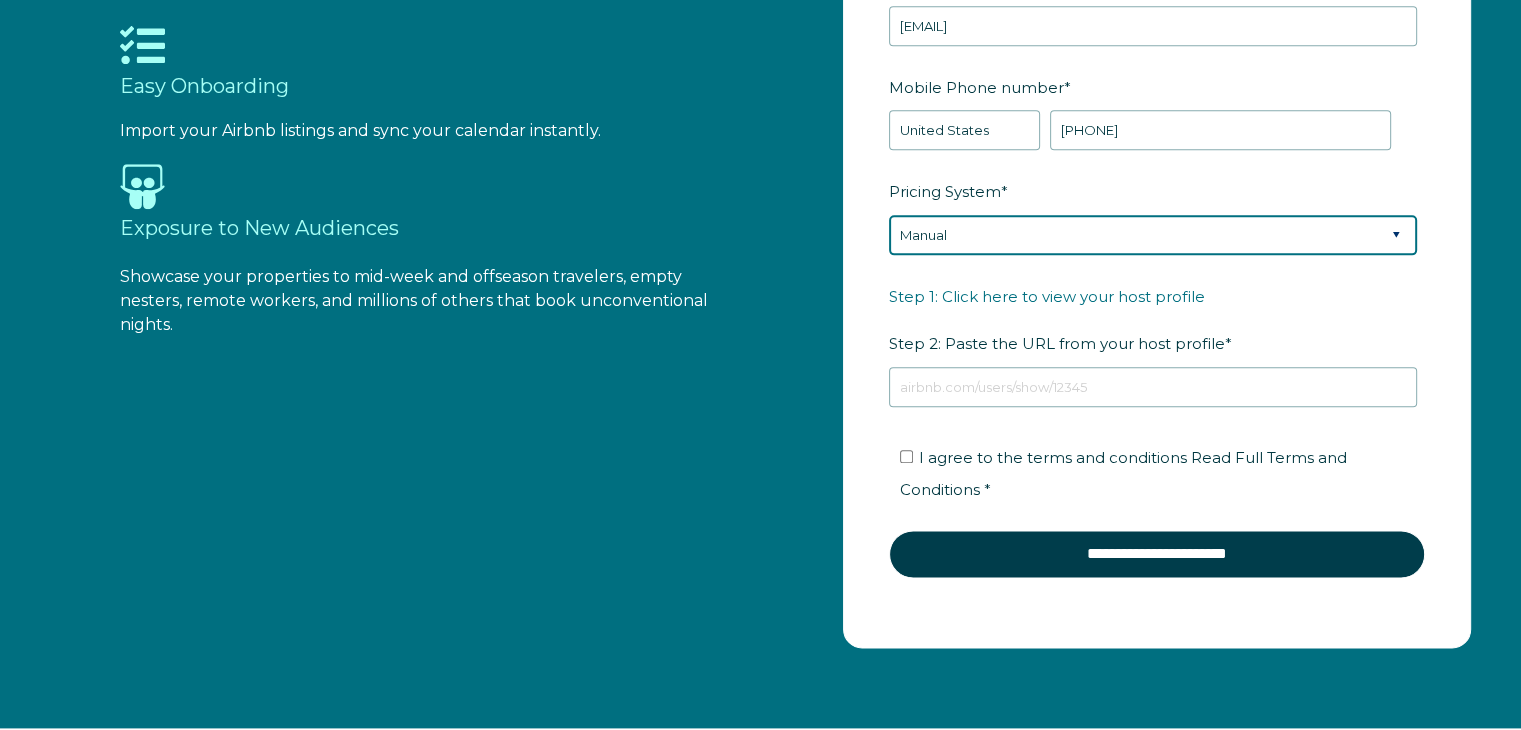 scroll, scrollTop: 2341, scrollLeft: 0, axis: vertical 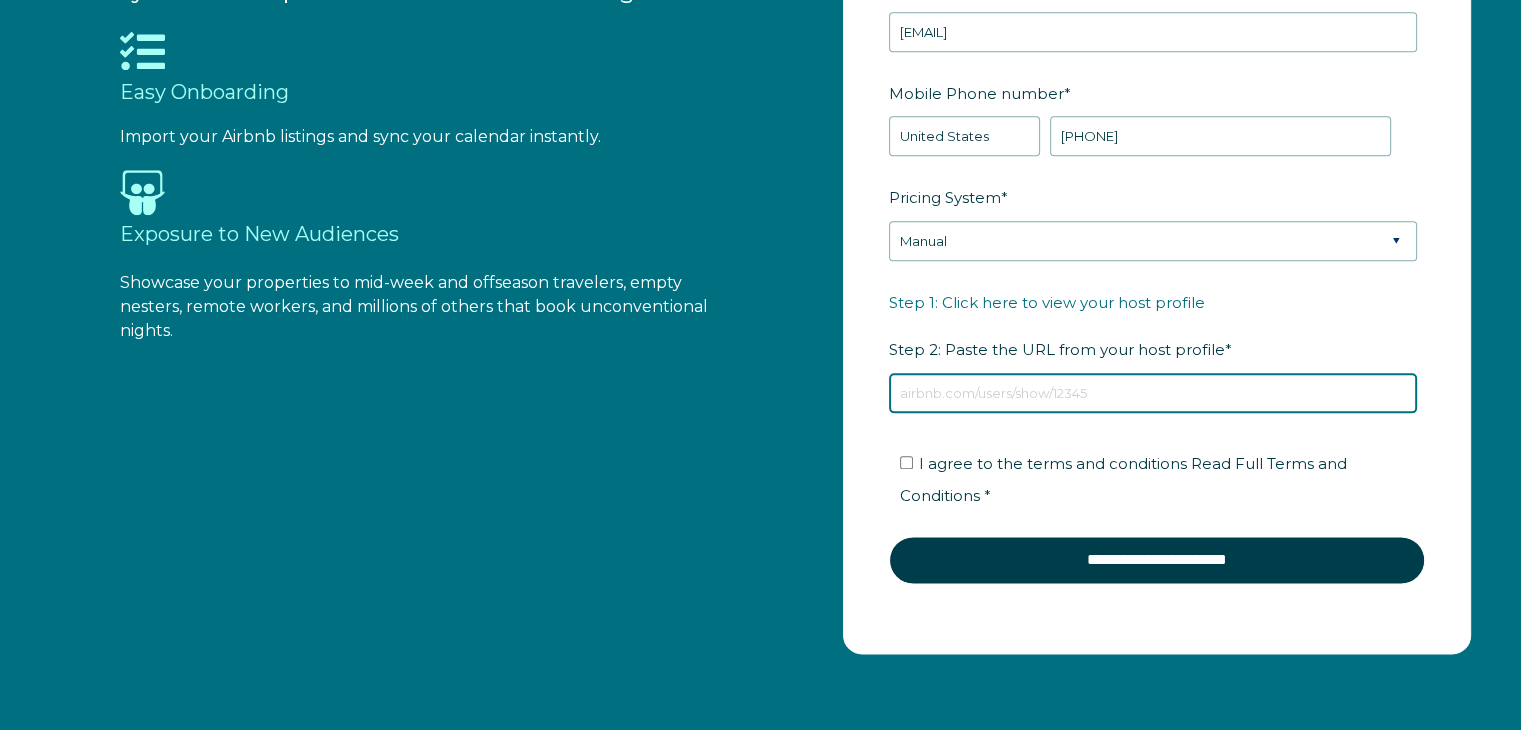 click on "Step 1: Click here to view your host profile   Step 2: Paste the URL from your host profile *" at bounding box center (1153, 393) 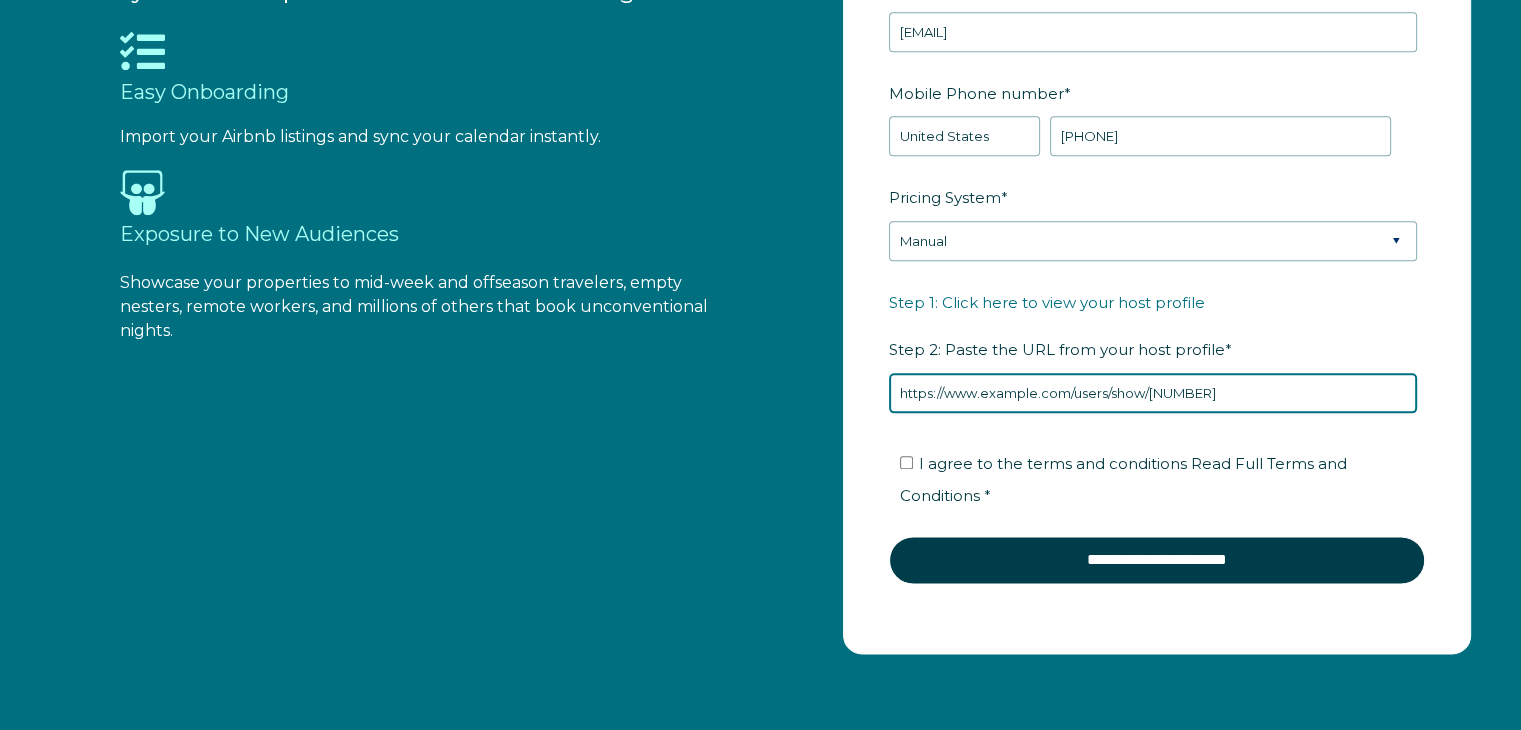 type on "https://www.airbnb.com/users/show/13860909" 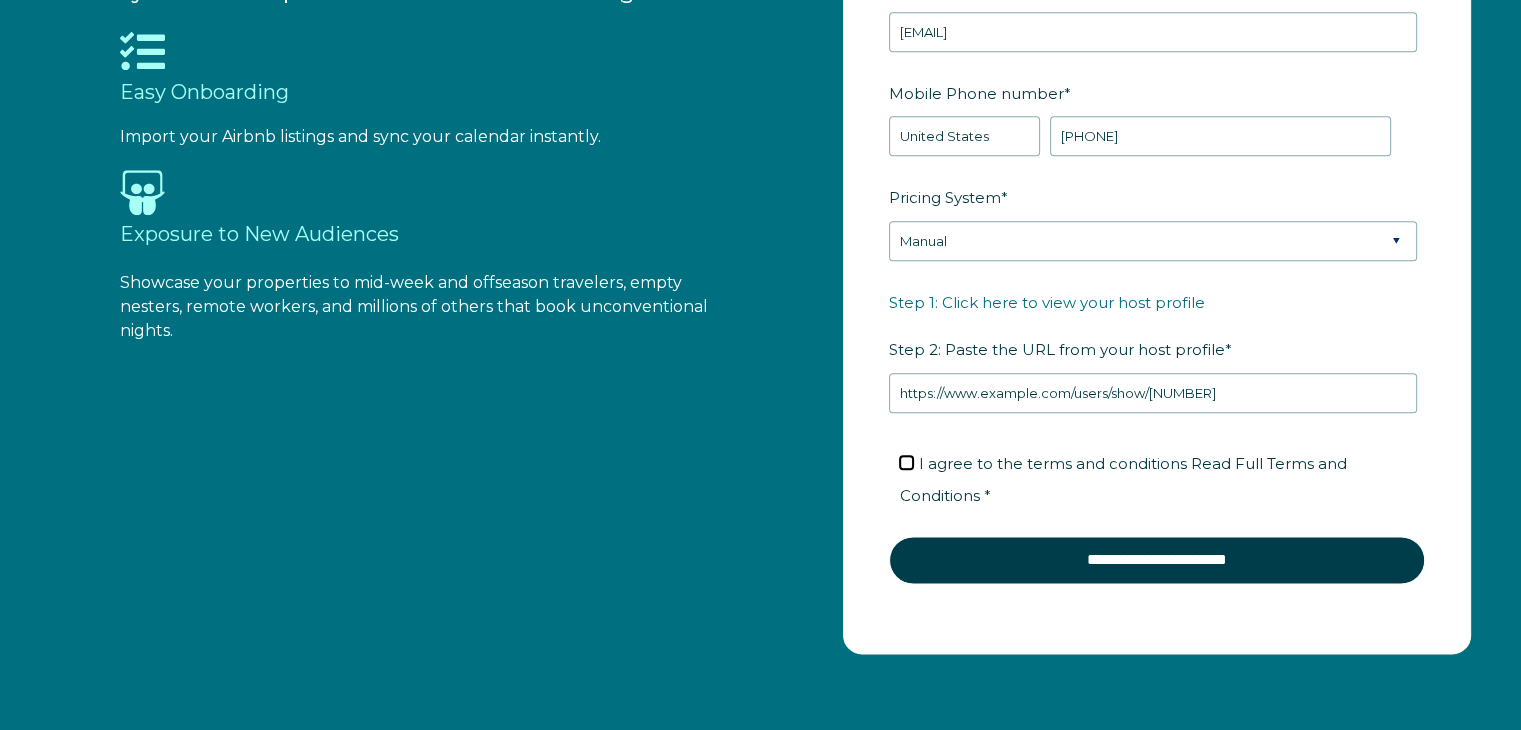 click on "I agree to the terms and conditions        Read Full Terms and Conditions     *" at bounding box center [906, 462] 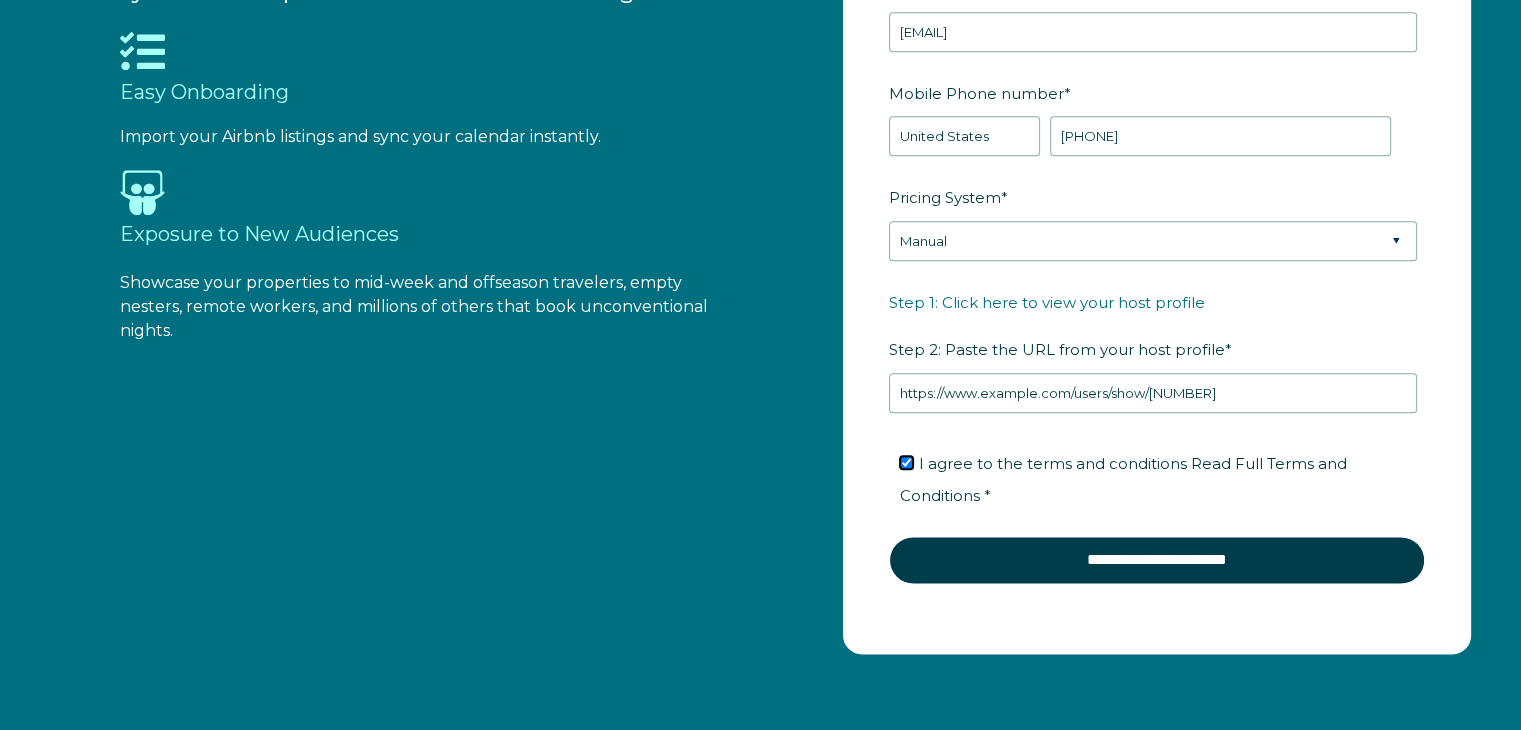 checkbox on "true" 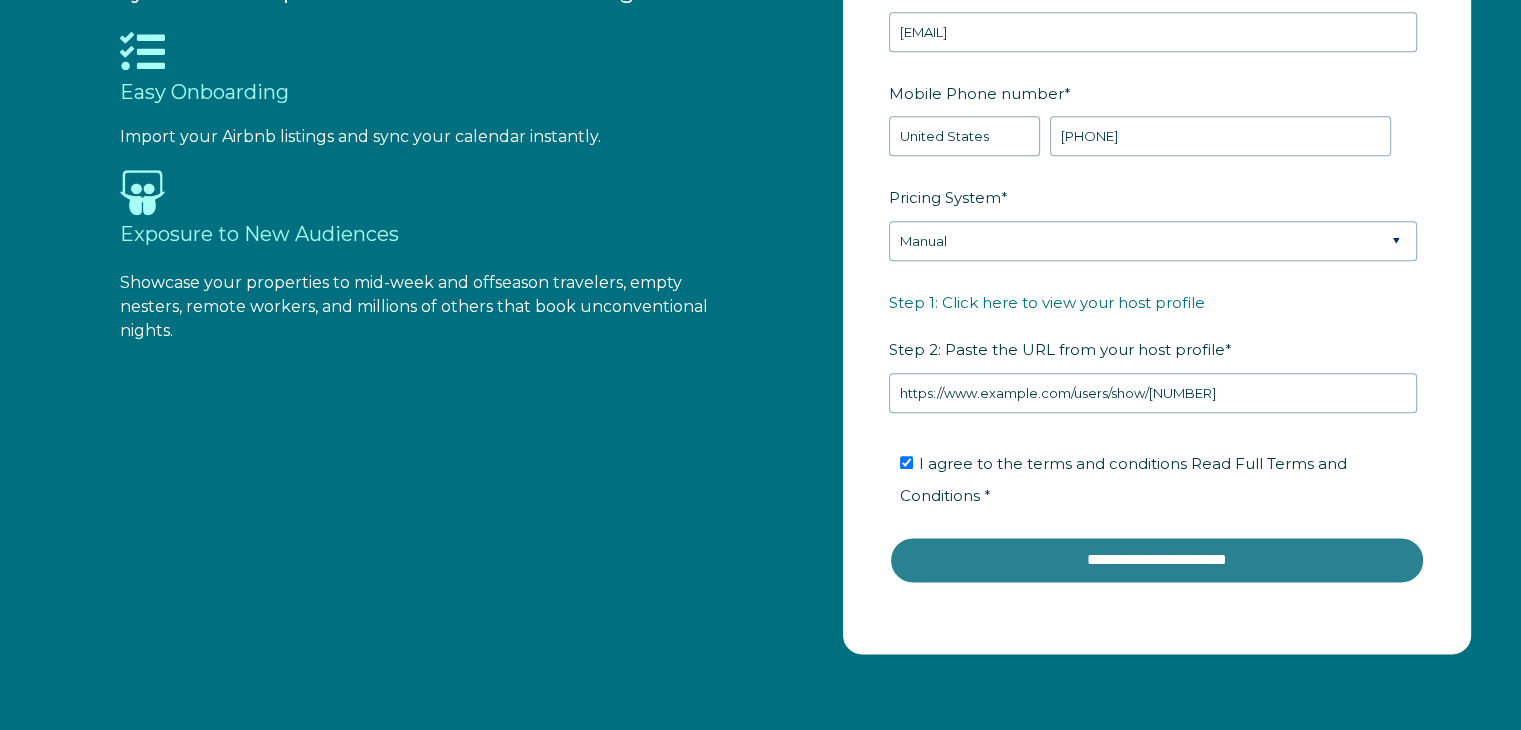 click on "**********" at bounding box center (1157, 560) 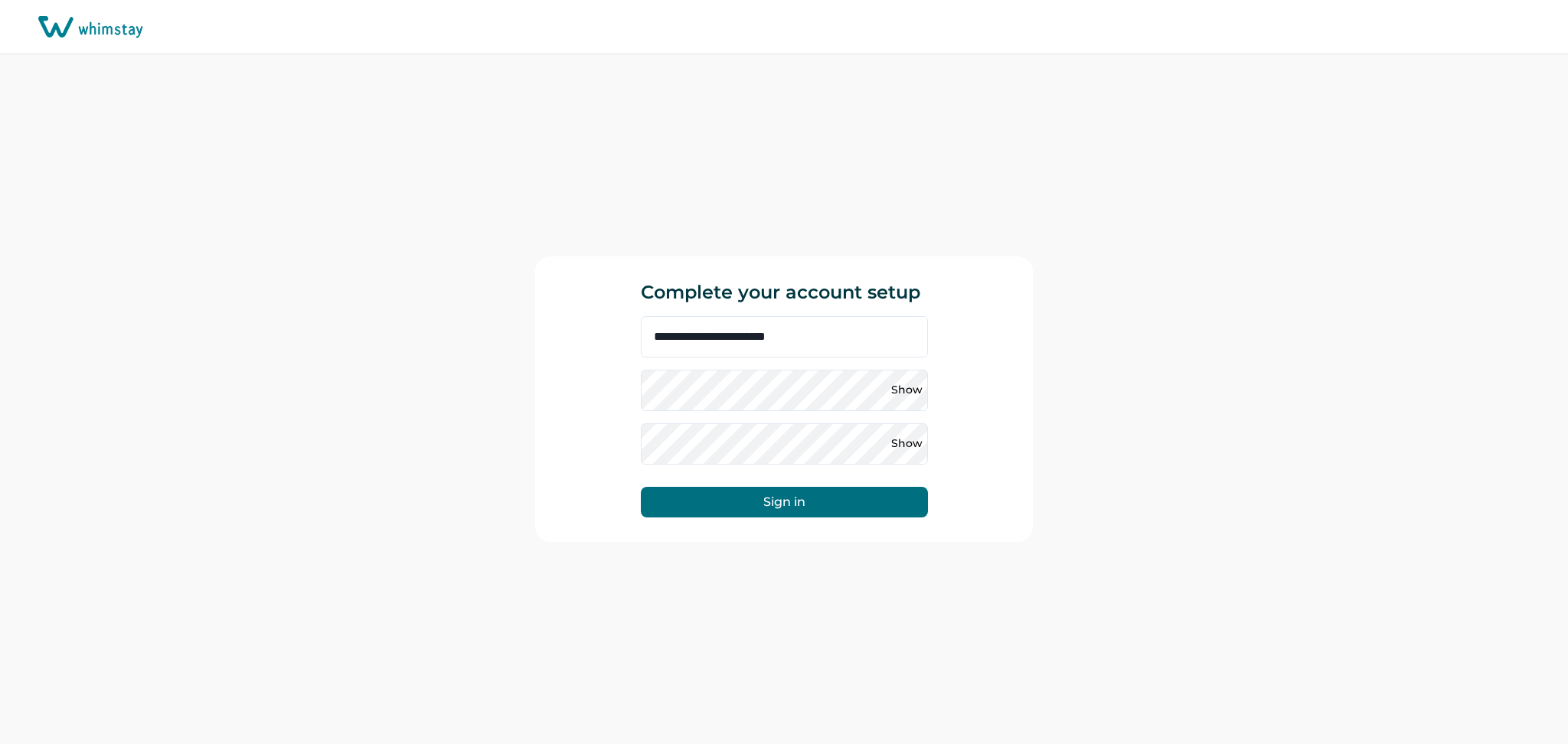 scroll, scrollTop: 0, scrollLeft: 0, axis: both 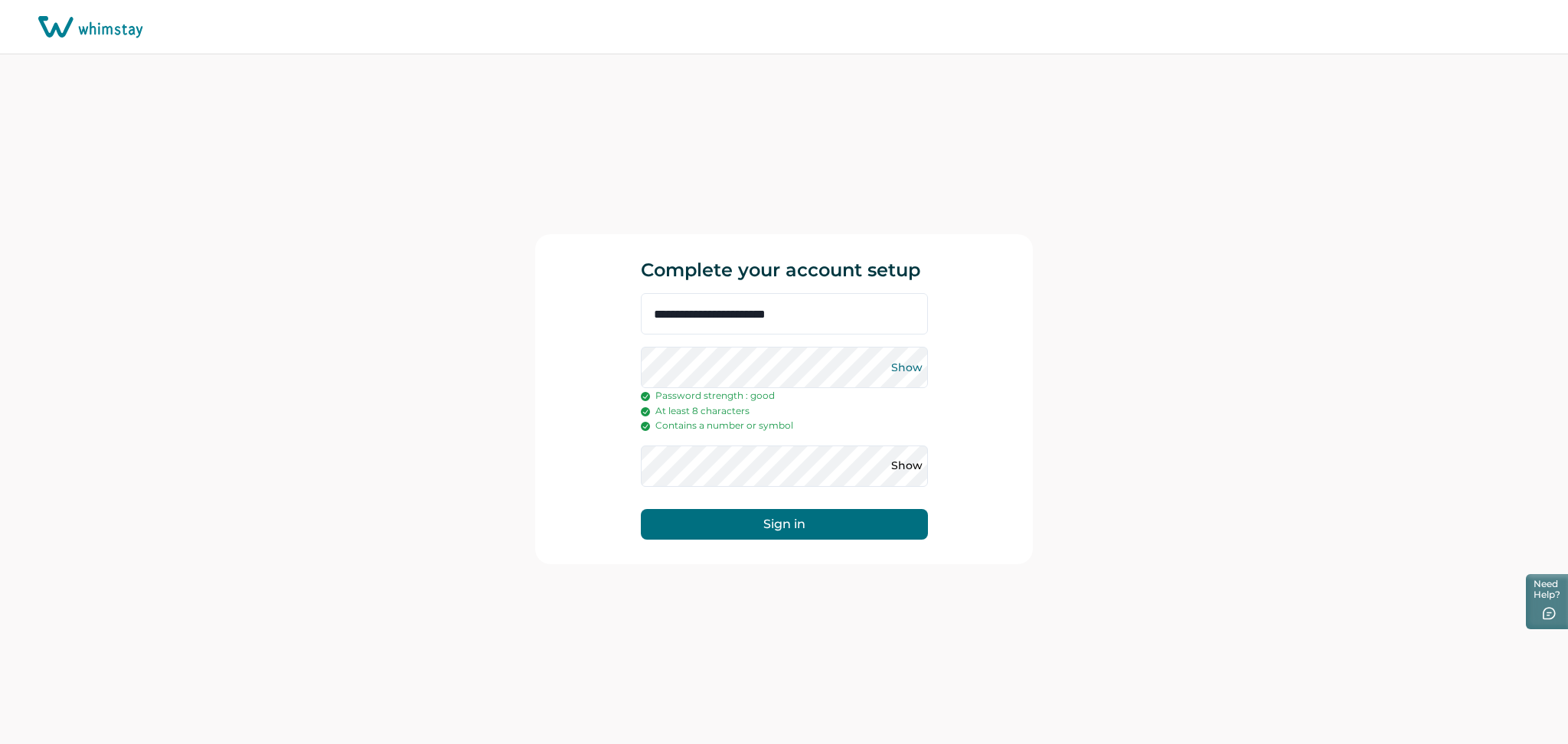 type 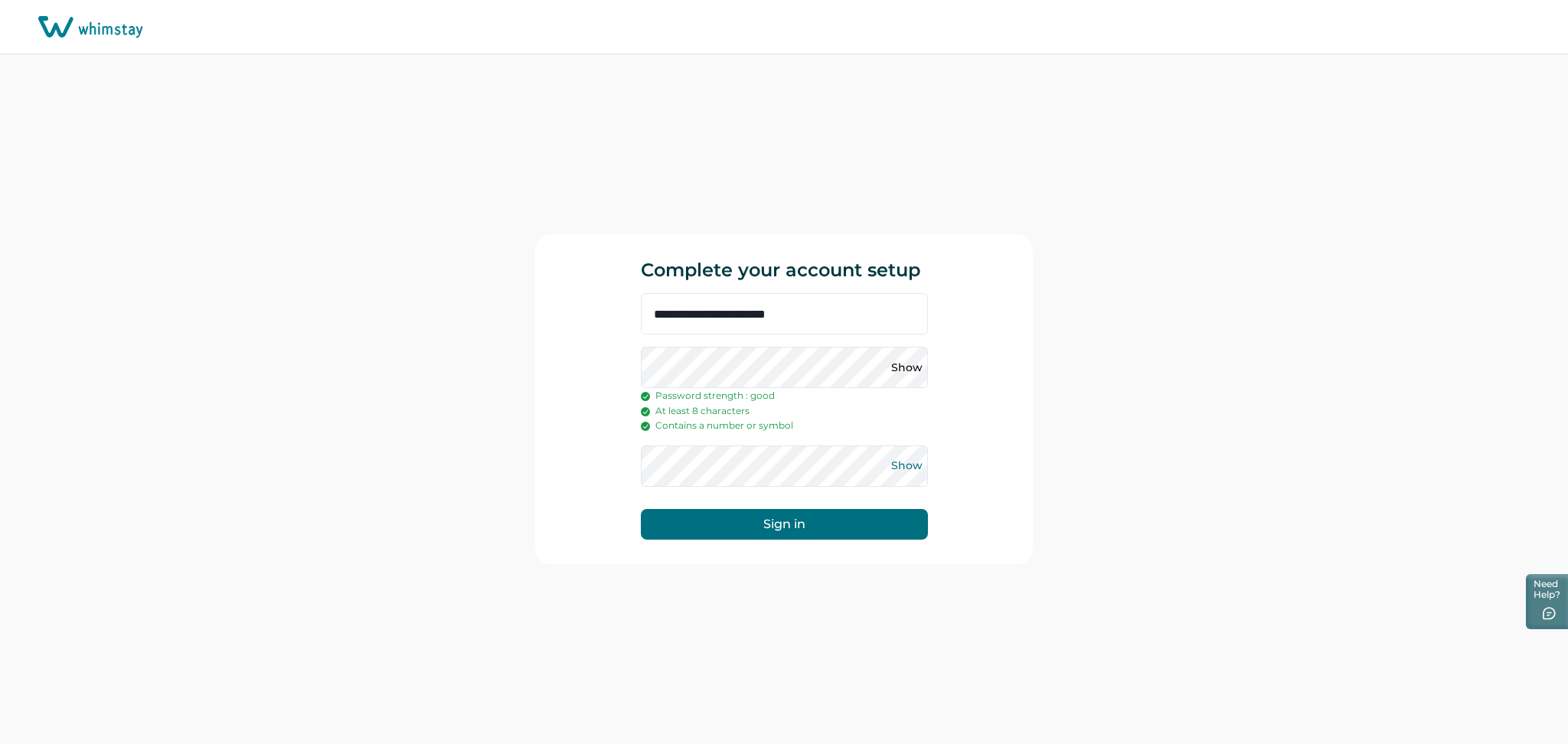 click on "Show" at bounding box center [907, 466] 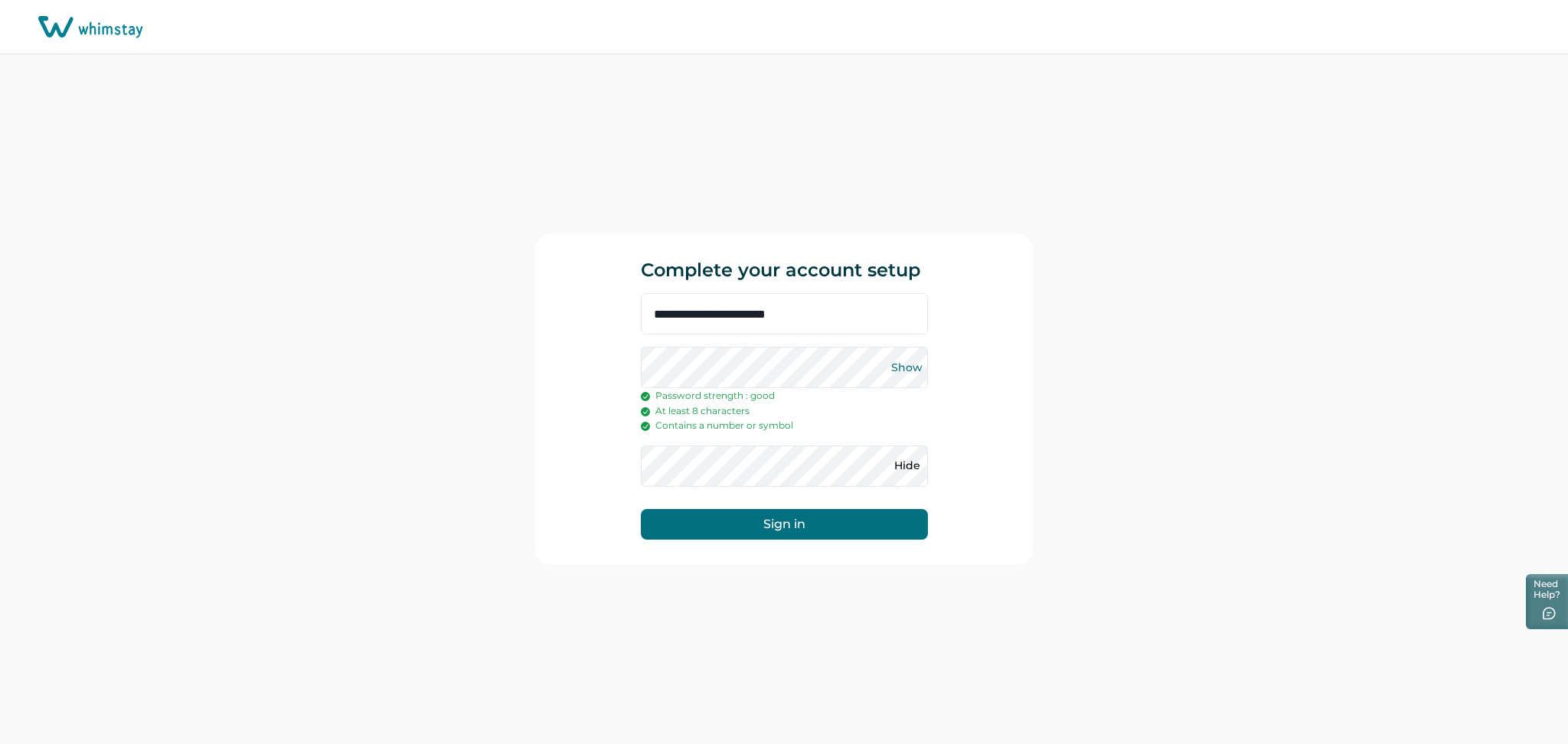 click on "Show" at bounding box center (907, 367) 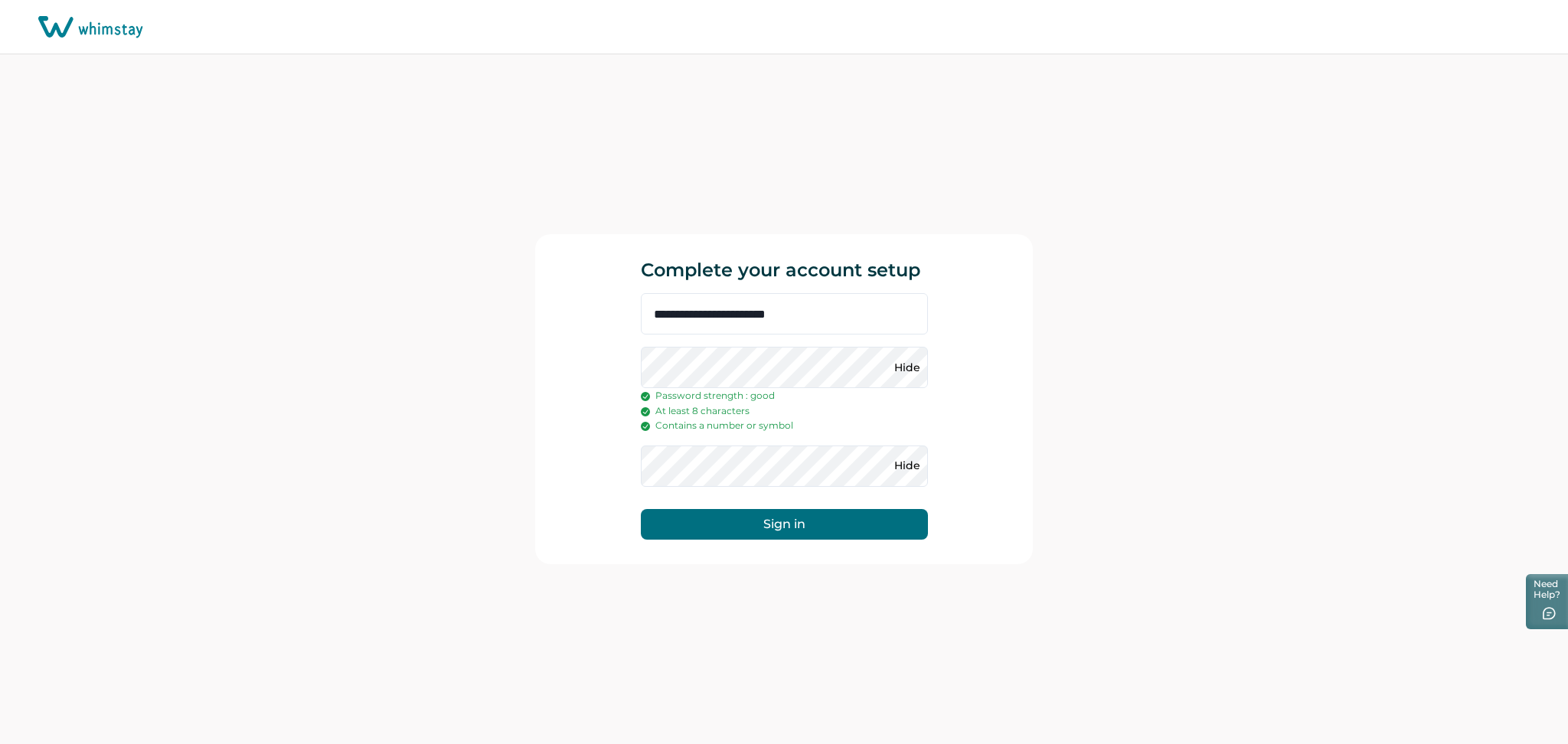 click on "Sign in" at bounding box center [784, 524] 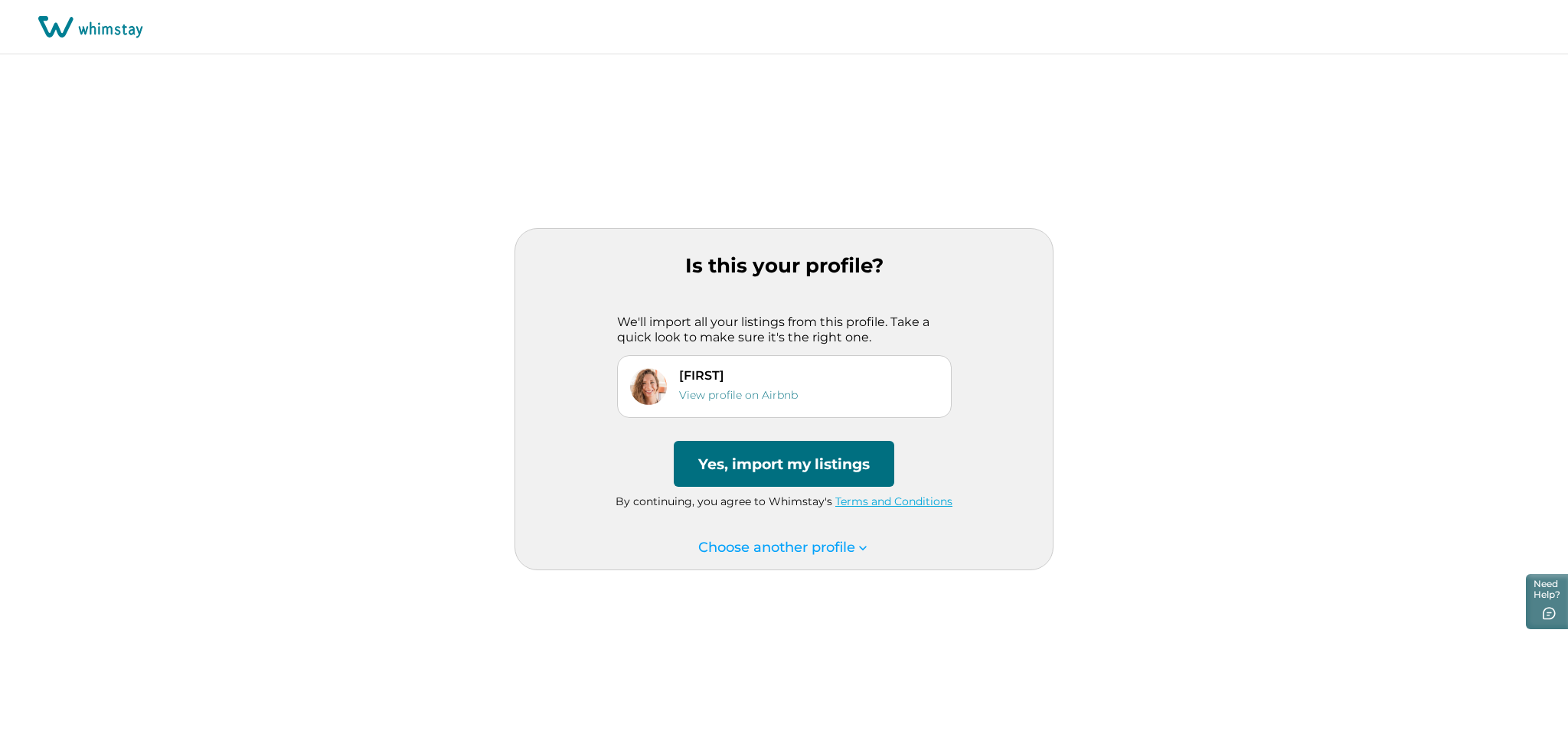 click on "Yes, import my listings" at bounding box center (784, 464) 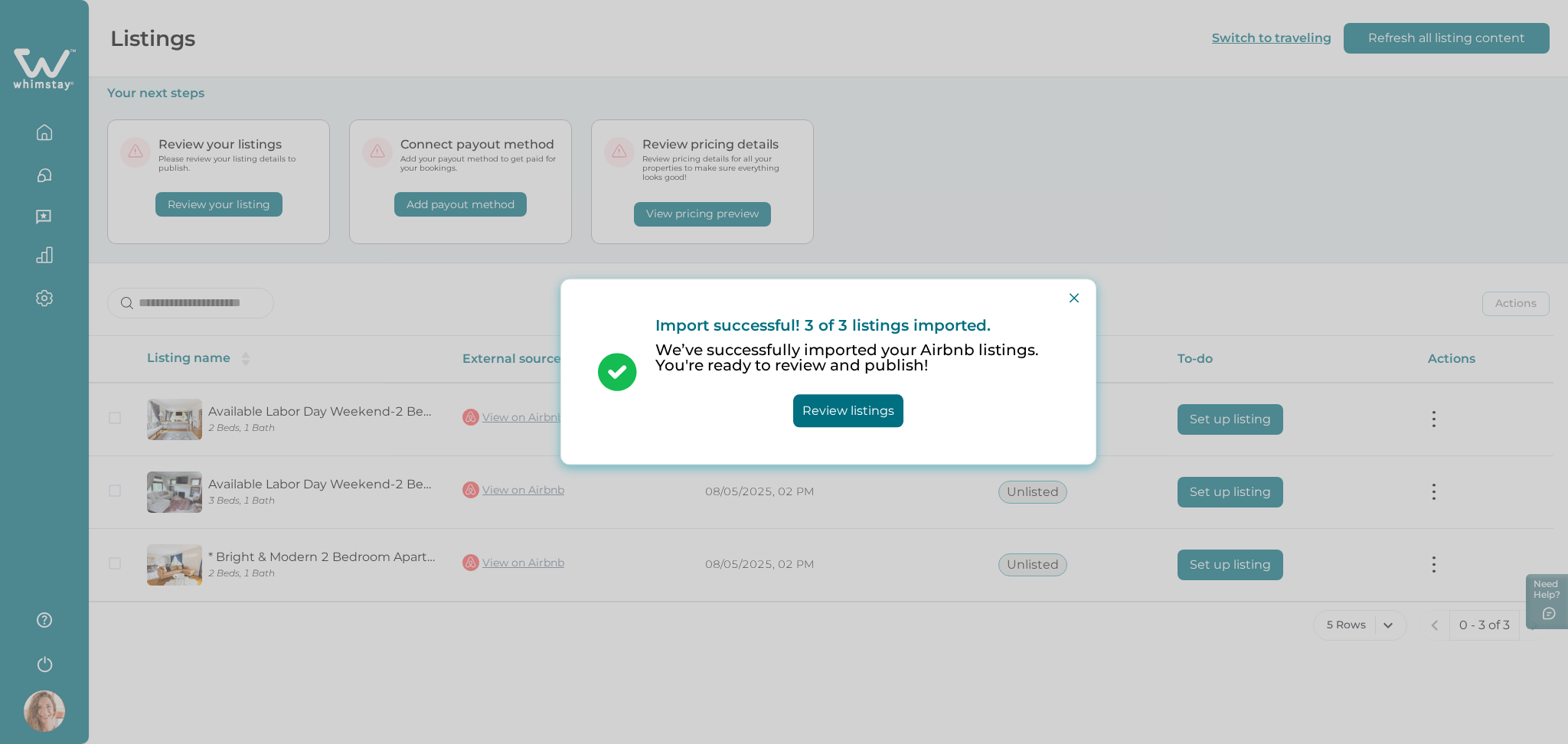 click on "Import successful! 3 of 3 listings imported. We’ve successfully imported your Airbnb listings. You're ready to review and publish! Review listings" at bounding box center [784, 372] 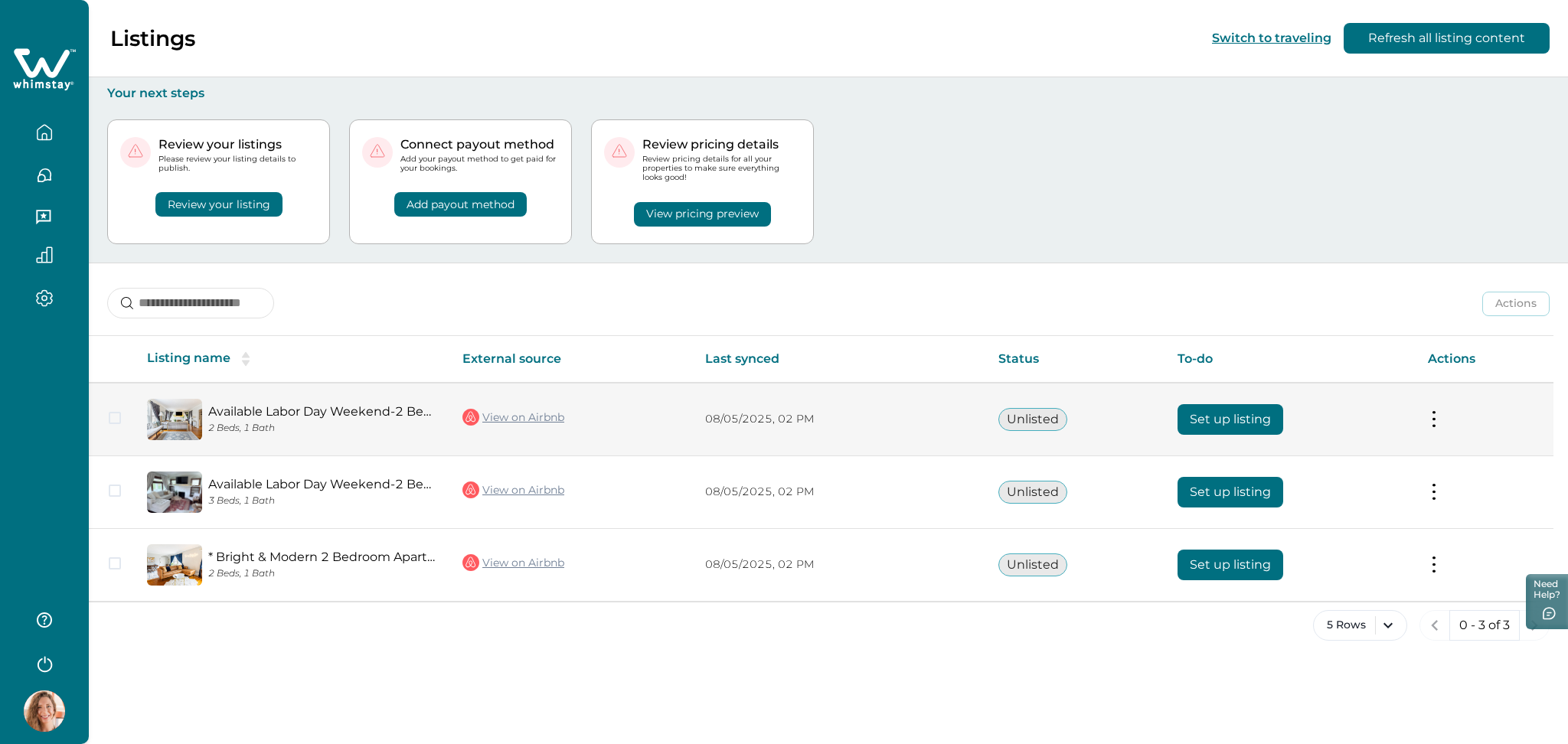 click on "View on Airbnb" at bounding box center [513, 417] 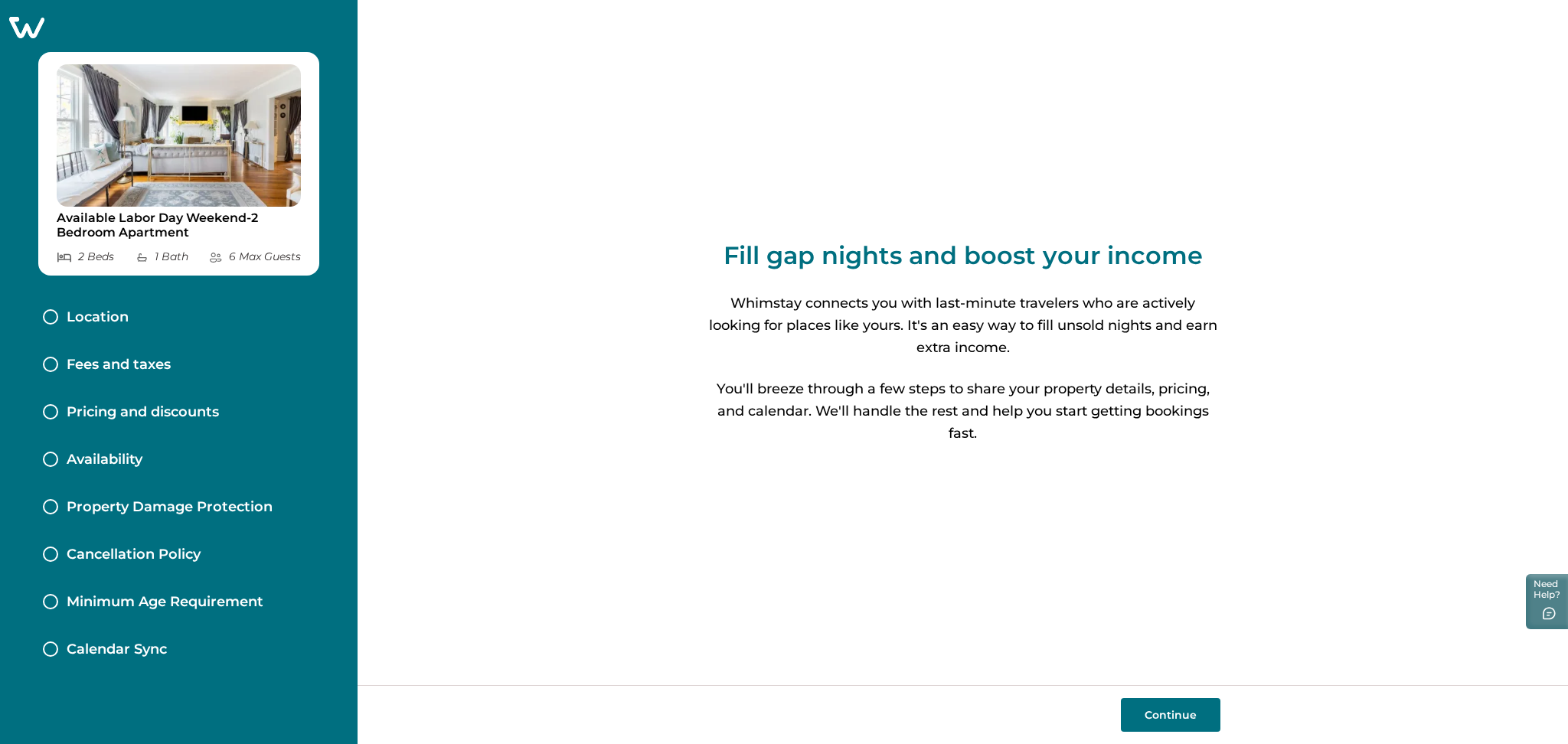 click on "Continue" at bounding box center [1171, 715] 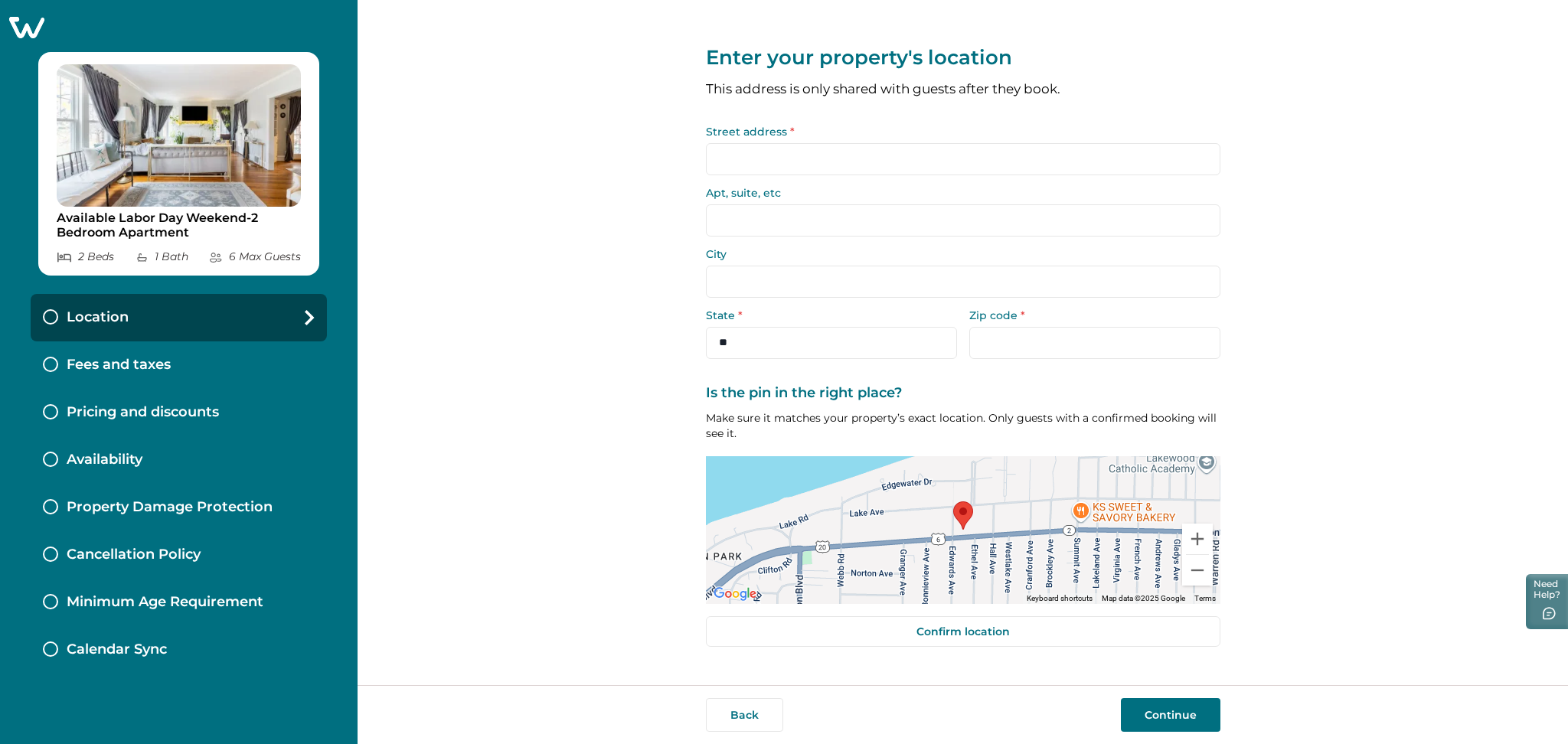 click on "Street address *" at bounding box center [963, 159] 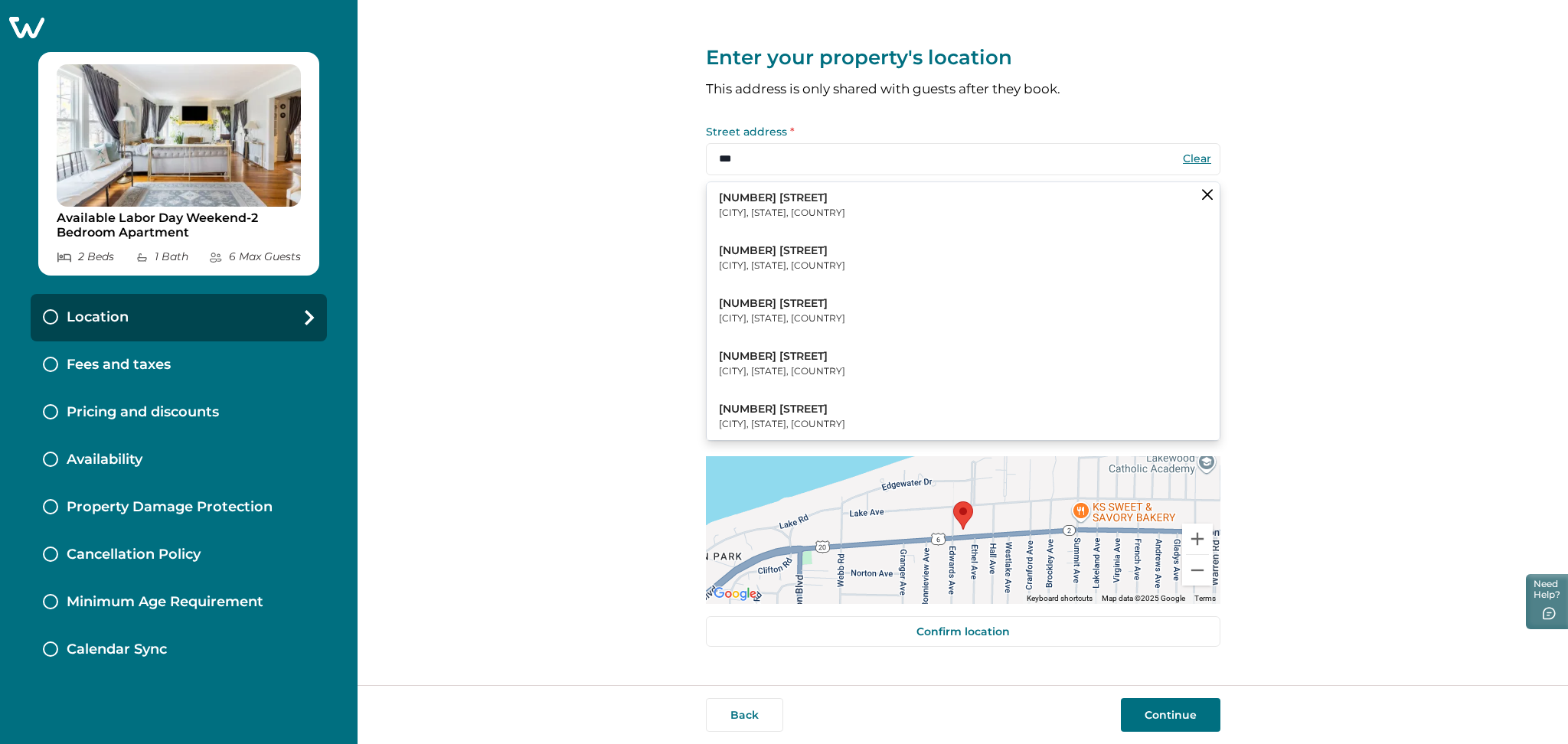 click on "[NUMBER] [STREET] [CITY], [STATE], [COUNTRY]" at bounding box center [963, 205] 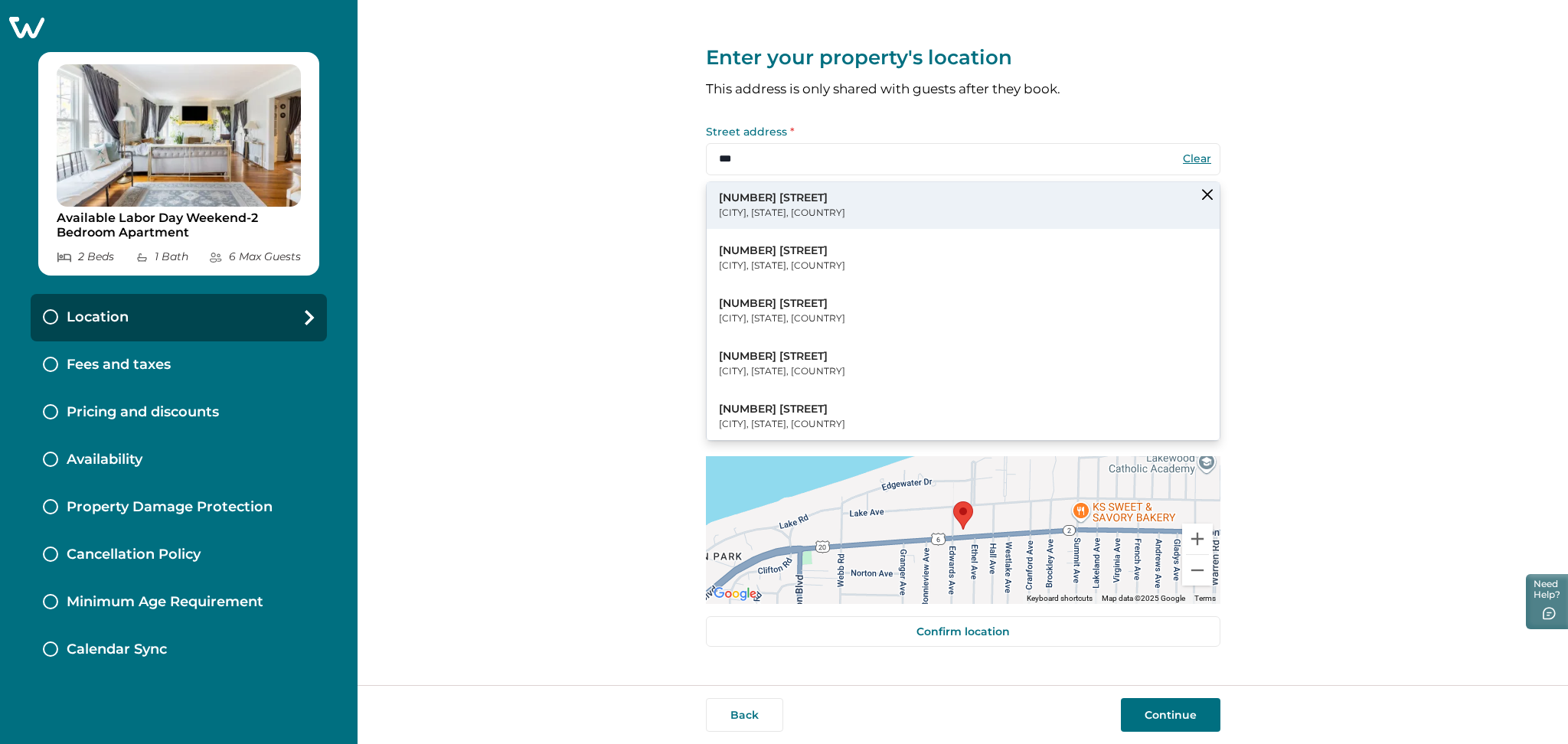 type on "**********" 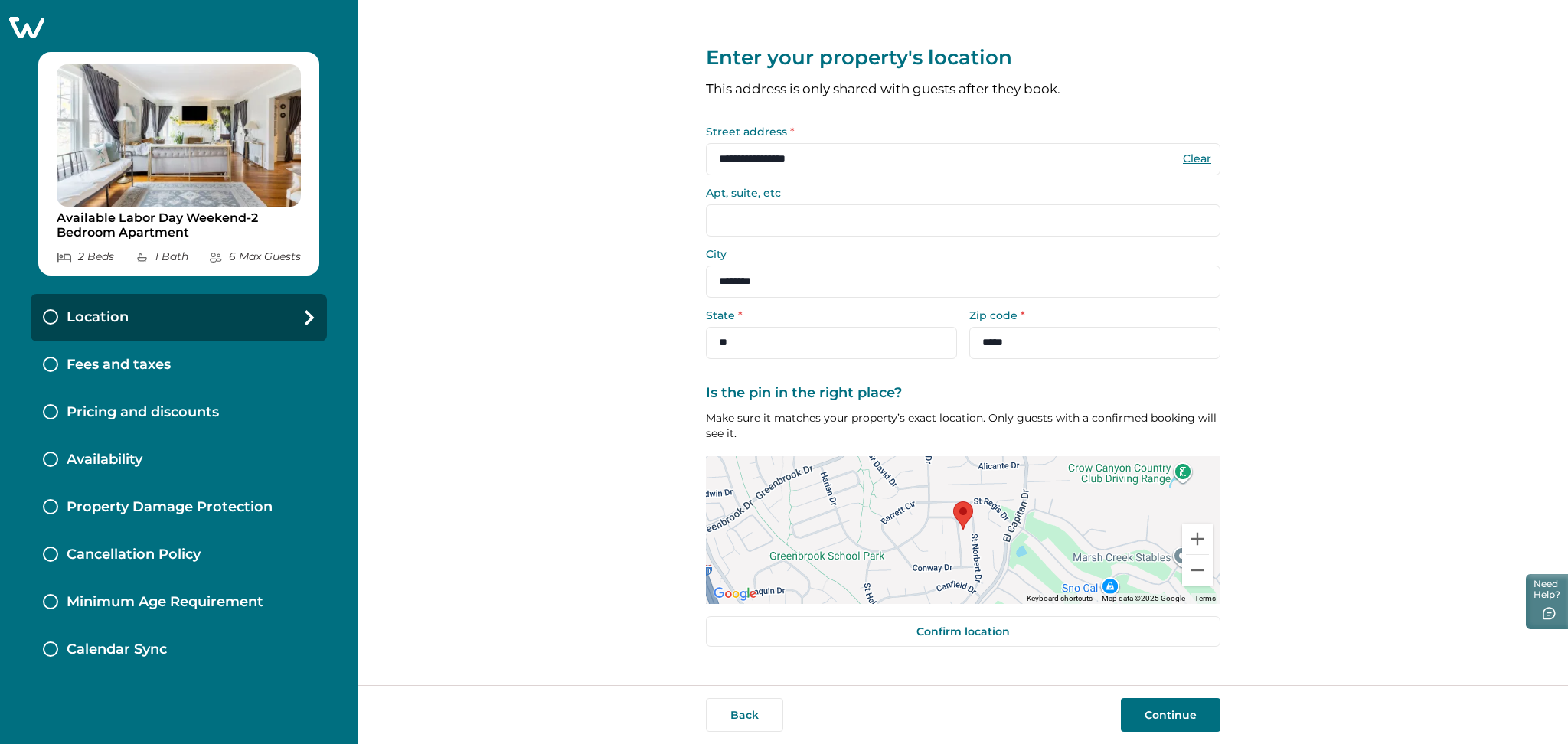 click on "Continue" at bounding box center (1171, 715) 